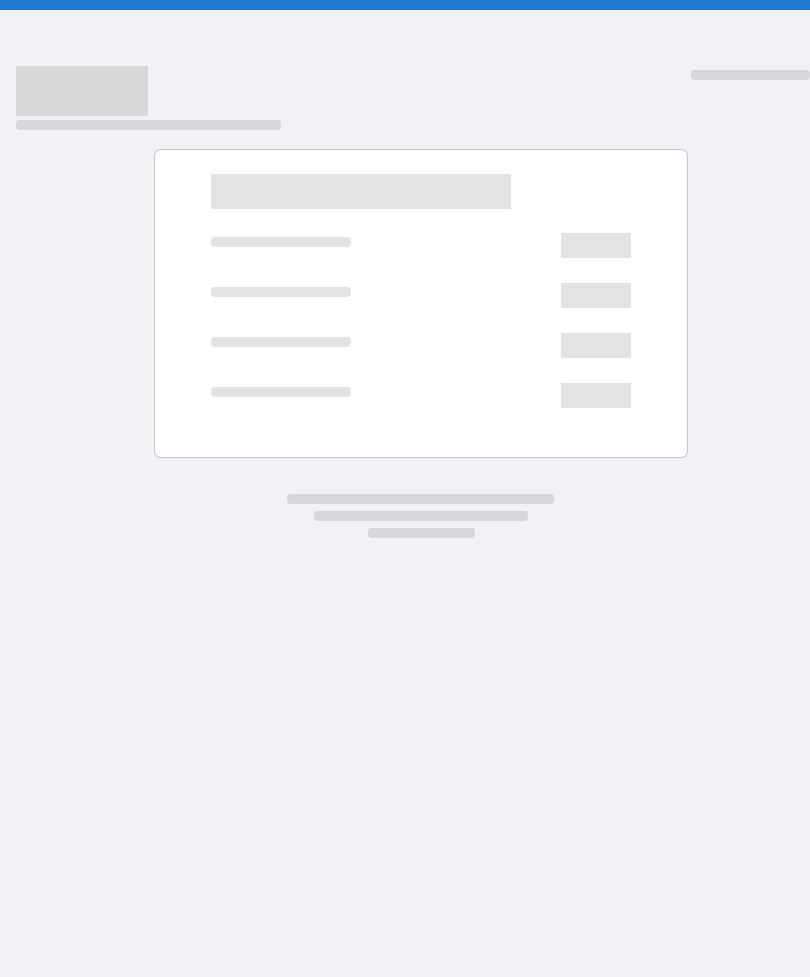 scroll, scrollTop: 0, scrollLeft: 0, axis: both 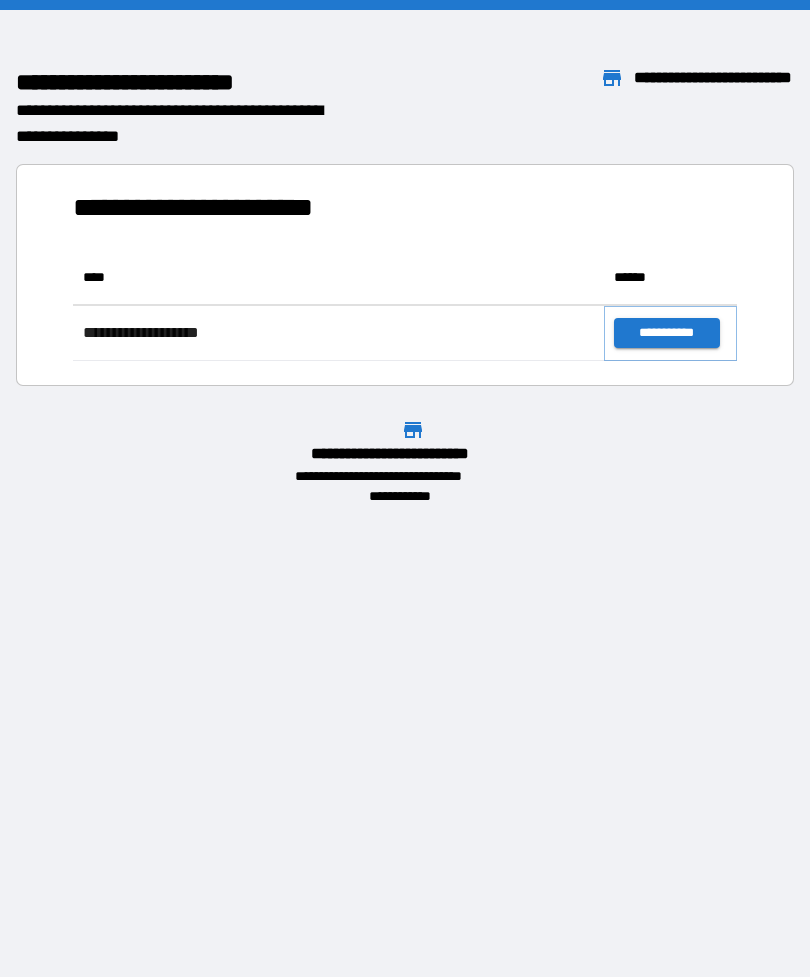 click on "**********" at bounding box center [666, 333] 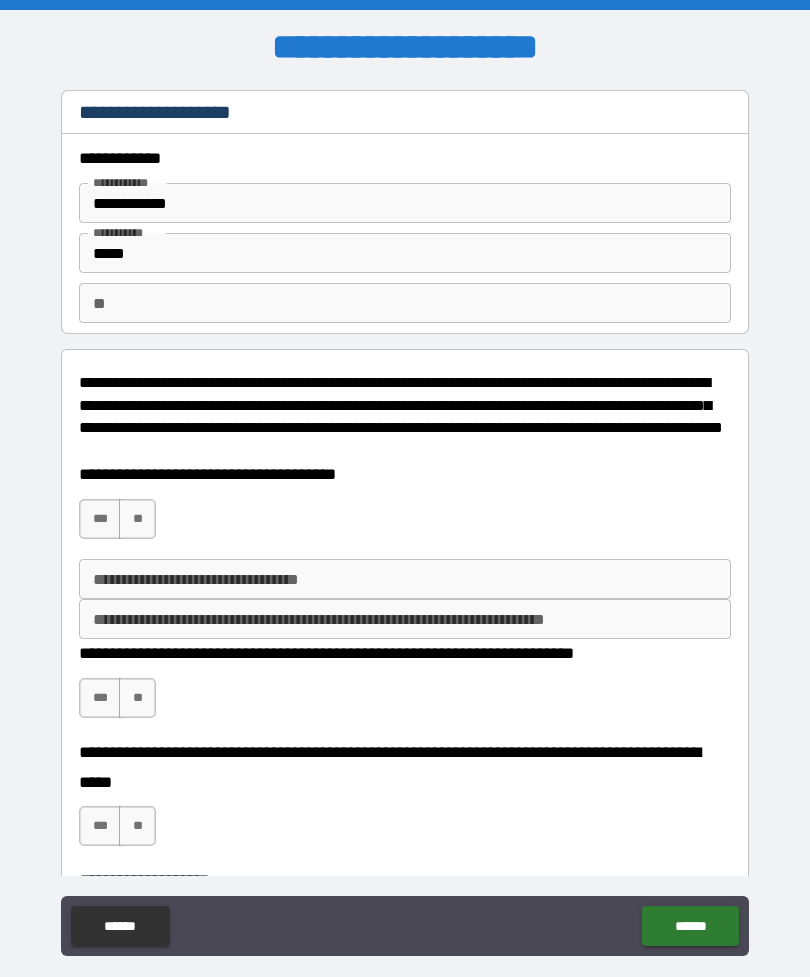 click on "**********" at bounding box center (405, 523) 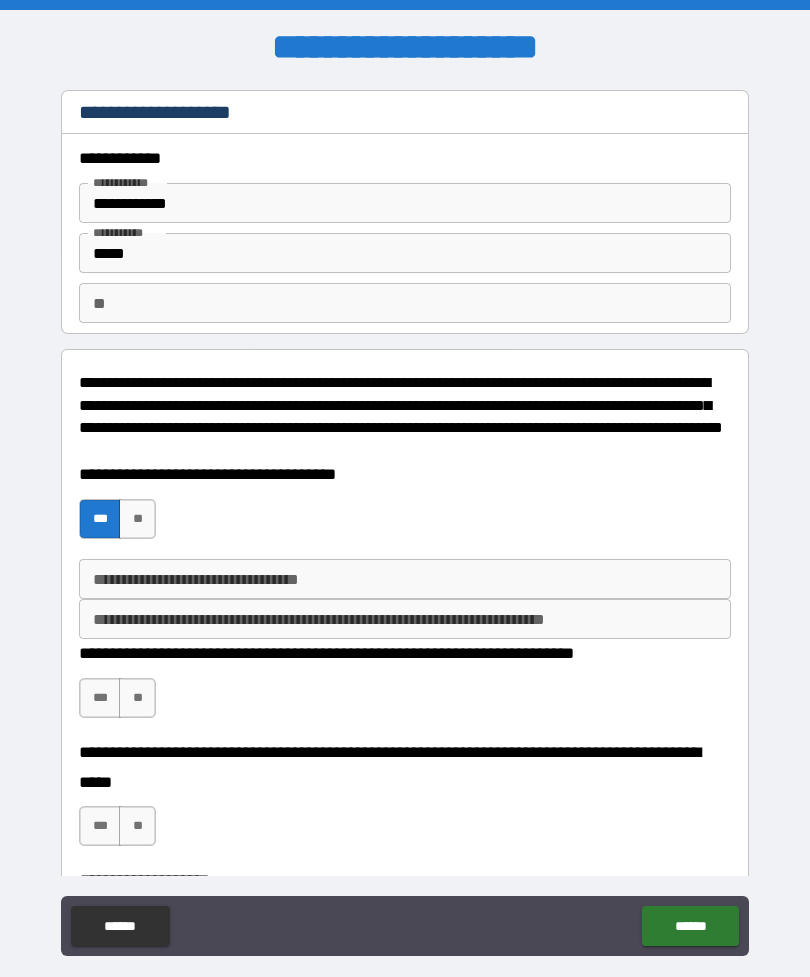 type on "*" 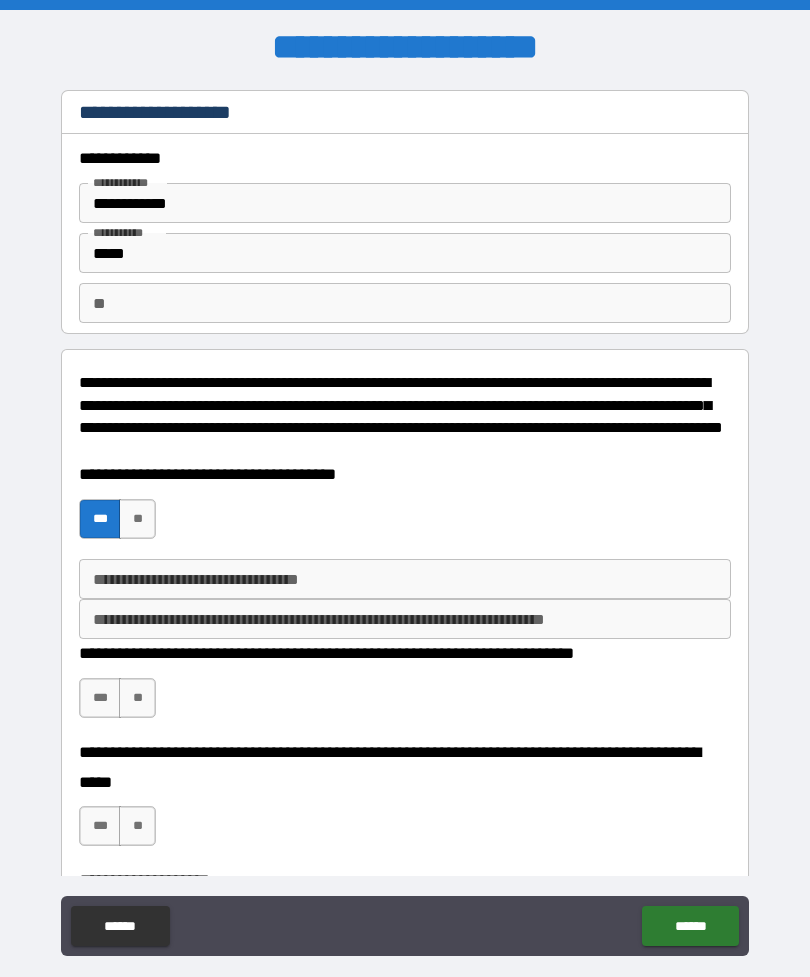 click on "**********" at bounding box center [405, 579] 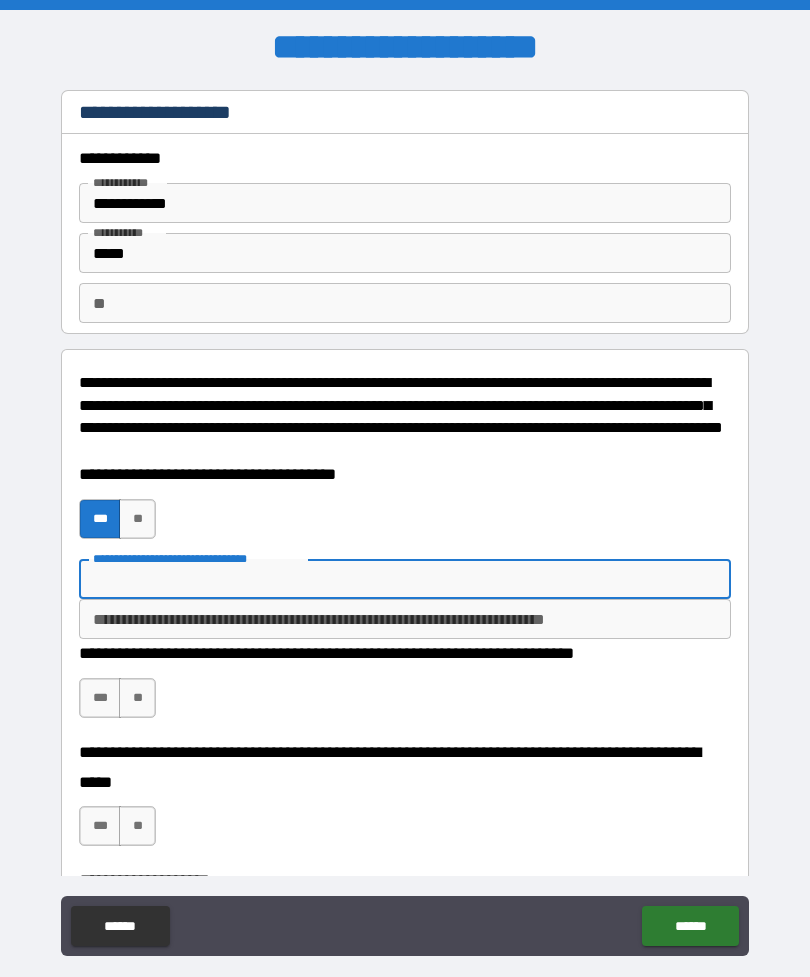 type on "*" 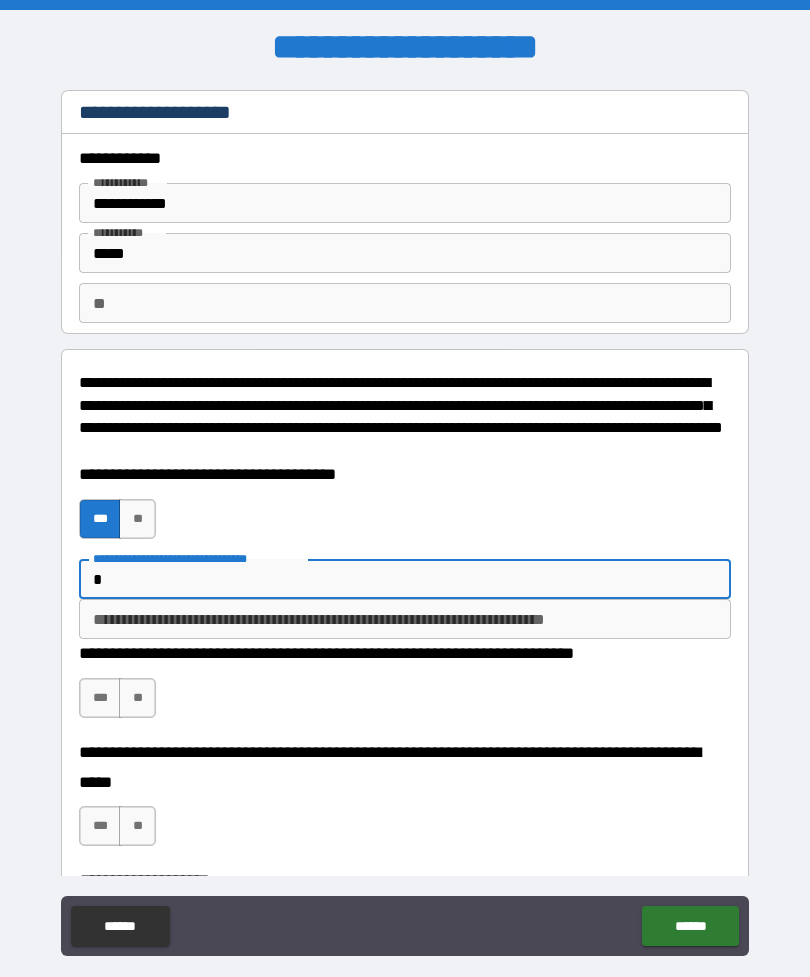 type on "*" 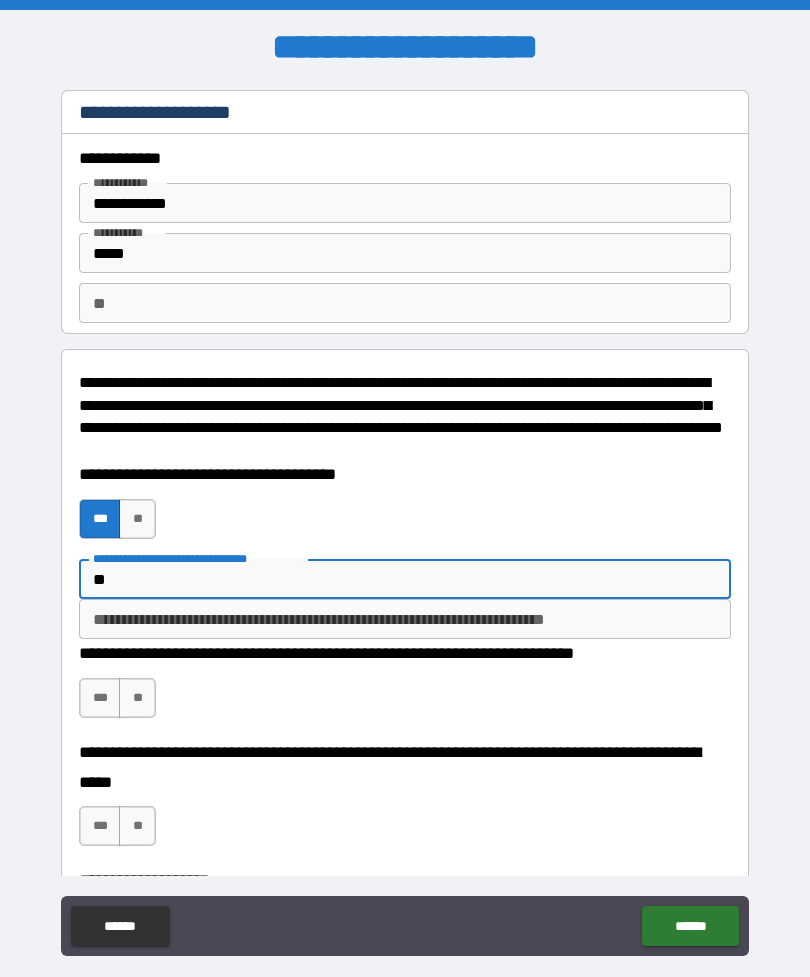 type on "*" 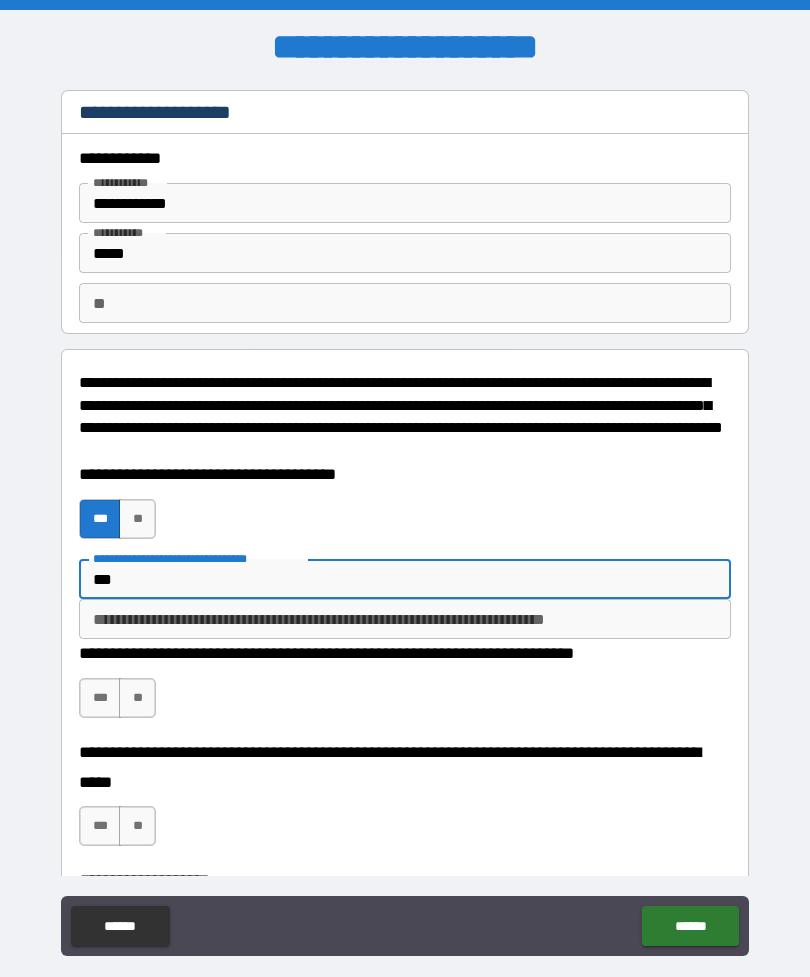 type on "*" 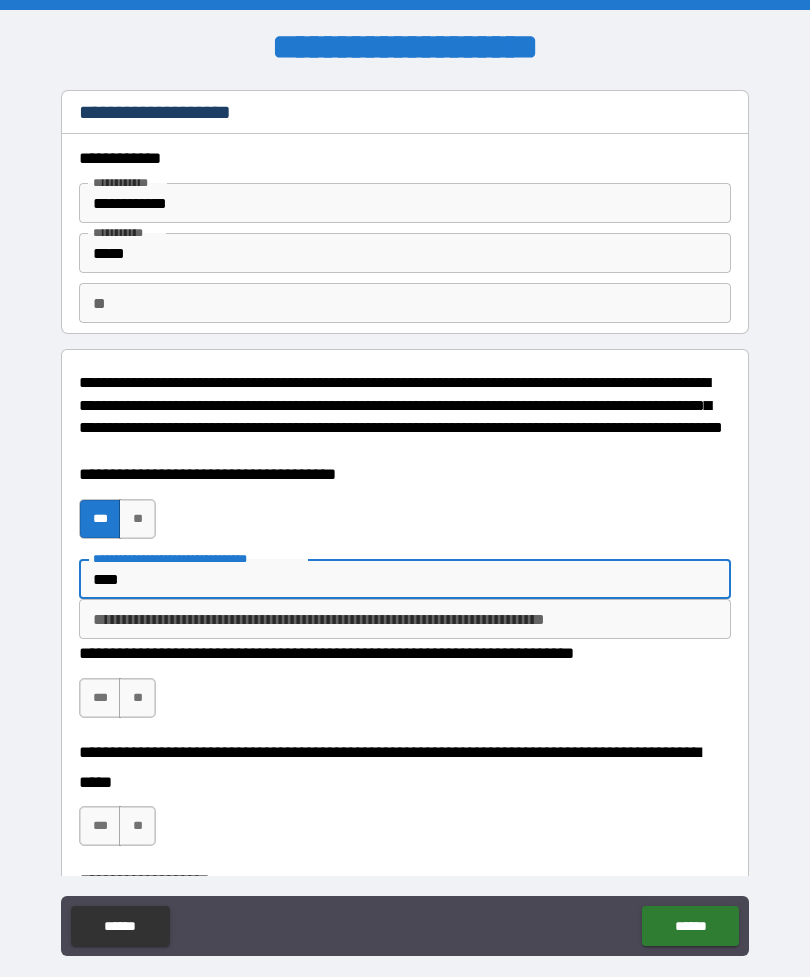 type on "*" 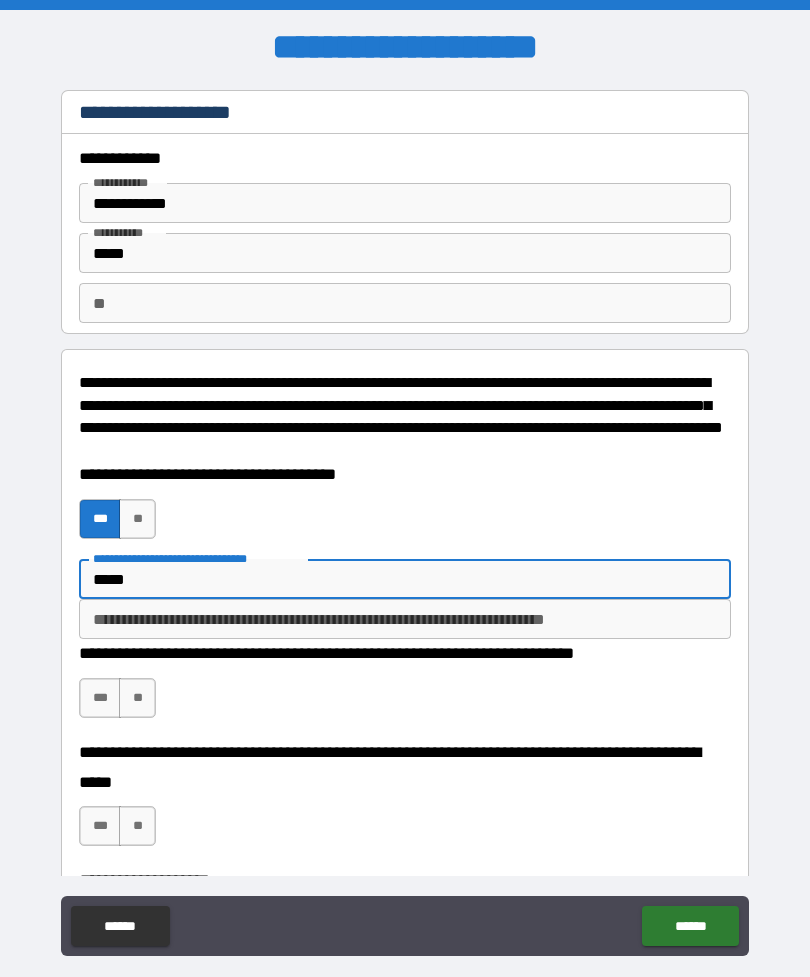 type on "*" 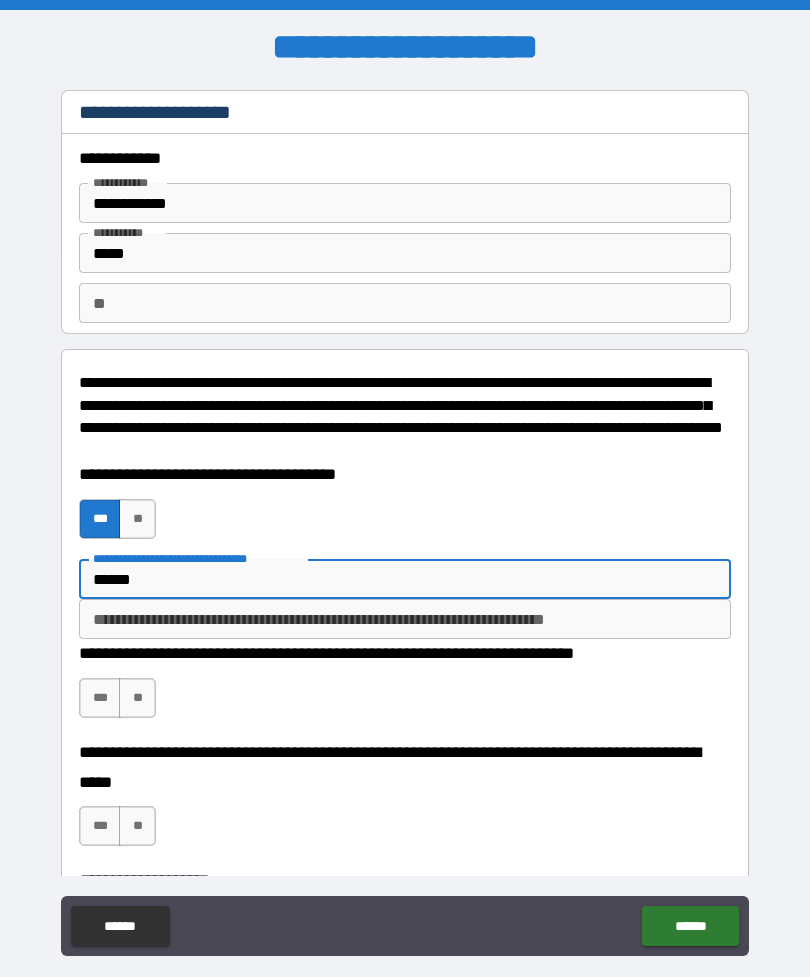 type on "*" 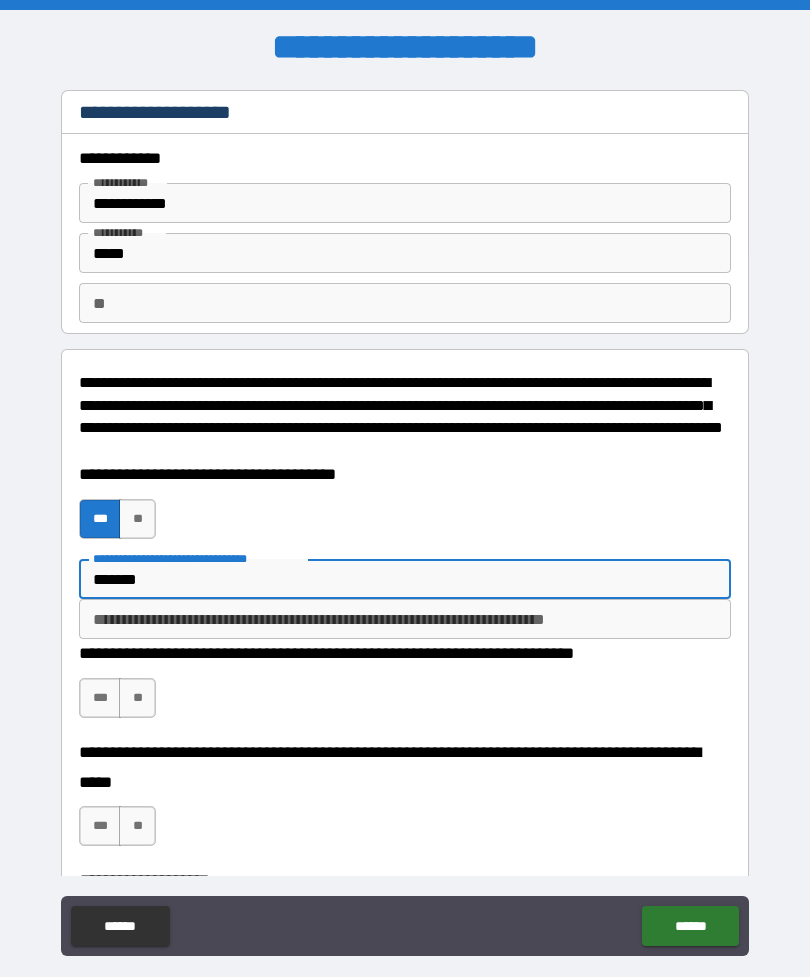 type on "*" 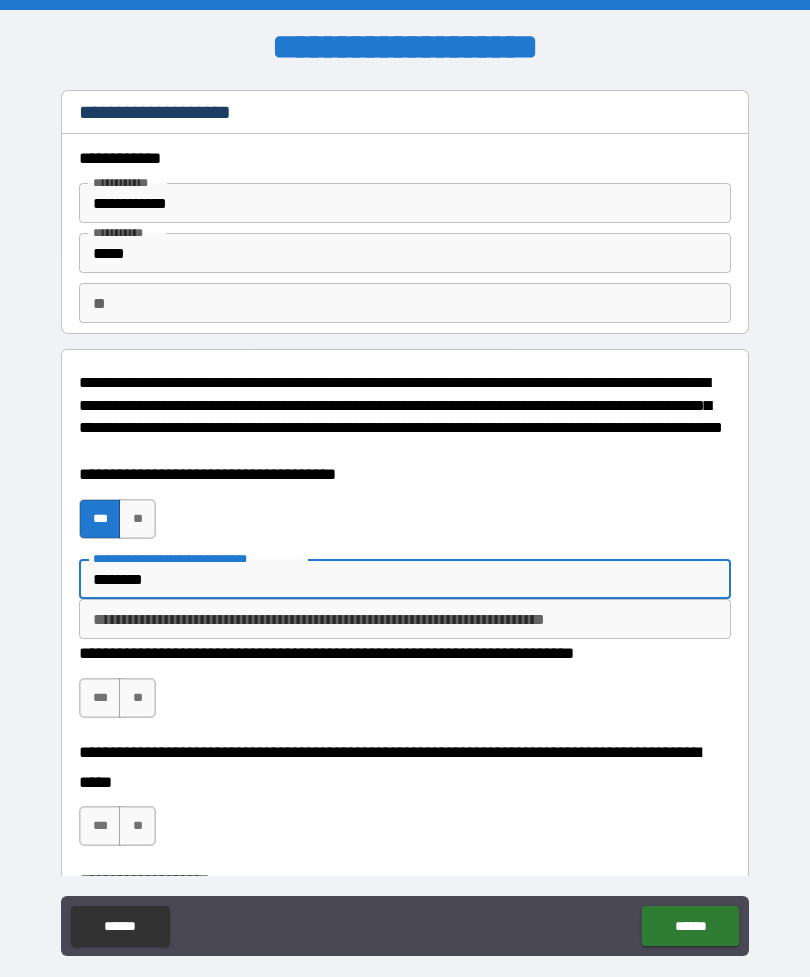 type on "*" 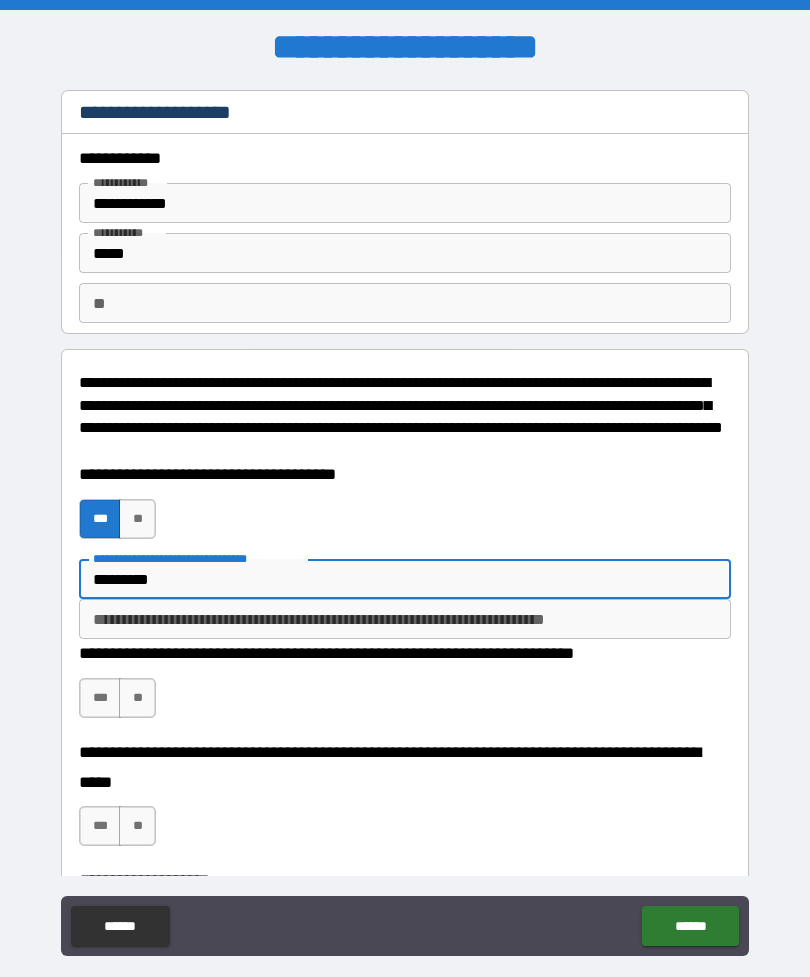 type on "*" 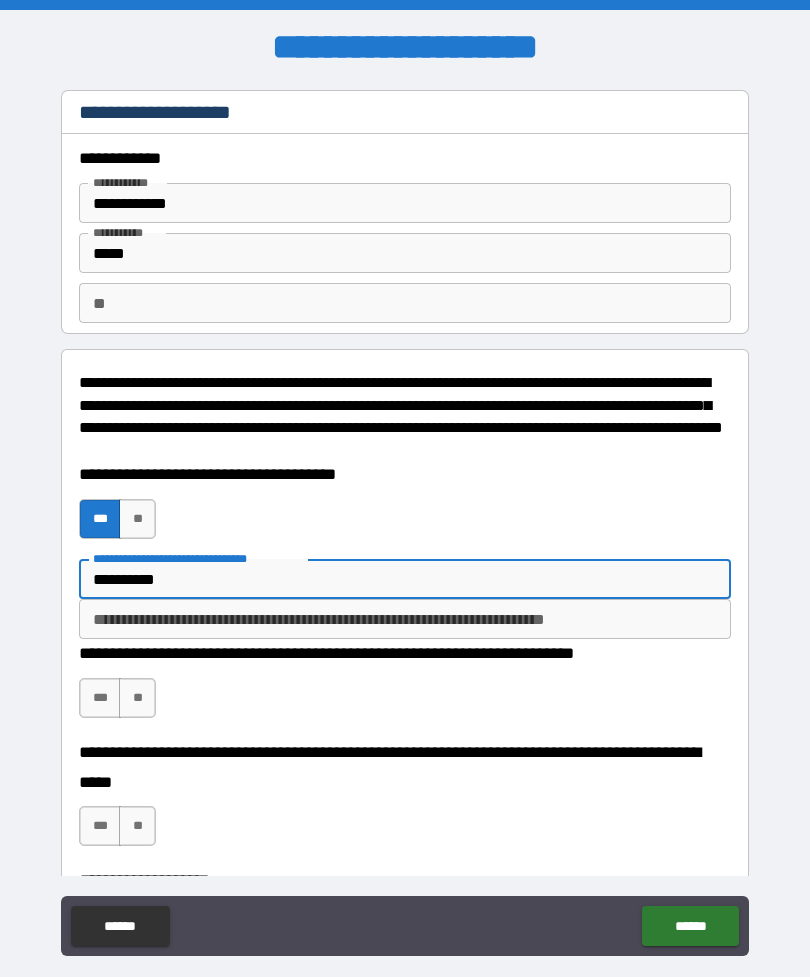 type on "*" 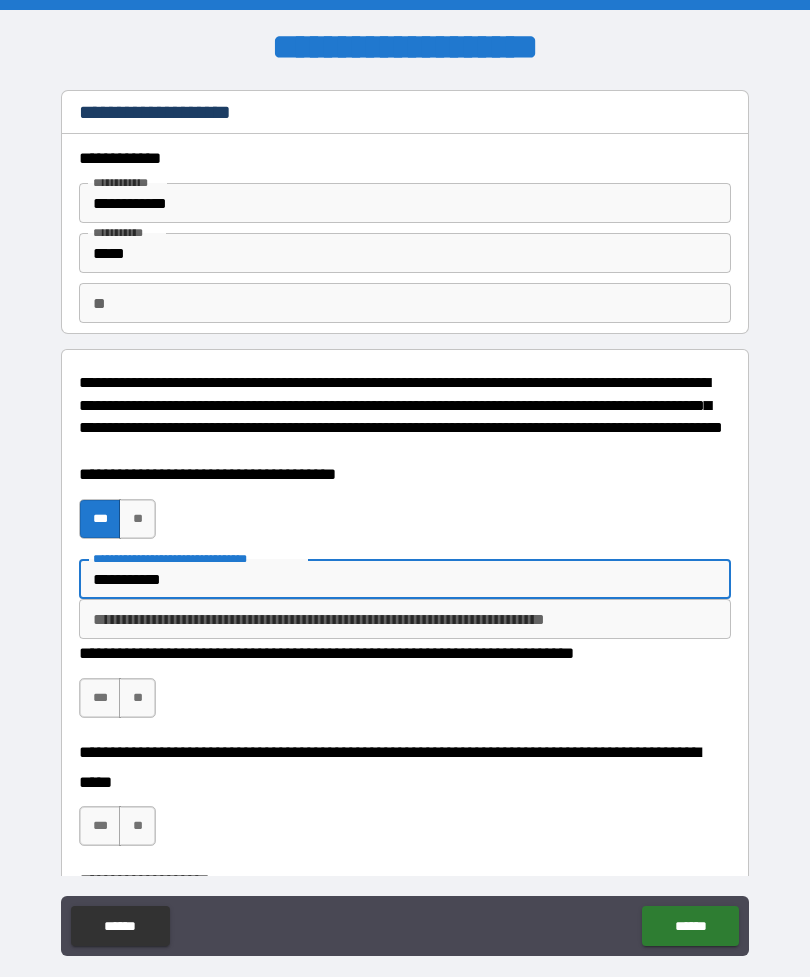 type on "*" 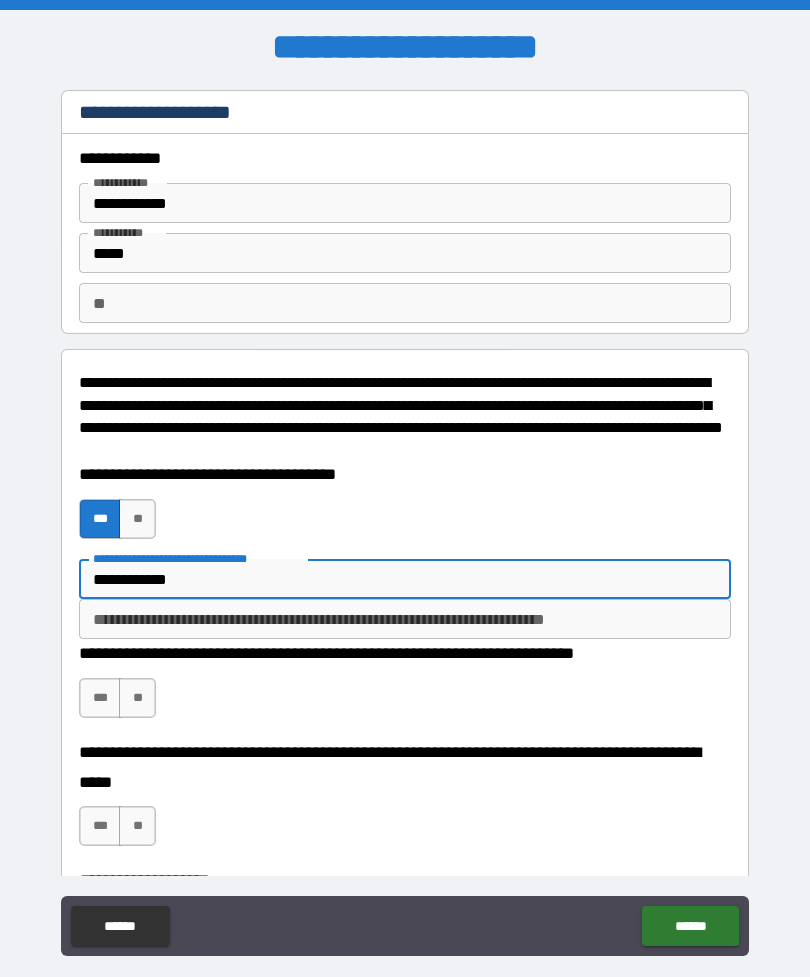 type on "*" 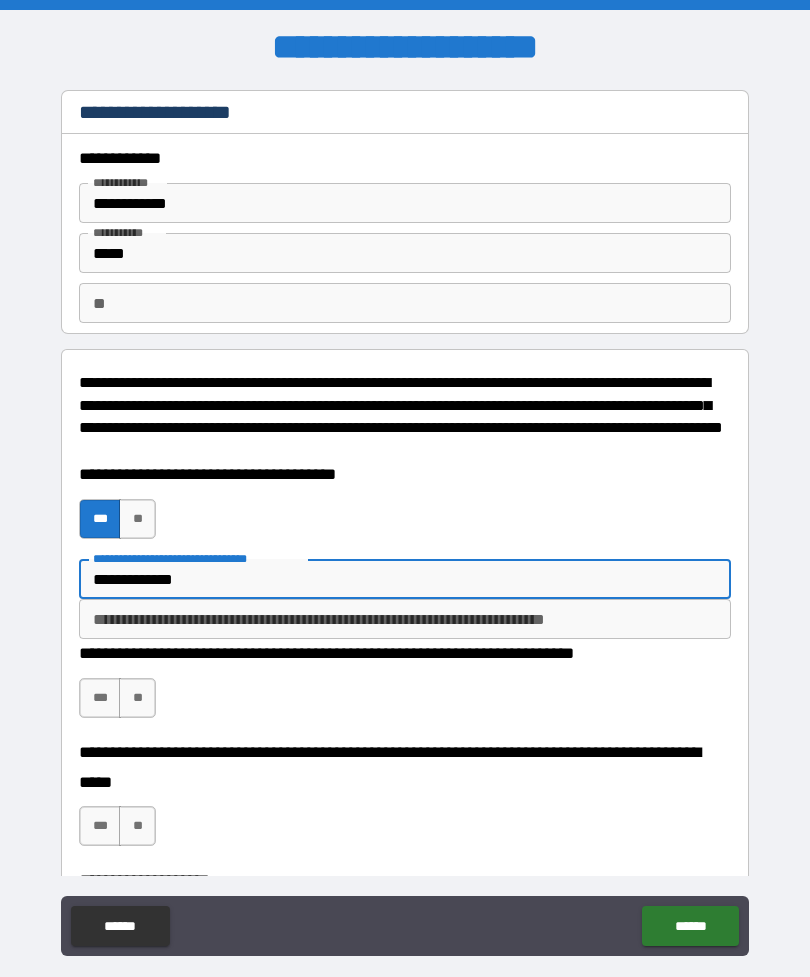 type on "*" 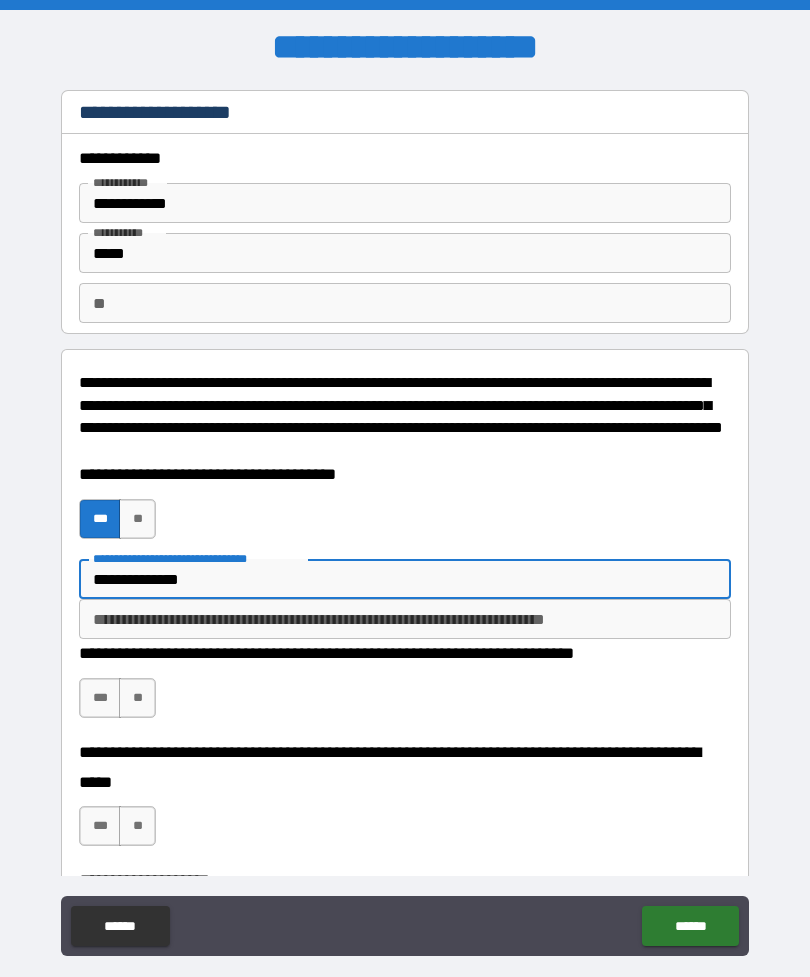 type on "*" 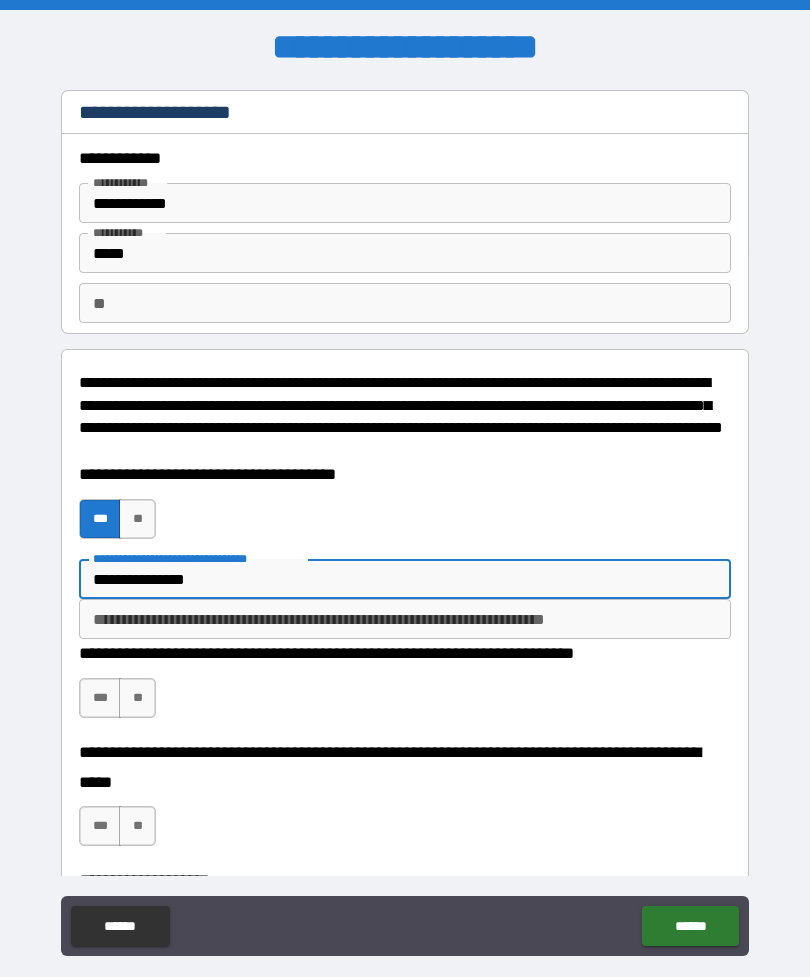 type on "*" 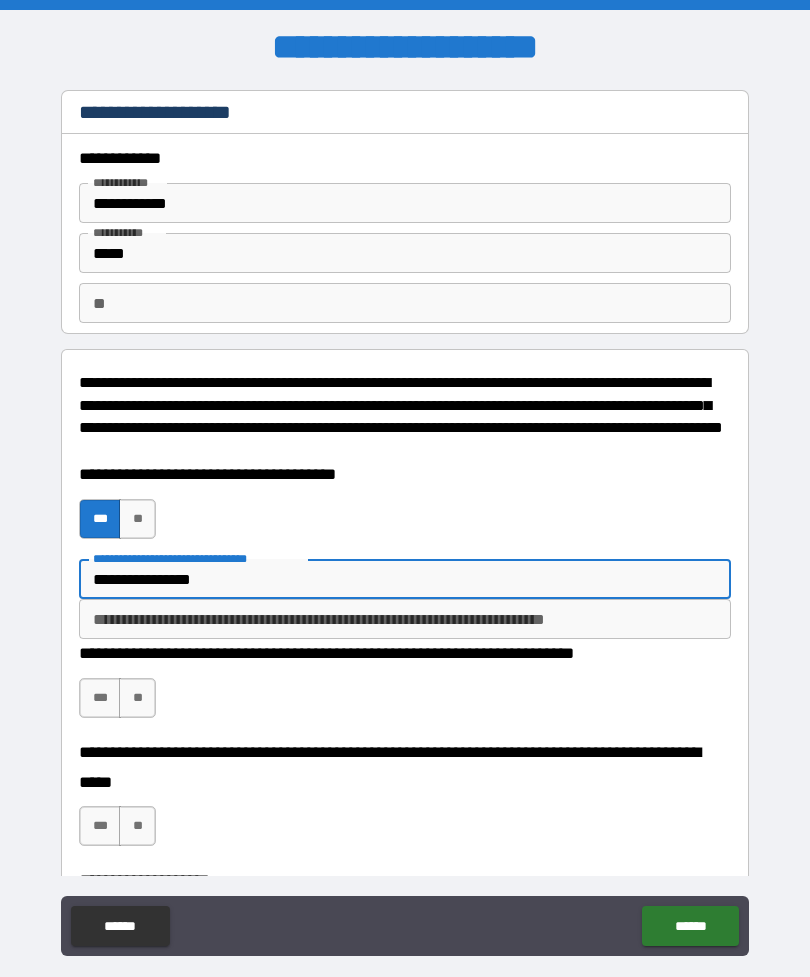 type on "*" 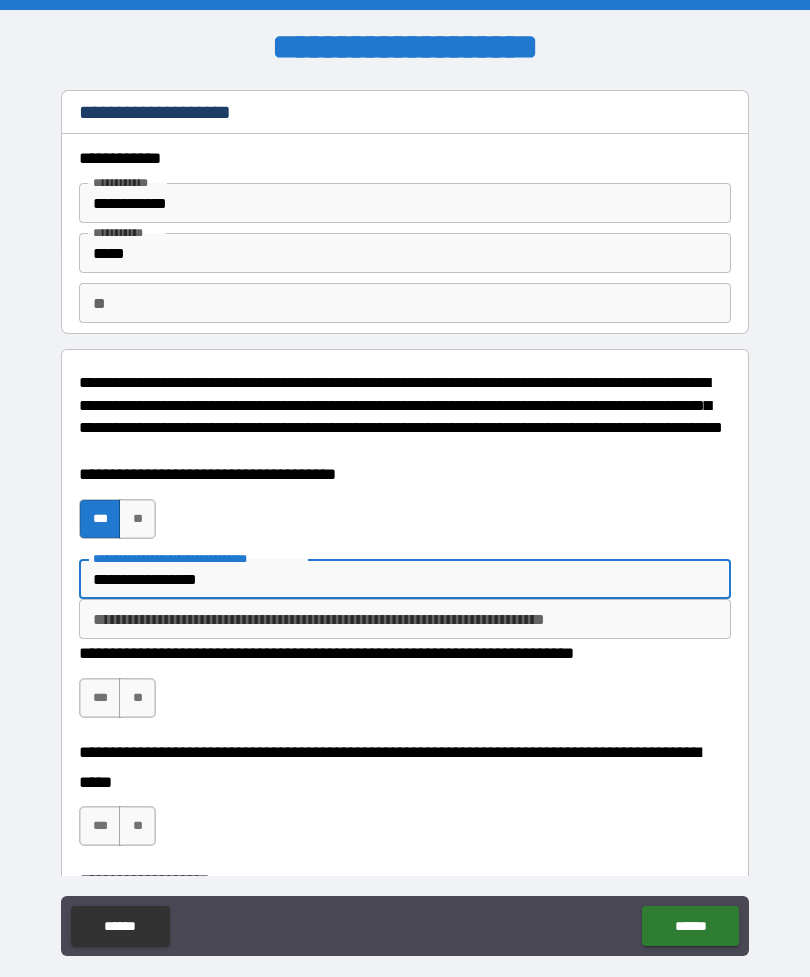 type on "*" 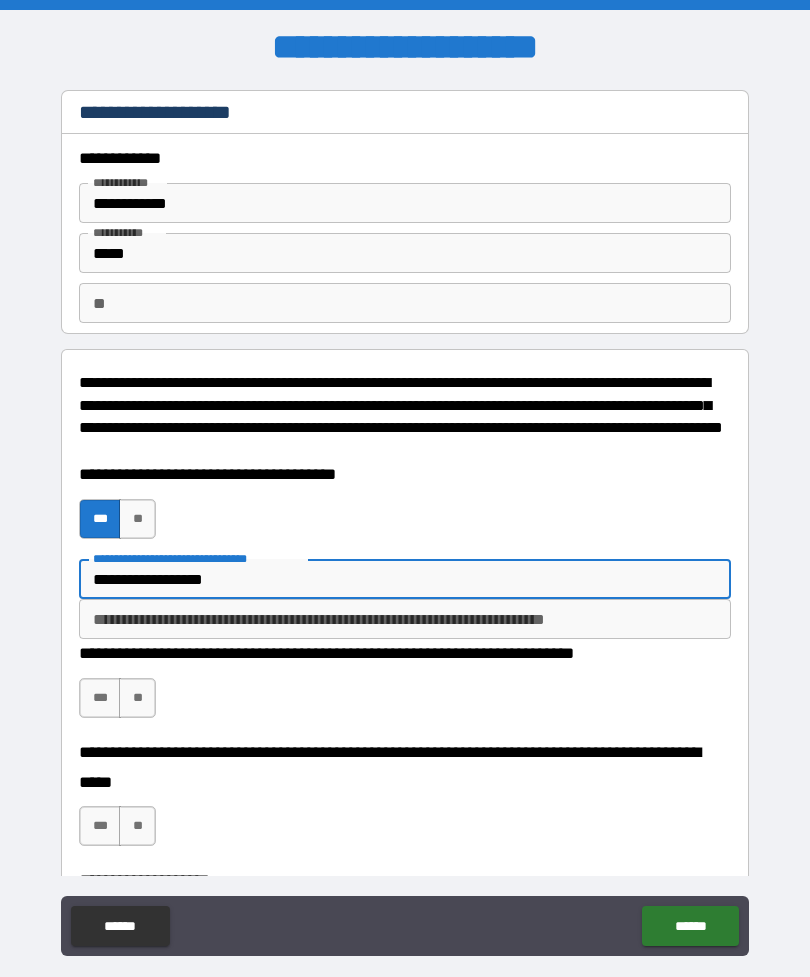 type on "*" 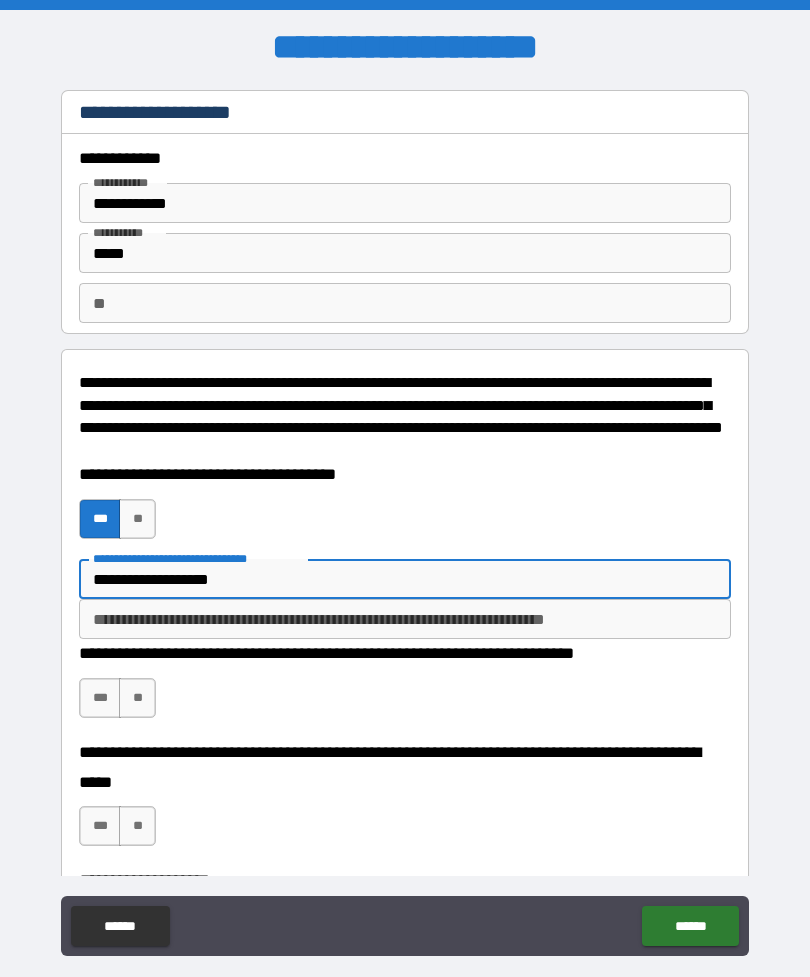 type on "*" 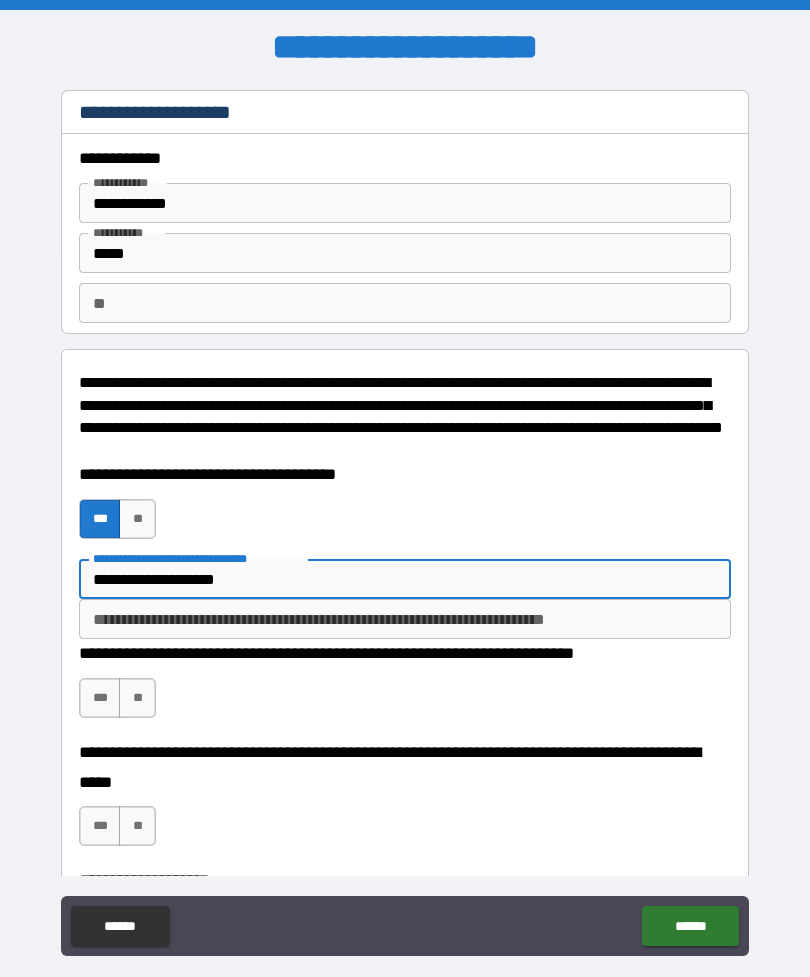 type on "*" 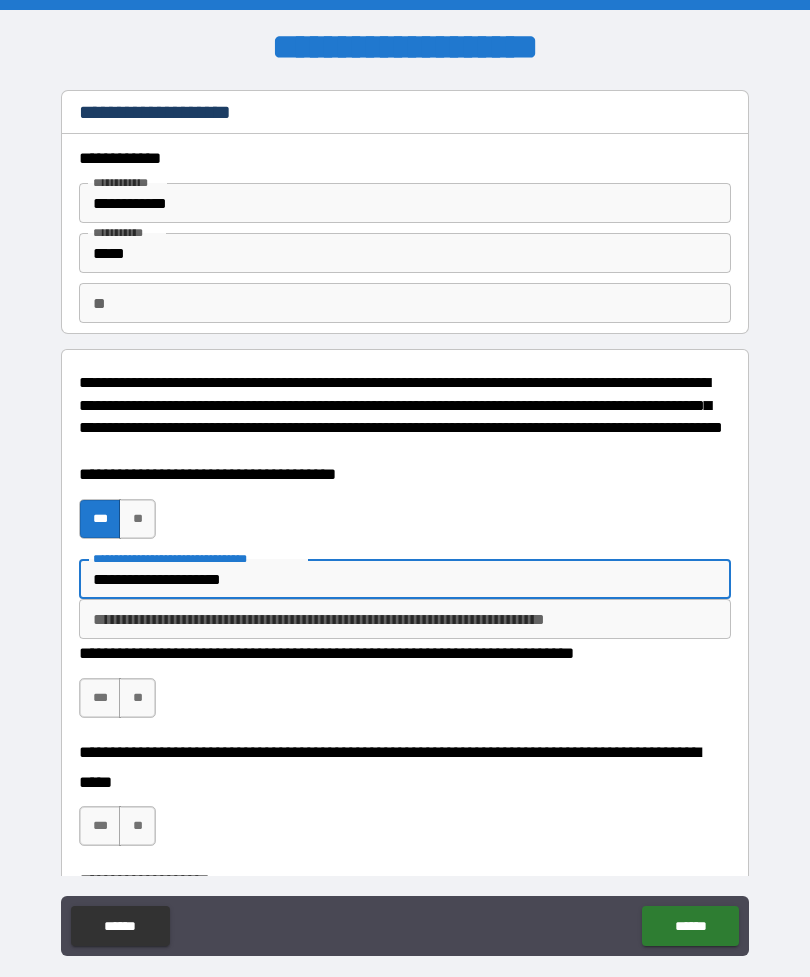 type on "*" 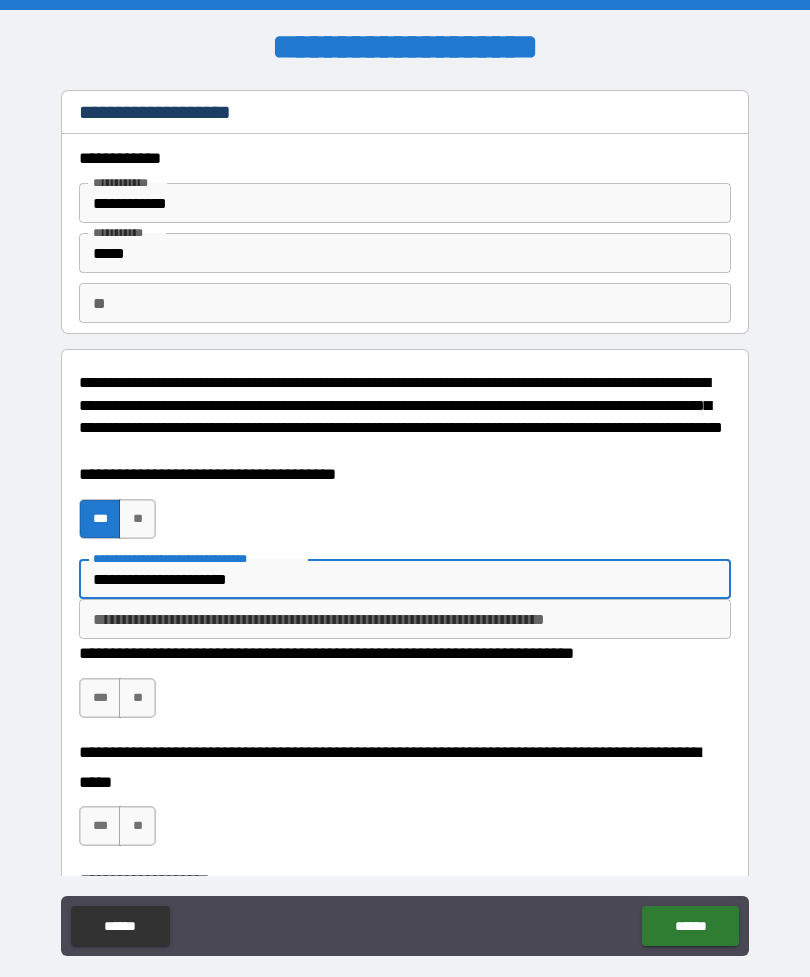 type on "*" 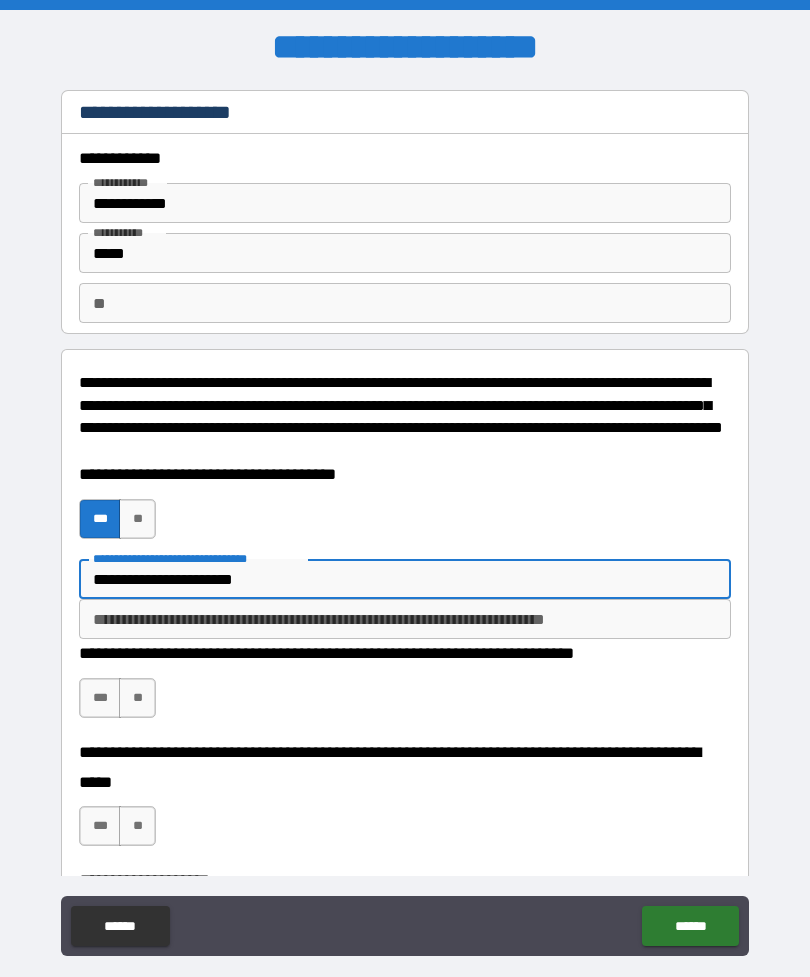 type on "*" 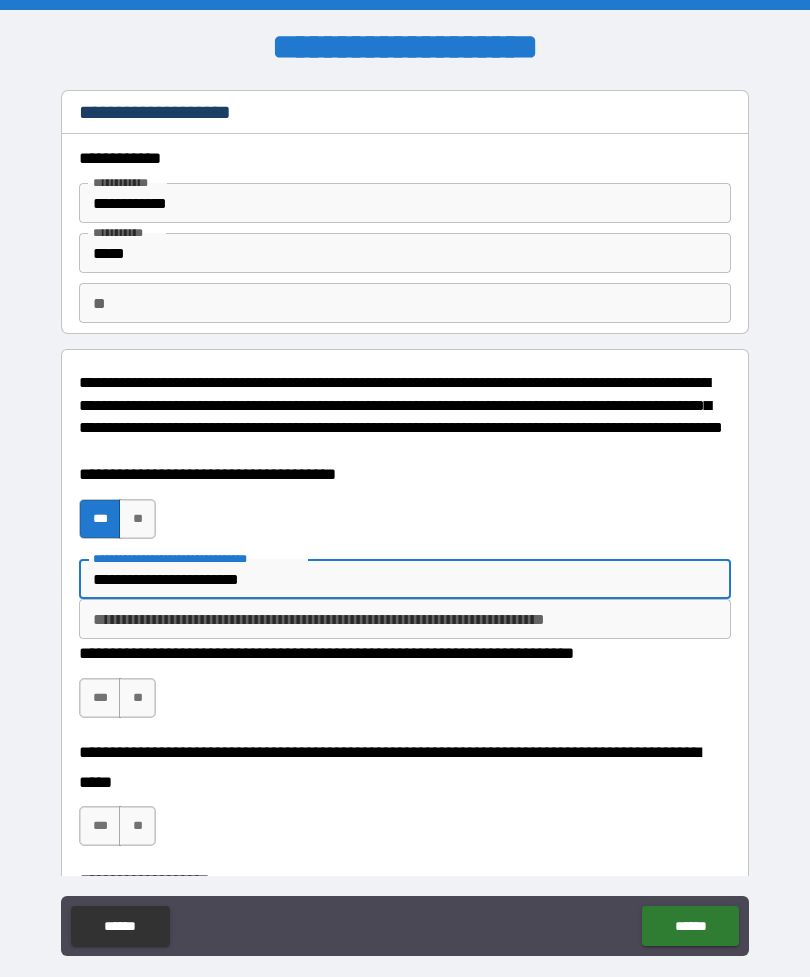 type on "*" 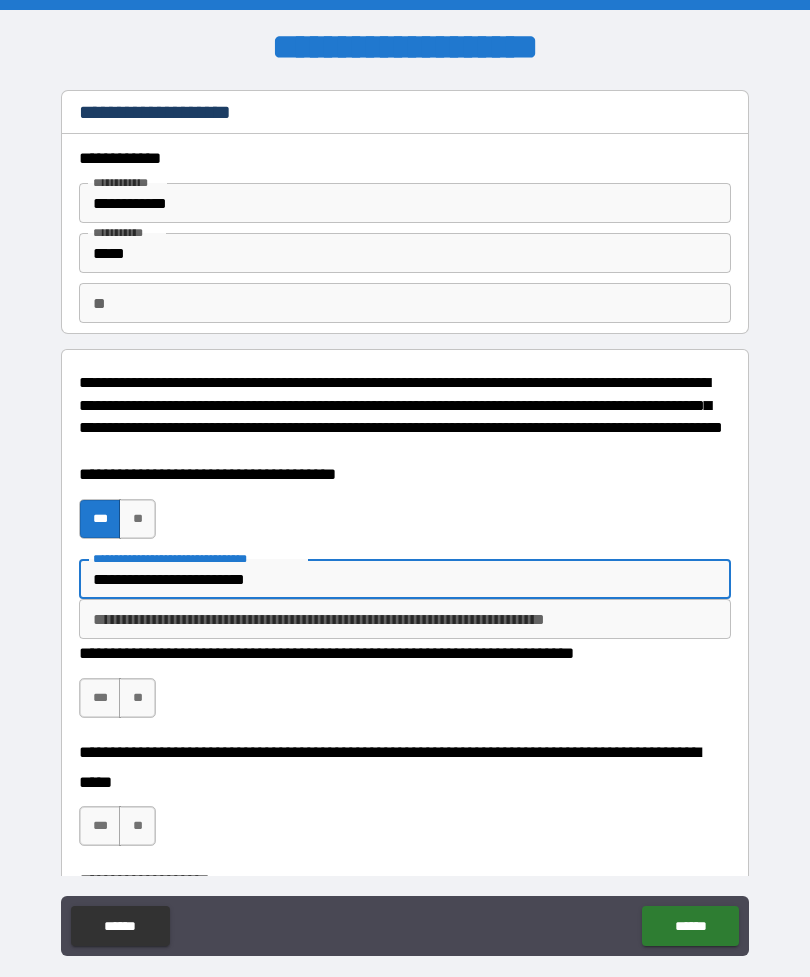 type on "*" 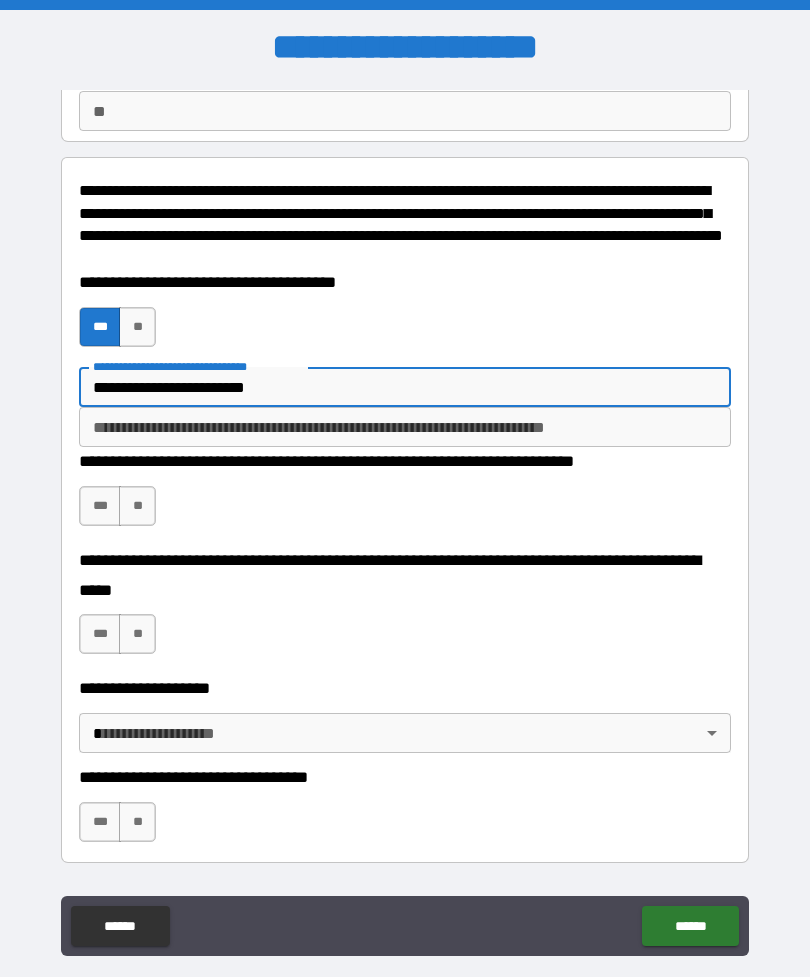 scroll, scrollTop: 223, scrollLeft: 0, axis: vertical 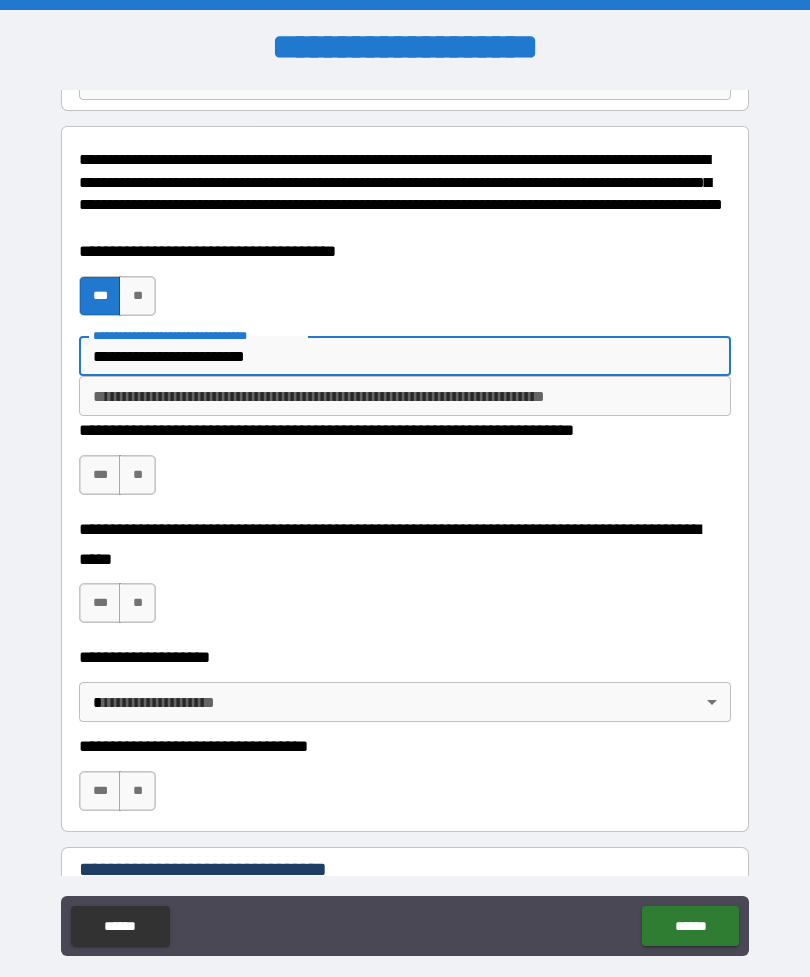 type on "**********" 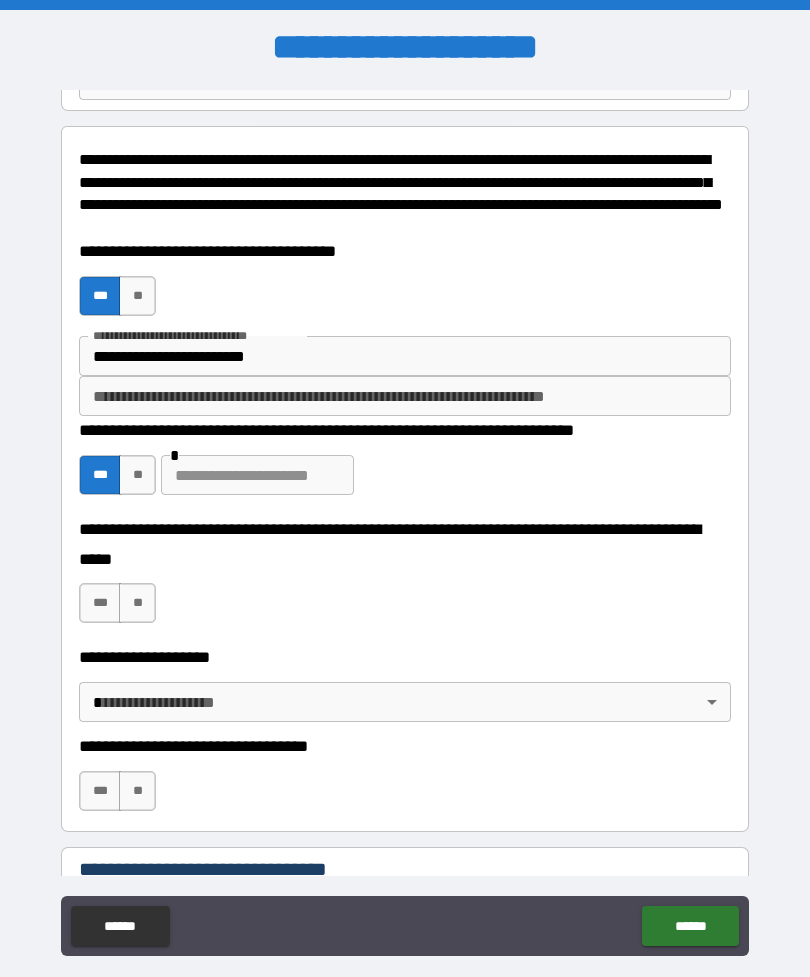 click on "**" at bounding box center [137, 603] 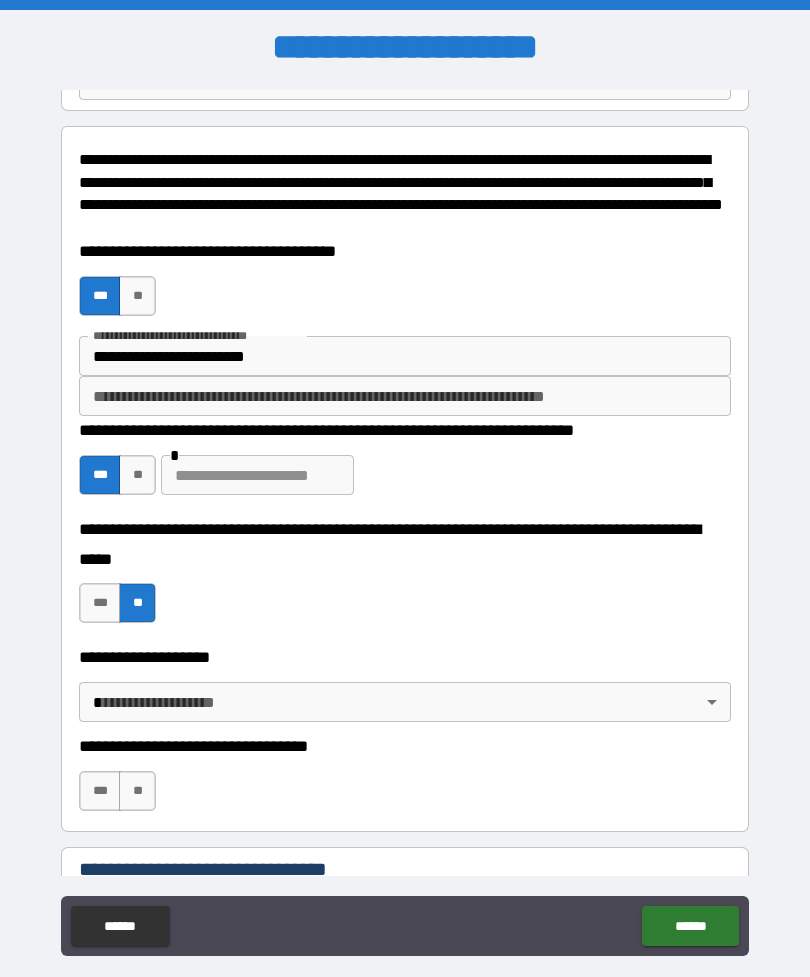 type on "*" 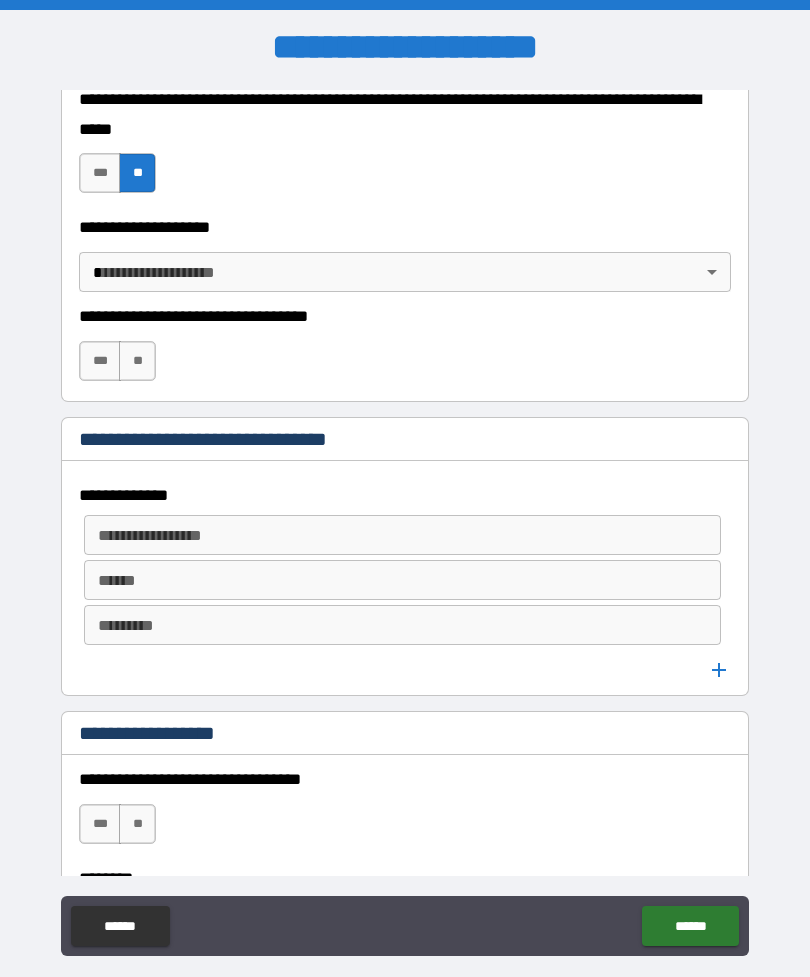 scroll, scrollTop: 655, scrollLeft: 0, axis: vertical 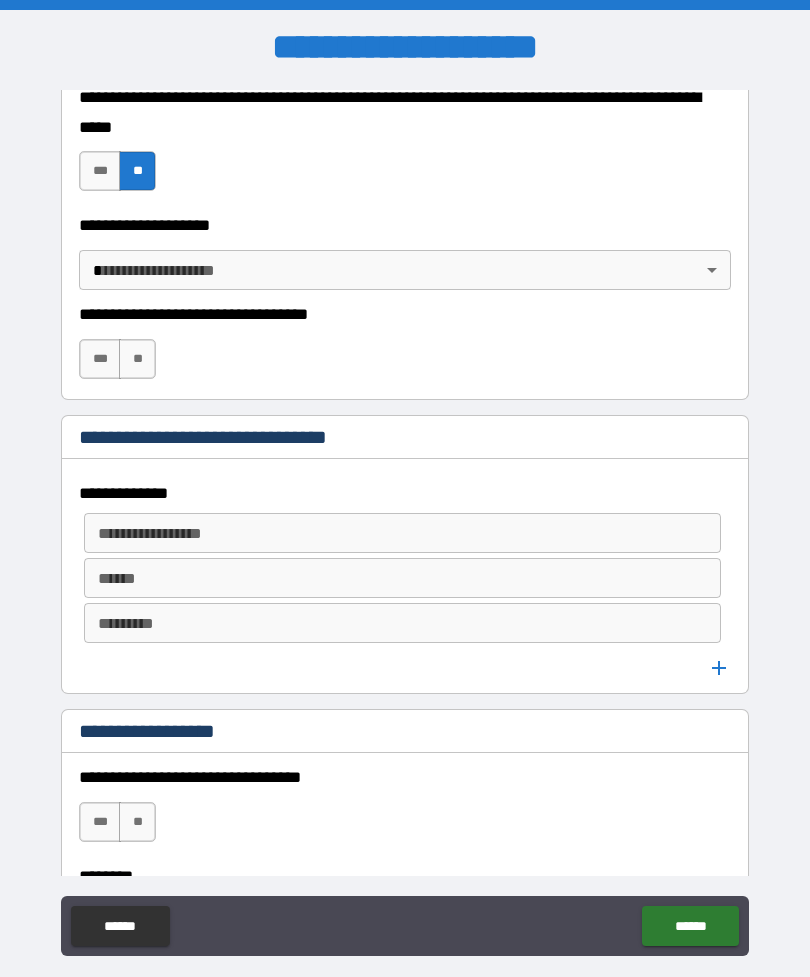 click on "**********" at bounding box center (405, 520) 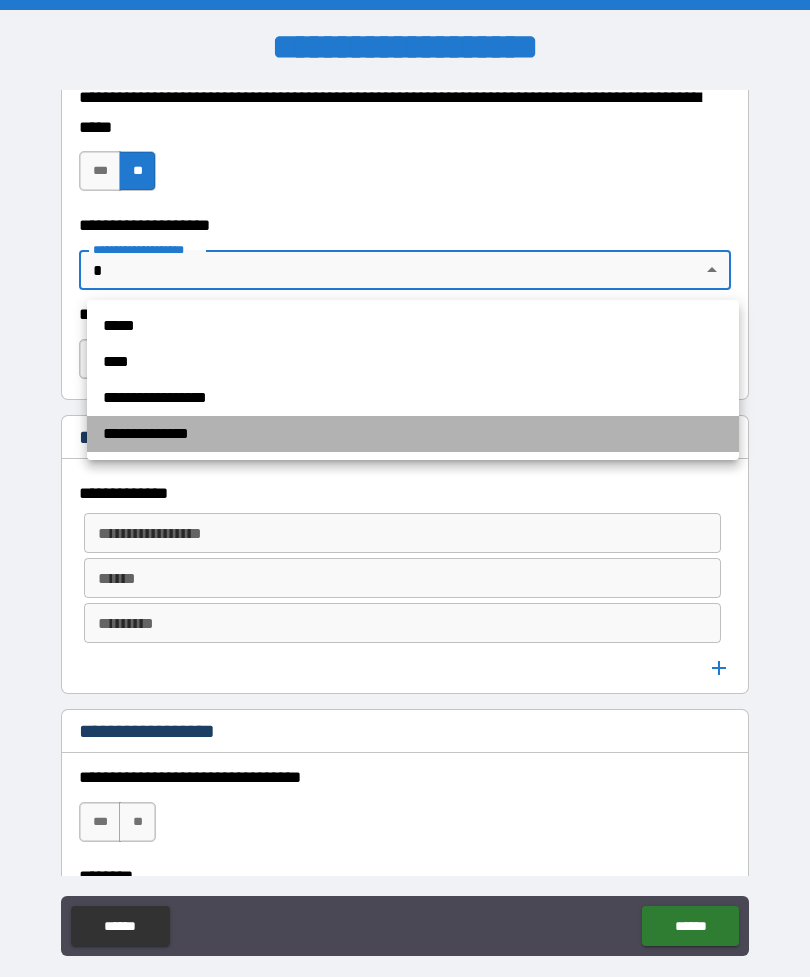 click on "**********" at bounding box center (413, 434) 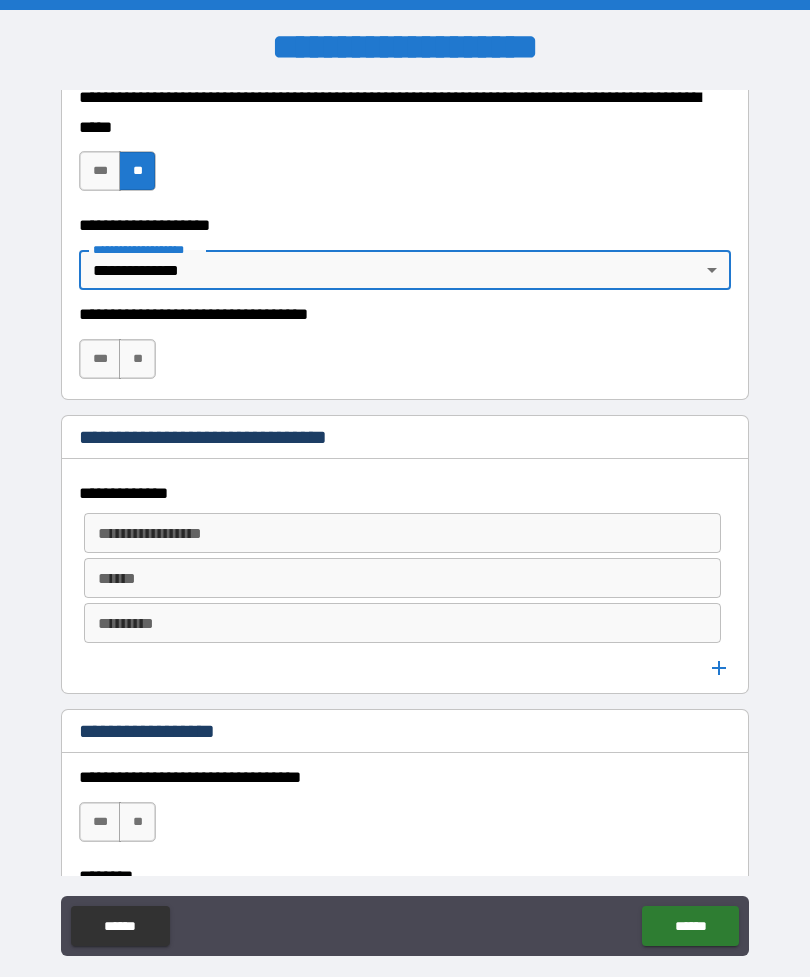 type on "**********" 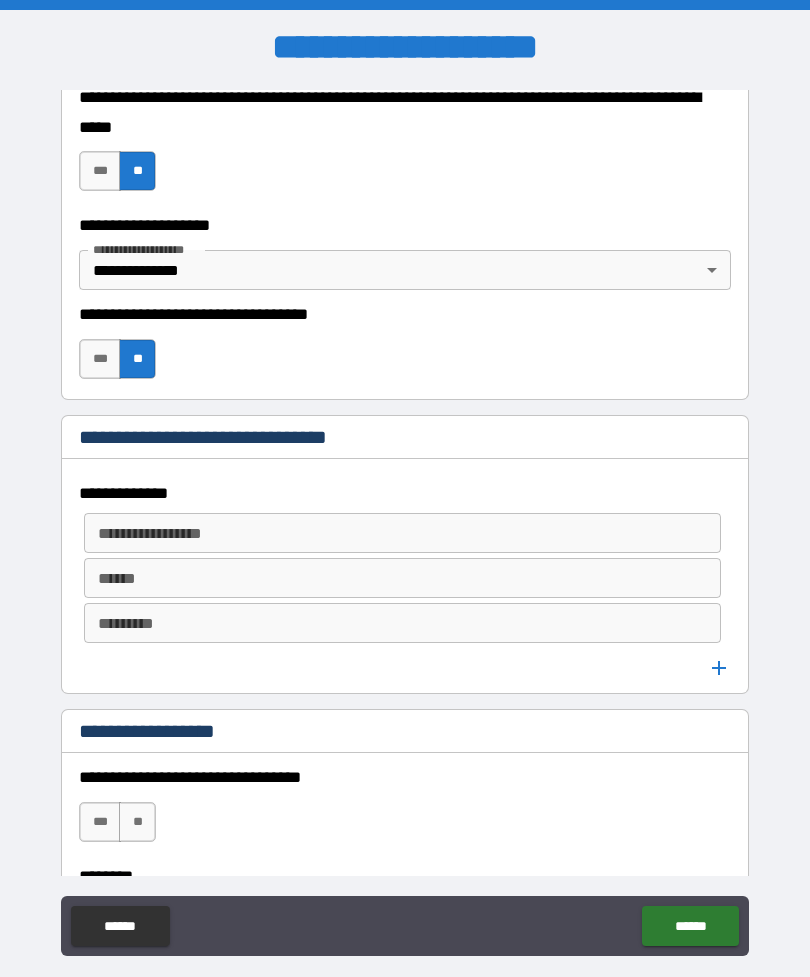 type on "*" 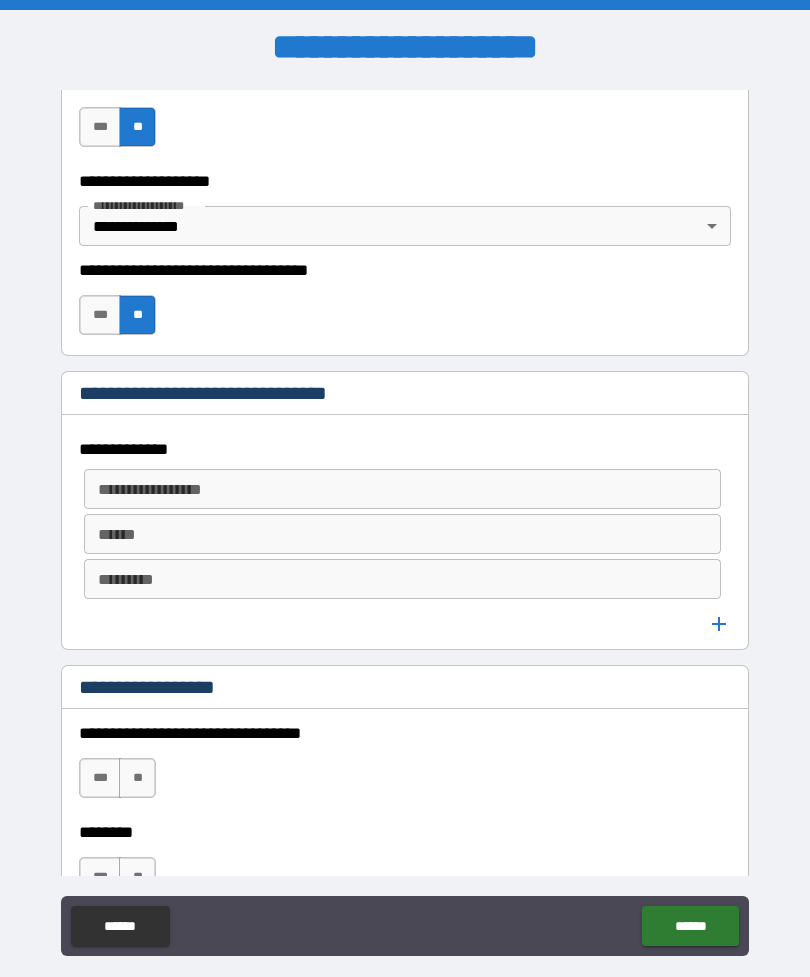 scroll, scrollTop: 729, scrollLeft: 0, axis: vertical 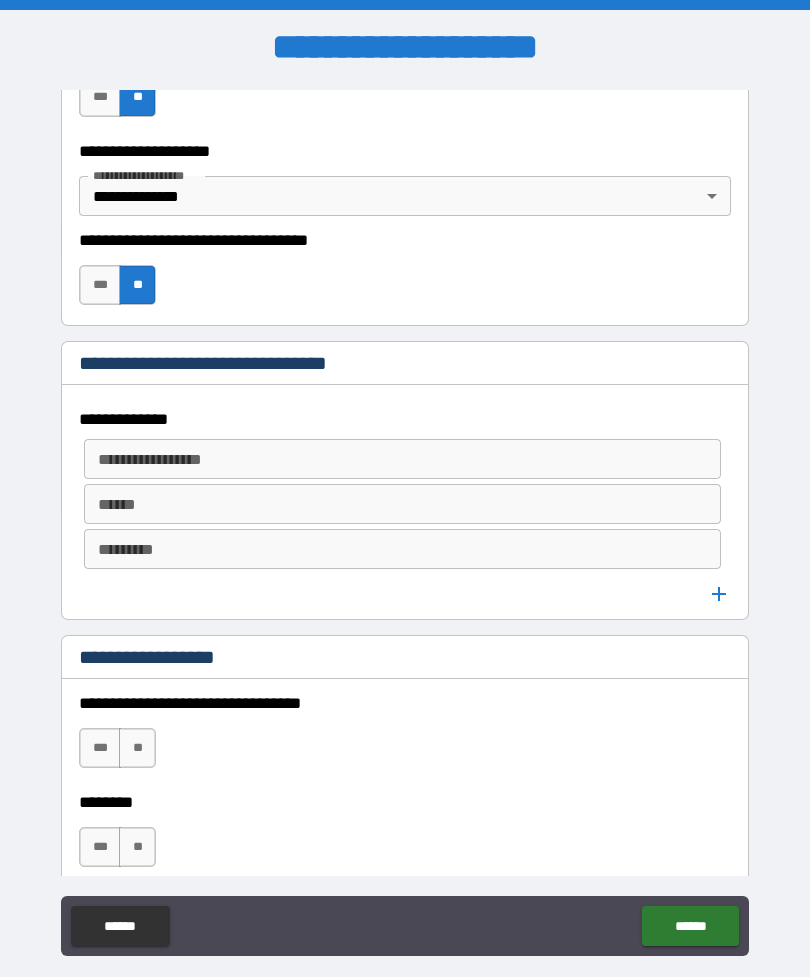 click on "**********" at bounding box center (402, 459) 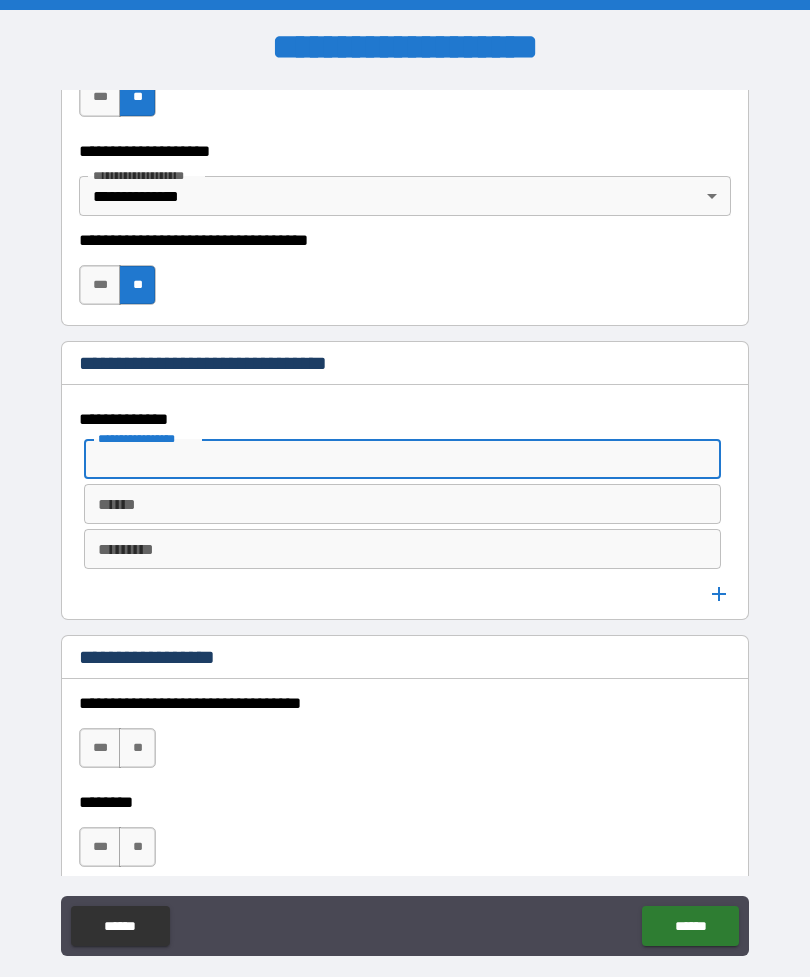 type on "*" 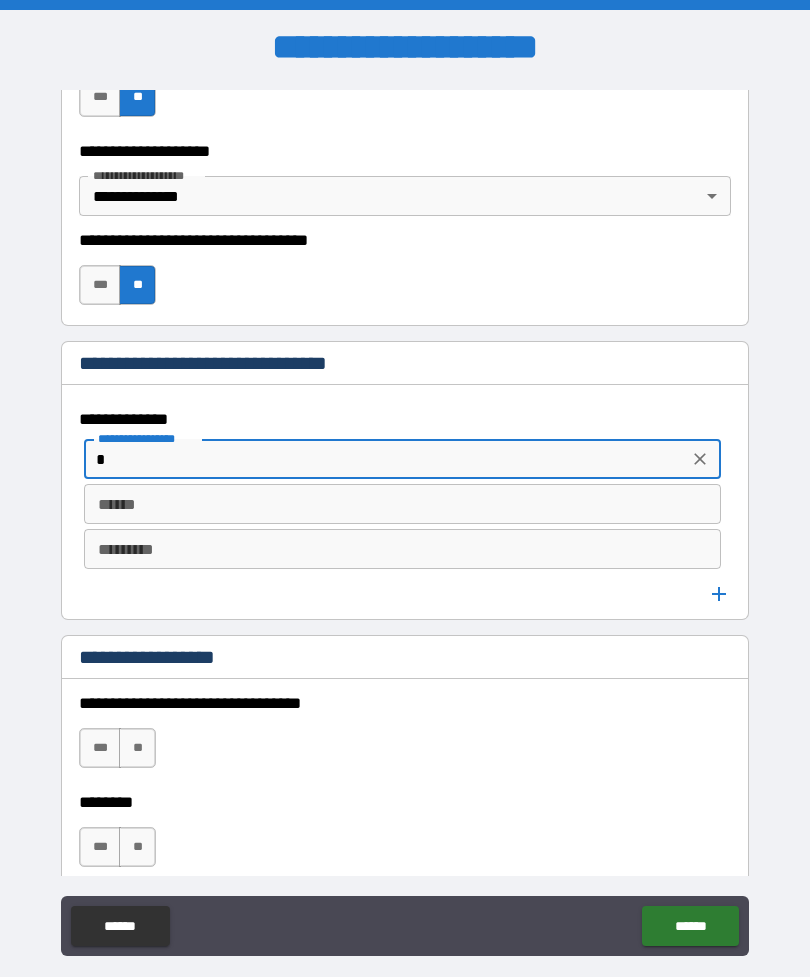 type on "*" 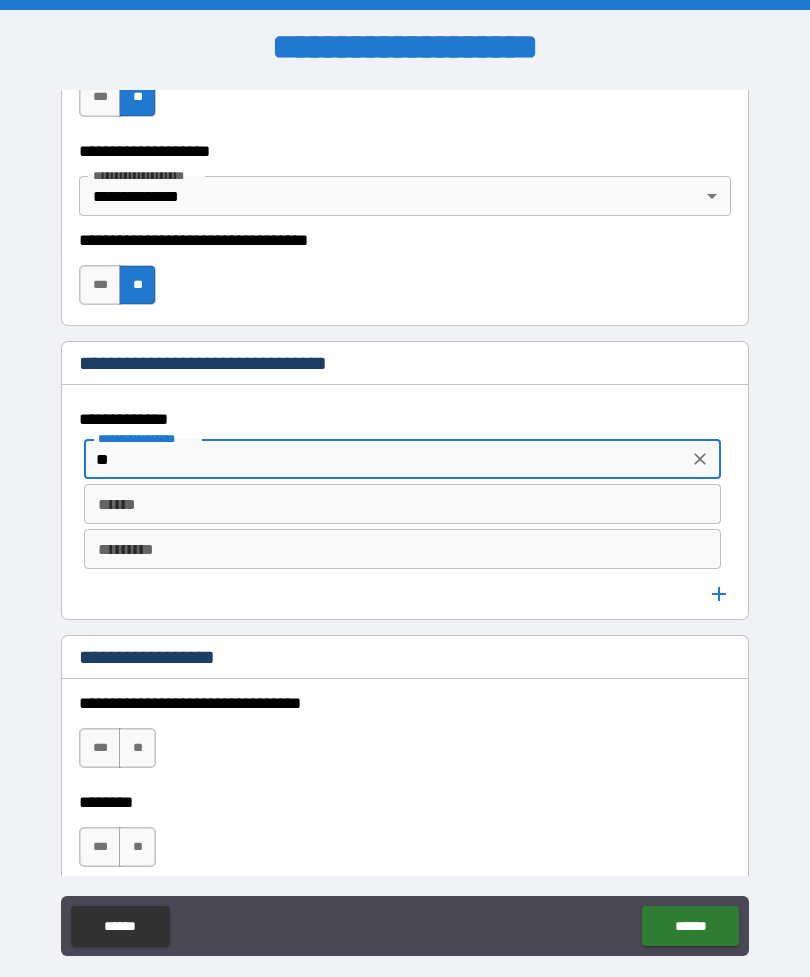 type on "*" 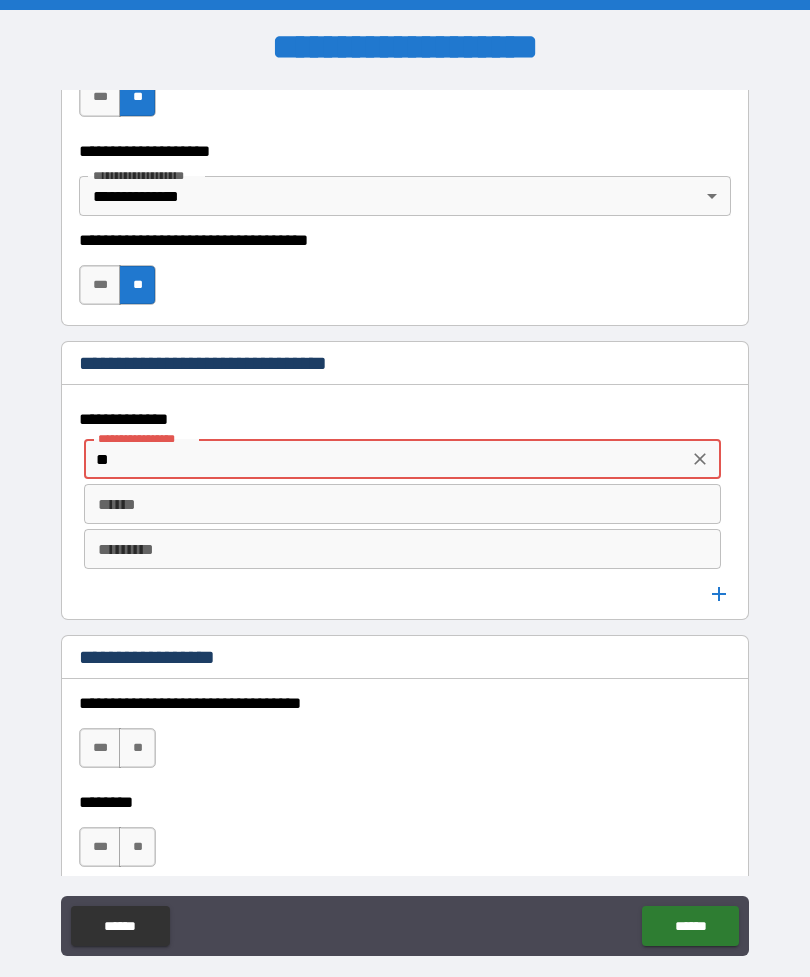 type on "***" 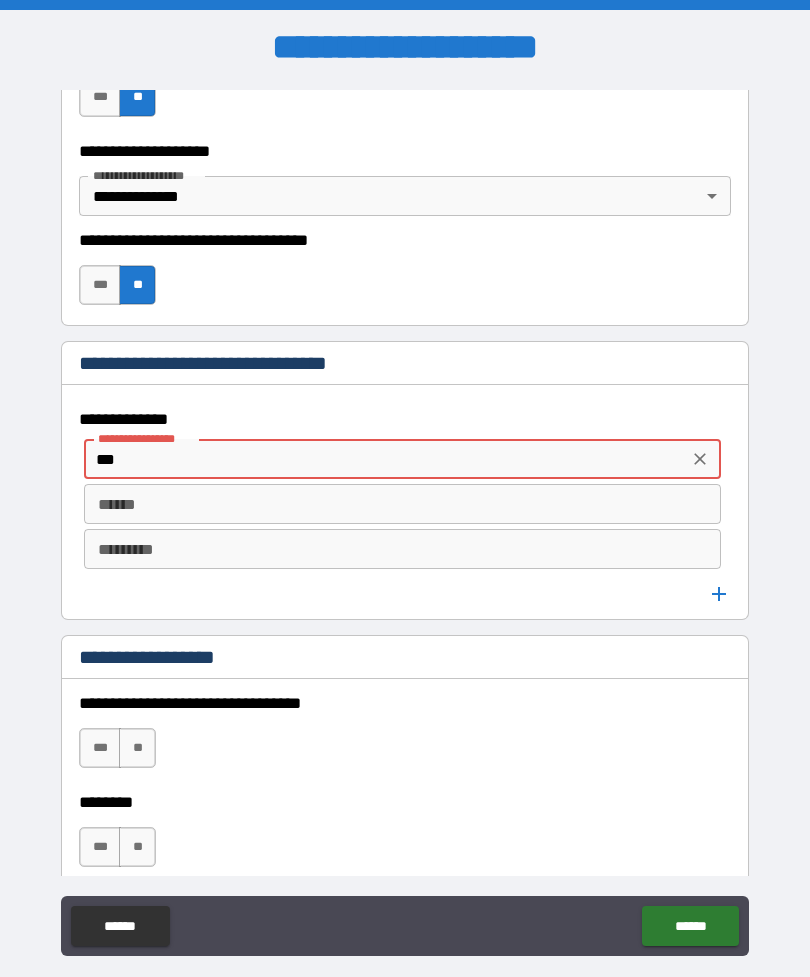 type on "*" 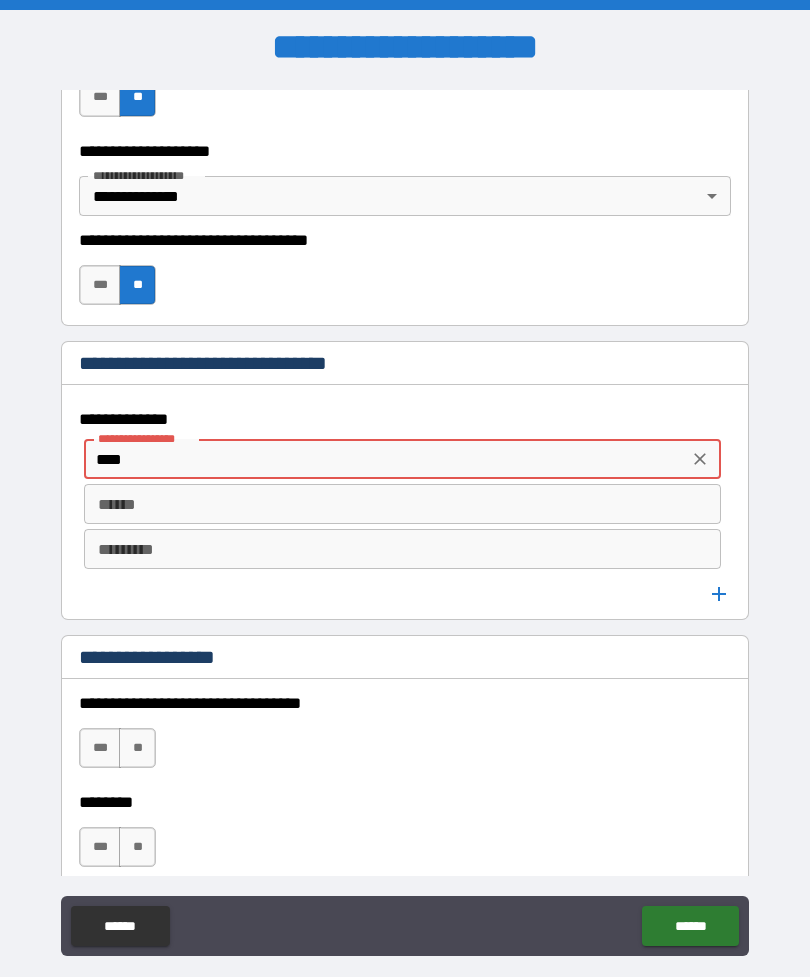 type on "*" 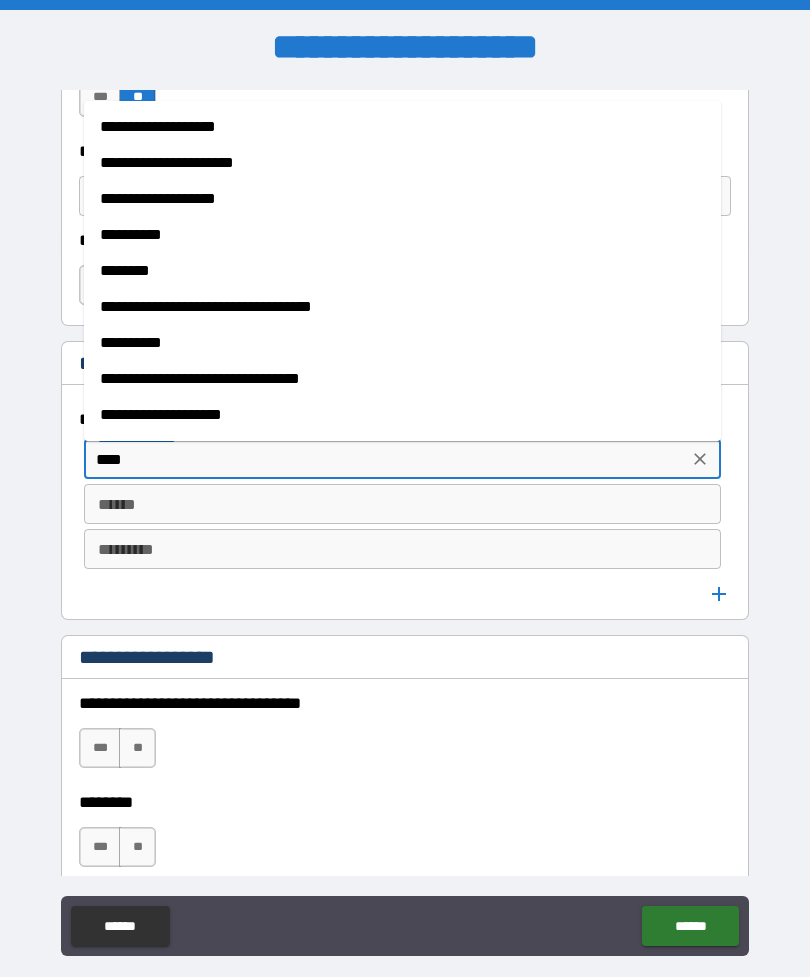 type on "*****" 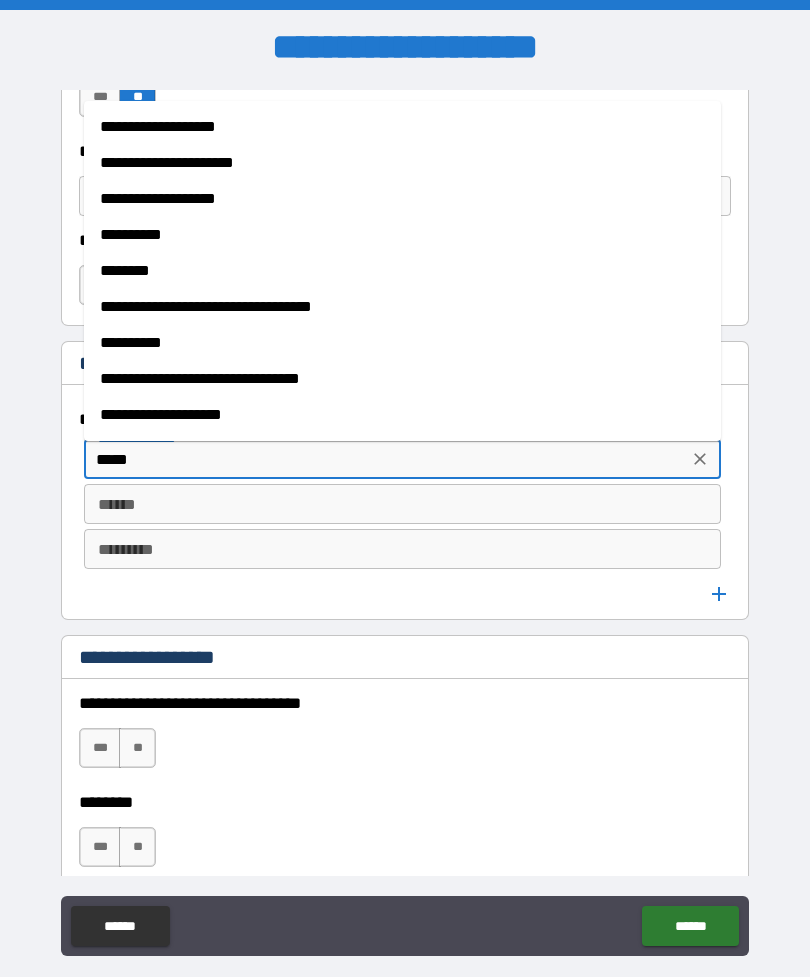 type on "*" 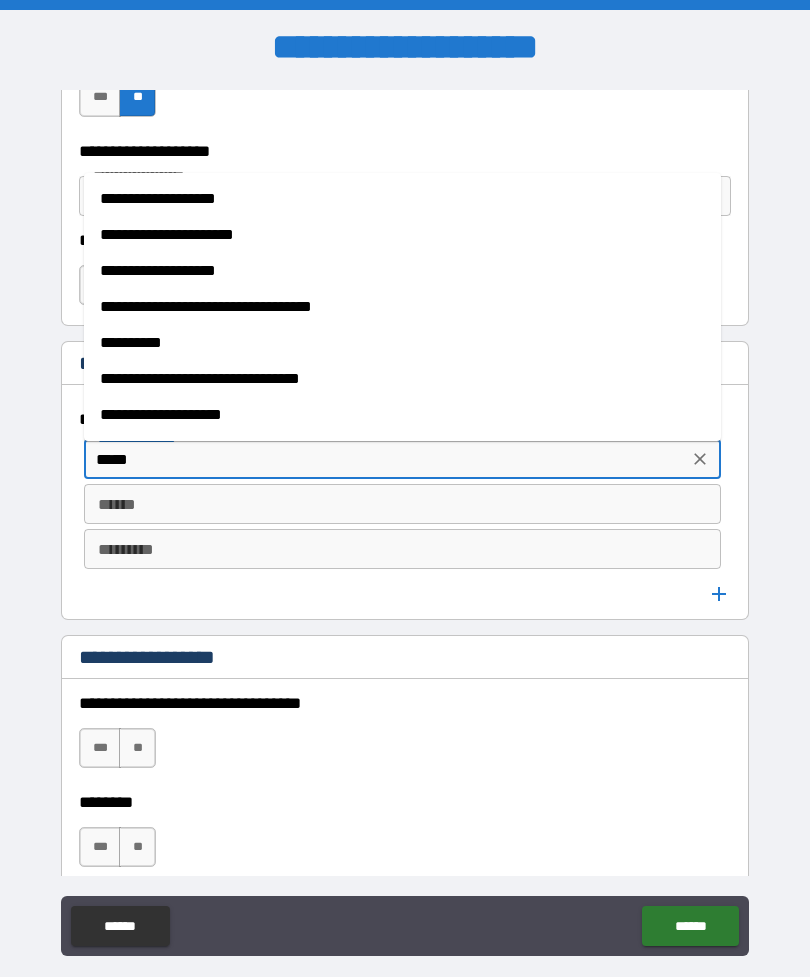 type on "******" 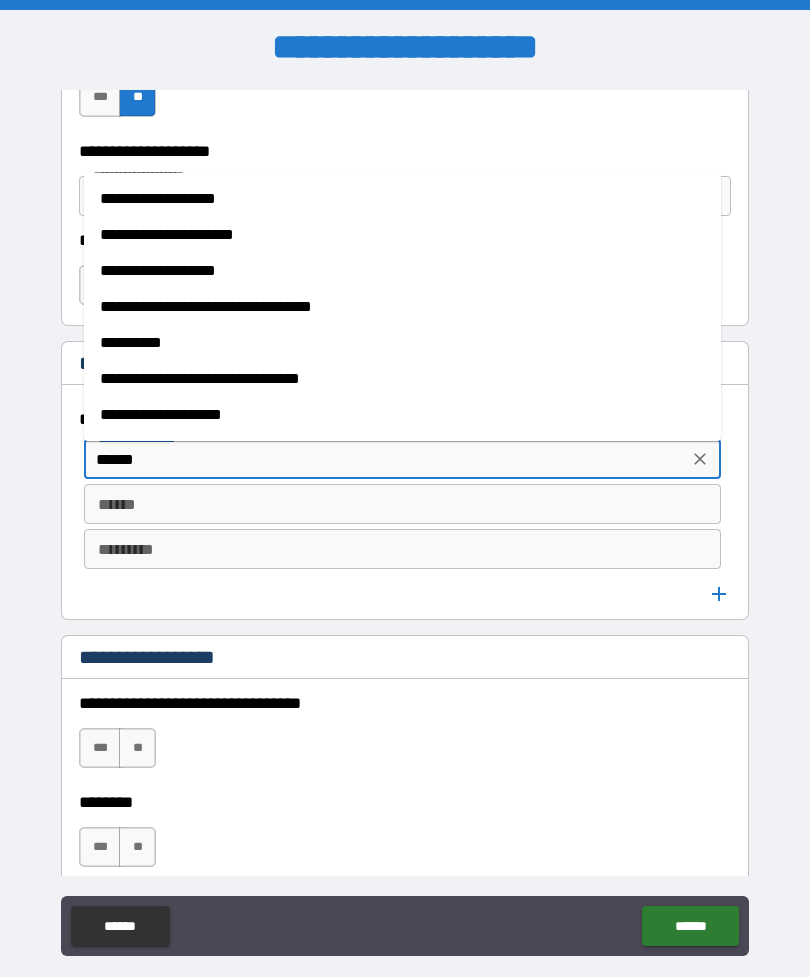 type on "*" 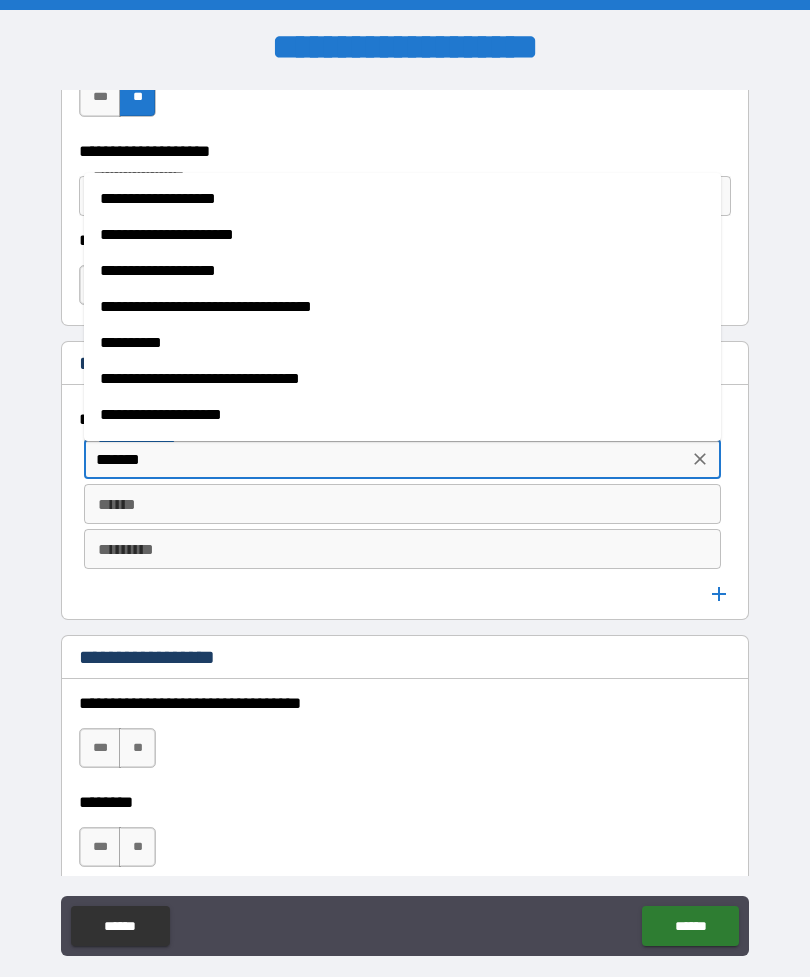 type on "*" 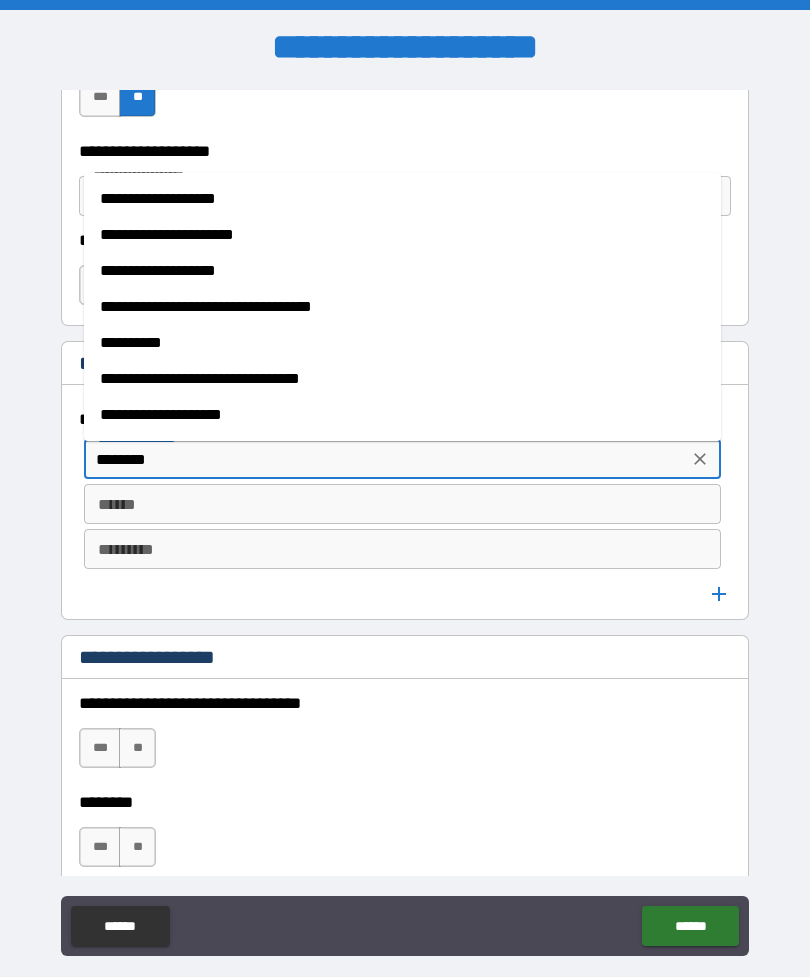 type on "*" 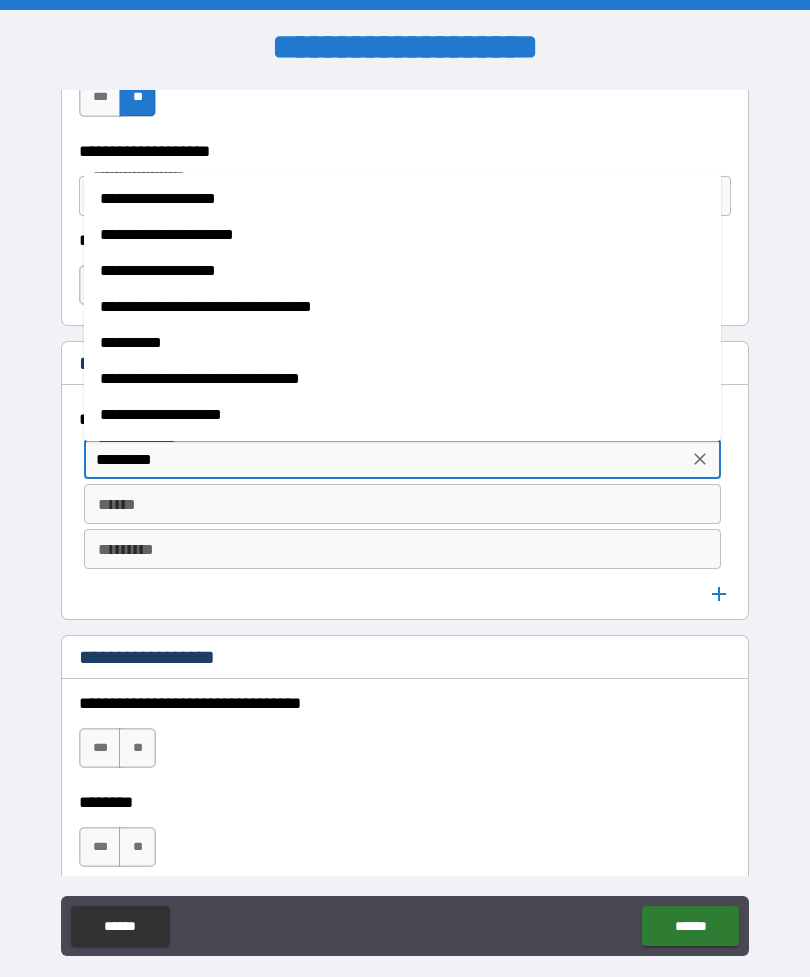 type on "*" 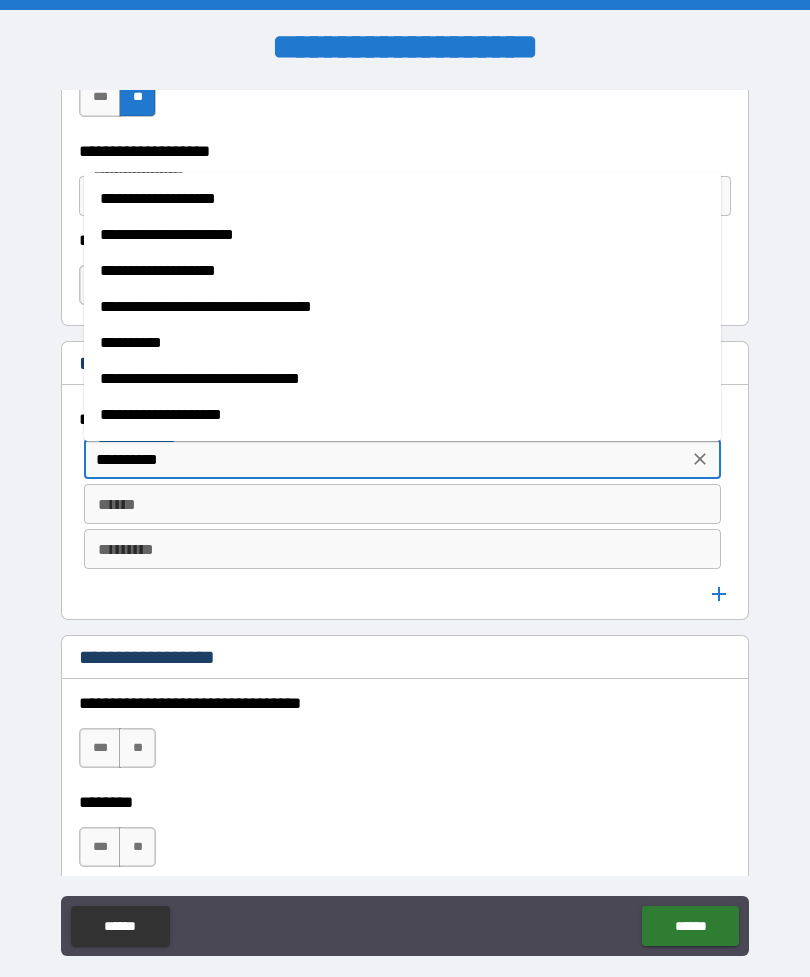 type on "*" 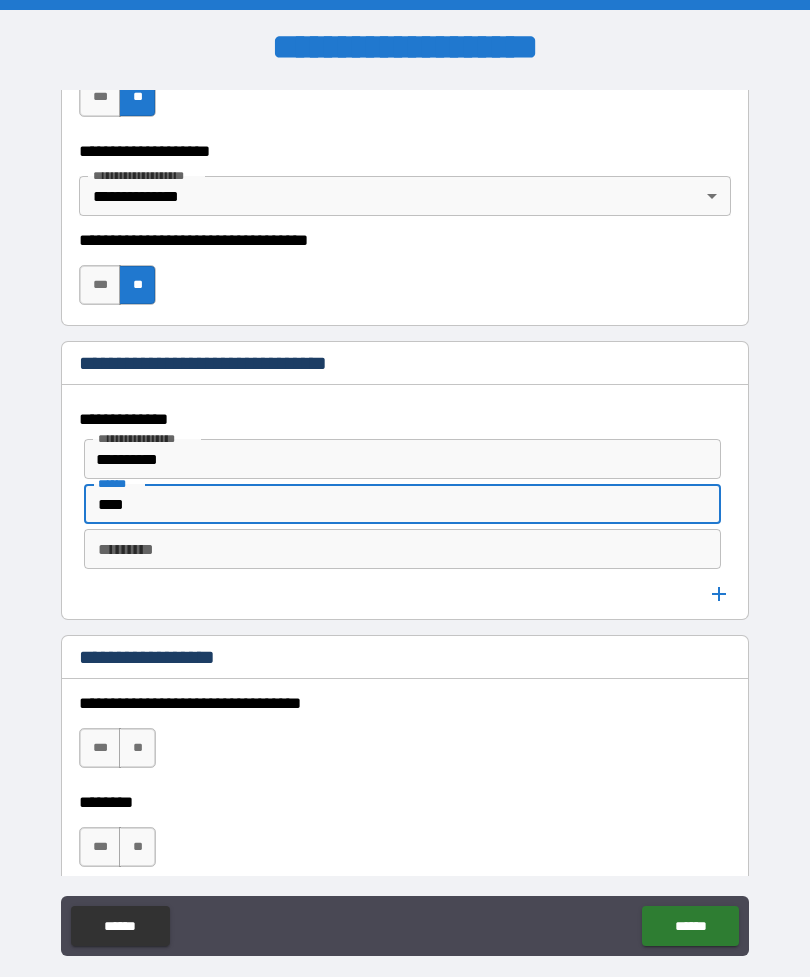 type on "****" 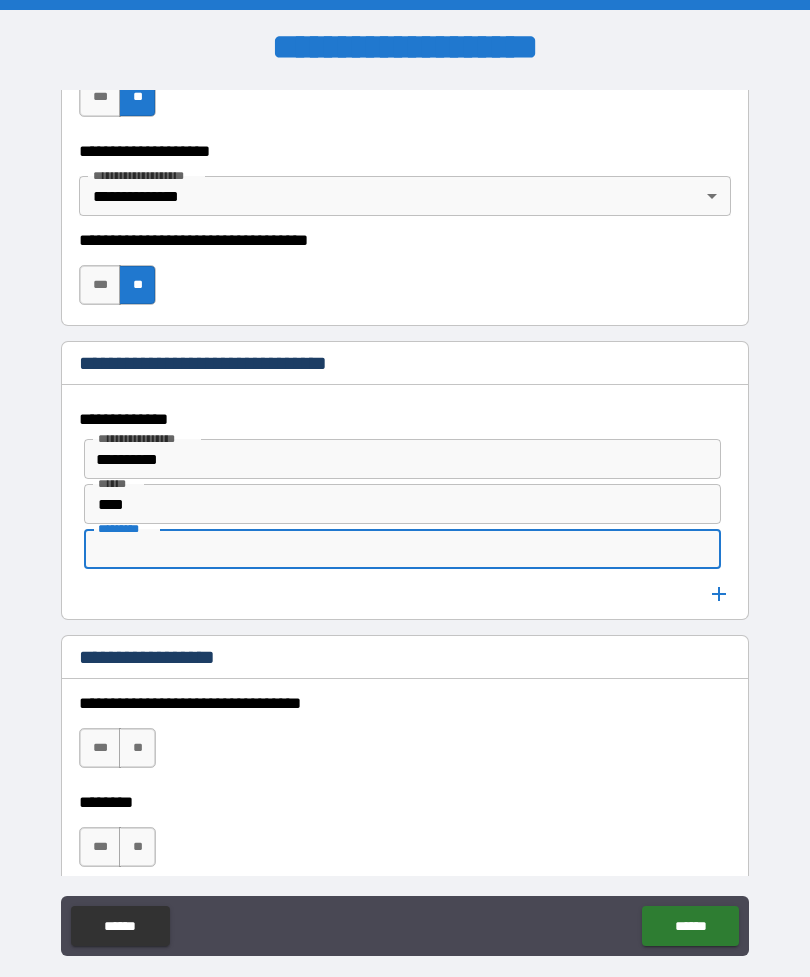 type on "*" 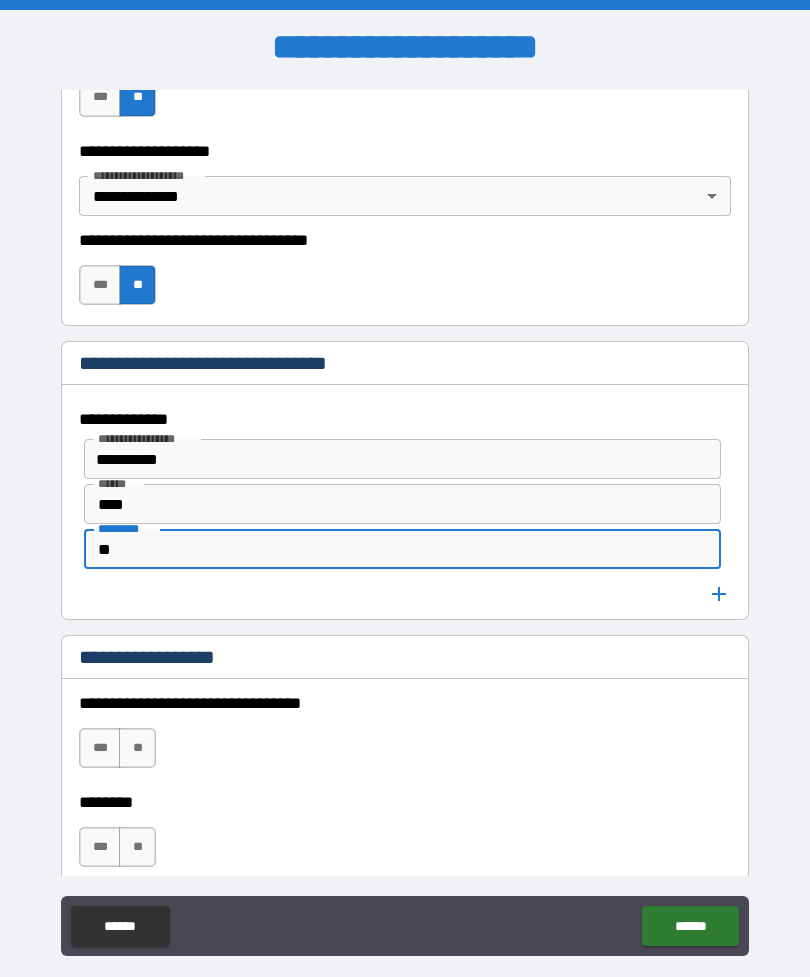 type on "*" 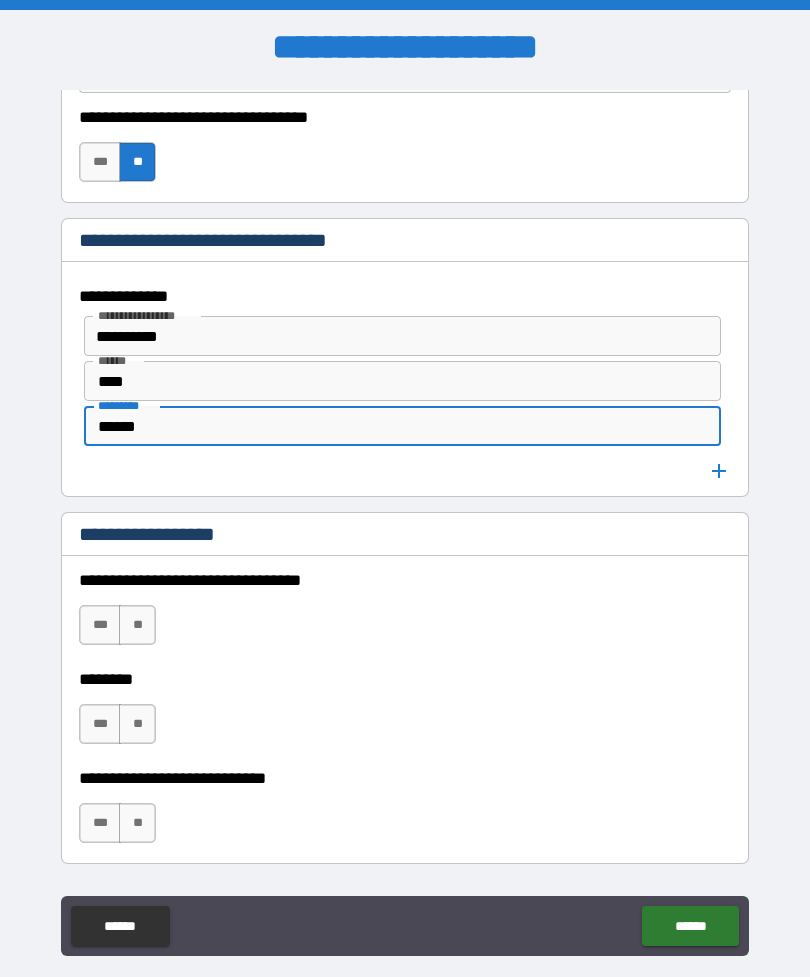scroll, scrollTop: 845, scrollLeft: 0, axis: vertical 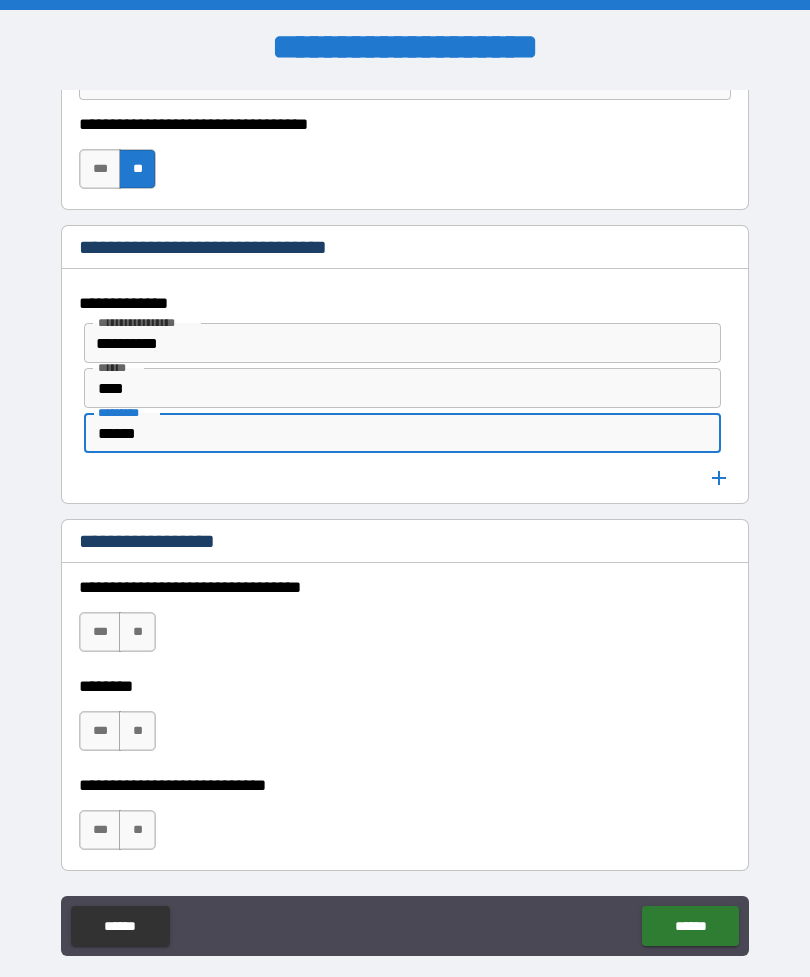 type on "******" 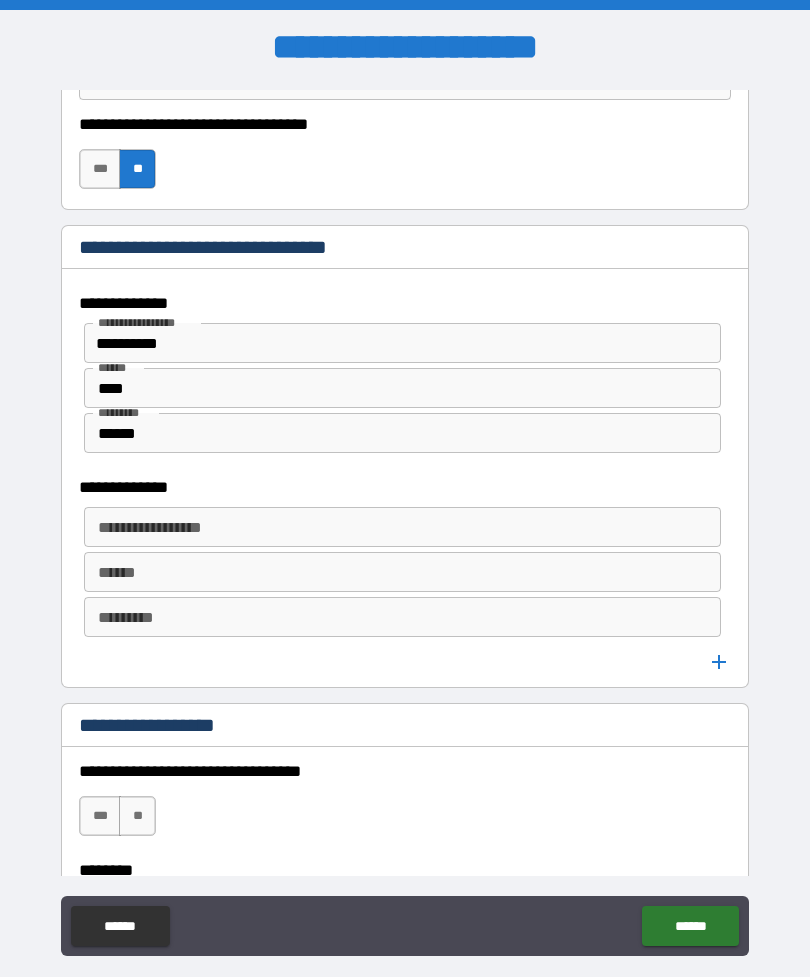 type on "*" 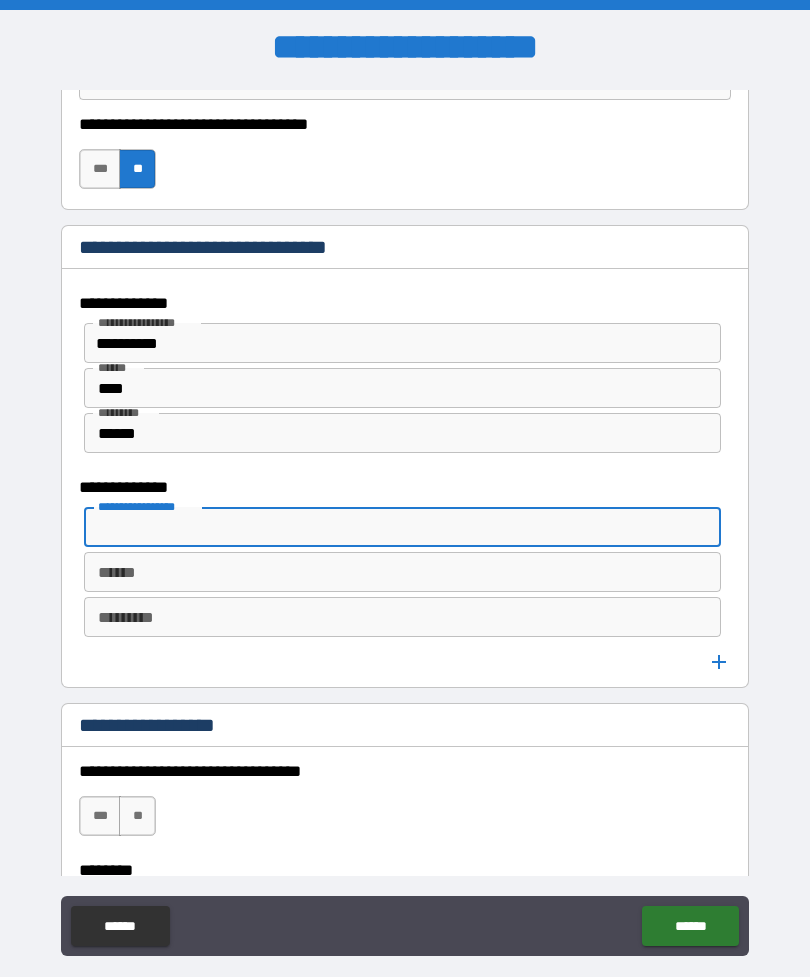 type on "*" 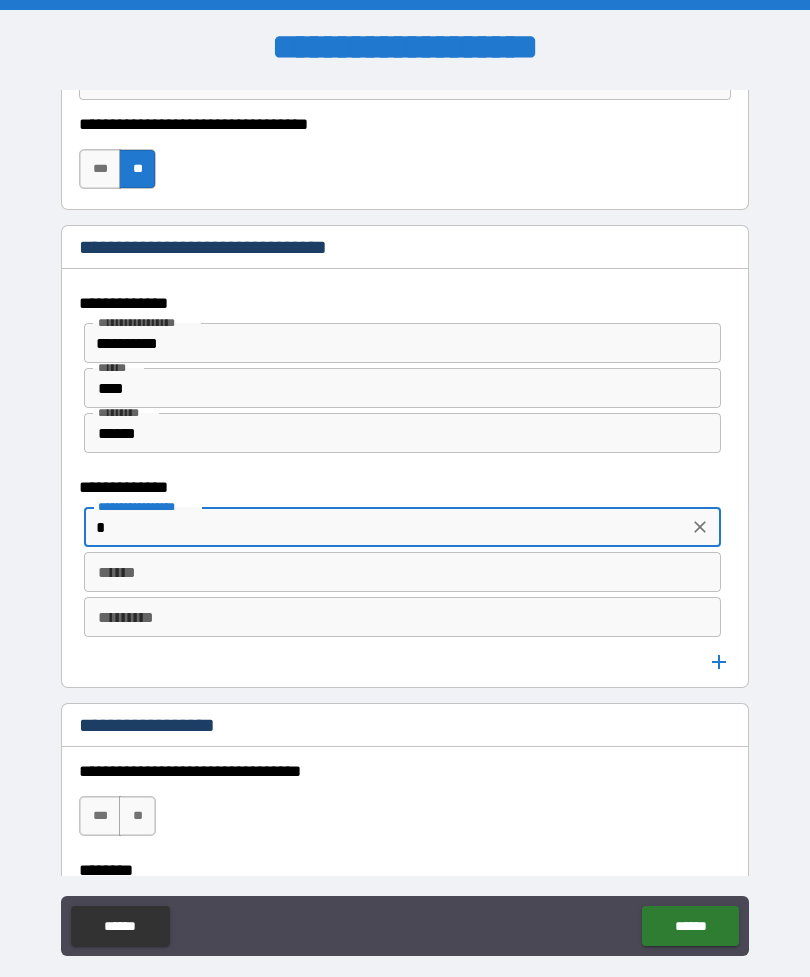 type on "*" 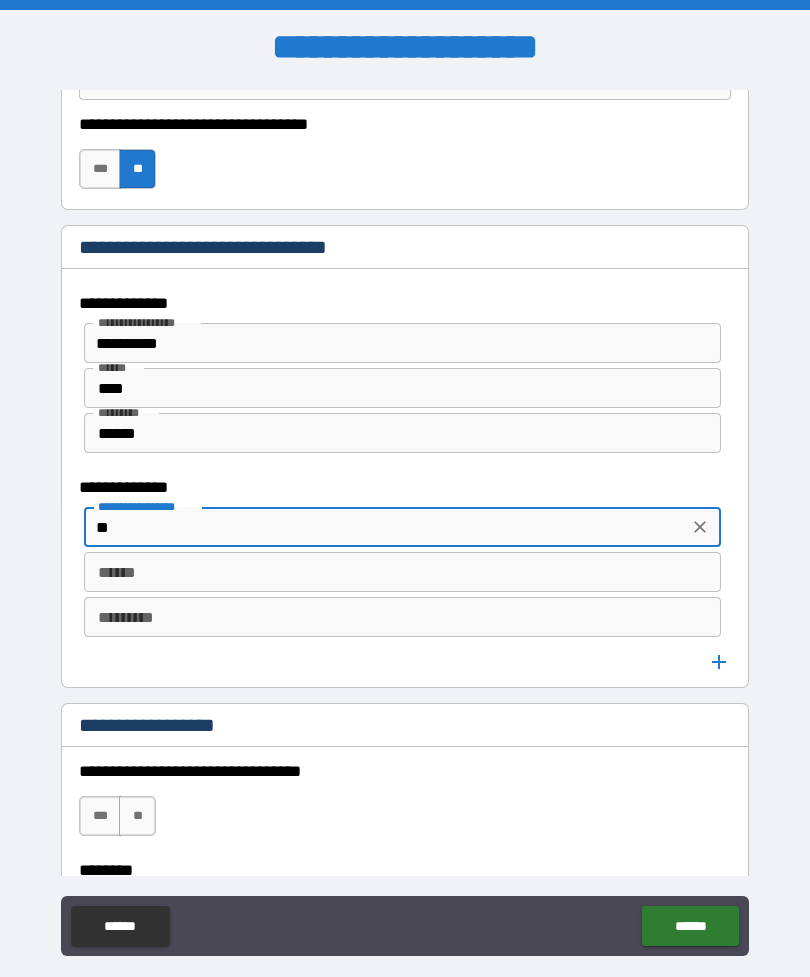 type on "*" 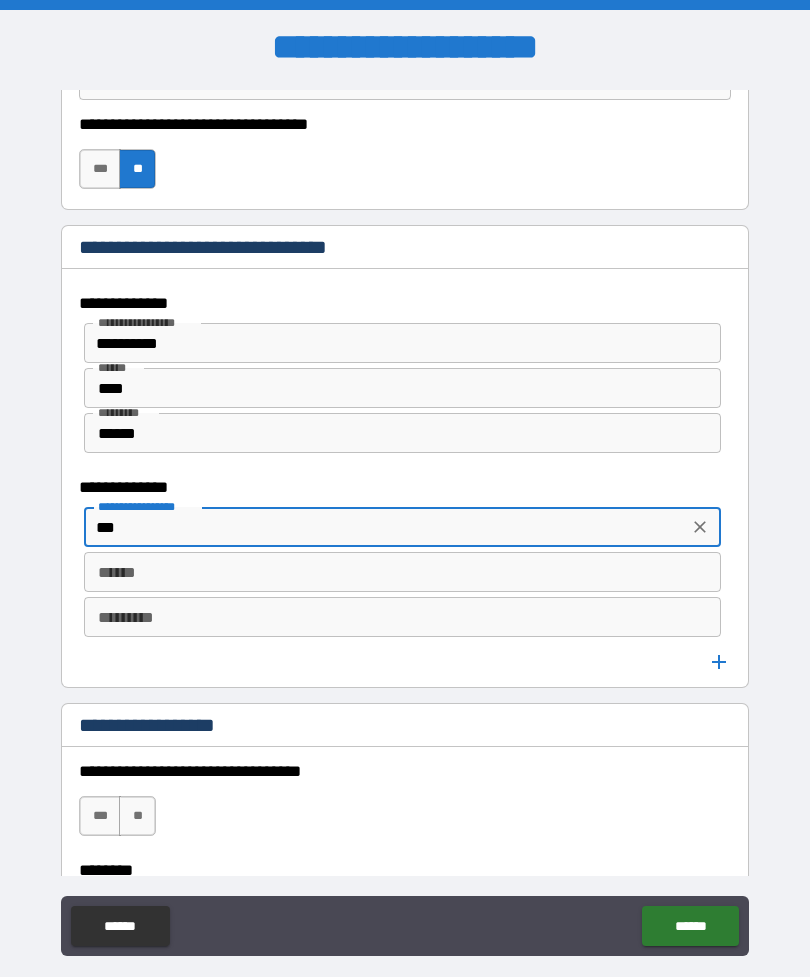 type on "*" 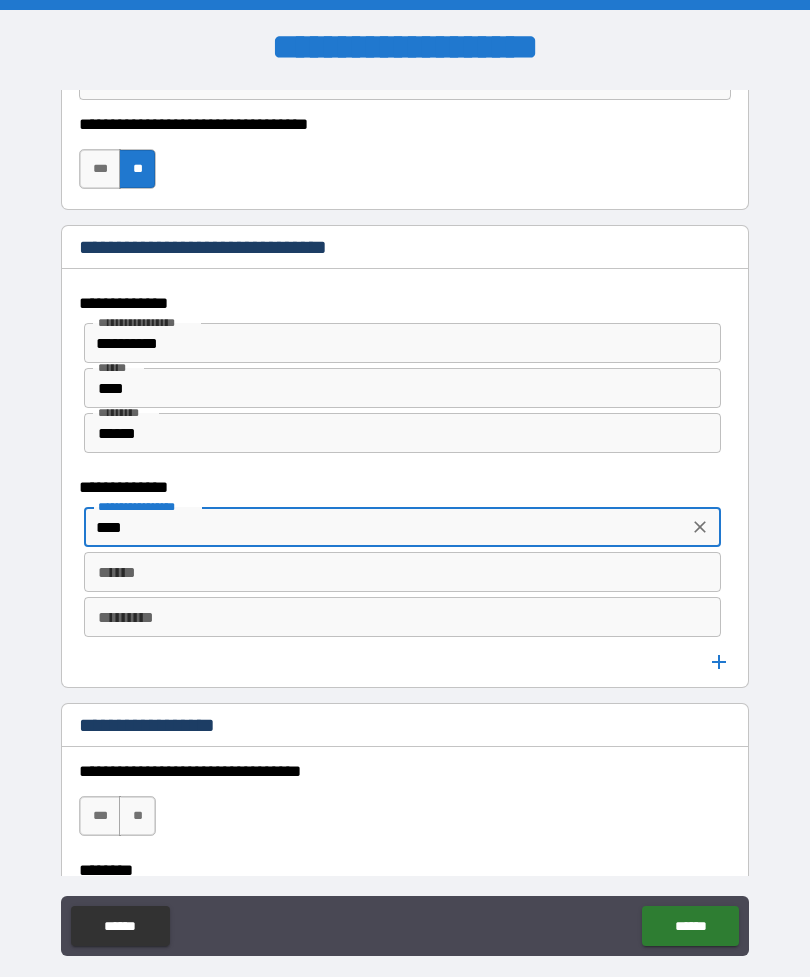 type on "*" 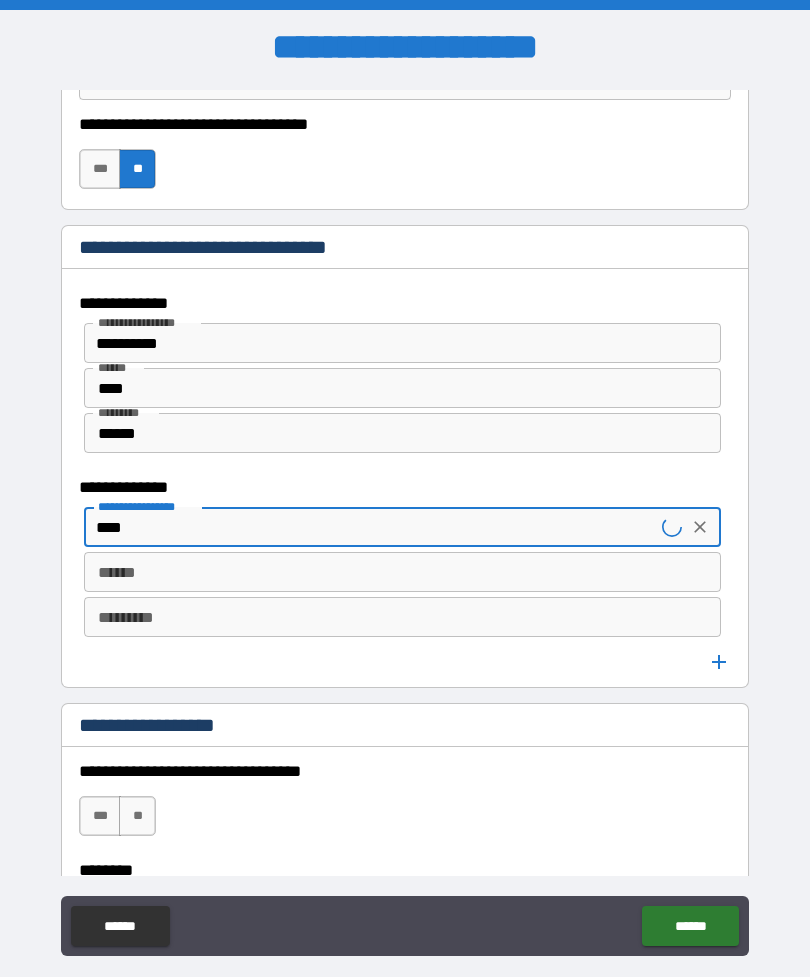 type on "*****" 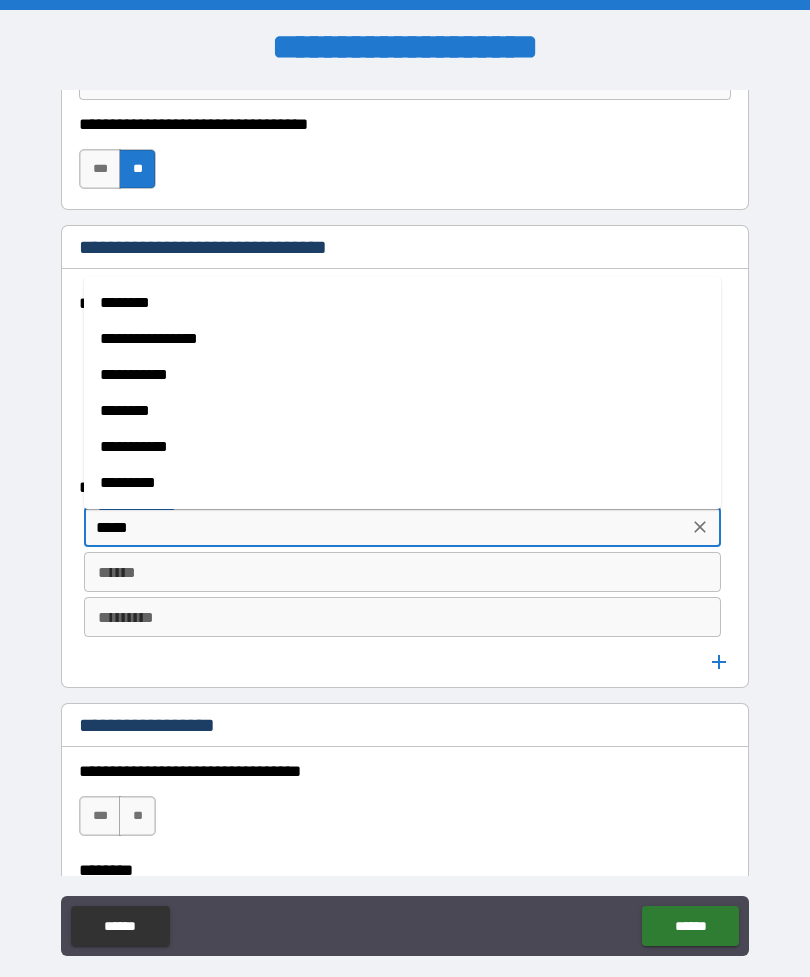 type on "*" 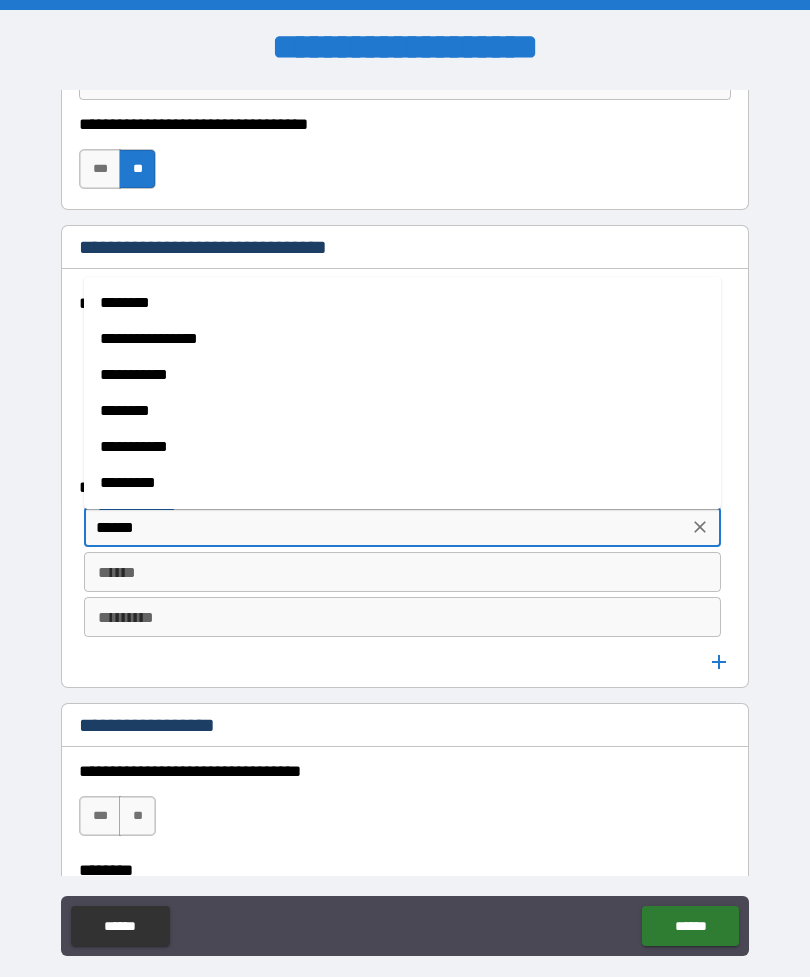 type on "*" 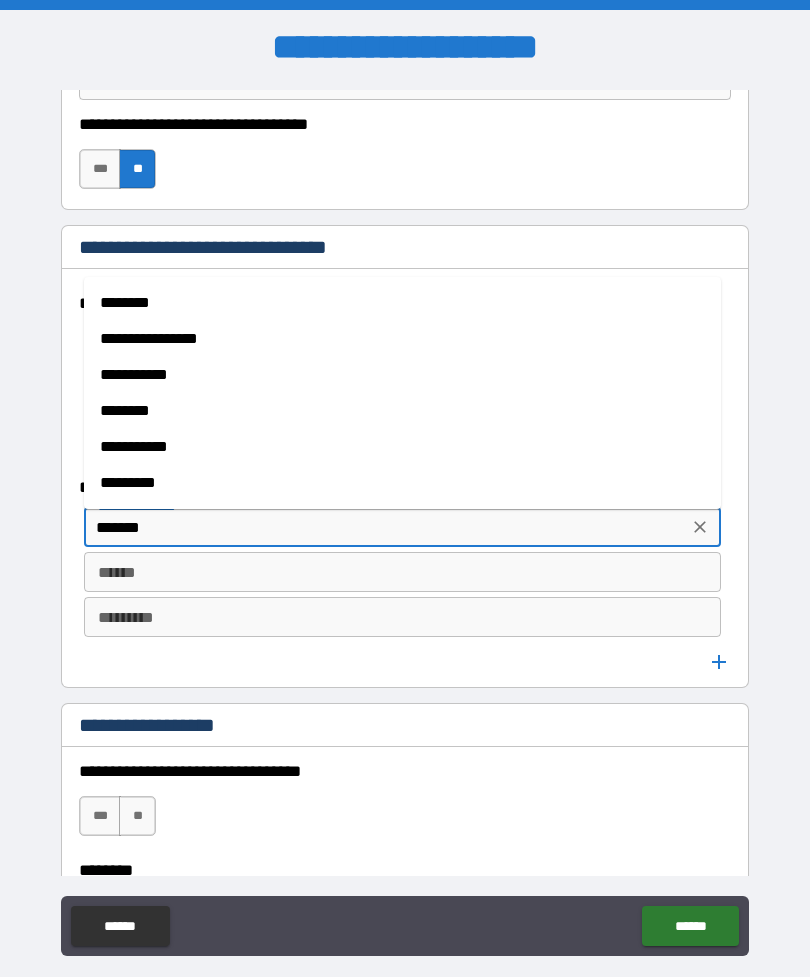 type on "*" 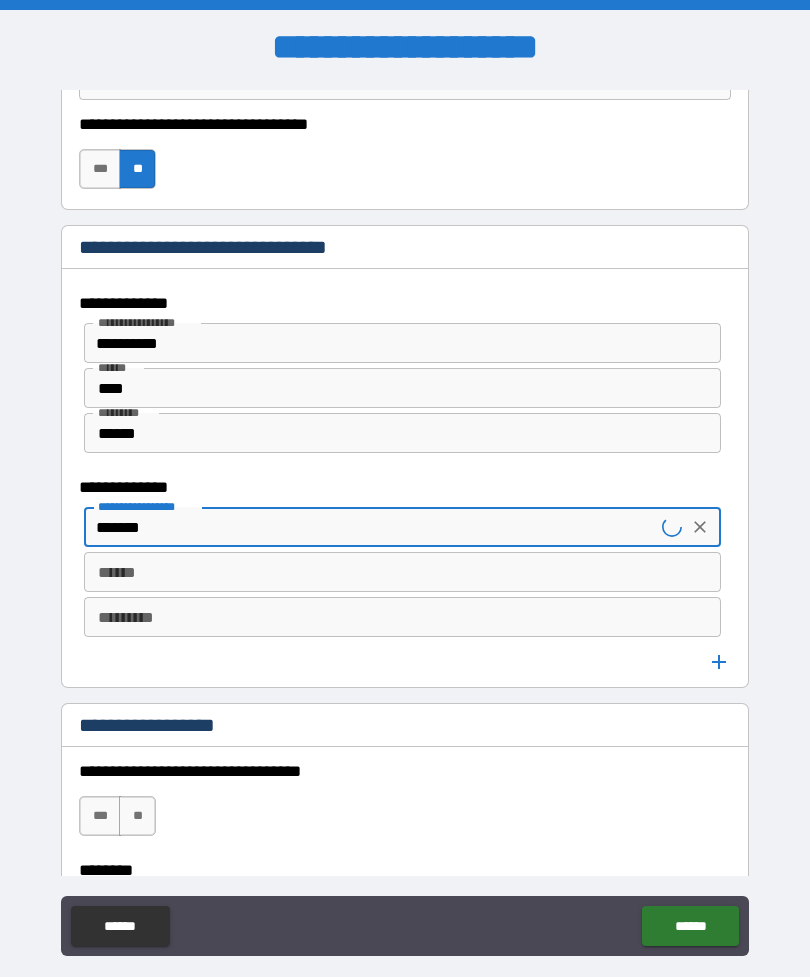 type on "********" 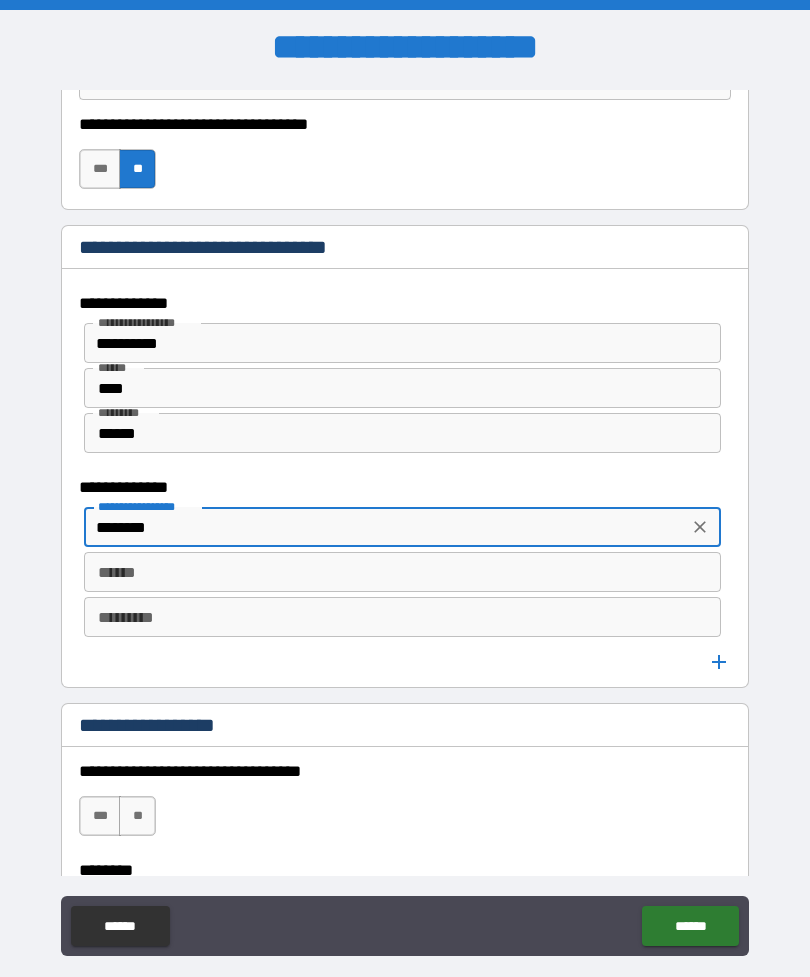 type on "*" 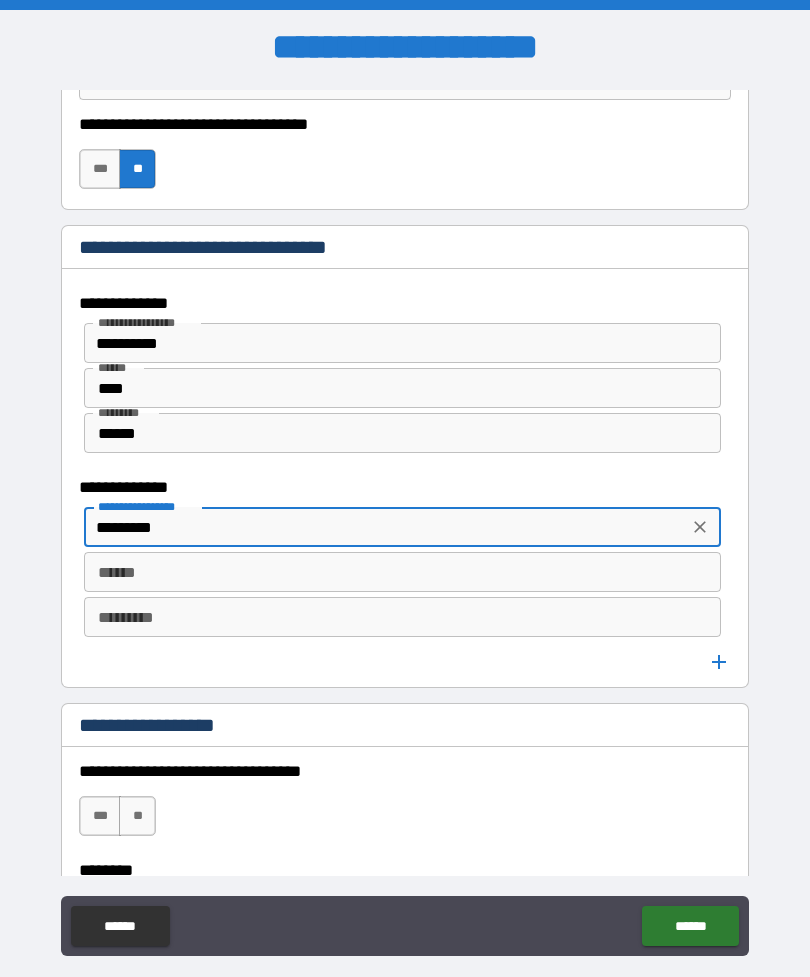 type on "*" 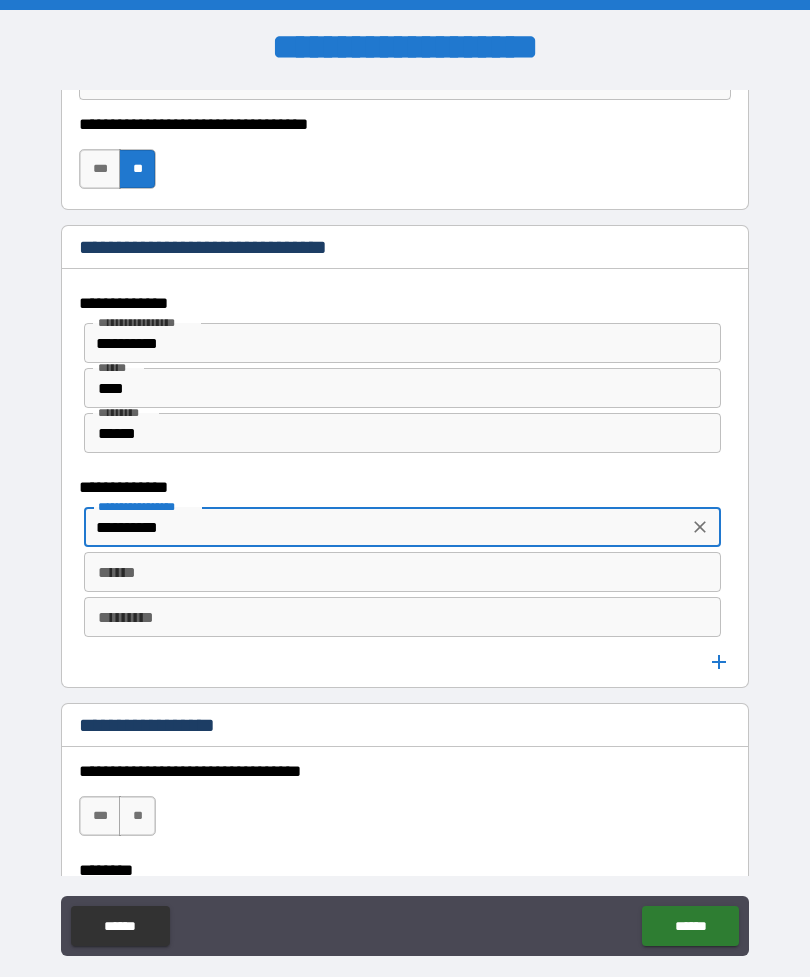 type on "*" 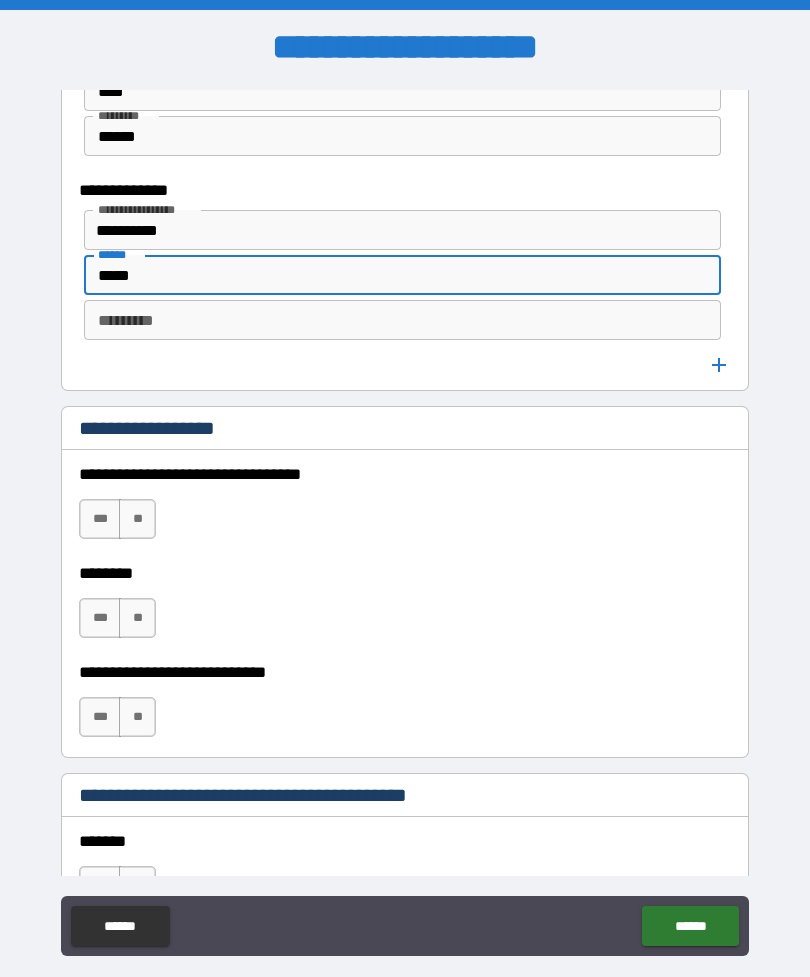 scroll, scrollTop: 1145, scrollLeft: 0, axis: vertical 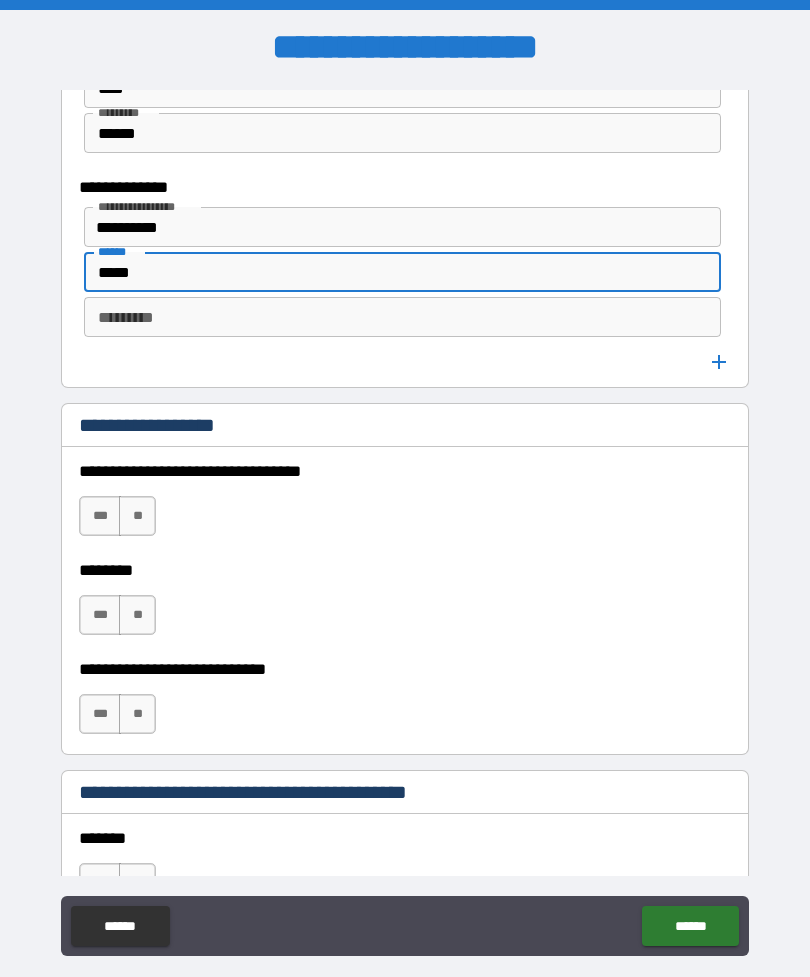type on "*****" 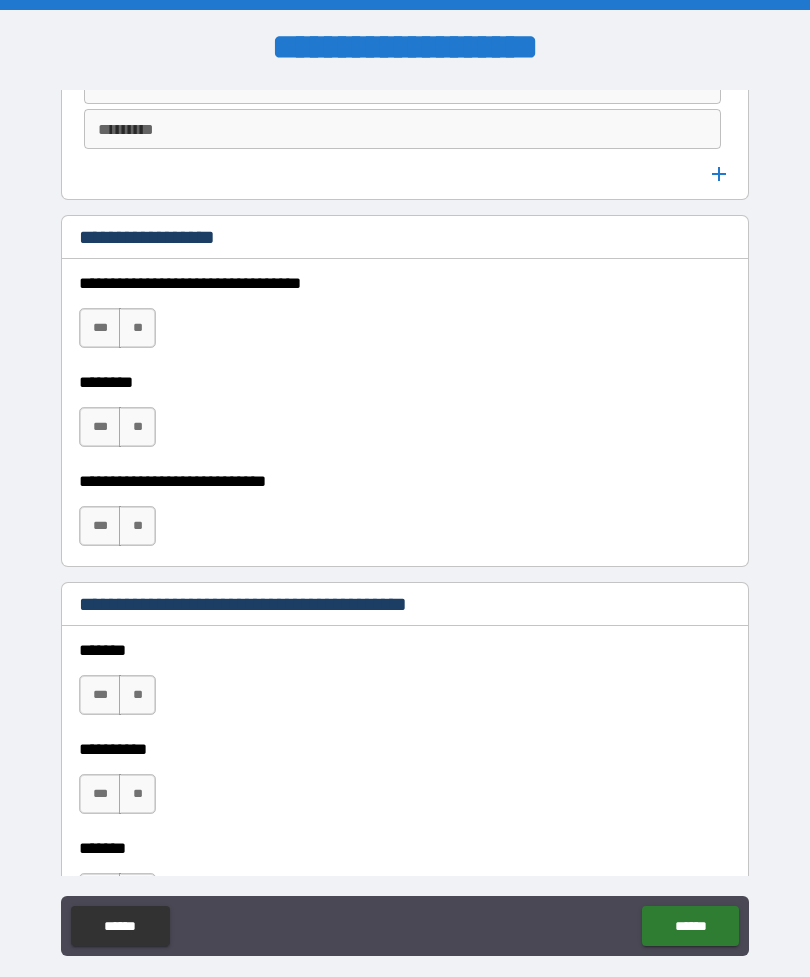 scroll, scrollTop: 1525, scrollLeft: 0, axis: vertical 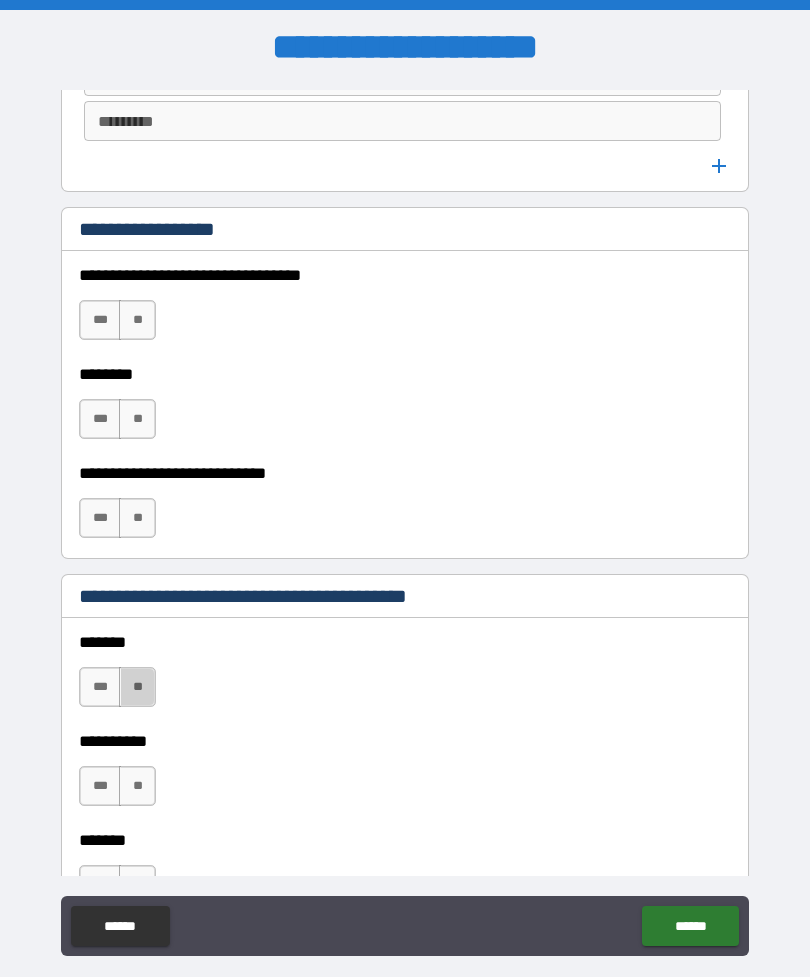 click on "**" at bounding box center [137, 687] 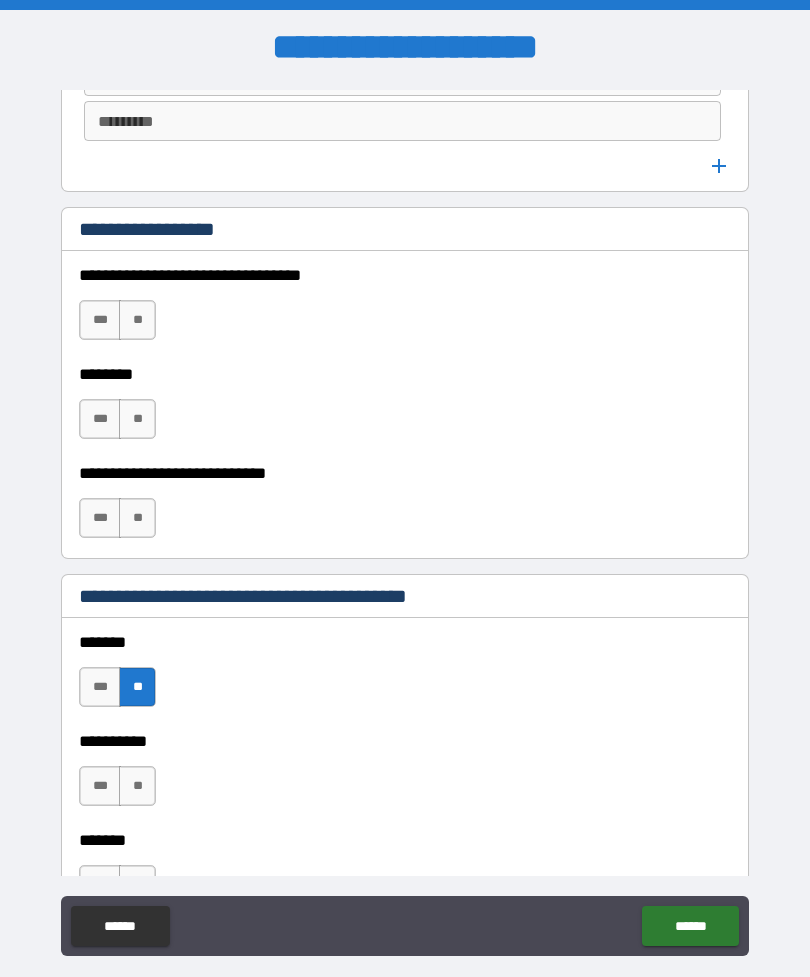 click on "**" at bounding box center [137, 786] 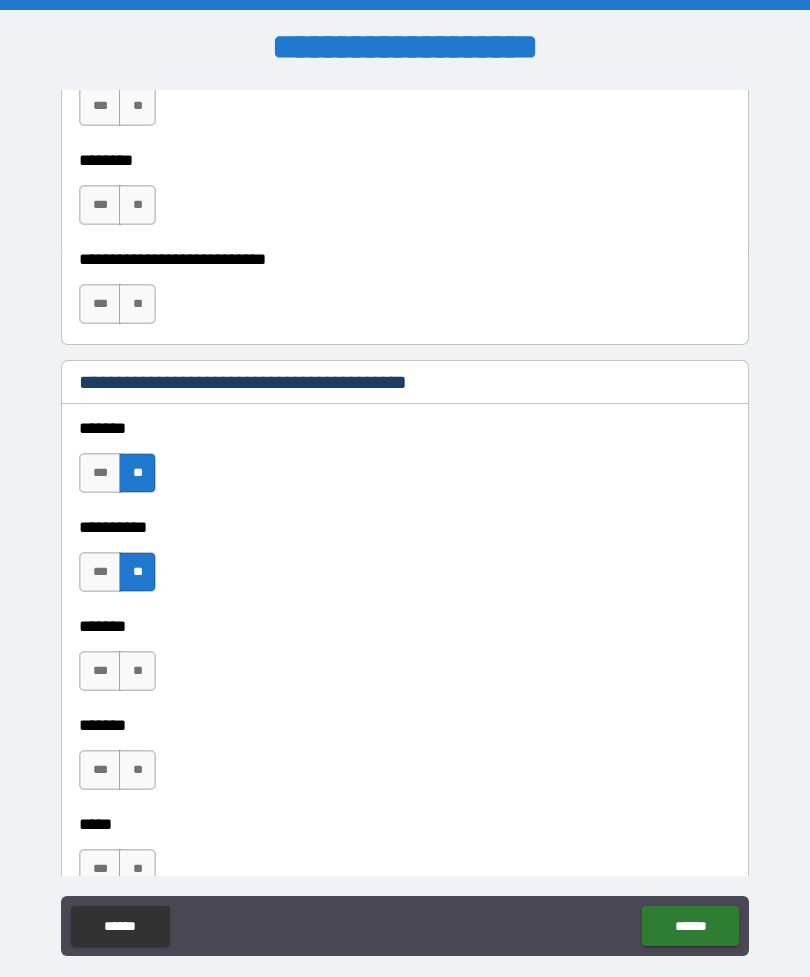 scroll, scrollTop: 1786, scrollLeft: 0, axis: vertical 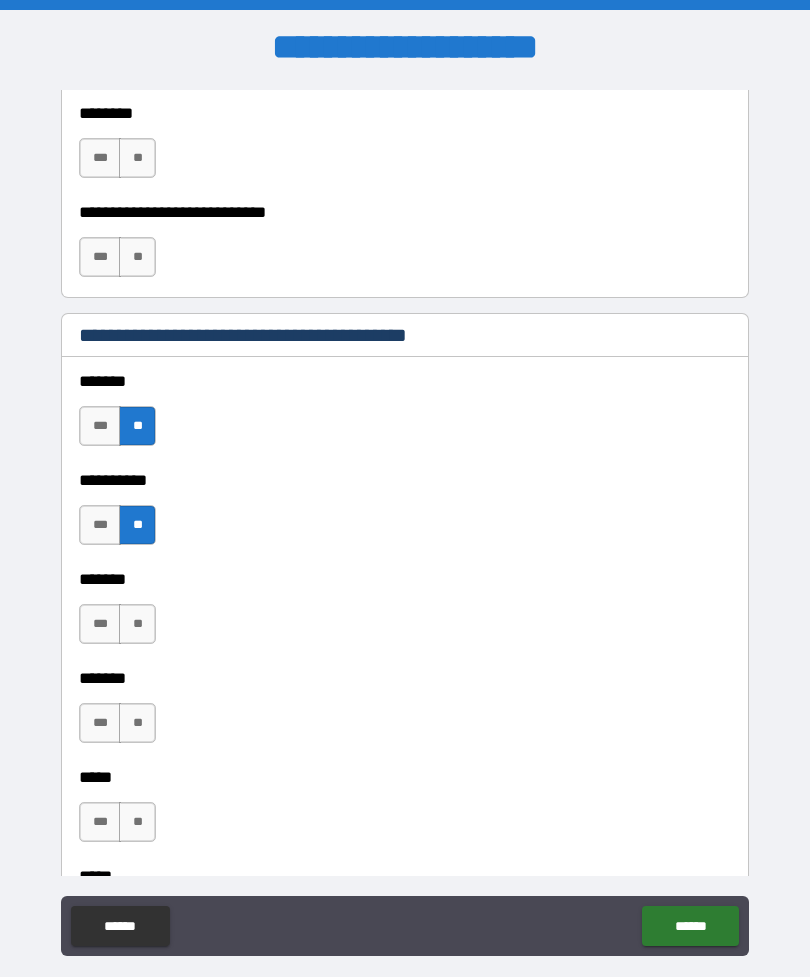 click on "**" at bounding box center (137, 624) 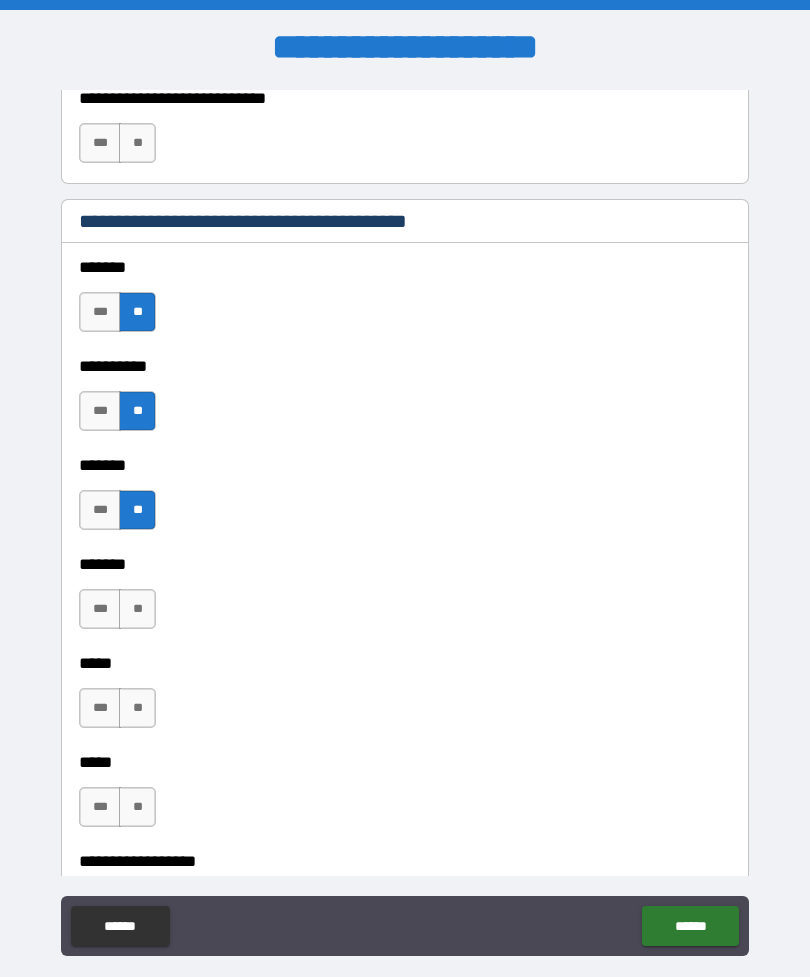 scroll, scrollTop: 1909, scrollLeft: 0, axis: vertical 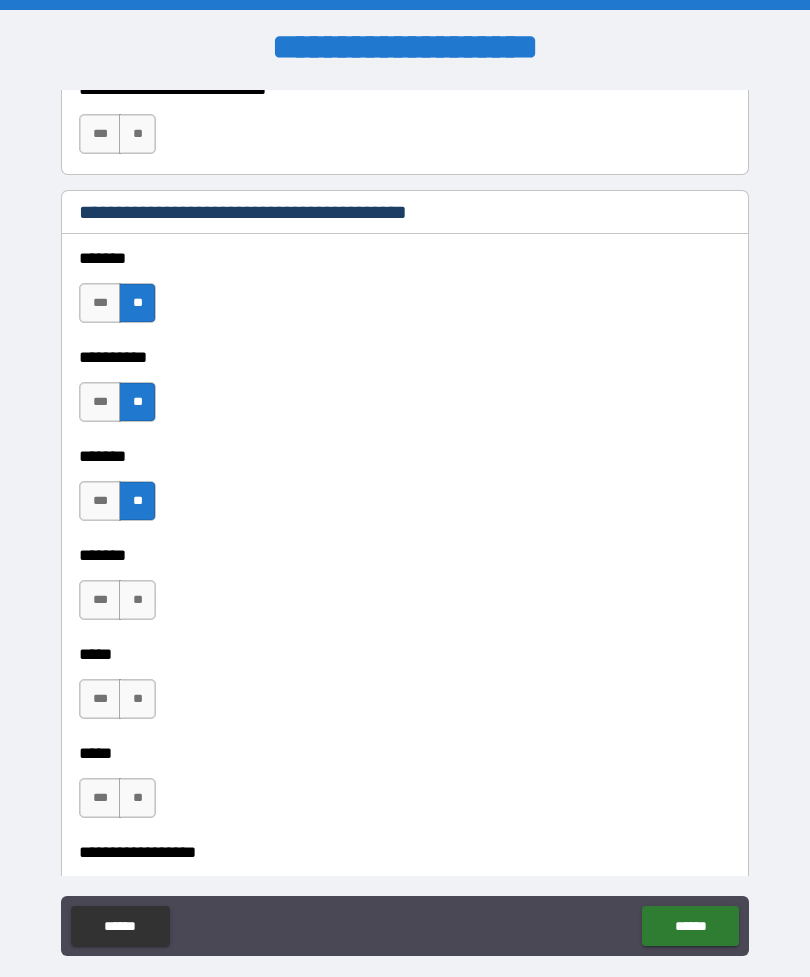 click on "**" at bounding box center [137, 600] 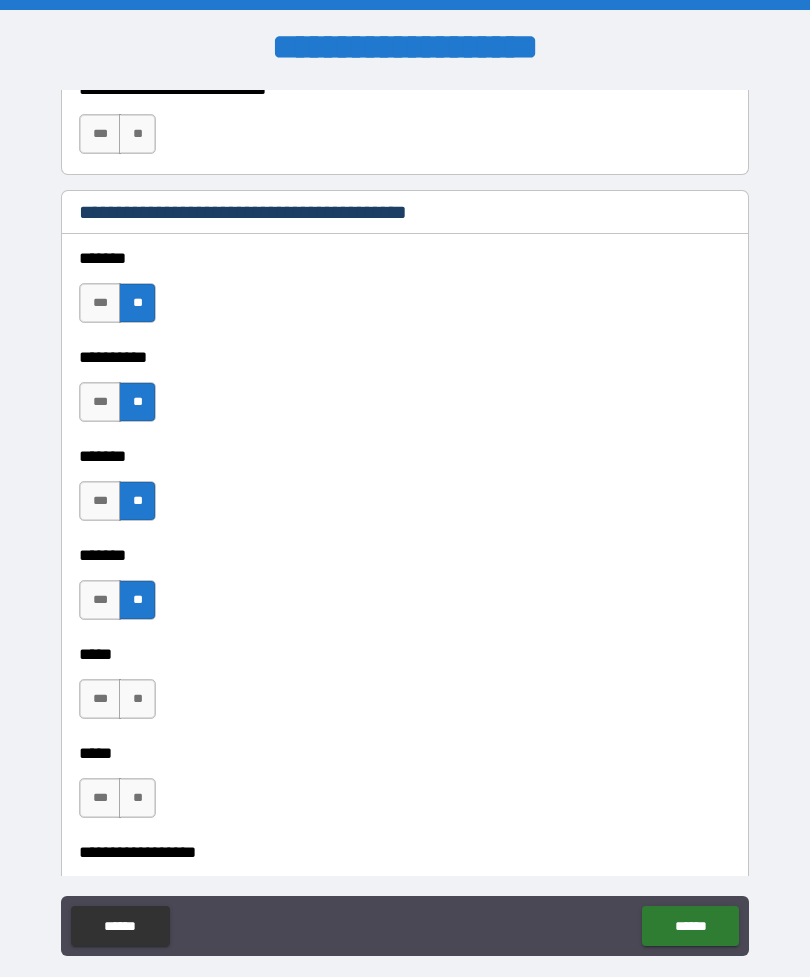 click on "**" at bounding box center [137, 699] 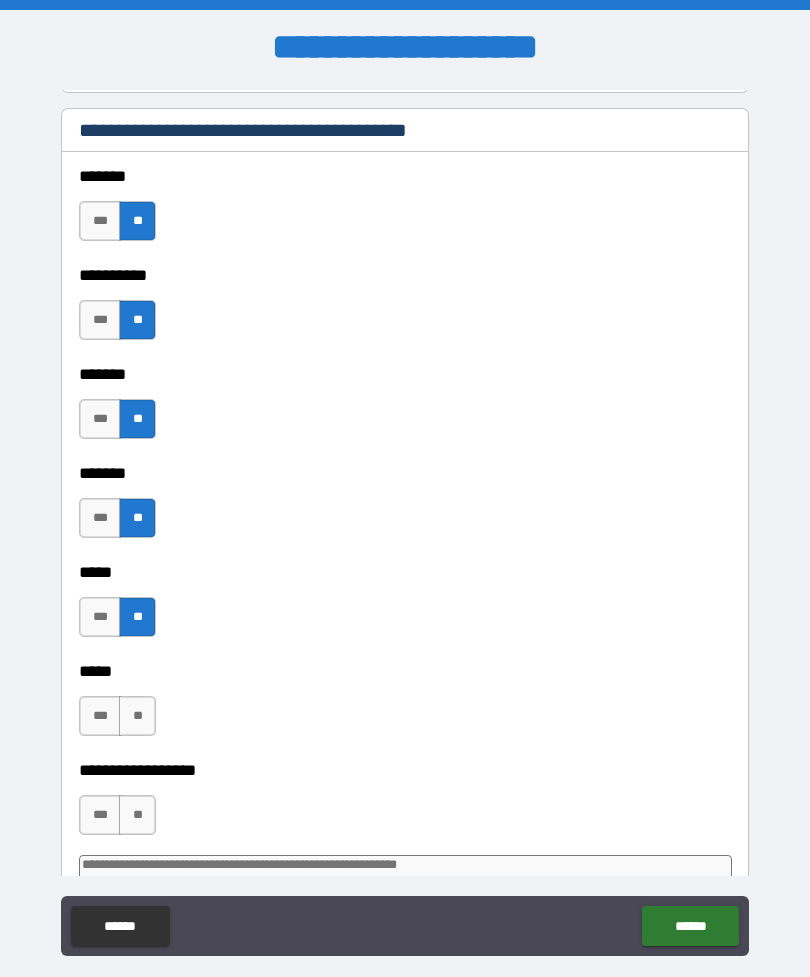 scroll, scrollTop: 2000, scrollLeft: 0, axis: vertical 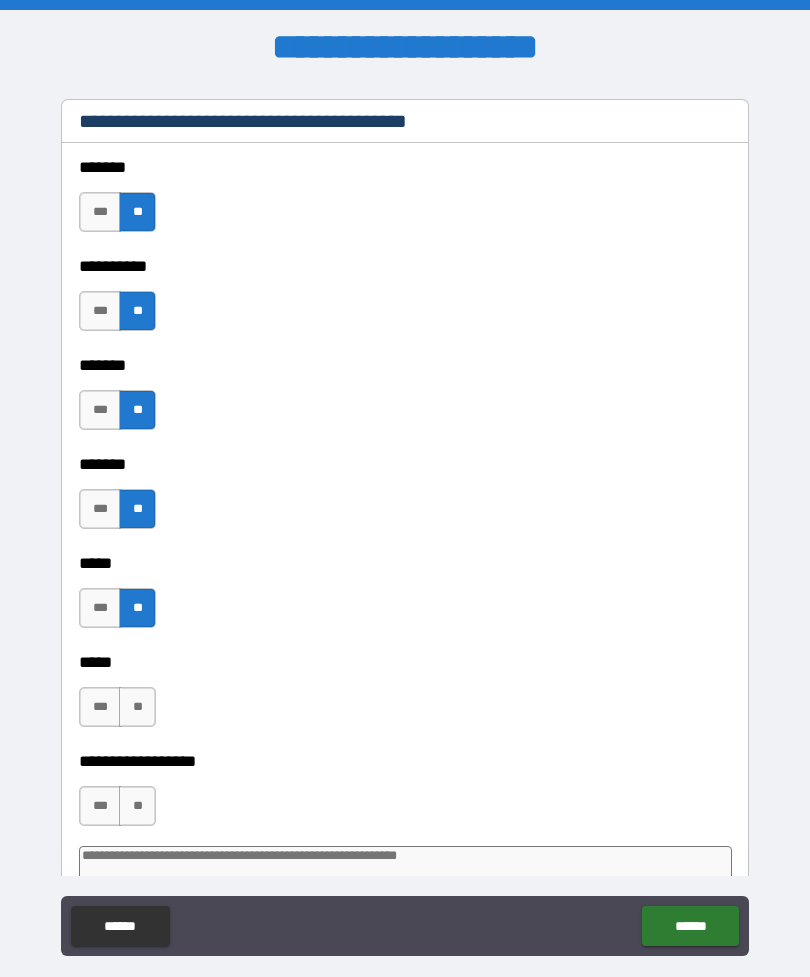 click on "**" at bounding box center (137, 707) 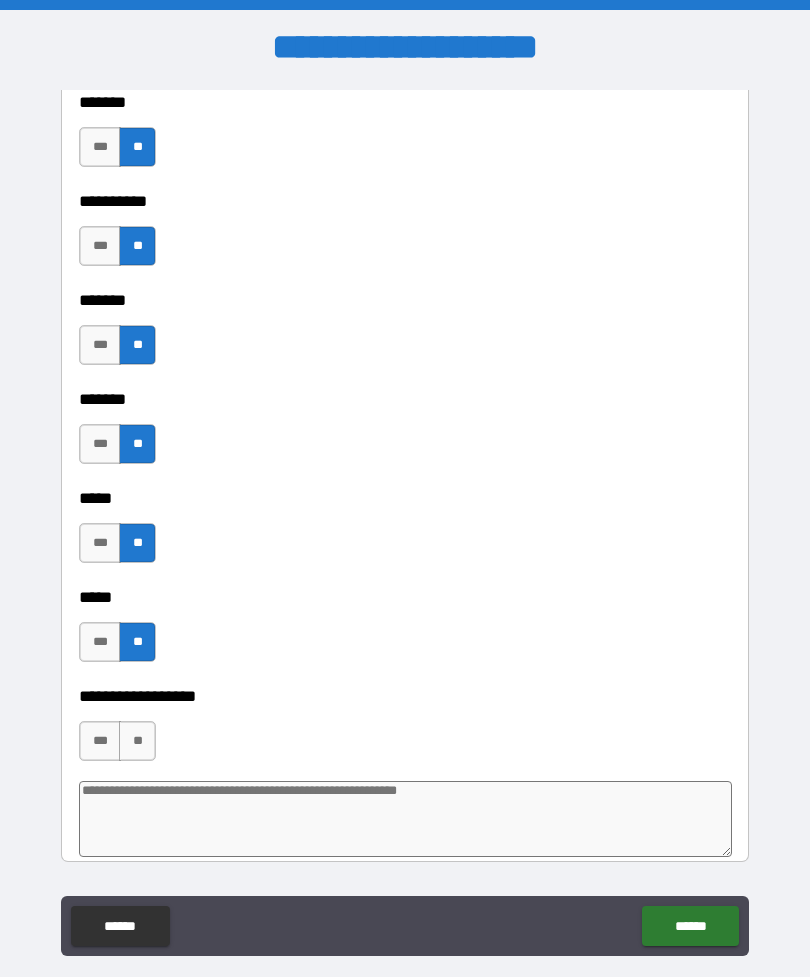 scroll, scrollTop: 2086, scrollLeft: 0, axis: vertical 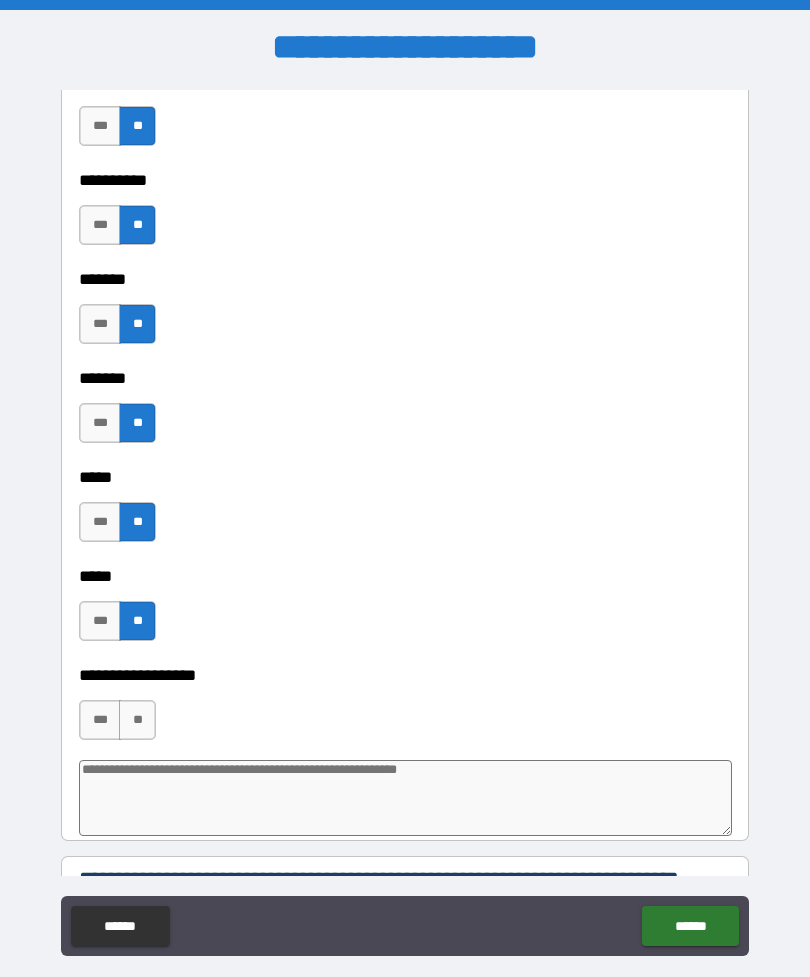 click on "**" at bounding box center [137, 720] 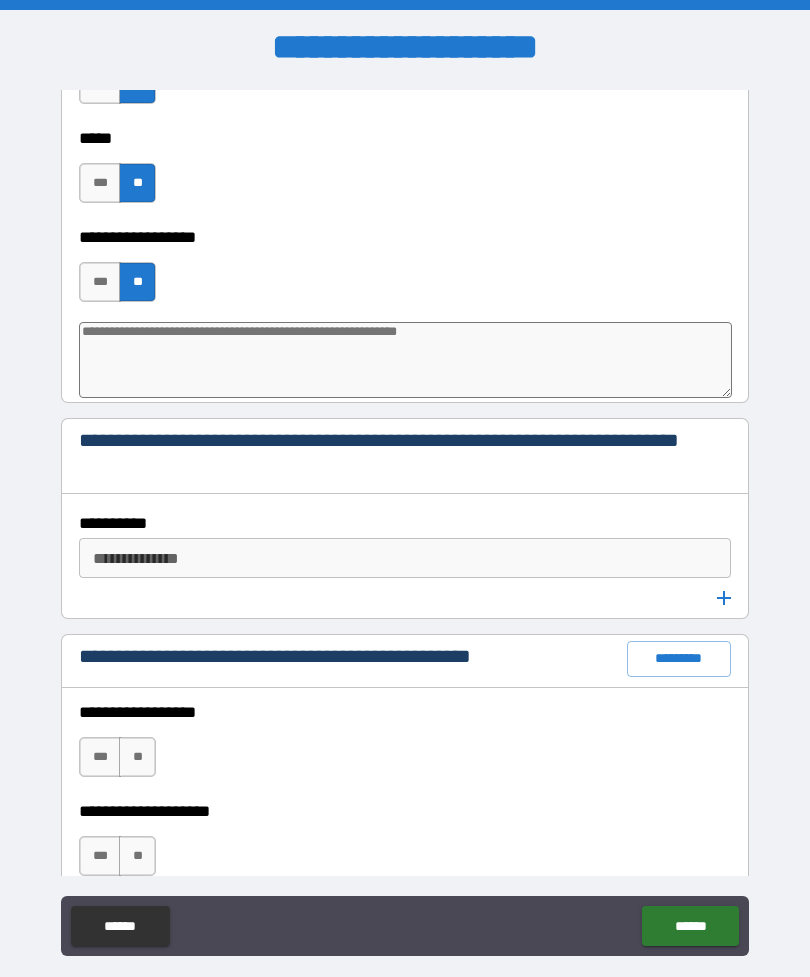 scroll, scrollTop: 2525, scrollLeft: 0, axis: vertical 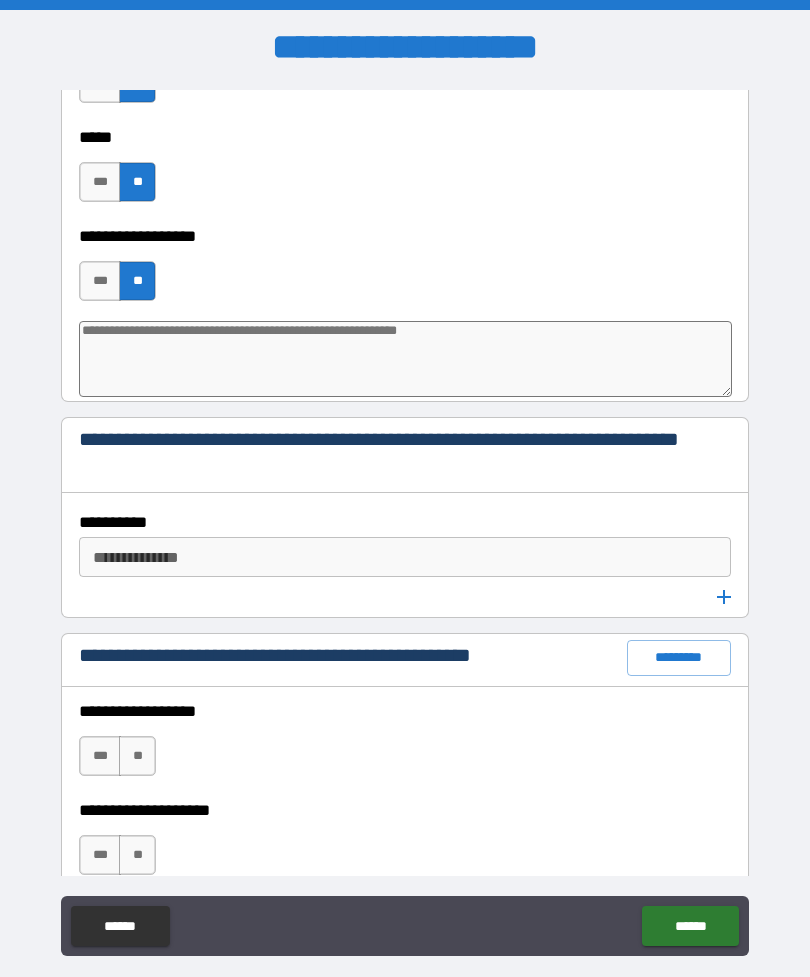 click on "**********" at bounding box center [403, 557] 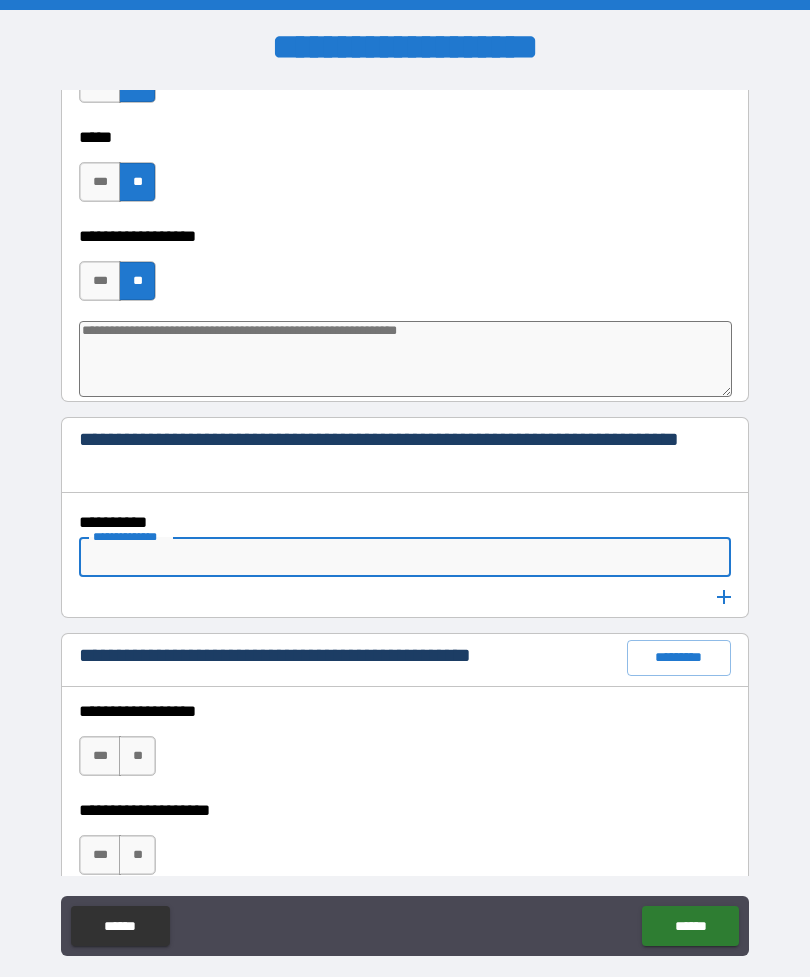 click on "**********" at bounding box center (403, 557) 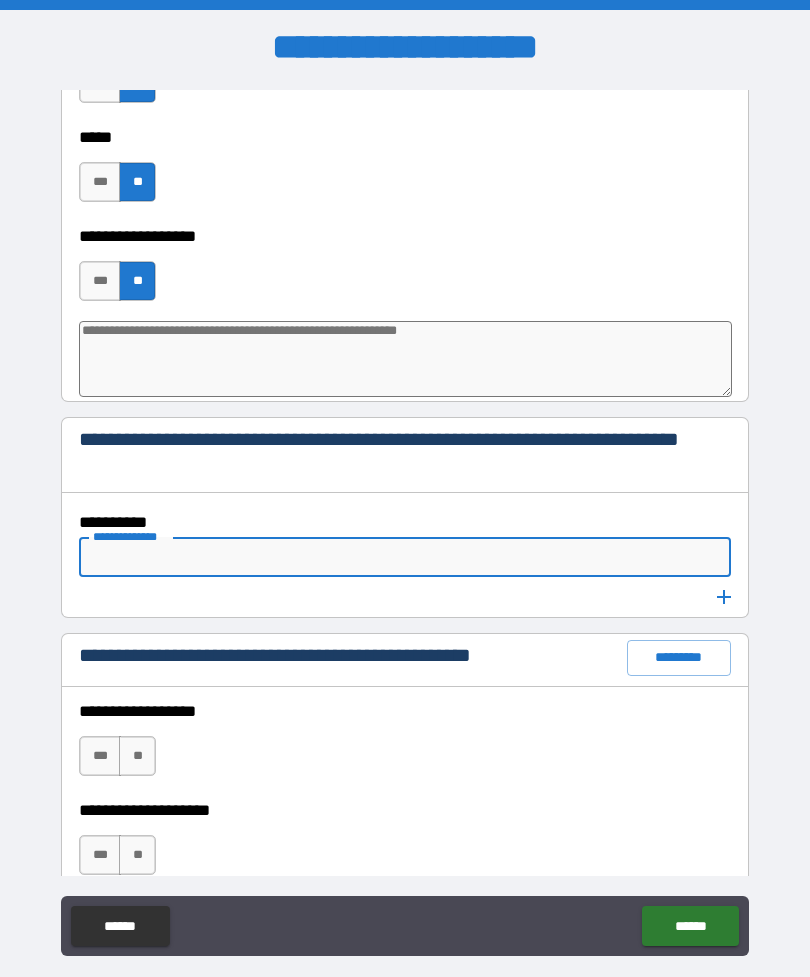 click on "**********" at bounding box center (405, 523) 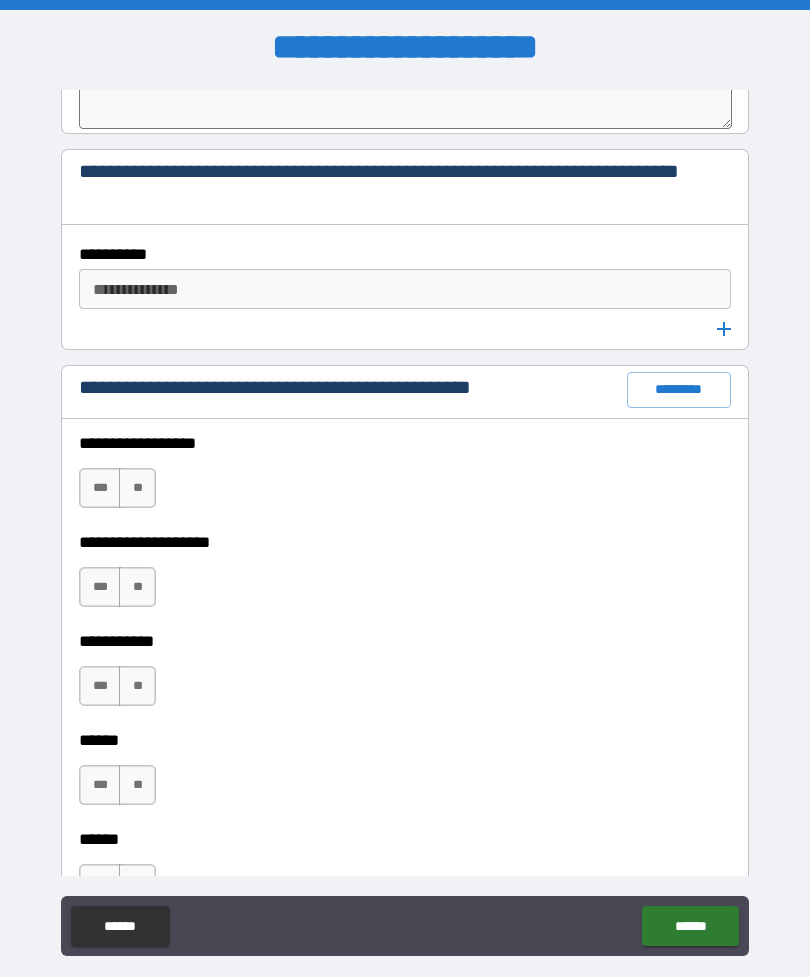 scroll, scrollTop: 2792, scrollLeft: 0, axis: vertical 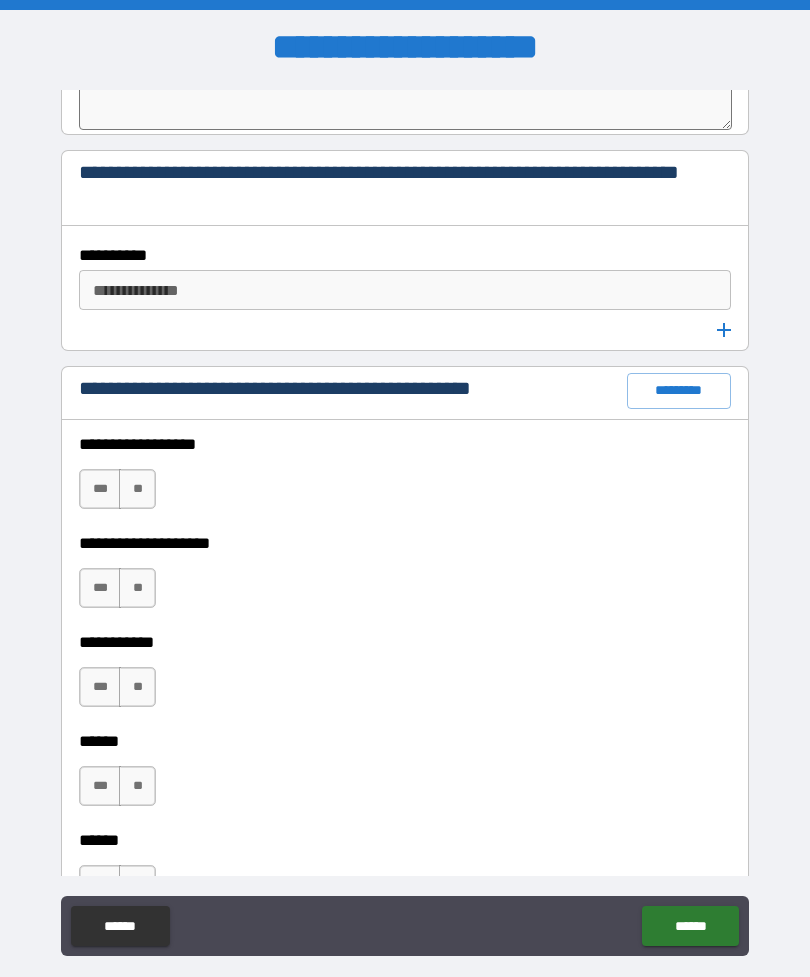 click on "**" at bounding box center (137, 489) 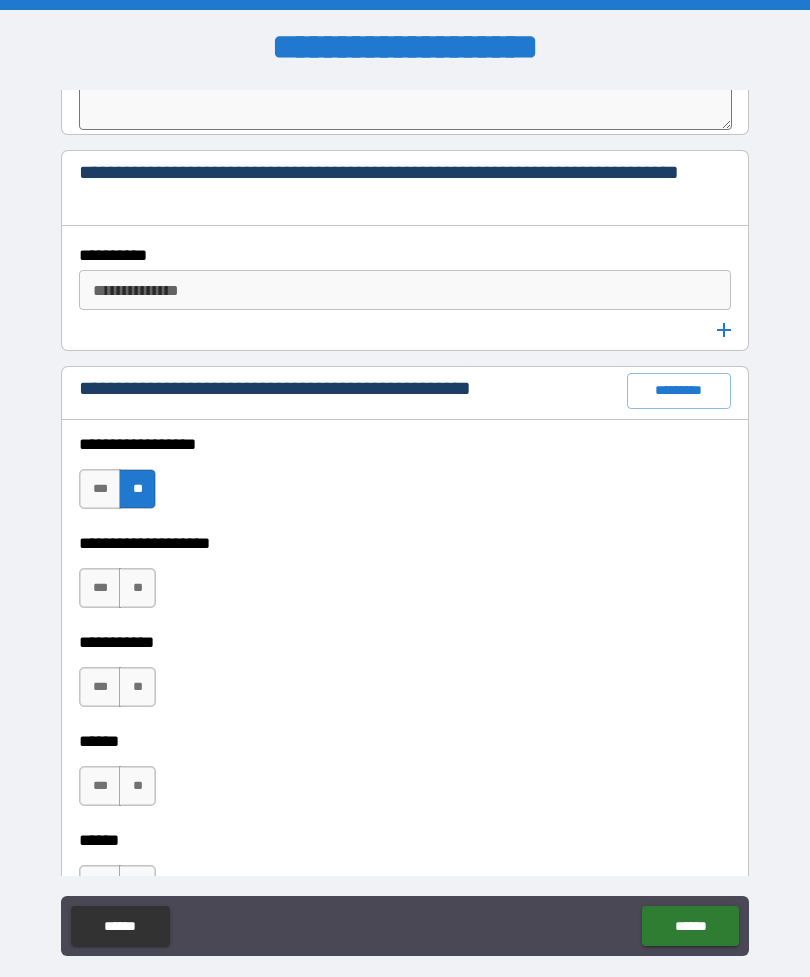 click on "**" at bounding box center (137, 588) 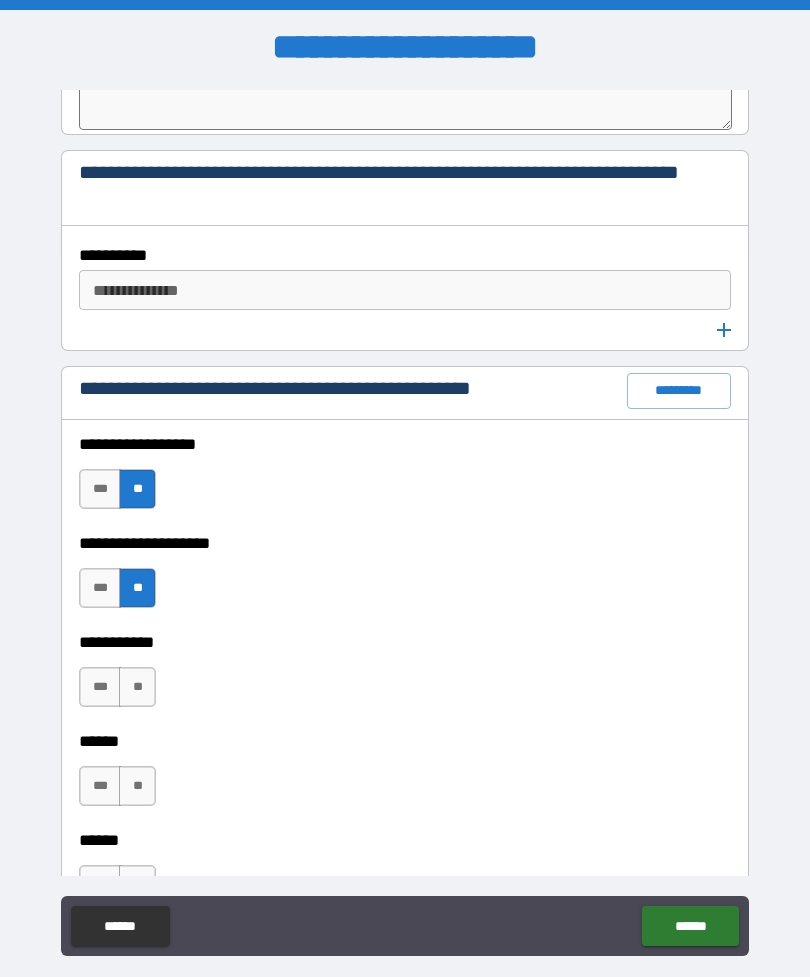 click on "**" at bounding box center [137, 687] 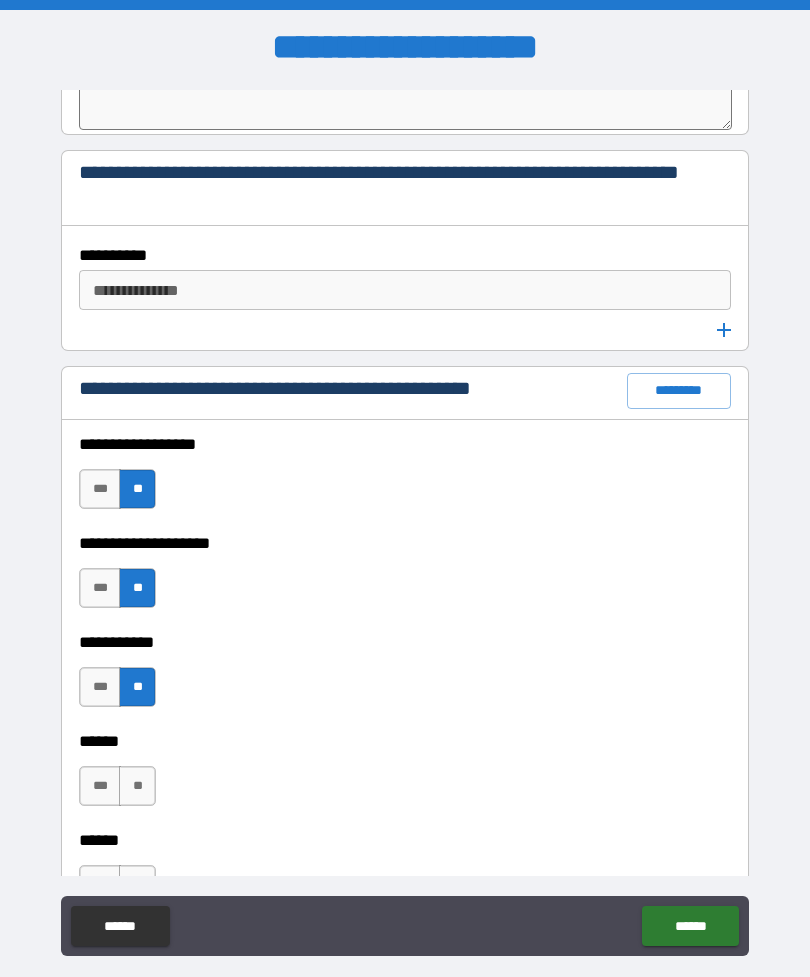 click on "**" at bounding box center [137, 786] 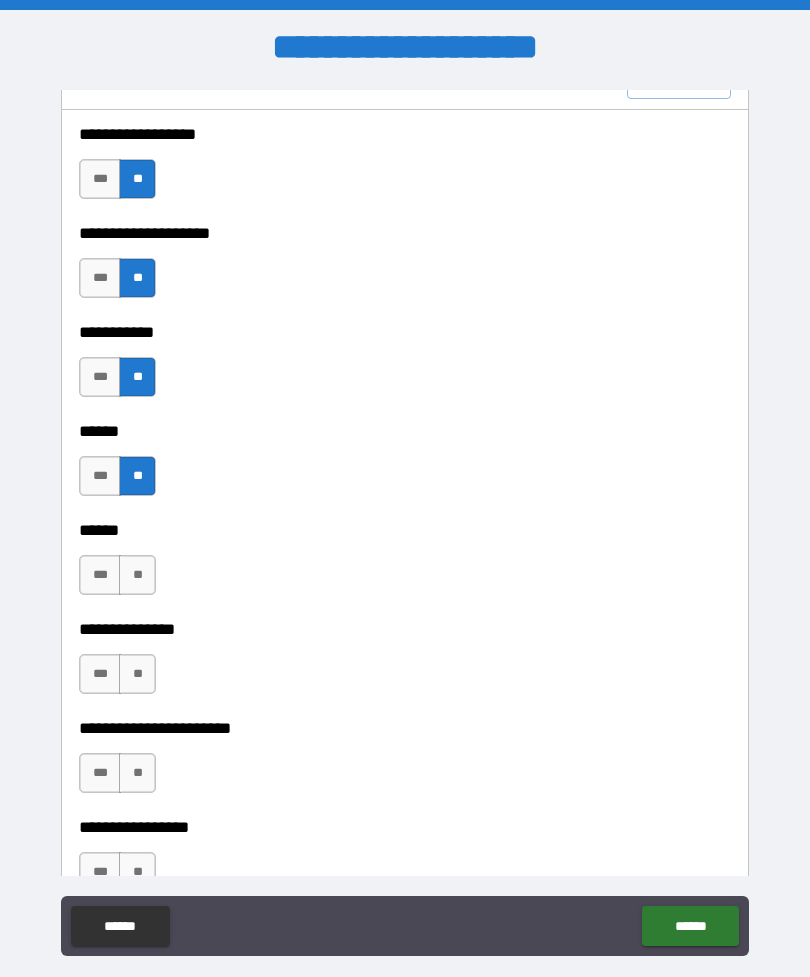 scroll, scrollTop: 3111, scrollLeft: 0, axis: vertical 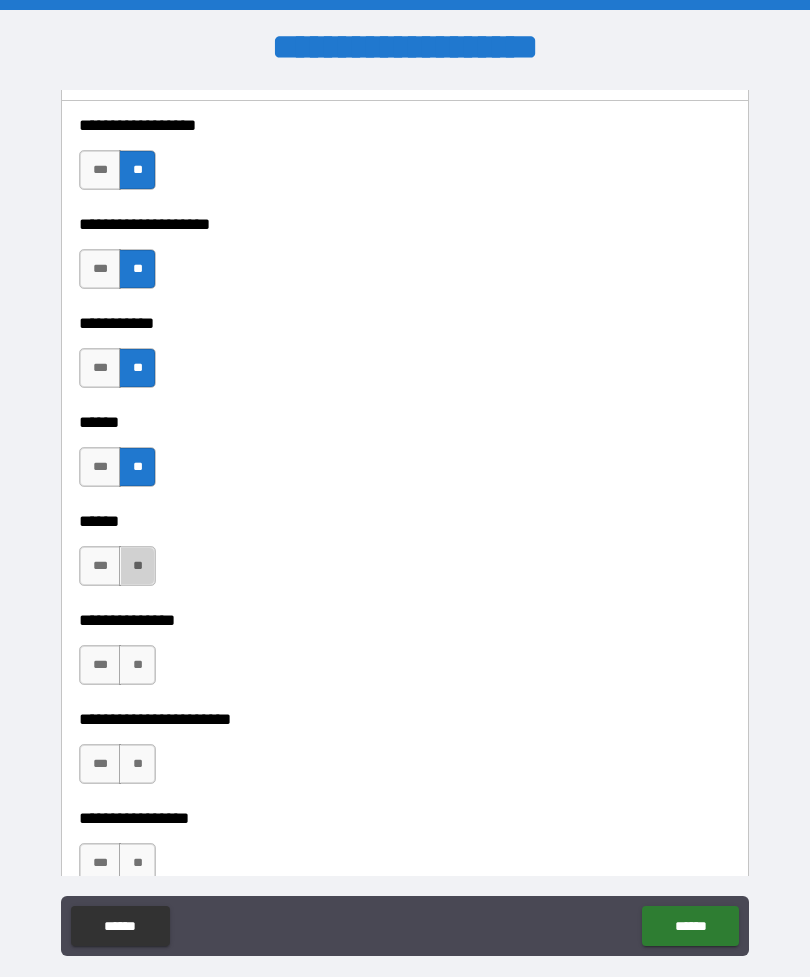 click on "**" at bounding box center [137, 566] 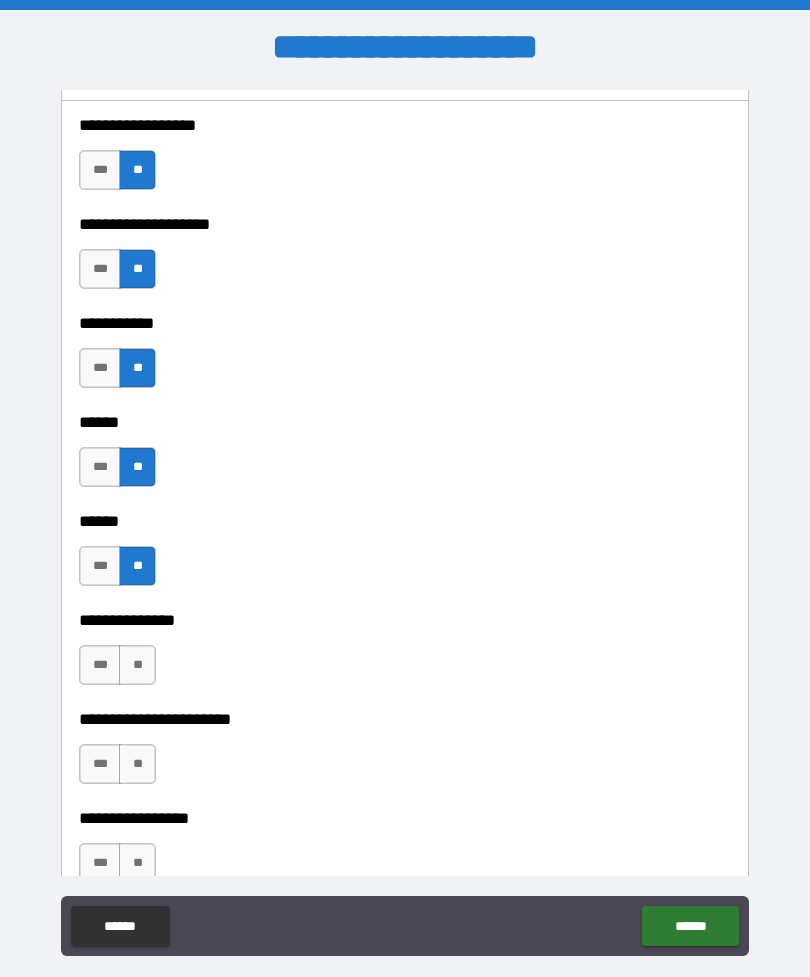 click on "***" at bounding box center (100, 665) 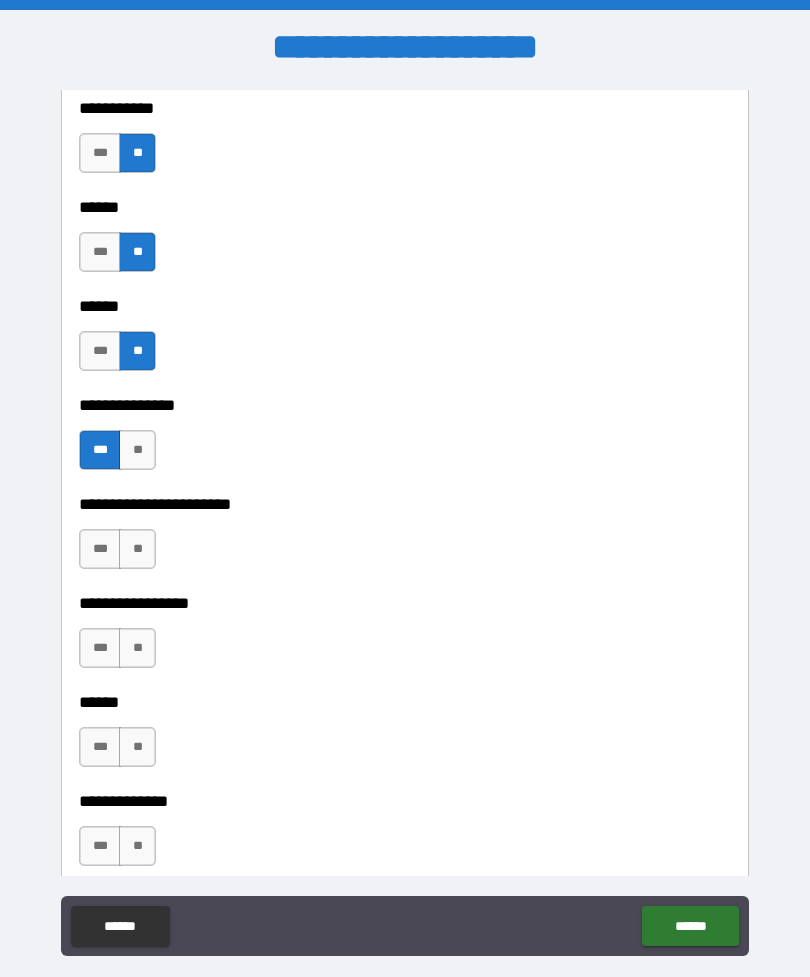 scroll, scrollTop: 3341, scrollLeft: 0, axis: vertical 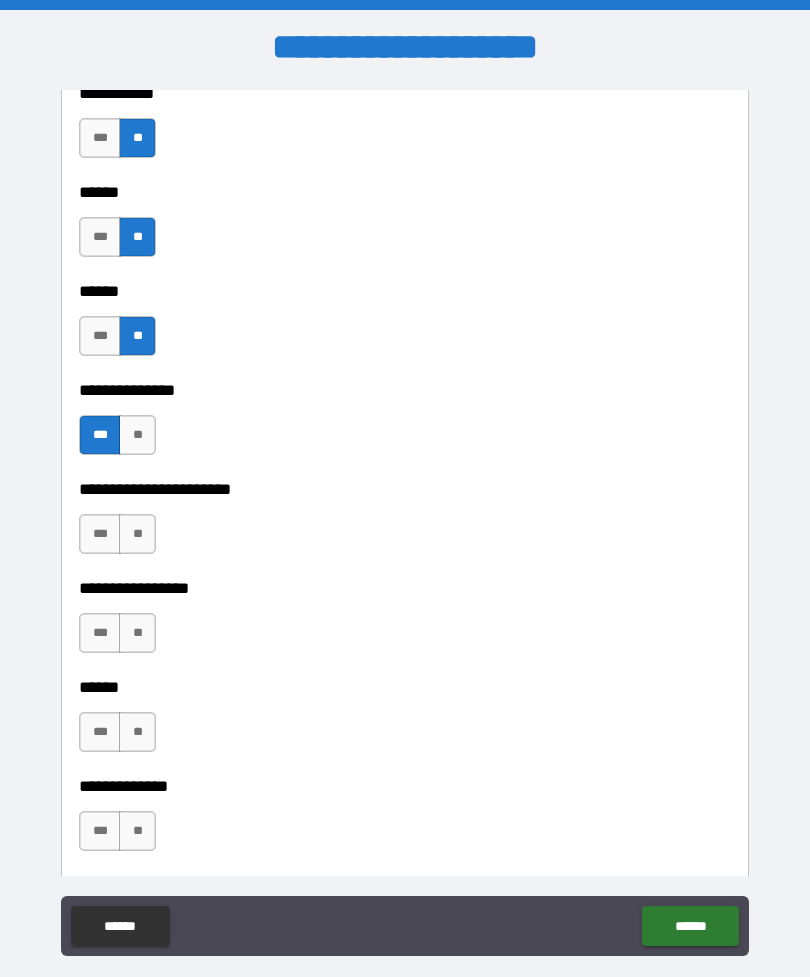 click on "**" at bounding box center (137, 534) 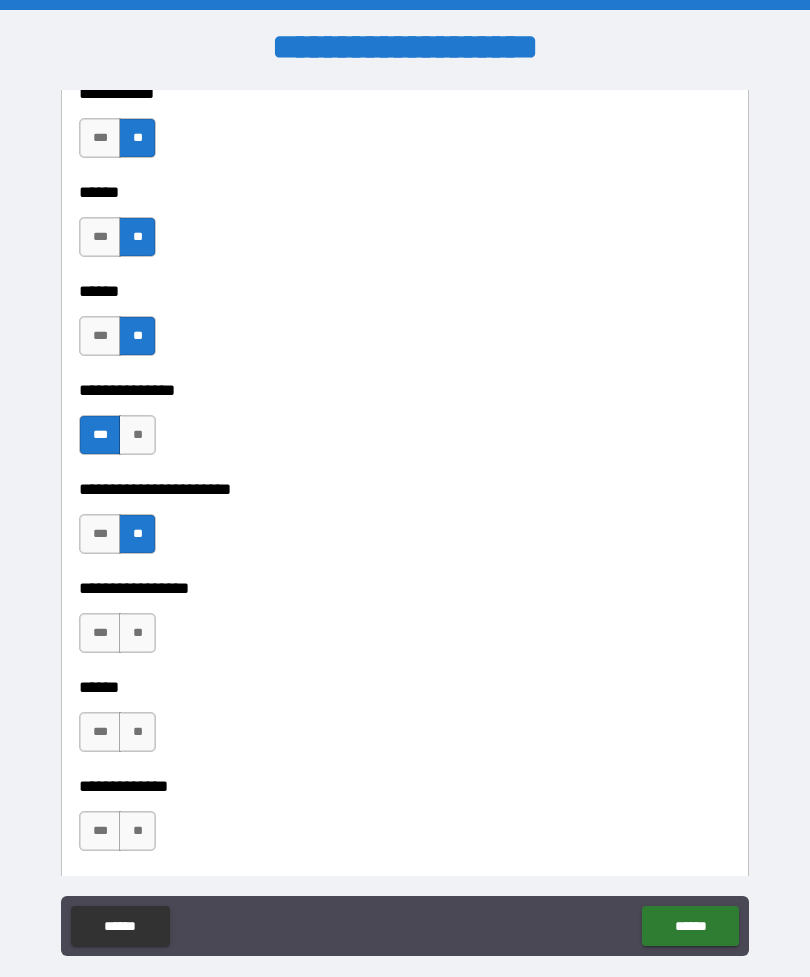 click on "***" at bounding box center (100, 633) 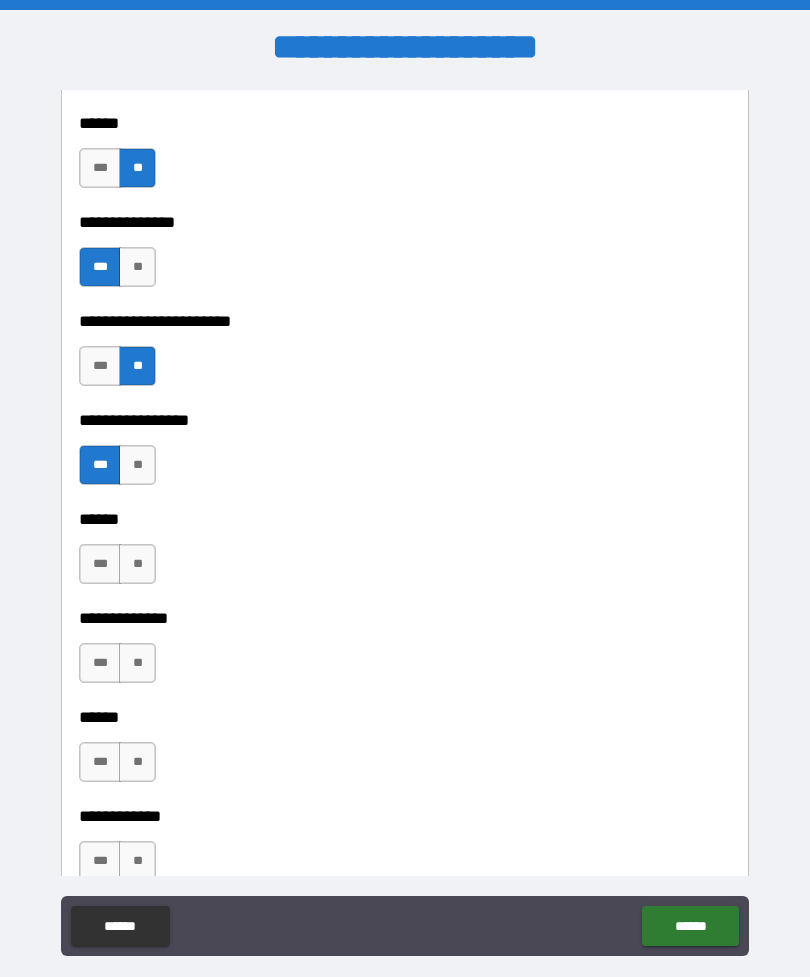 scroll, scrollTop: 3524, scrollLeft: 0, axis: vertical 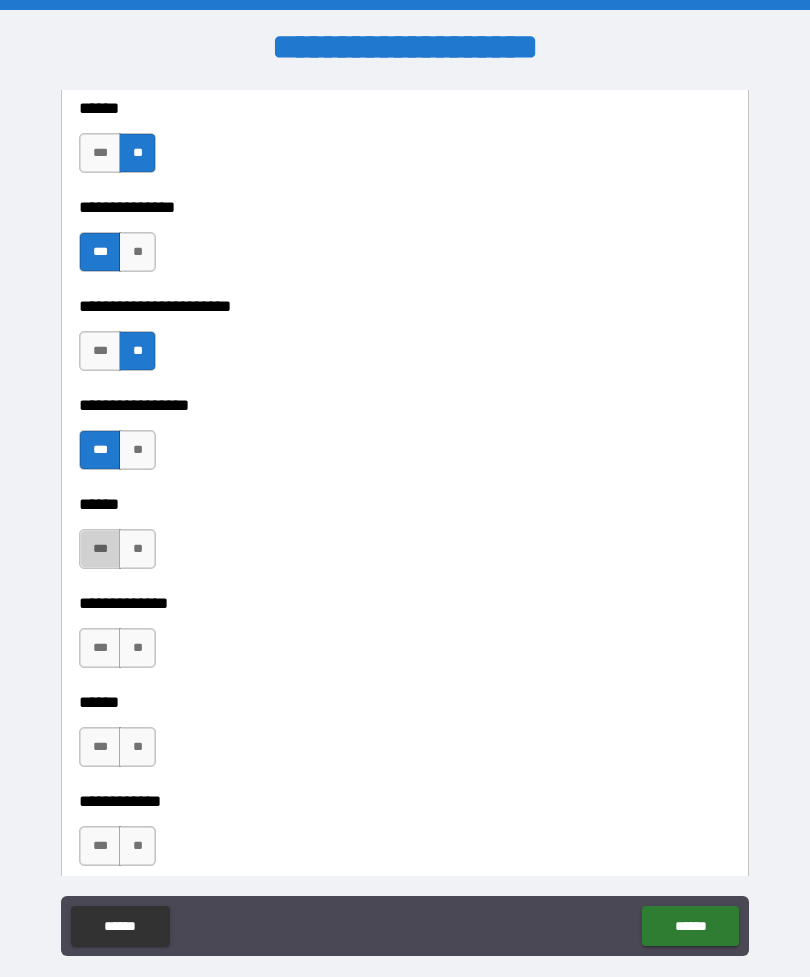 click on "***" at bounding box center (100, 549) 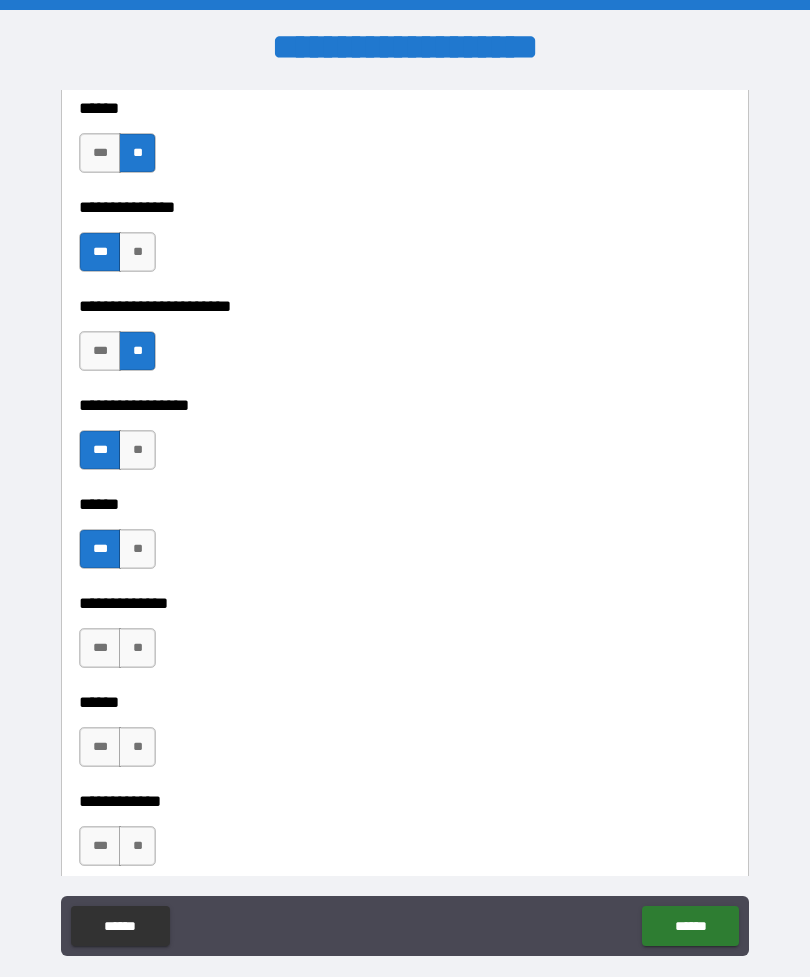 click on "**********" at bounding box center [405, 589] 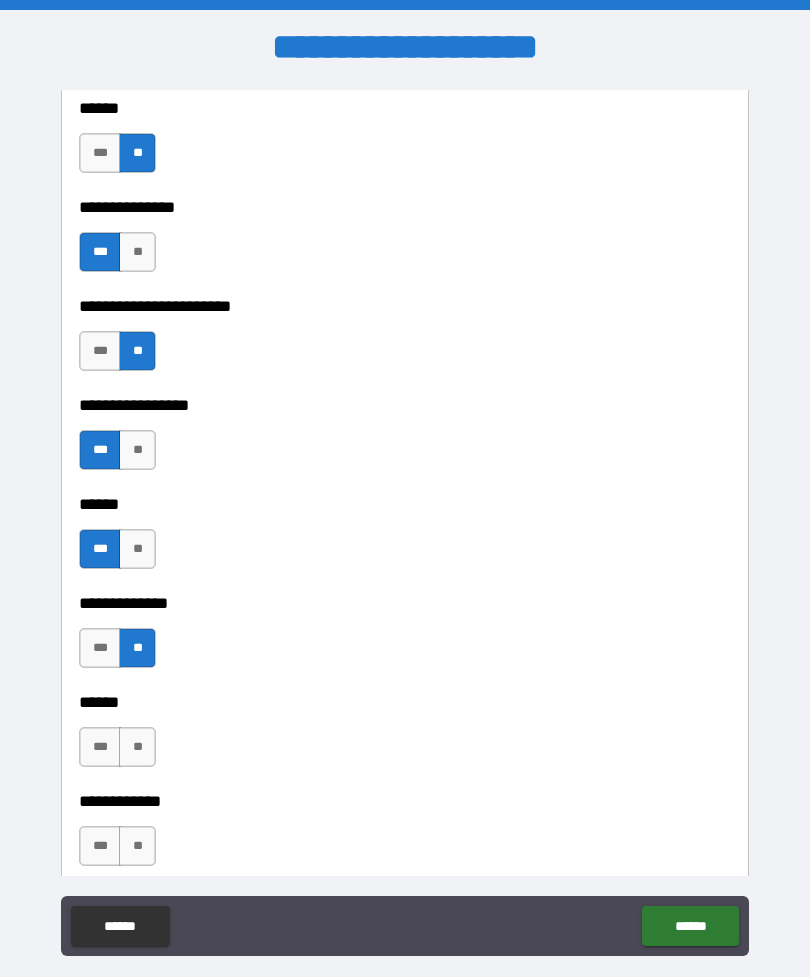 click on "**" at bounding box center [137, 747] 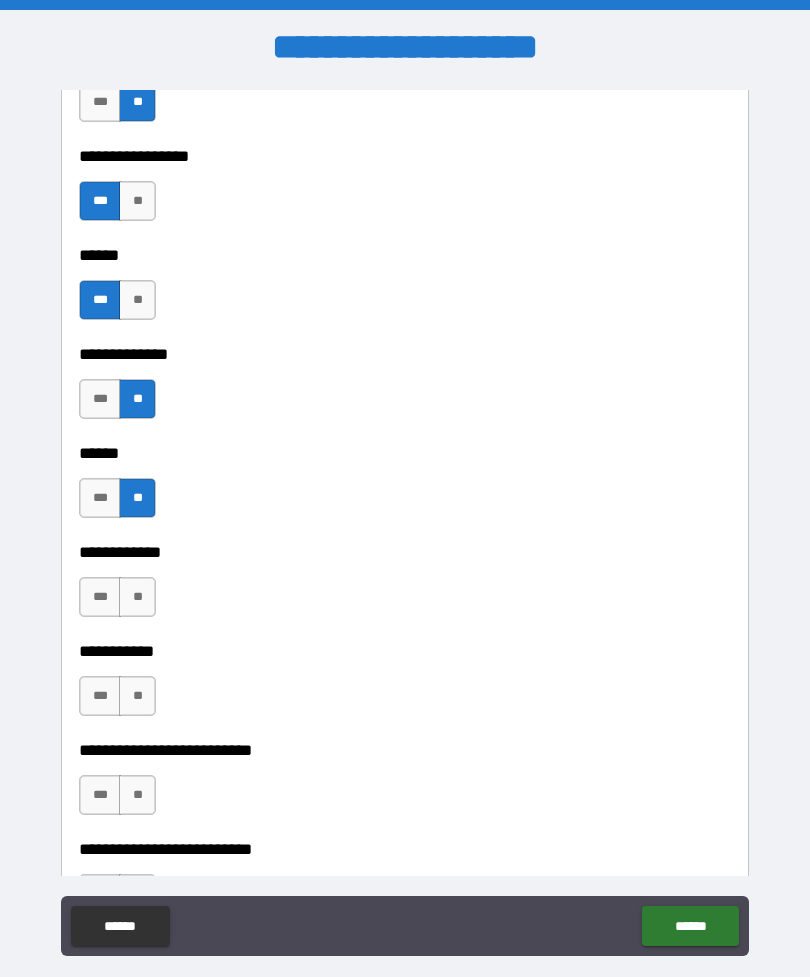 scroll, scrollTop: 3787, scrollLeft: 0, axis: vertical 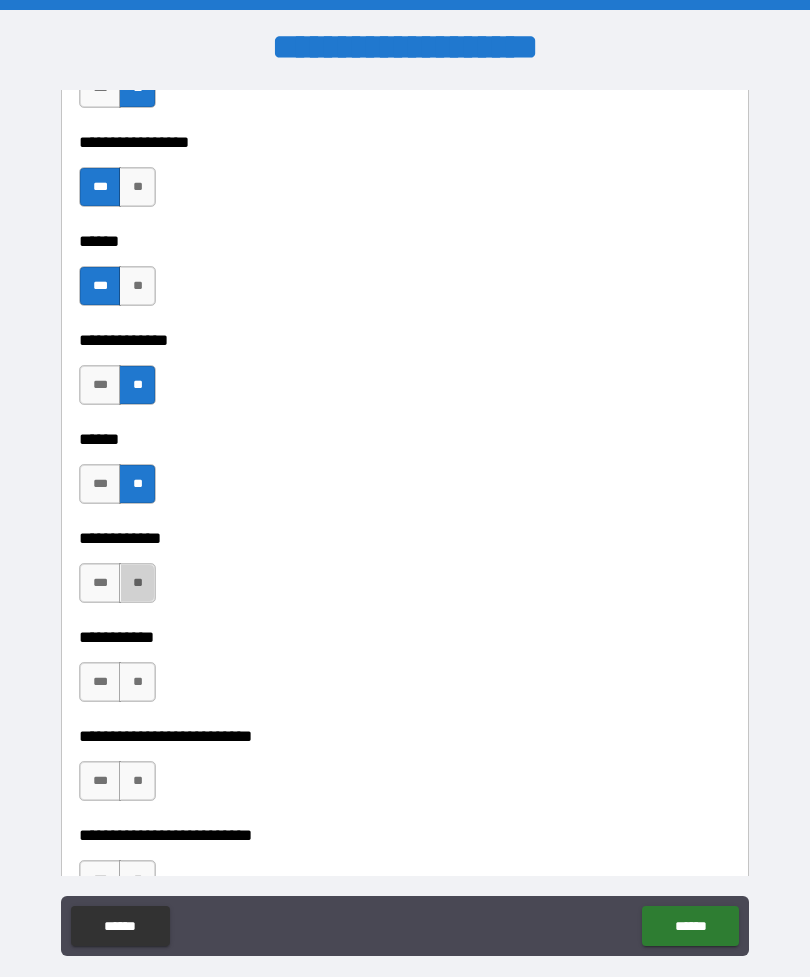 click on "**" at bounding box center (137, 583) 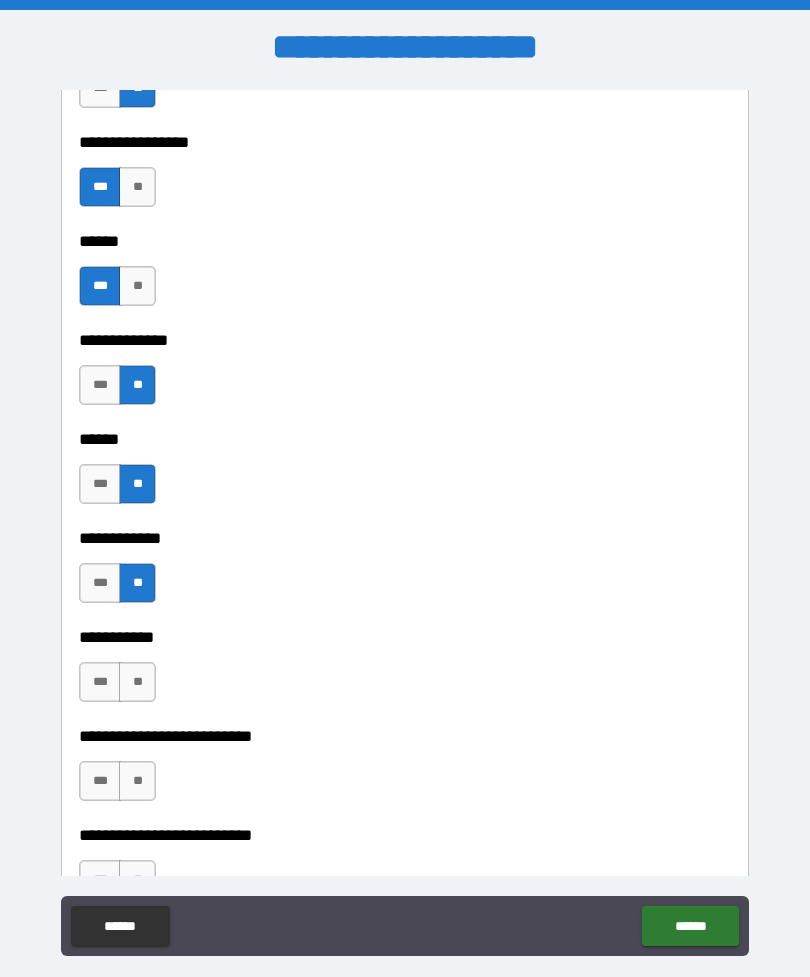 click on "**" at bounding box center [137, 682] 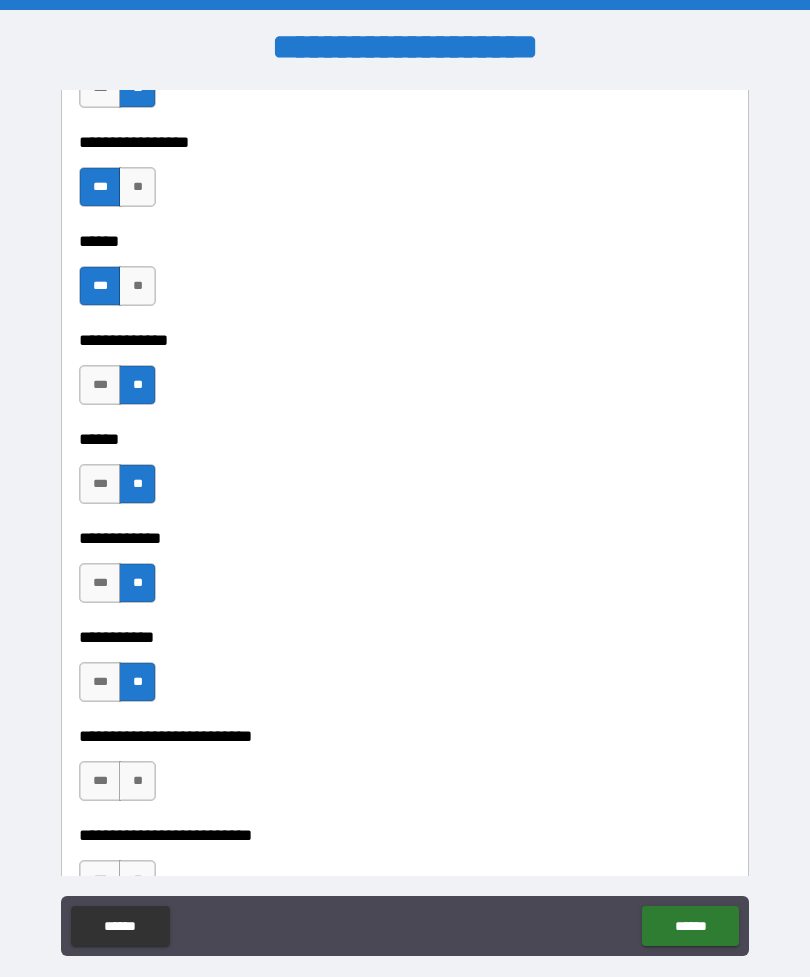 click on "**" at bounding box center [137, 781] 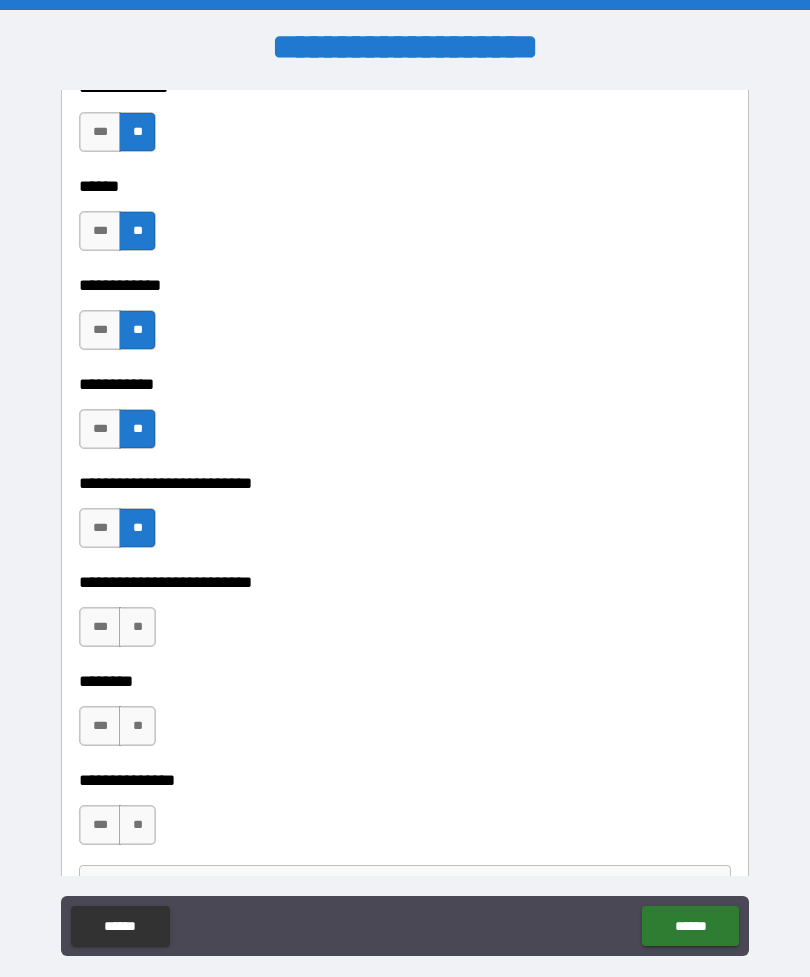 scroll, scrollTop: 4043, scrollLeft: 0, axis: vertical 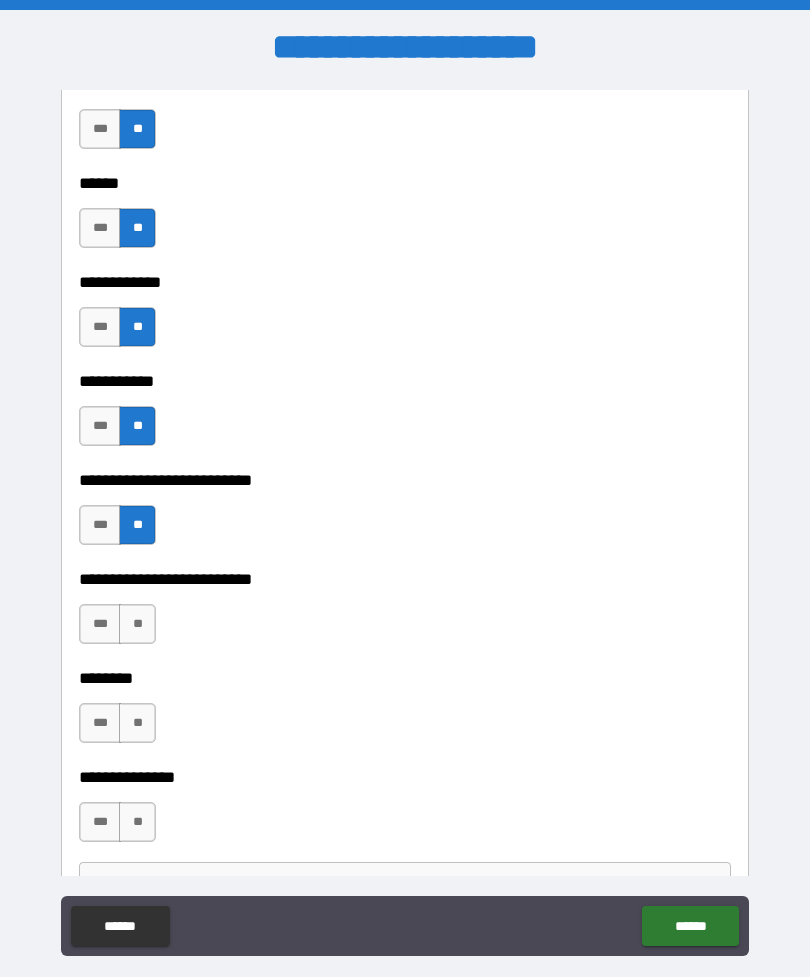 click on "**" at bounding box center (137, 624) 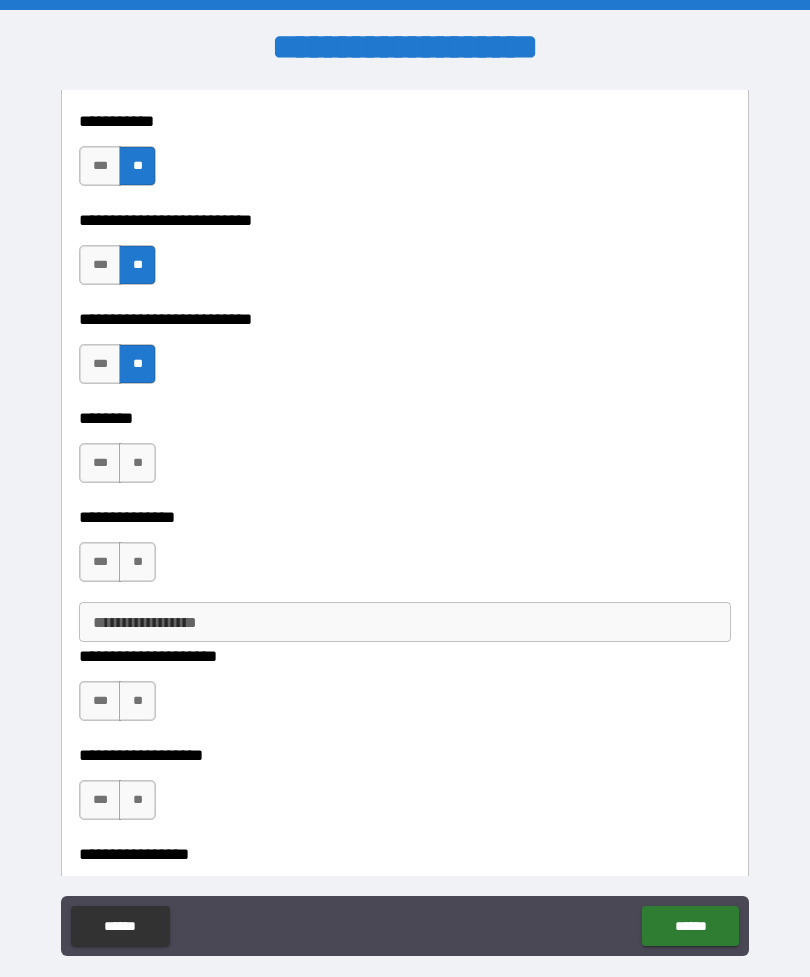 scroll, scrollTop: 4304, scrollLeft: 0, axis: vertical 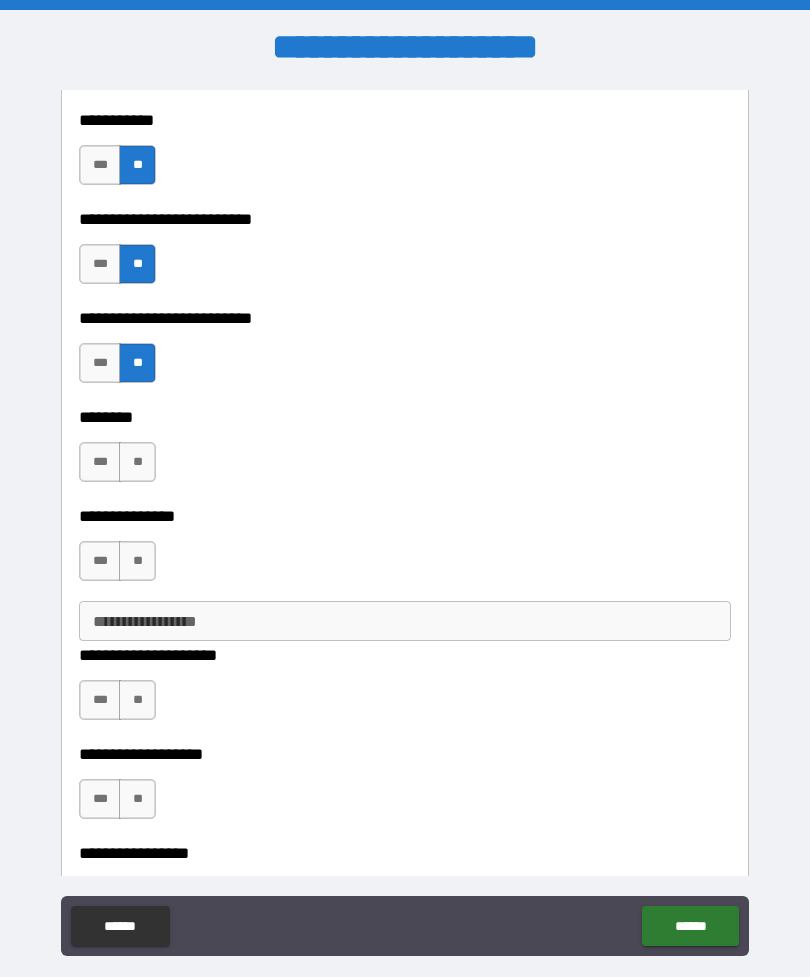 click on "**" at bounding box center (137, 462) 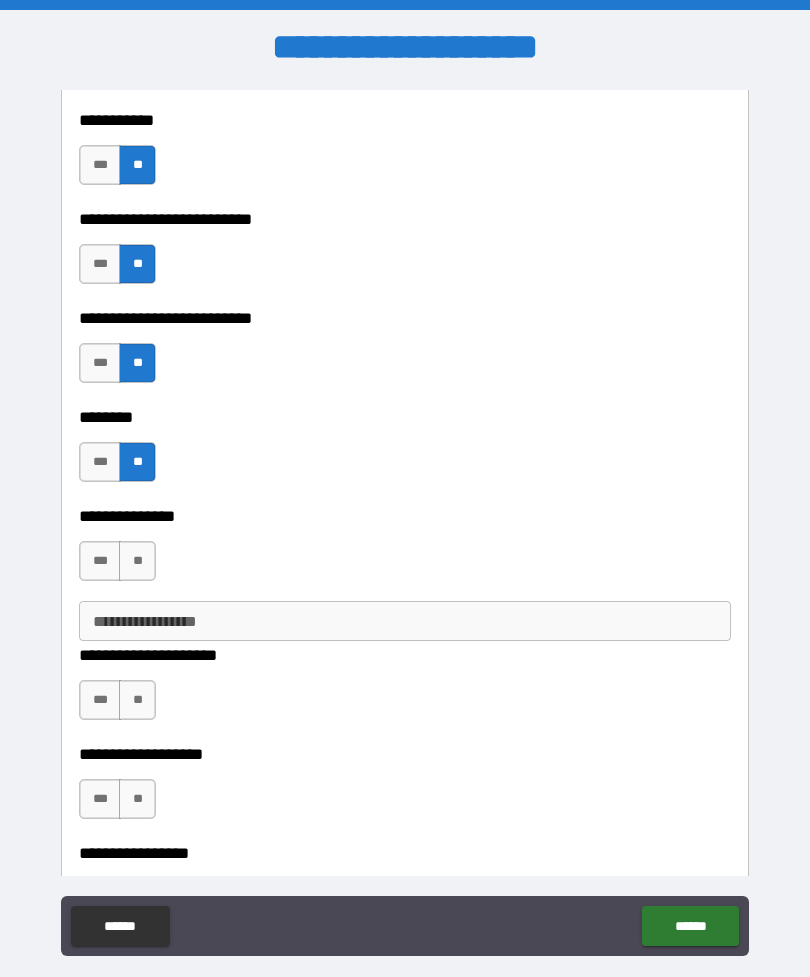 click on "**" at bounding box center (137, 561) 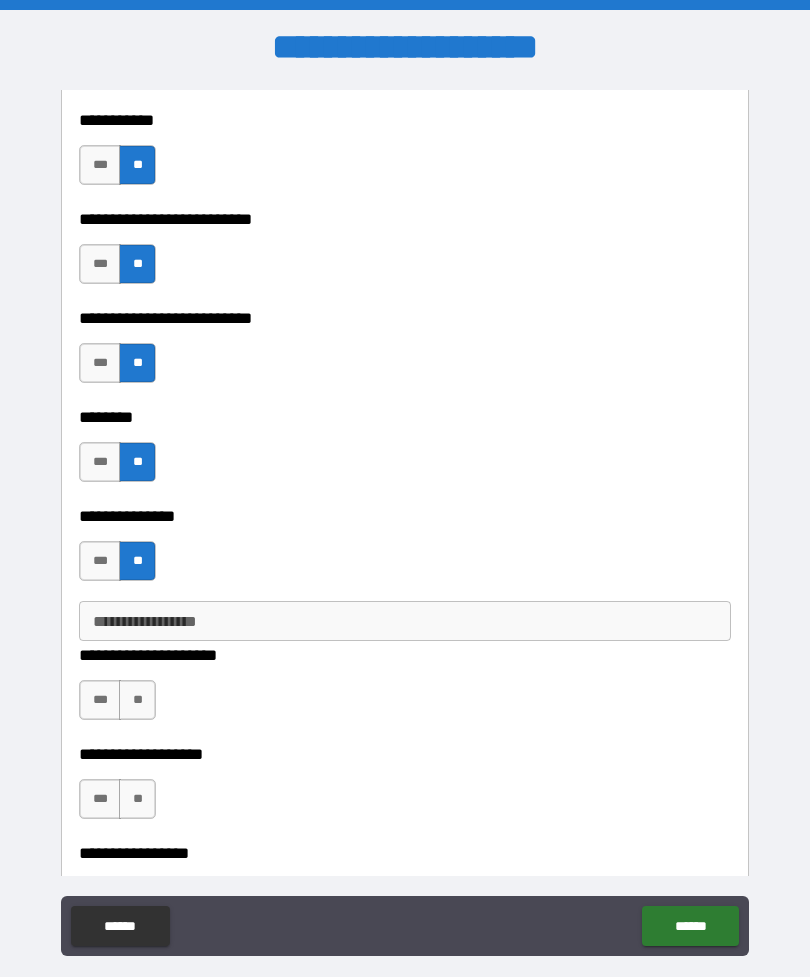 type on "*" 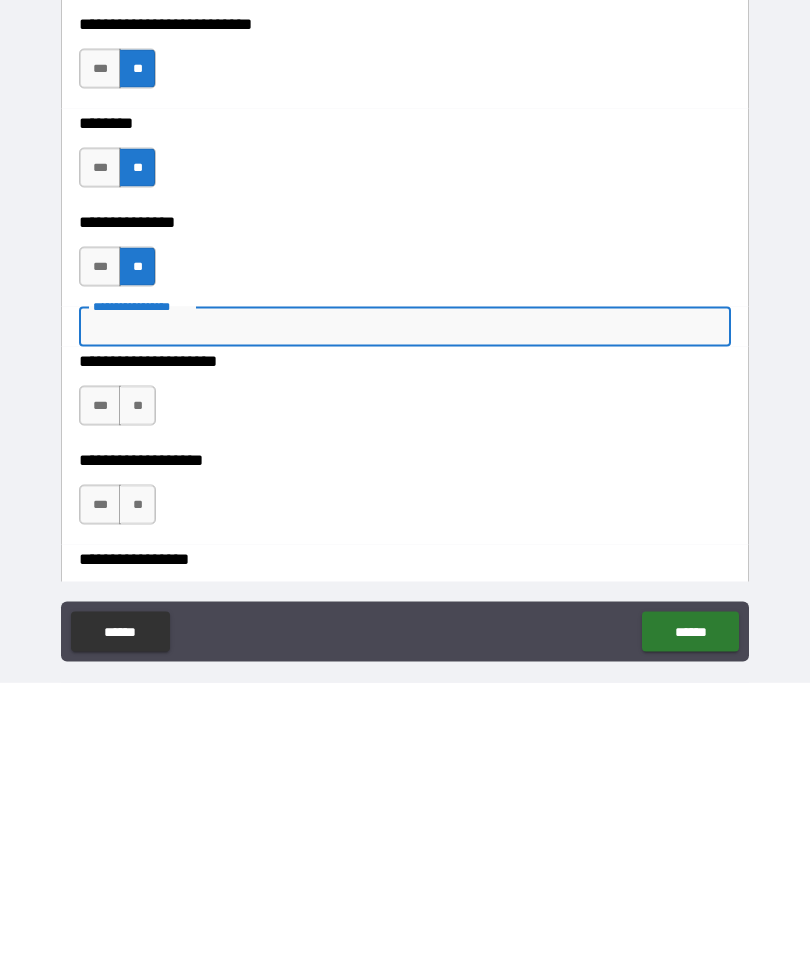 type on "*" 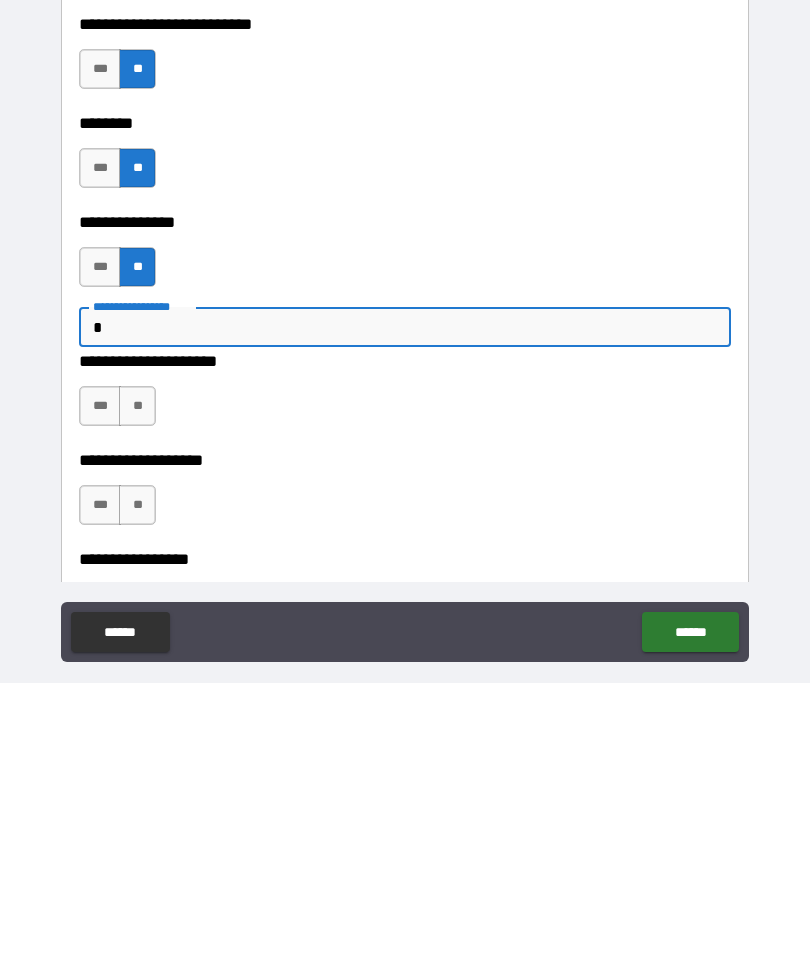type on "*" 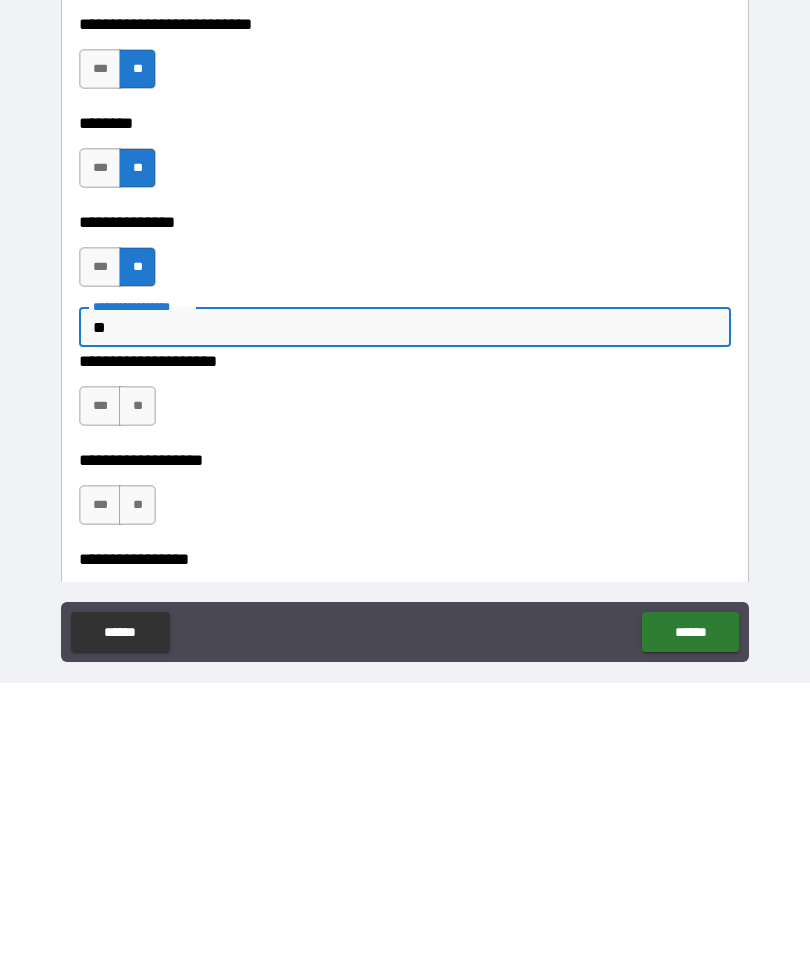type on "*" 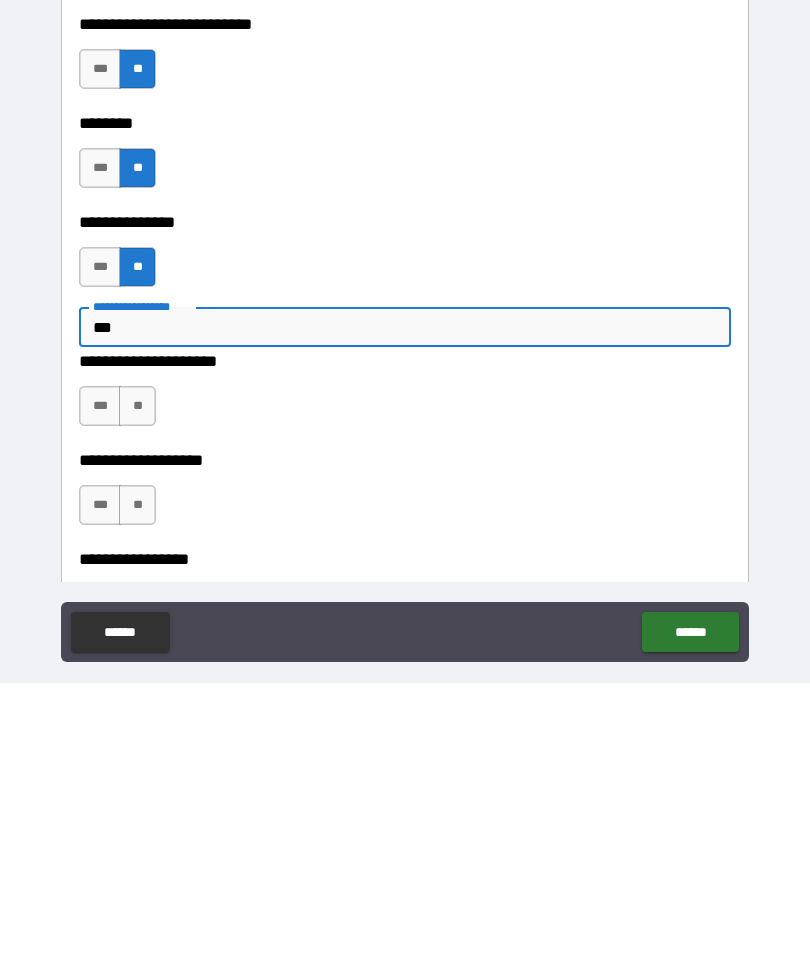 type on "*" 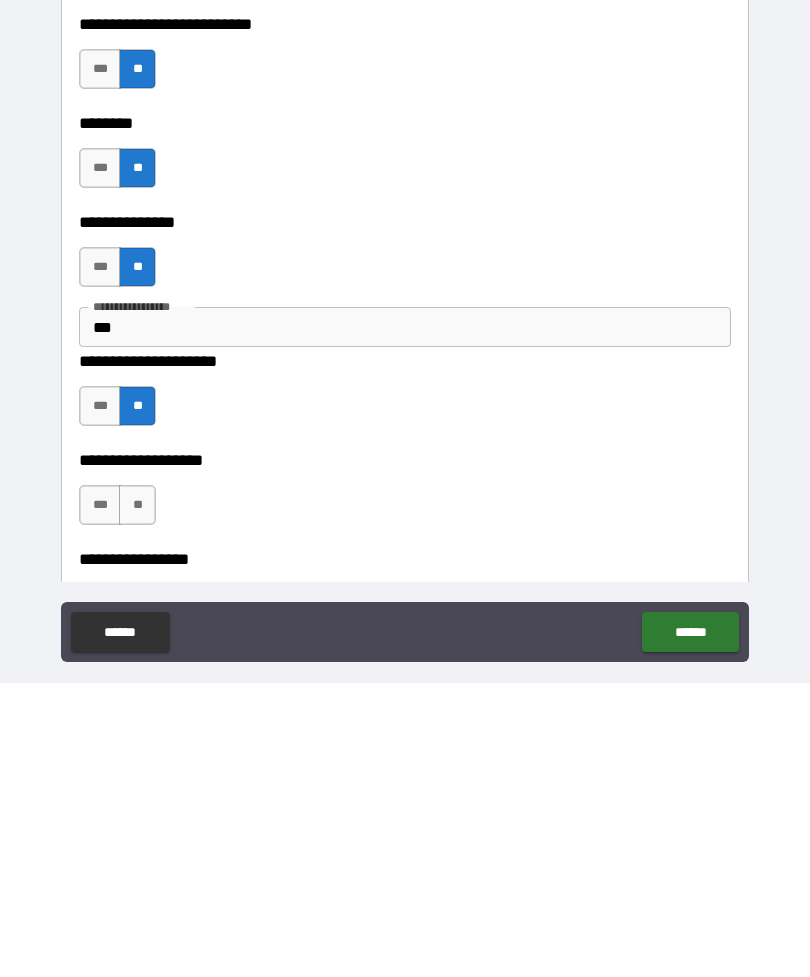 scroll, scrollTop: 64, scrollLeft: 0, axis: vertical 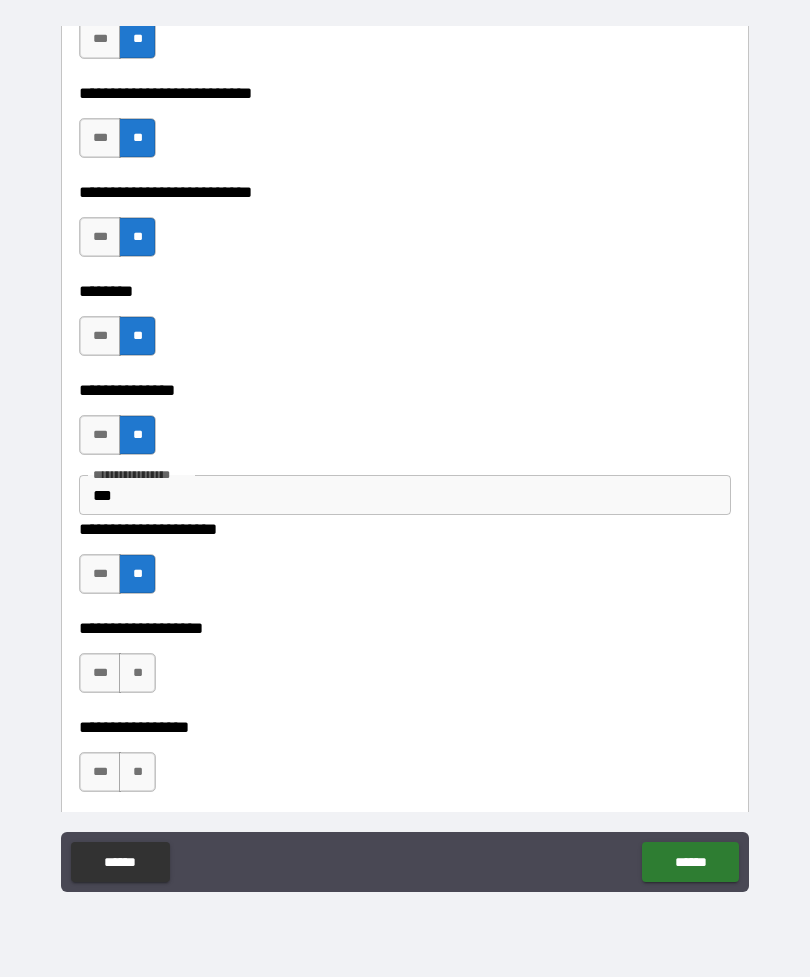 click on "**" at bounding box center (137, 673) 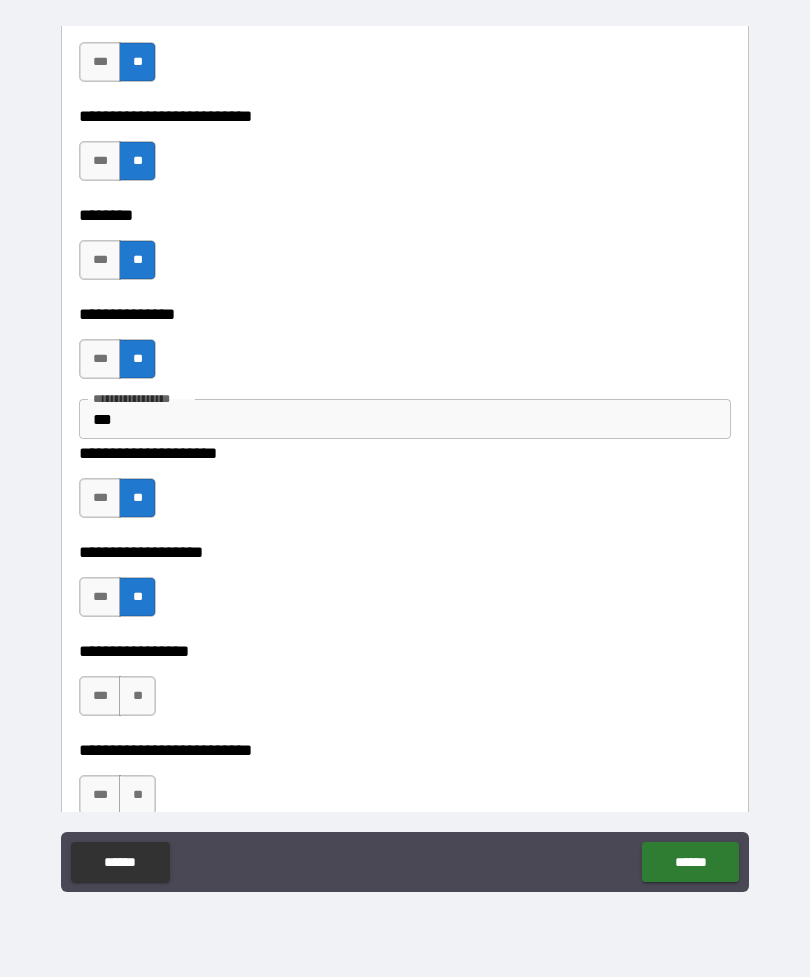 scroll, scrollTop: 4481, scrollLeft: 0, axis: vertical 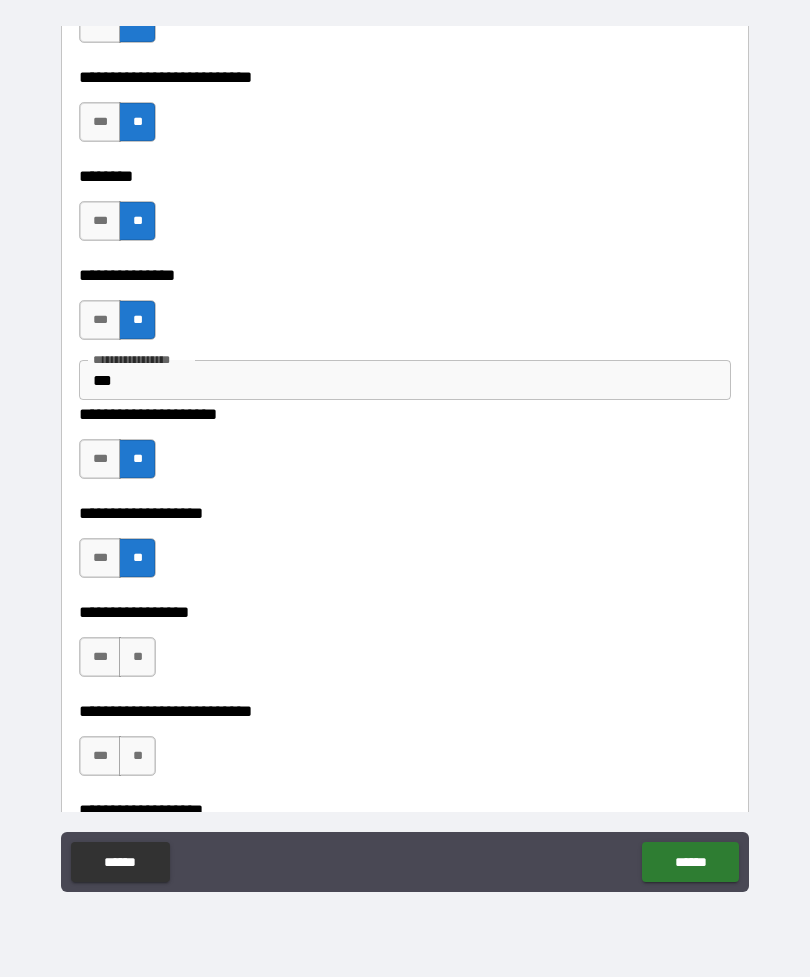 click on "**" at bounding box center (137, 657) 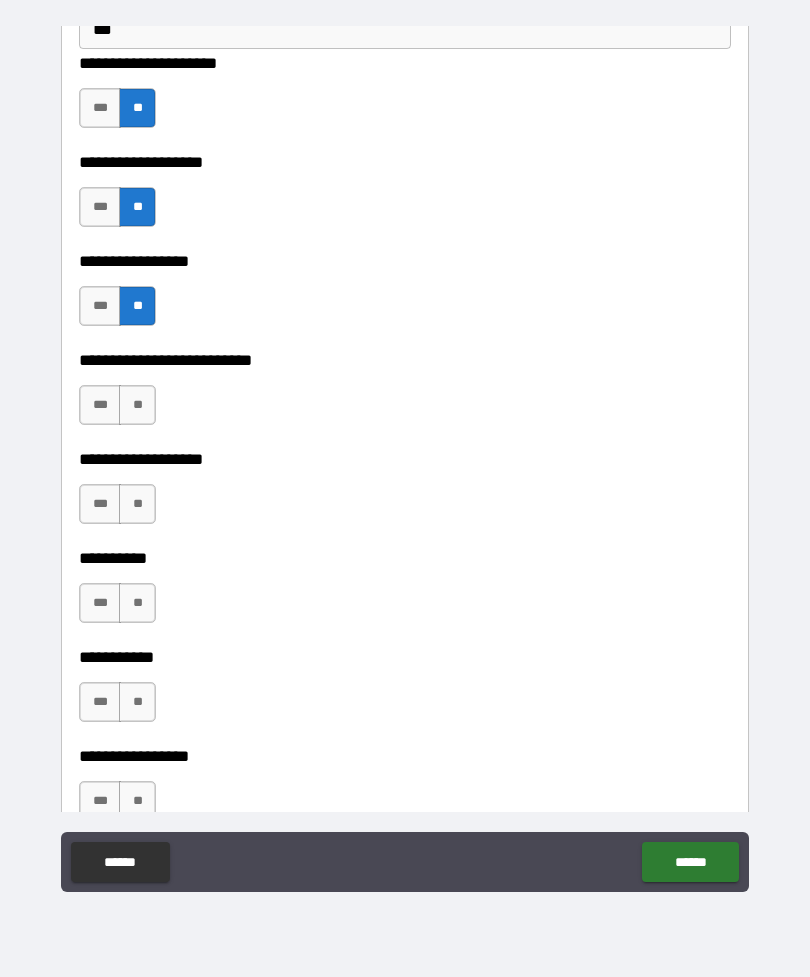 scroll, scrollTop: 4833, scrollLeft: 0, axis: vertical 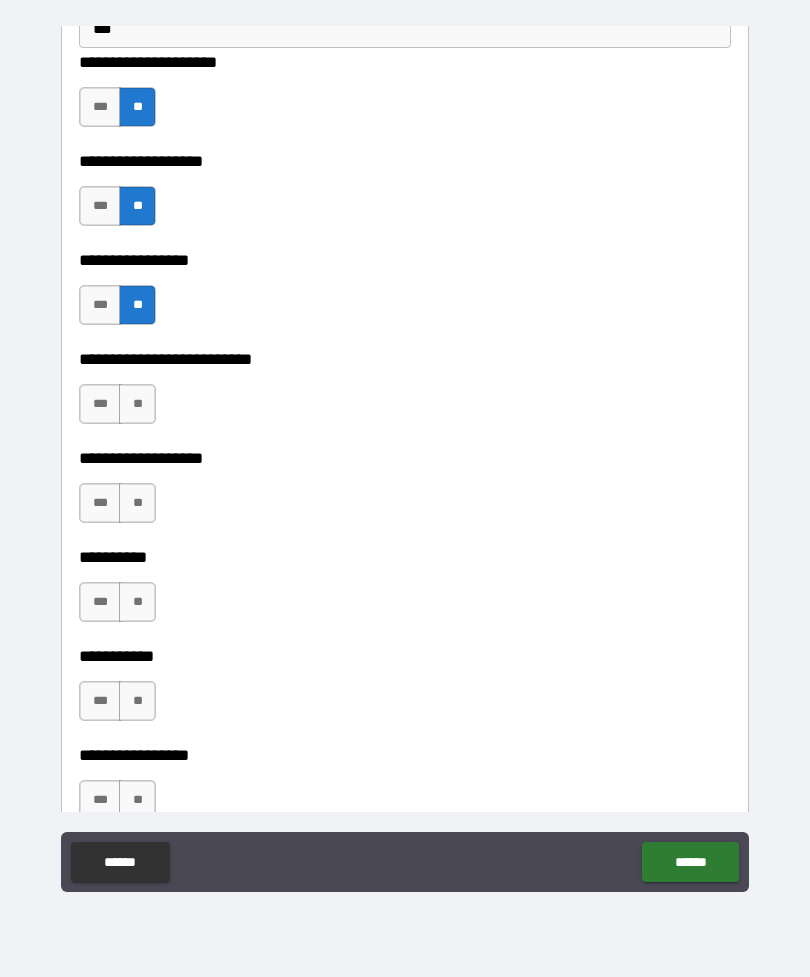 click on "**" at bounding box center [137, 404] 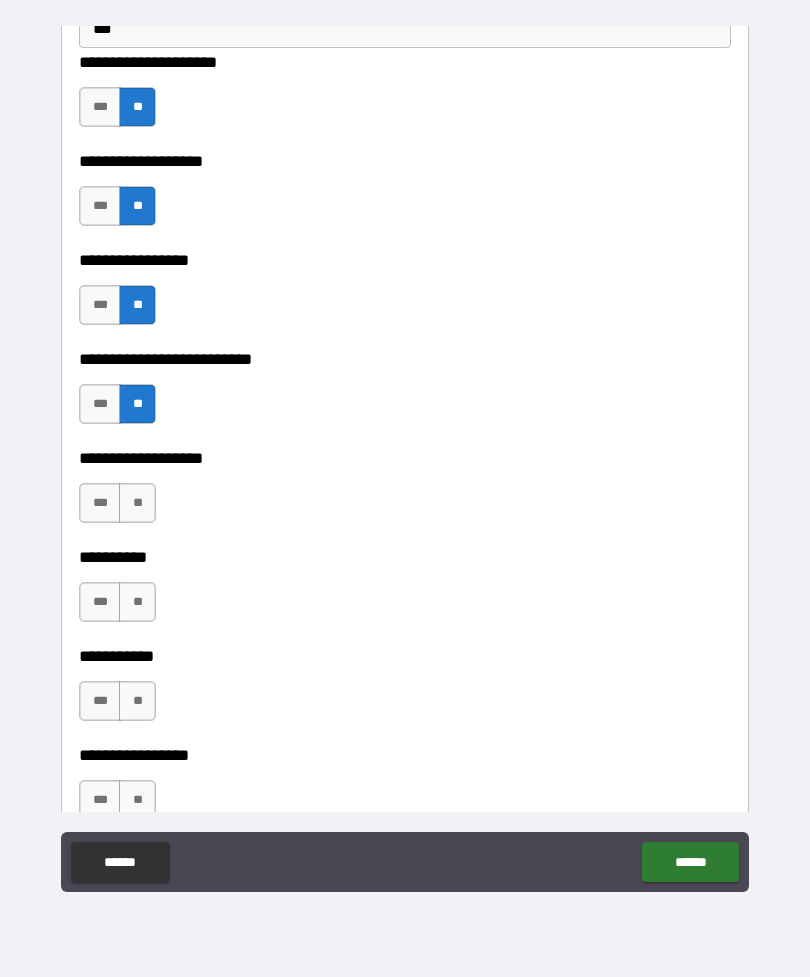click on "**" at bounding box center [137, 503] 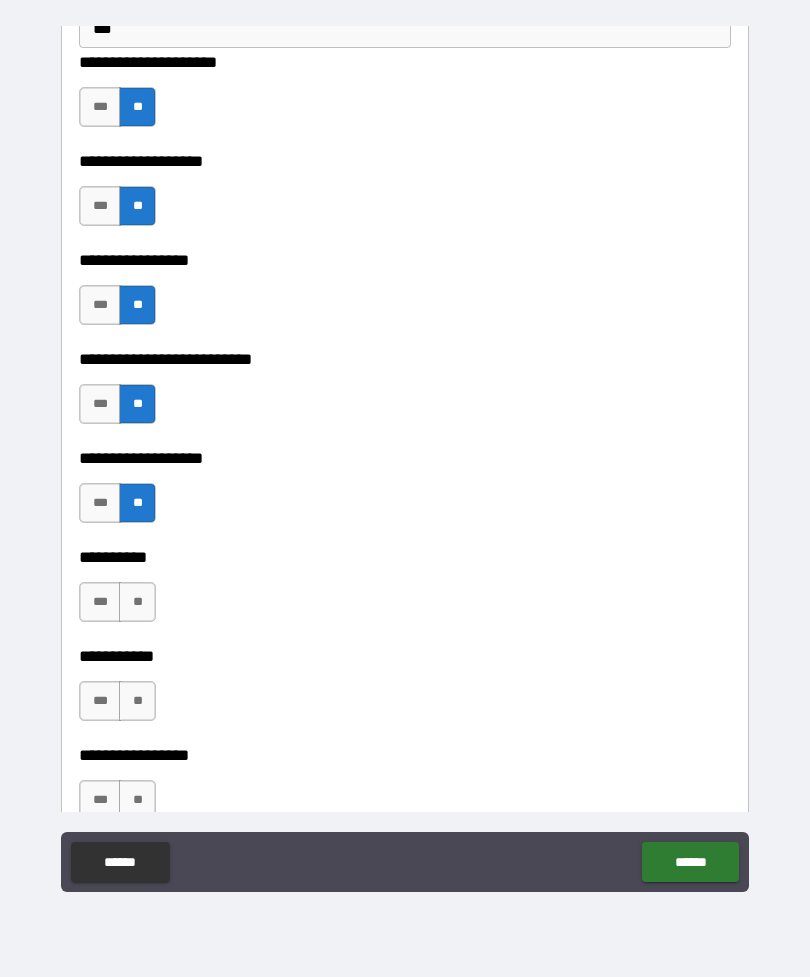 click on "**" at bounding box center [137, 602] 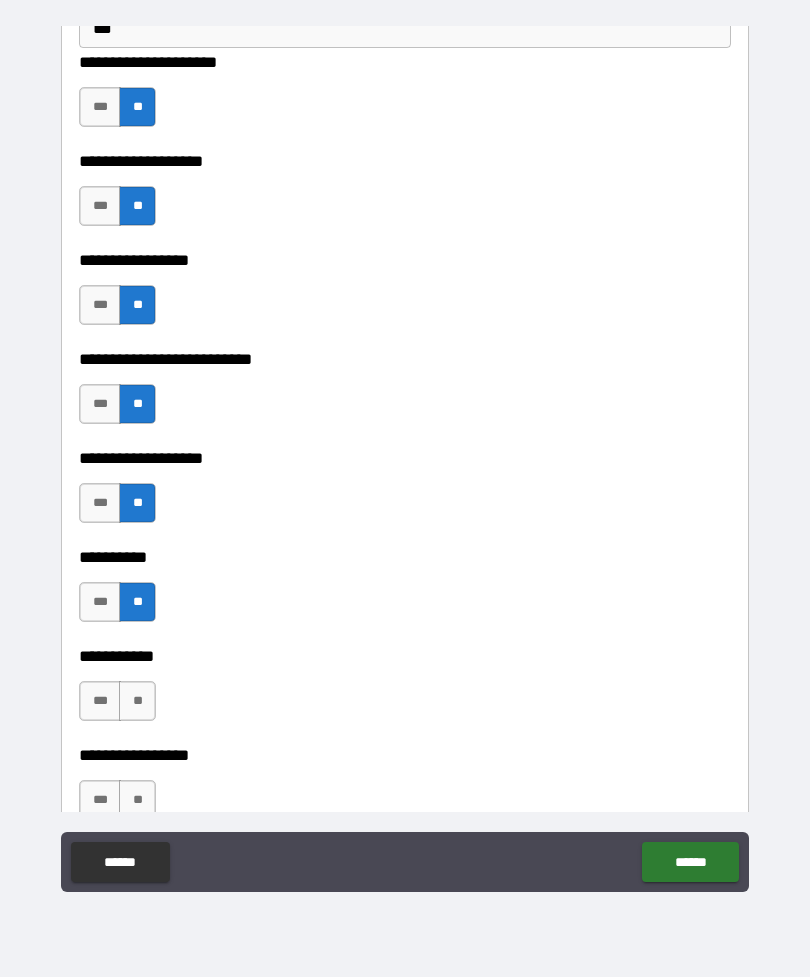 click on "**" at bounding box center [137, 701] 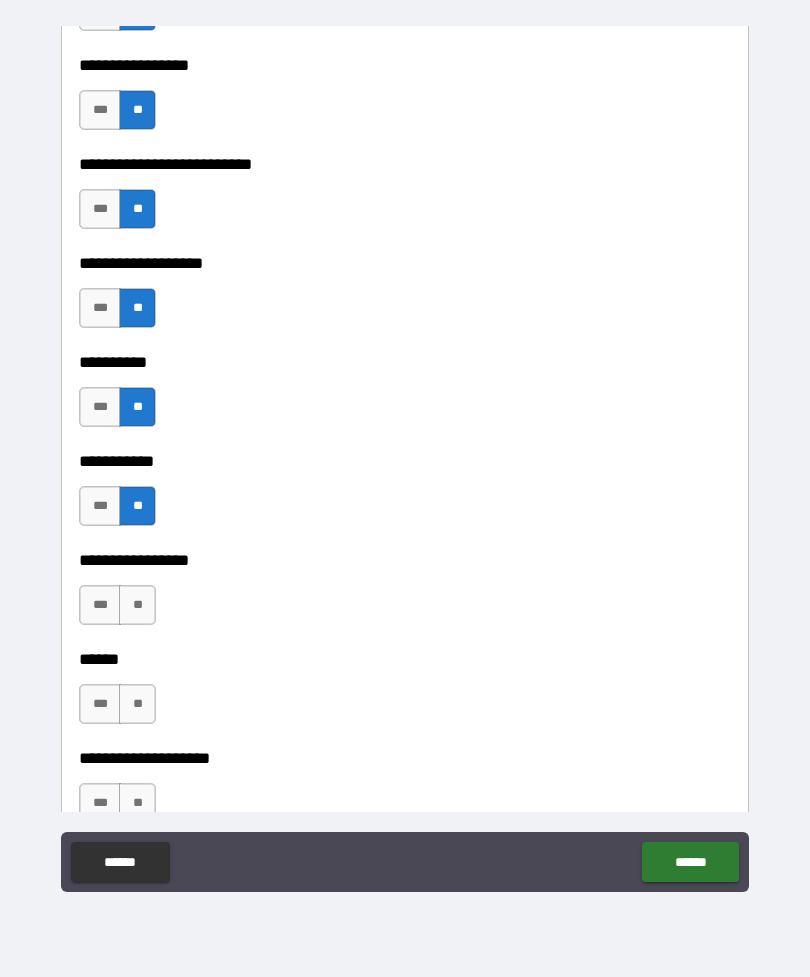 scroll, scrollTop: 5050, scrollLeft: 0, axis: vertical 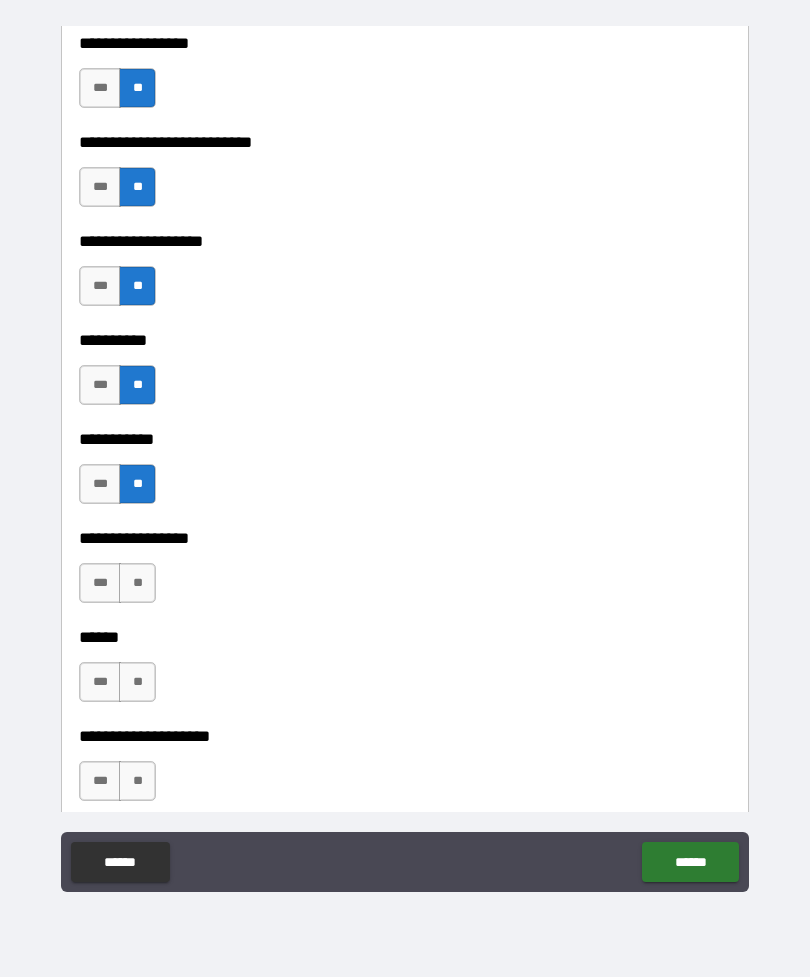 click on "**********" at bounding box center [405, 459] 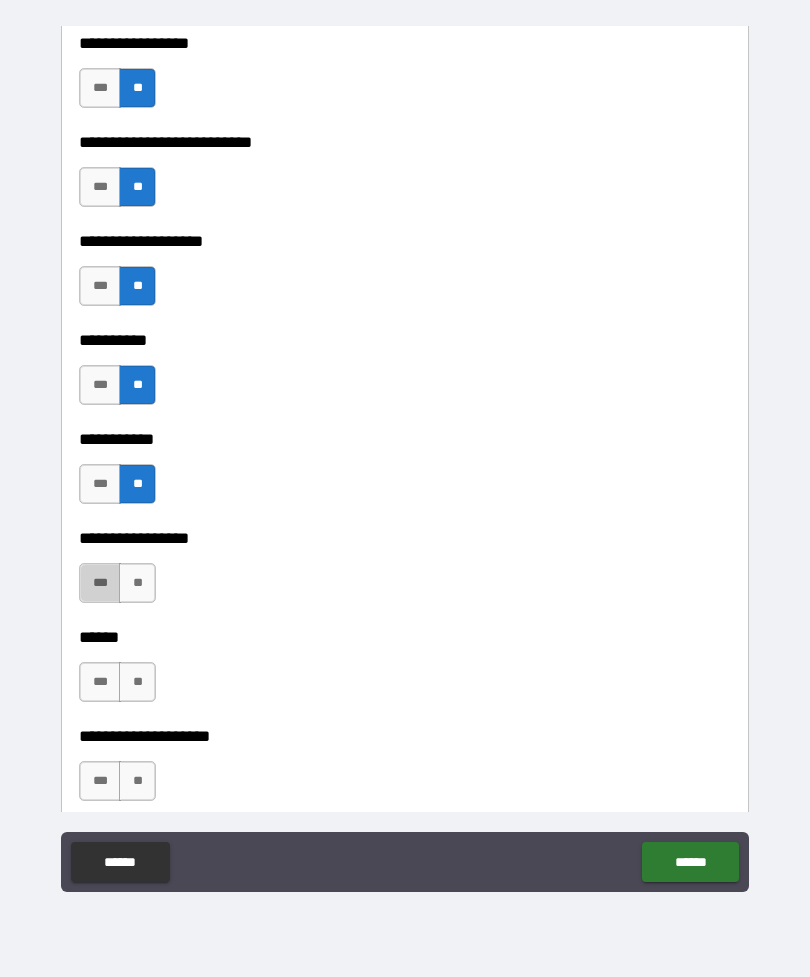 click on "***" at bounding box center (100, 583) 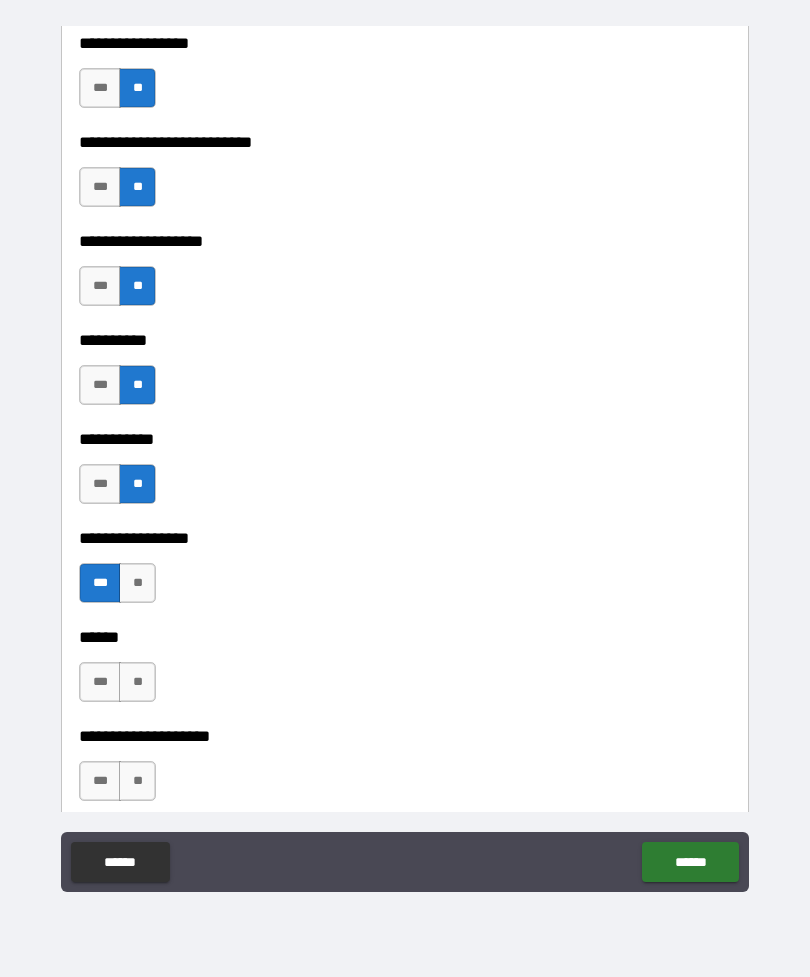 click on "**" at bounding box center (137, 682) 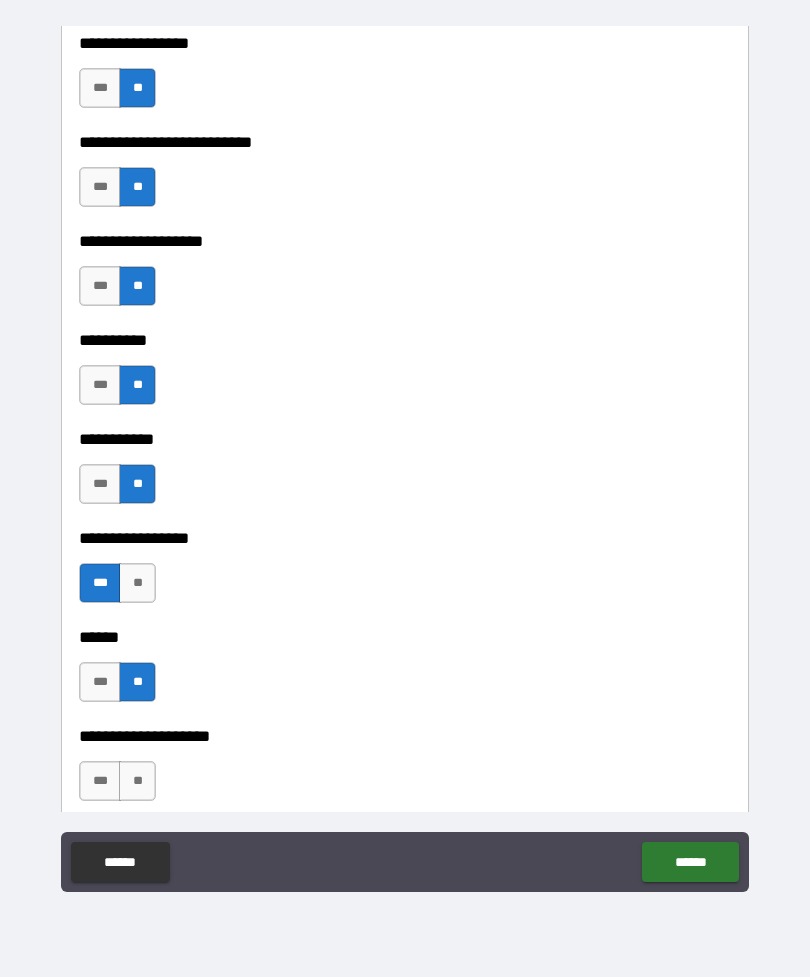 click on "***" at bounding box center (100, 781) 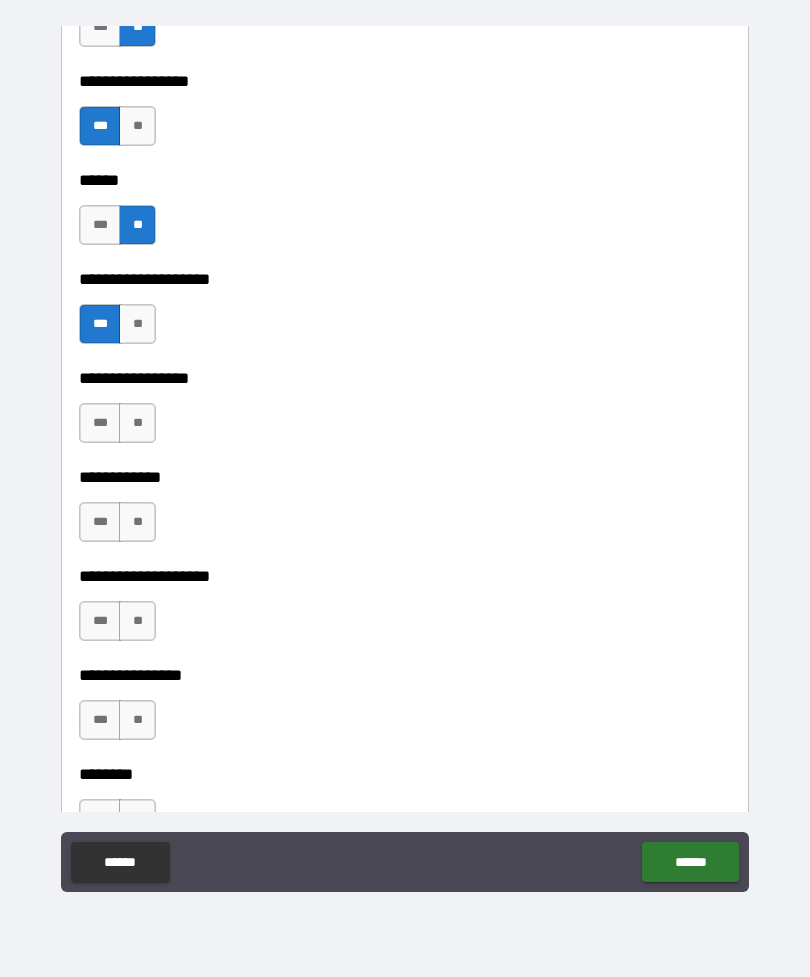 scroll, scrollTop: 5515, scrollLeft: 0, axis: vertical 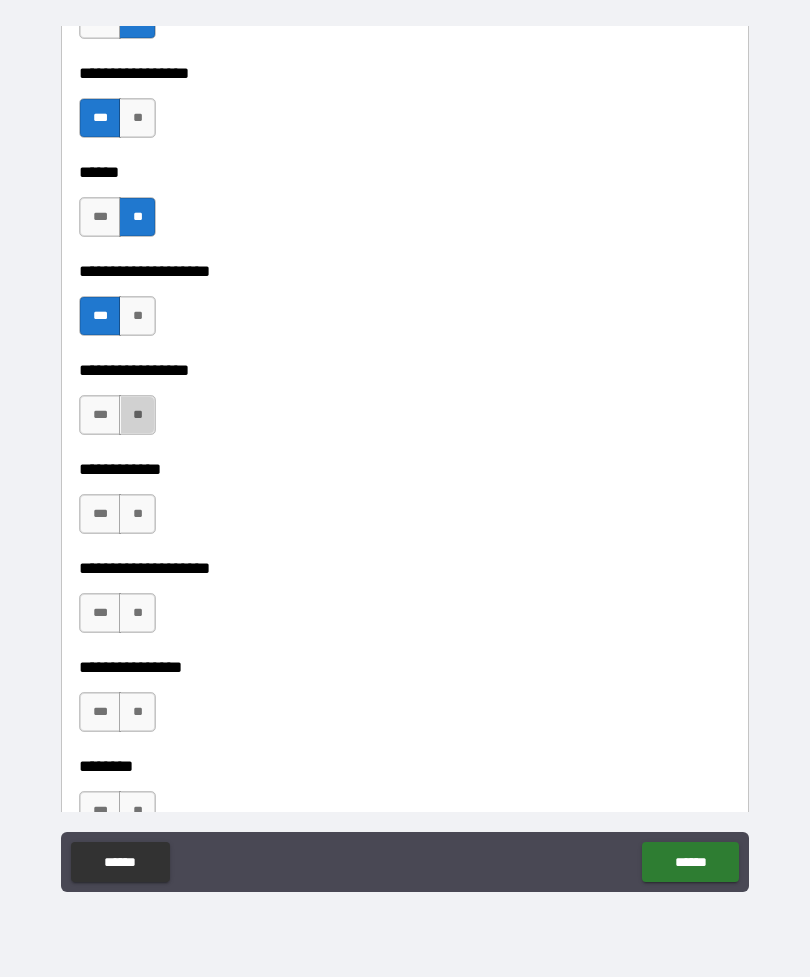 click on "**" at bounding box center (137, 415) 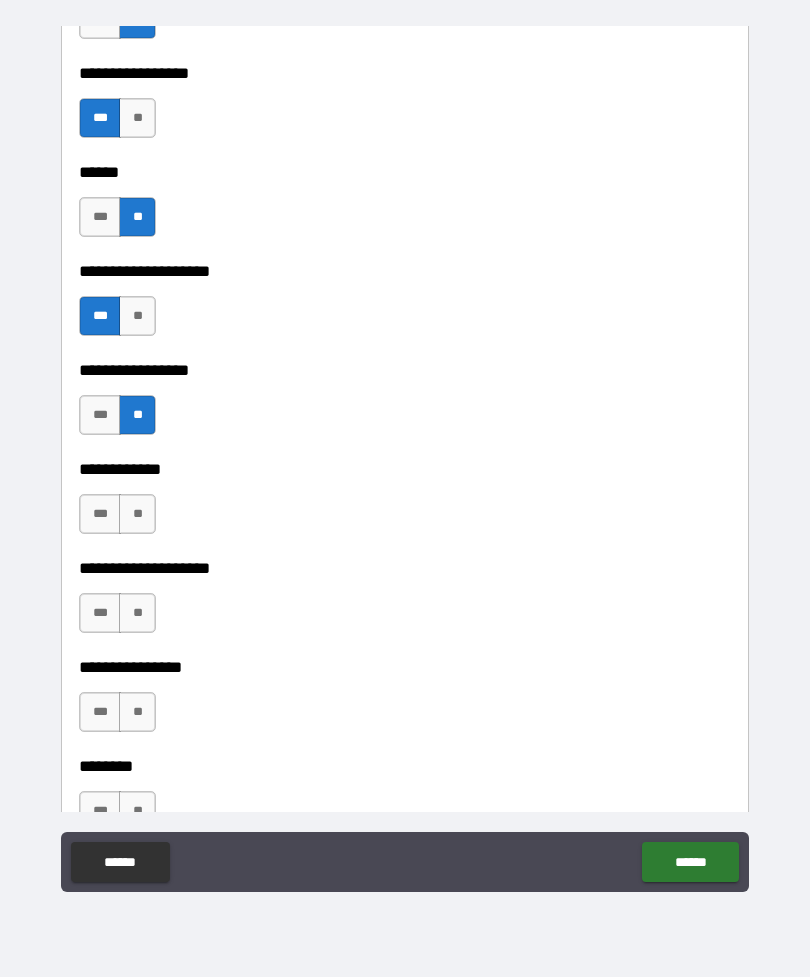 click on "**" at bounding box center [137, 514] 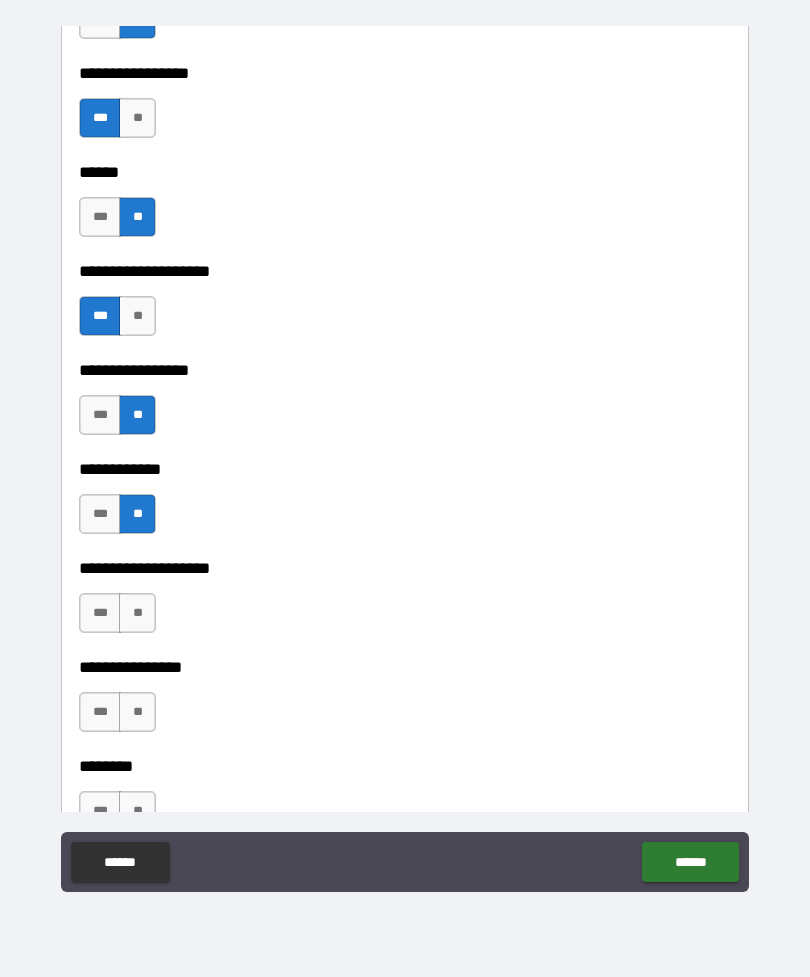 click on "**" at bounding box center [137, 514] 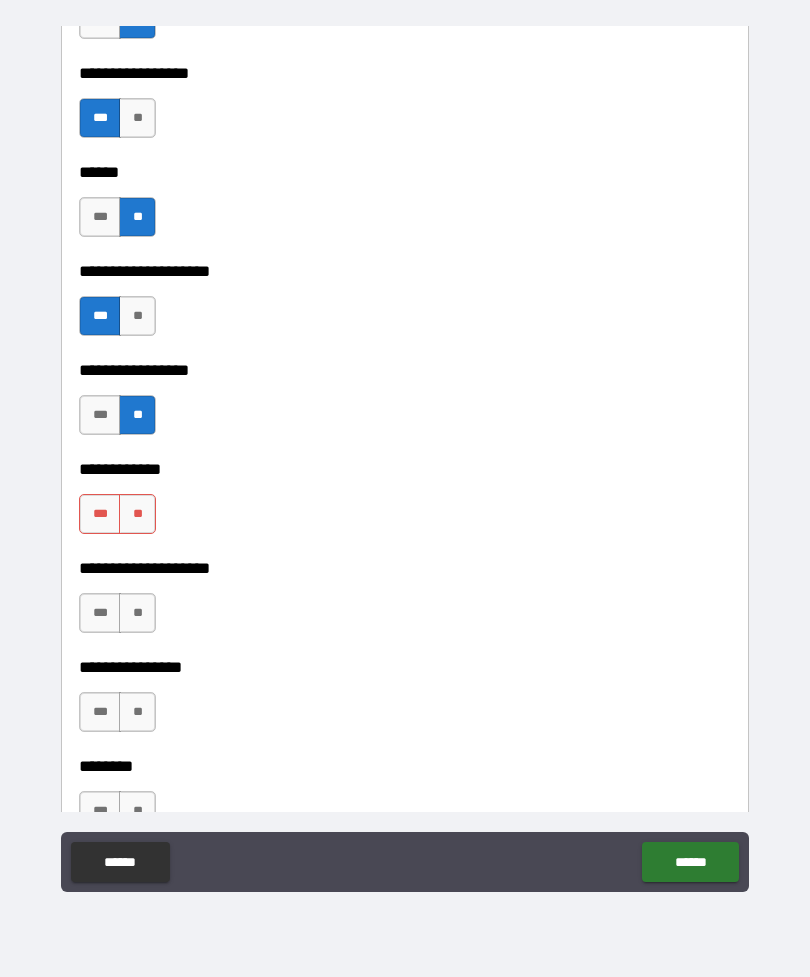 click on "**********" at bounding box center (405, 653) 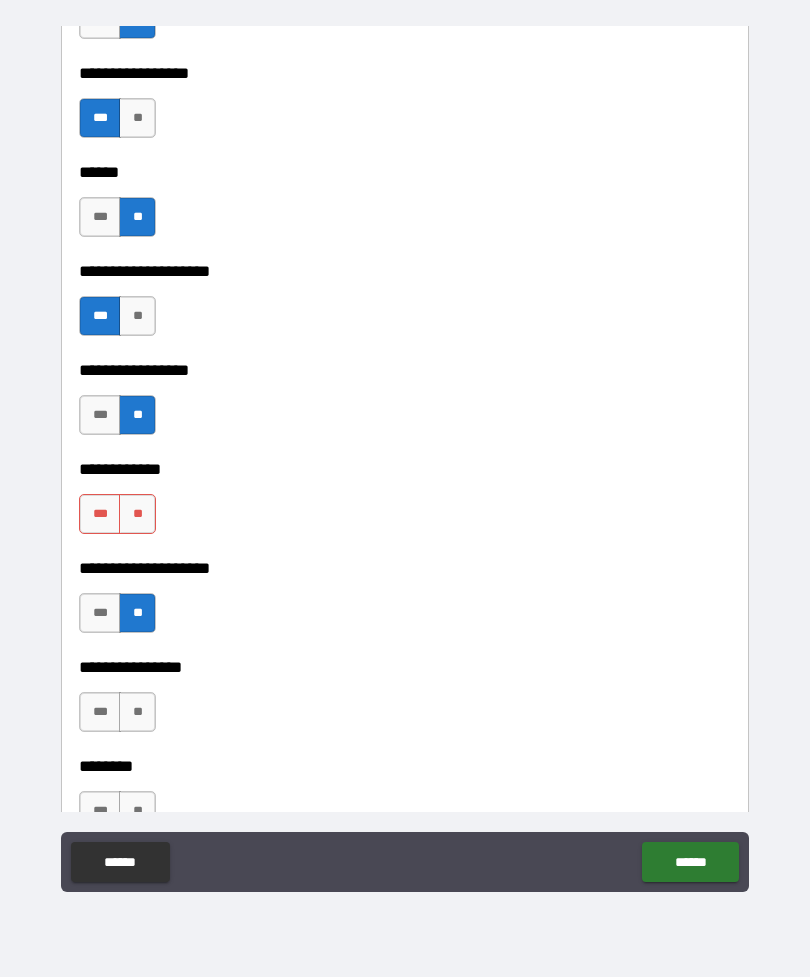 click on "**" at bounding box center [137, 712] 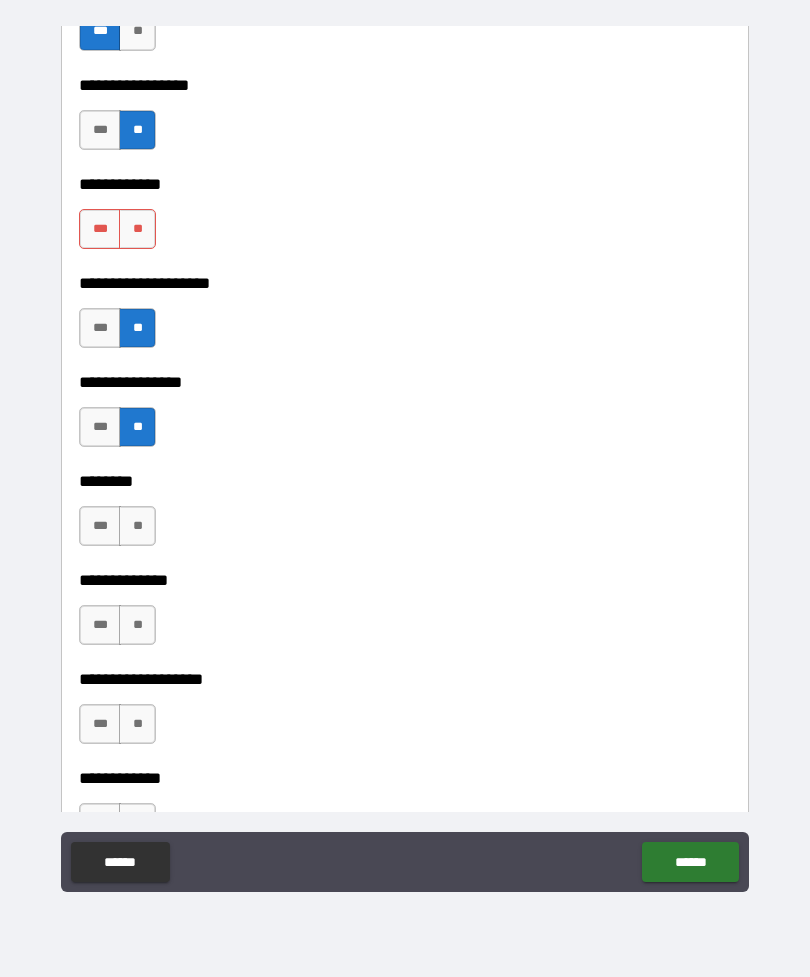 scroll, scrollTop: 5851, scrollLeft: 0, axis: vertical 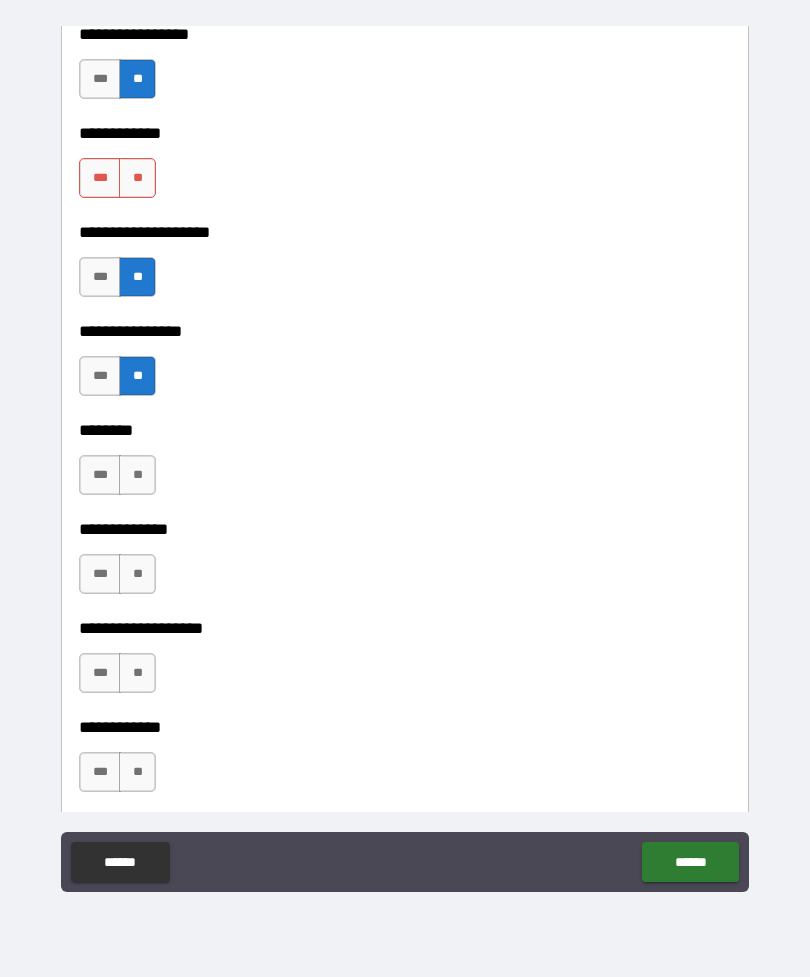 click on "**" at bounding box center (137, 475) 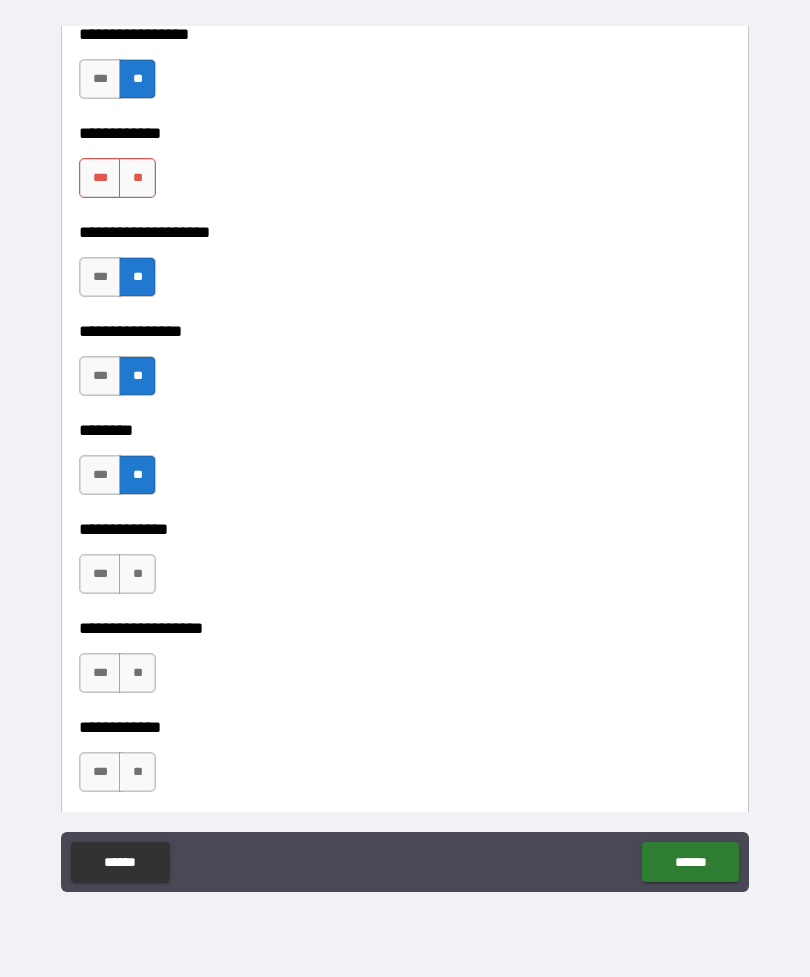 click on "**" at bounding box center [137, 574] 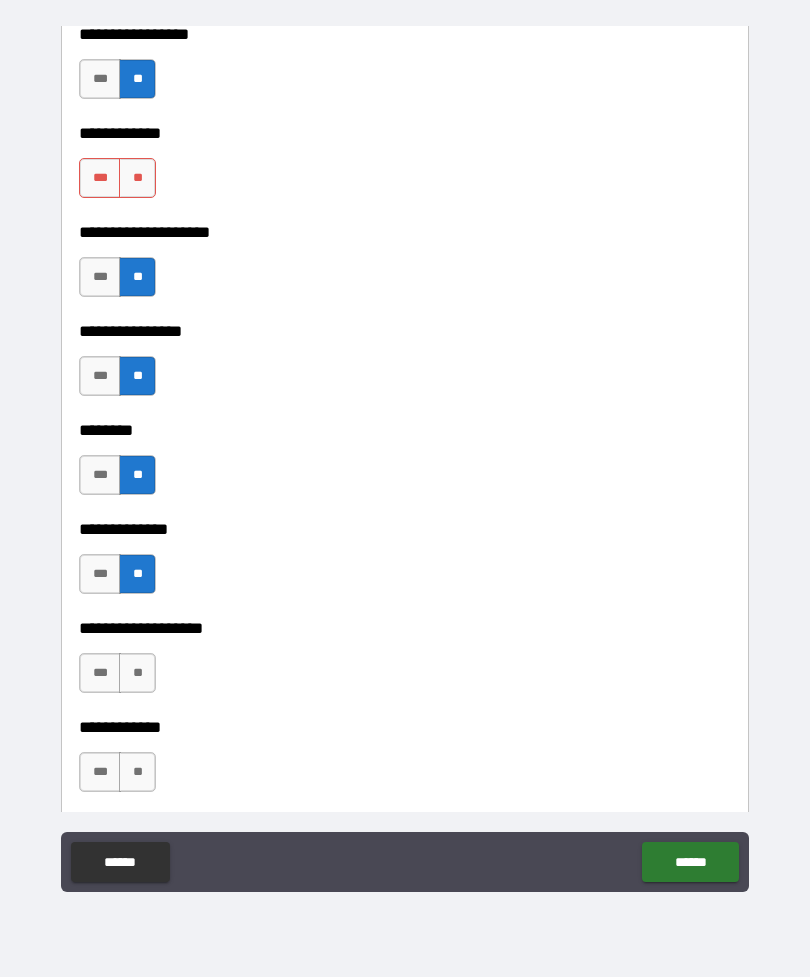 click on "**" at bounding box center [137, 673] 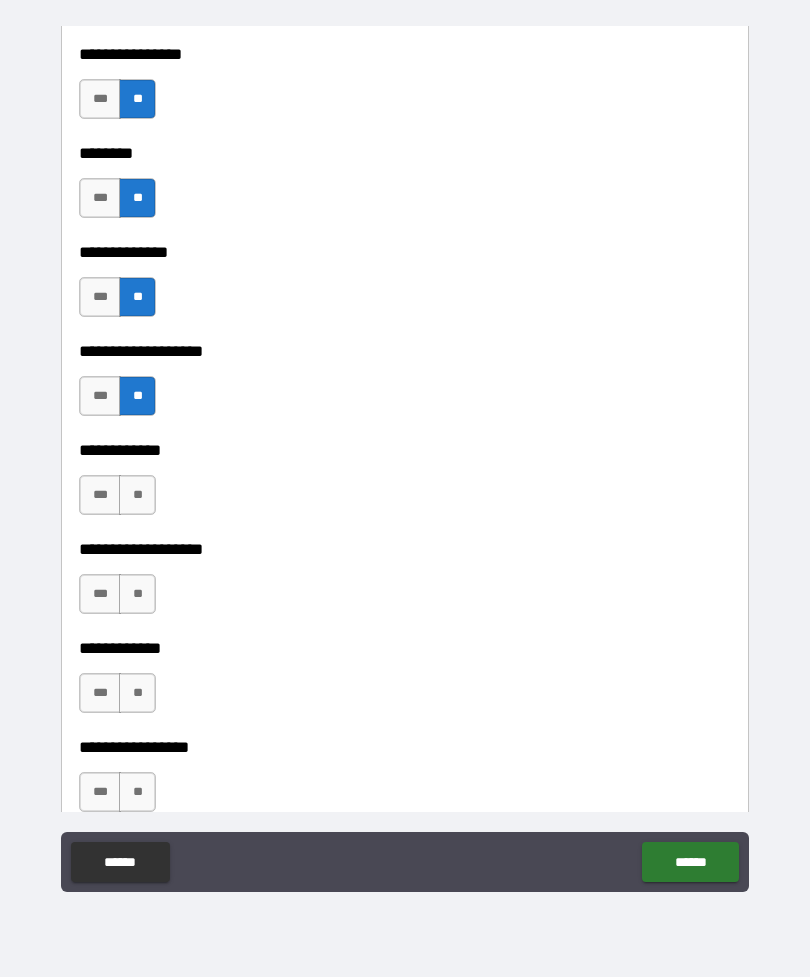 scroll, scrollTop: 6141, scrollLeft: 0, axis: vertical 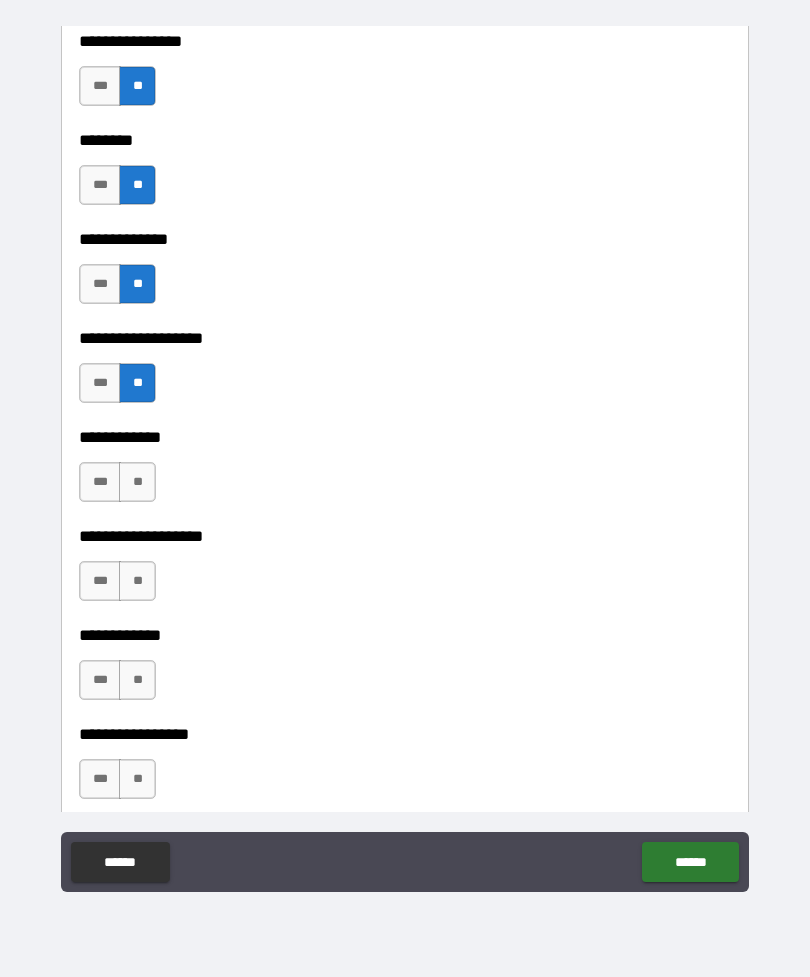 click on "**" at bounding box center [137, 482] 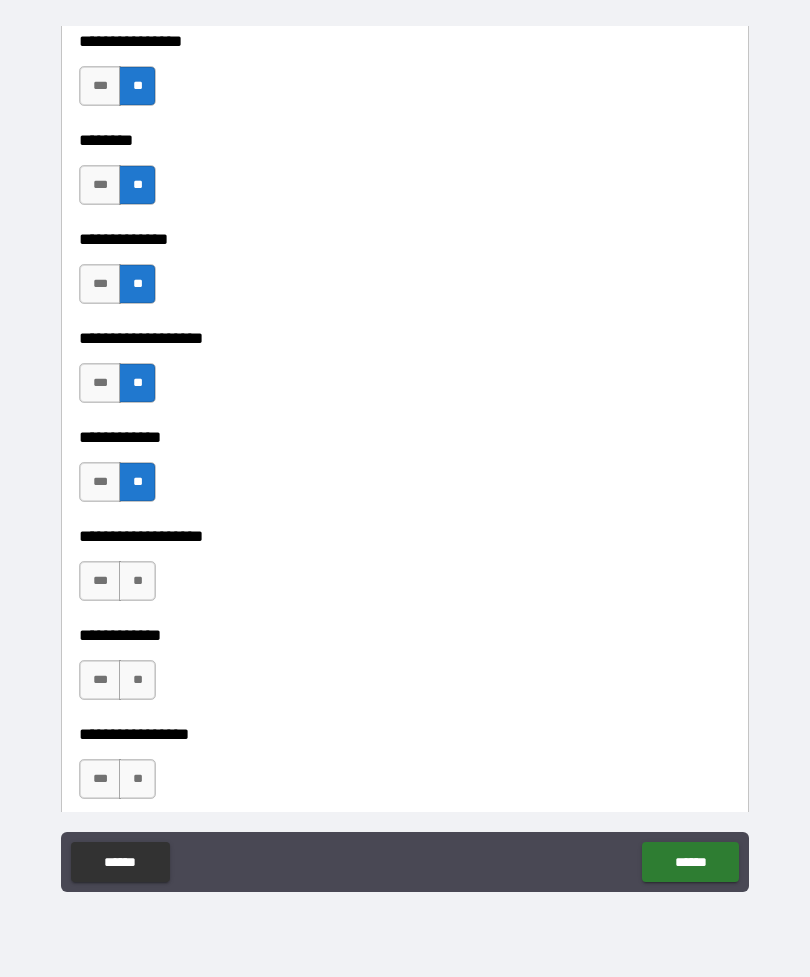 click on "**" at bounding box center [137, 581] 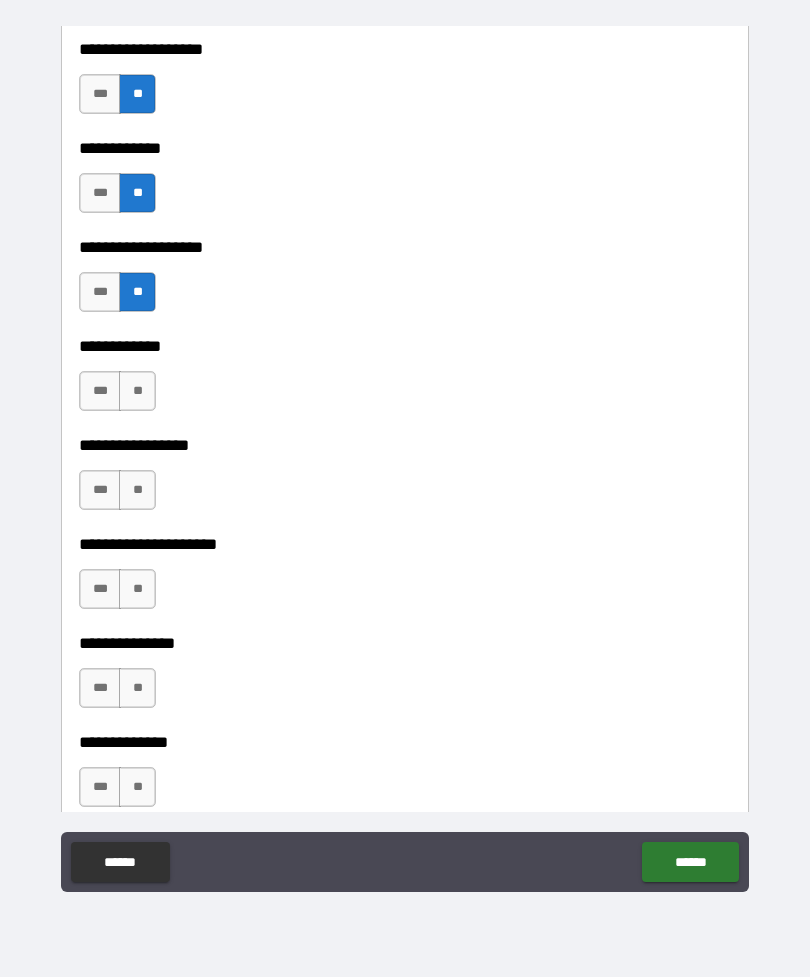 scroll, scrollTop: 6434, scrollLeft: 0, axis: vertical 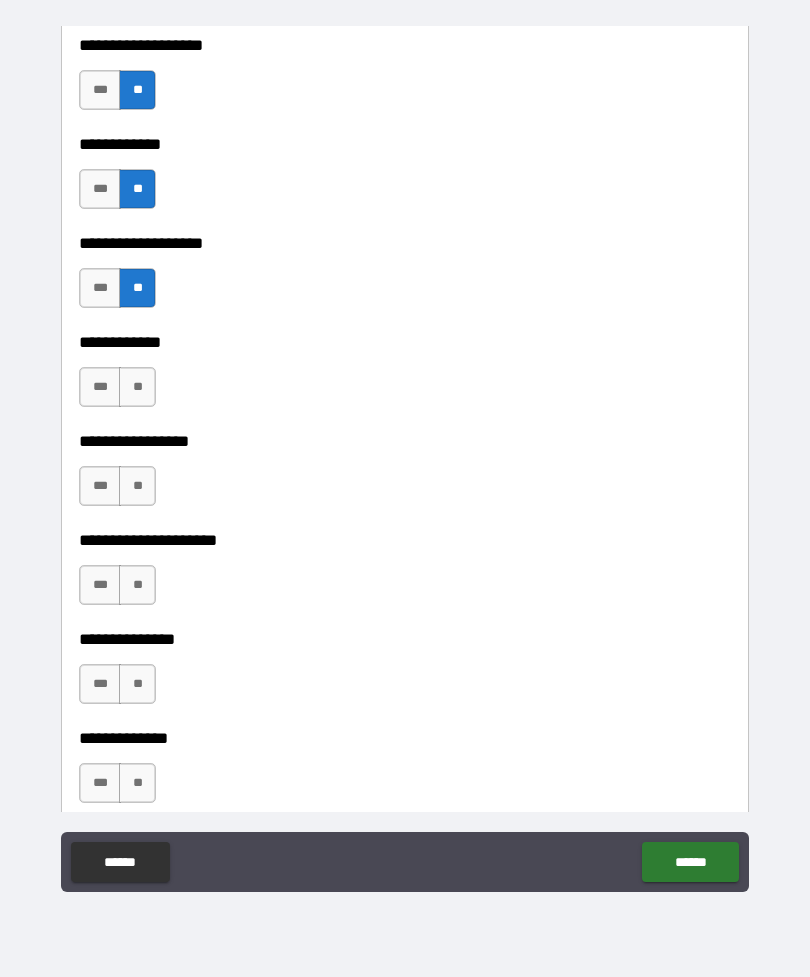 click on "**" at bounding box center (137, 387) 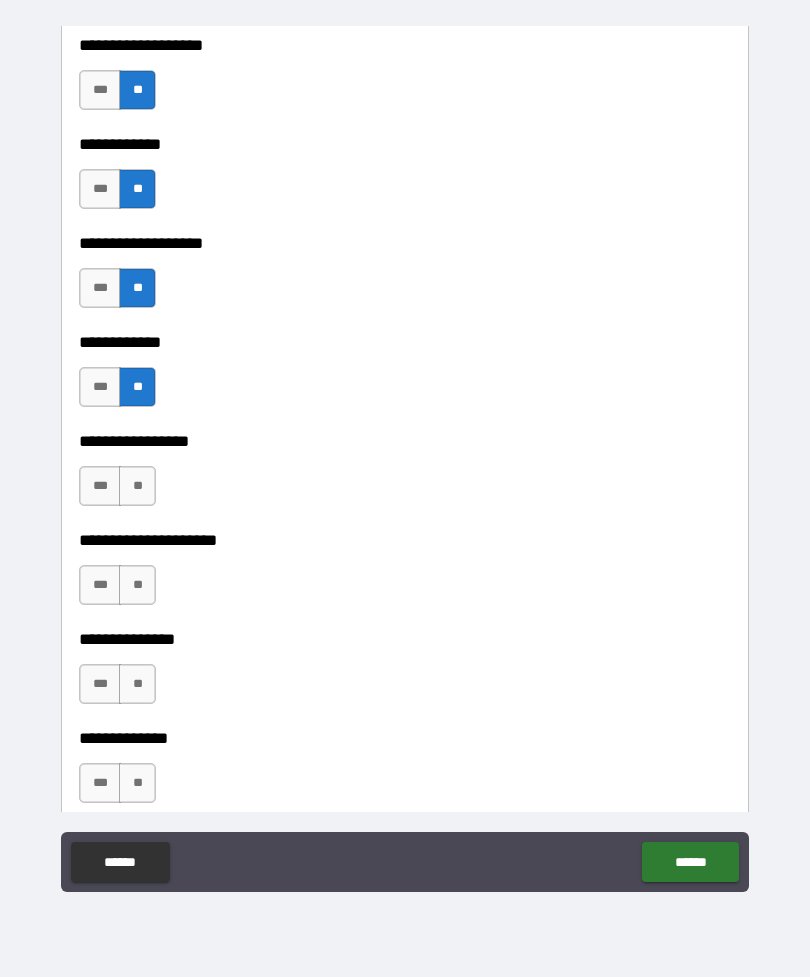 click on "**" at bounding box center [137, 486] 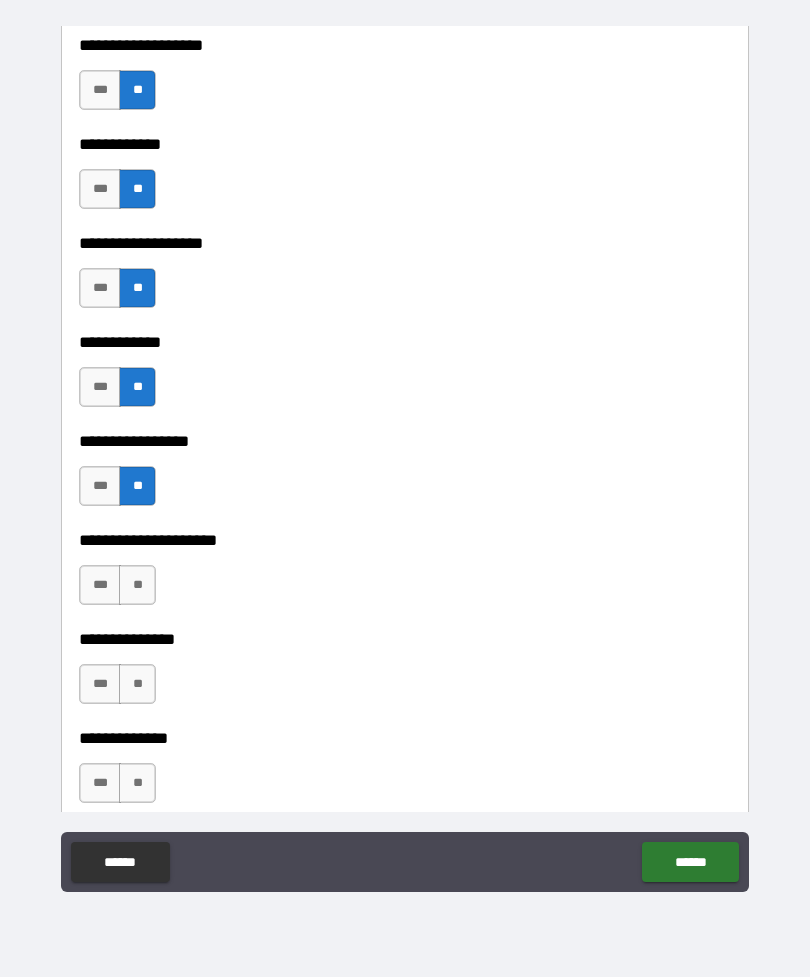 click on "**" at bounding box center (137, 585) 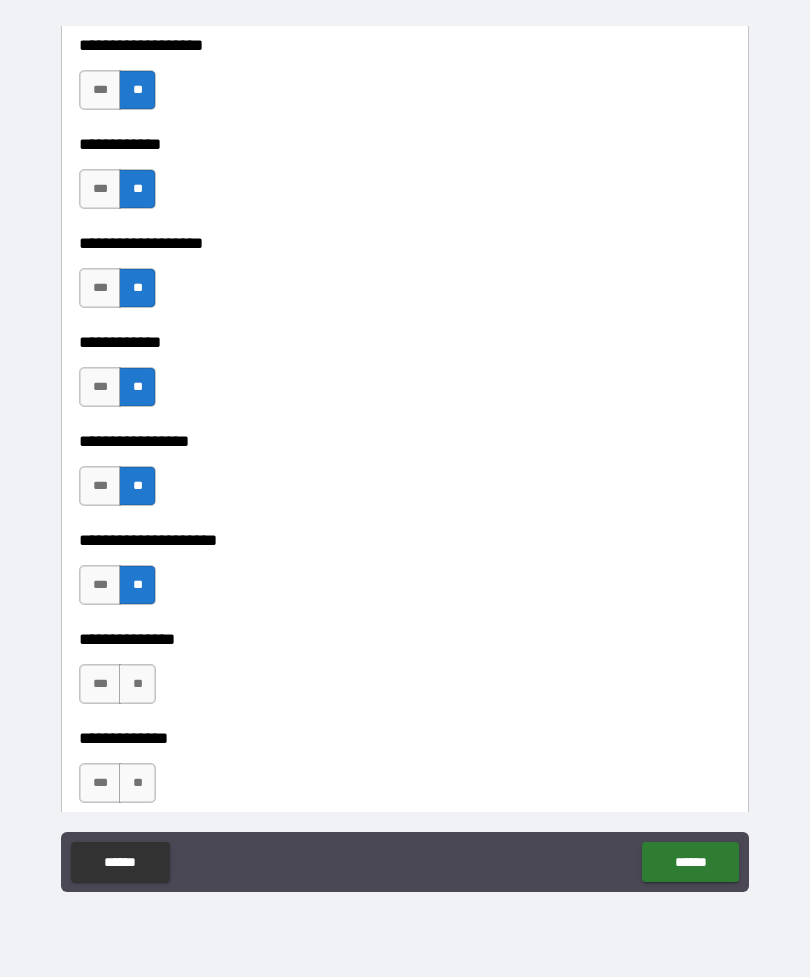 click on "**" at bounding box center (137, 684) 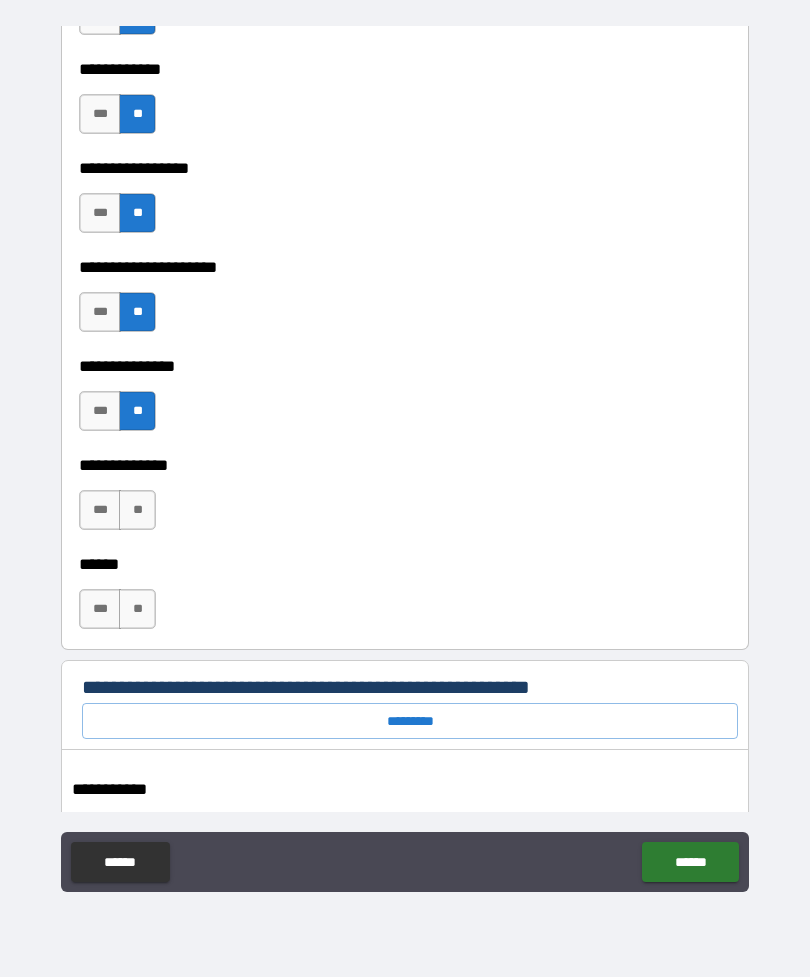 scroll, scrollTop: 6722, scrollLeft: 0, axis: vertical 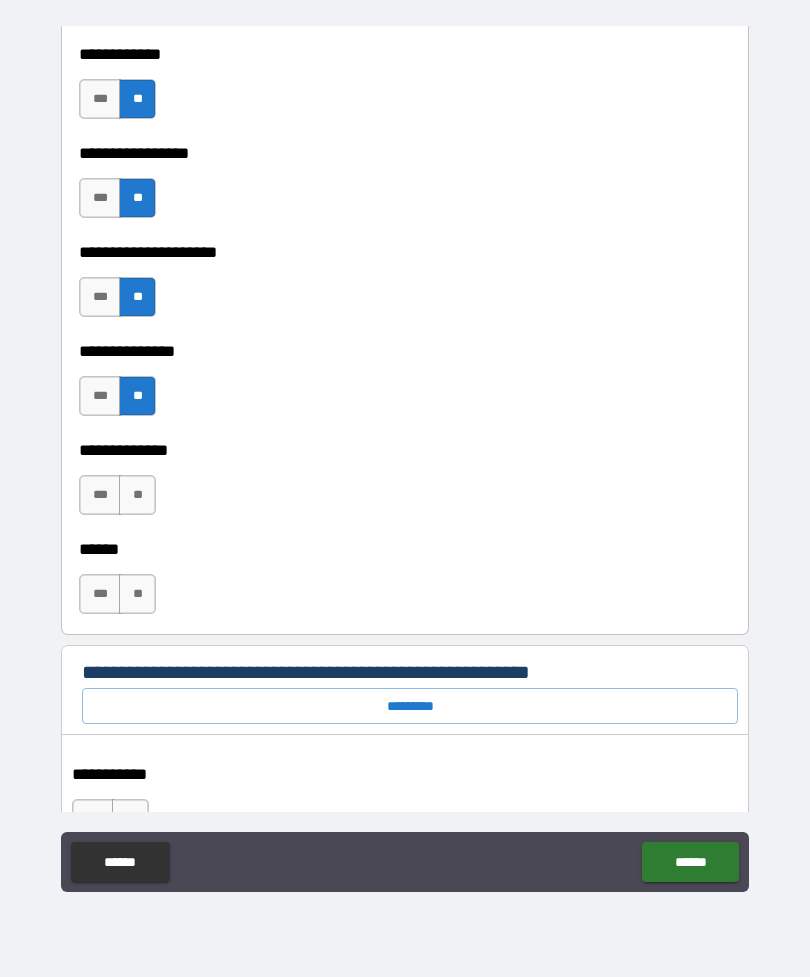 click on "*** **" at bounding box center (120, 500) 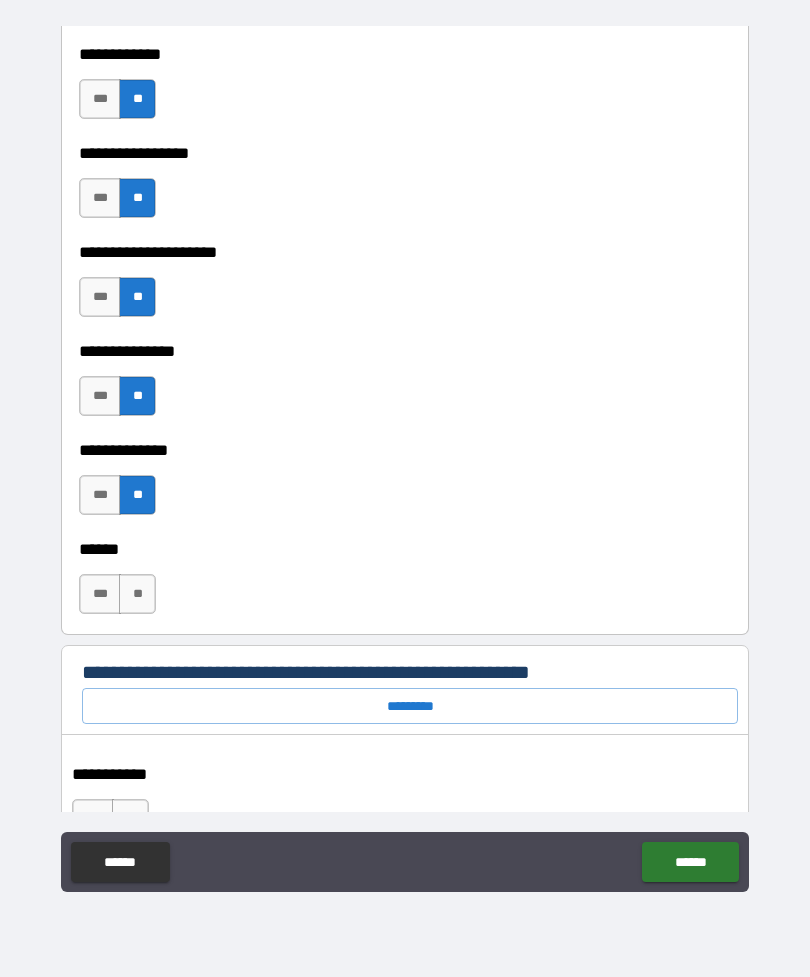 scroll, scrollTop: 6815, scrollLeft: 0, axis: vertical 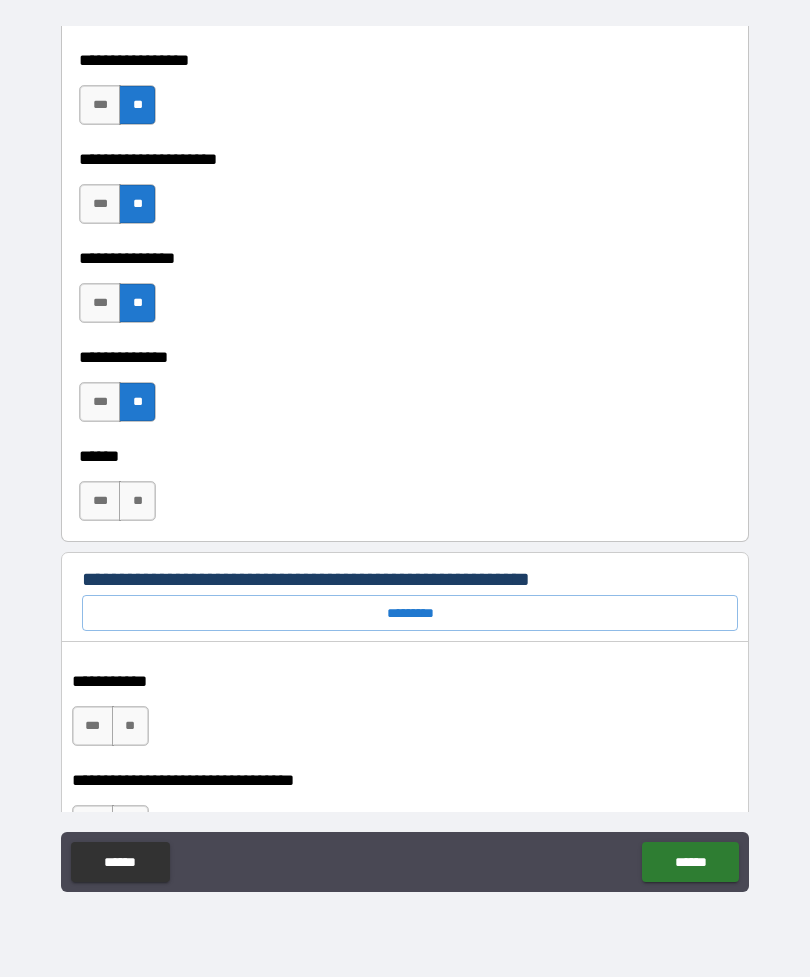 click on "**" at bounding box center (137, 501) 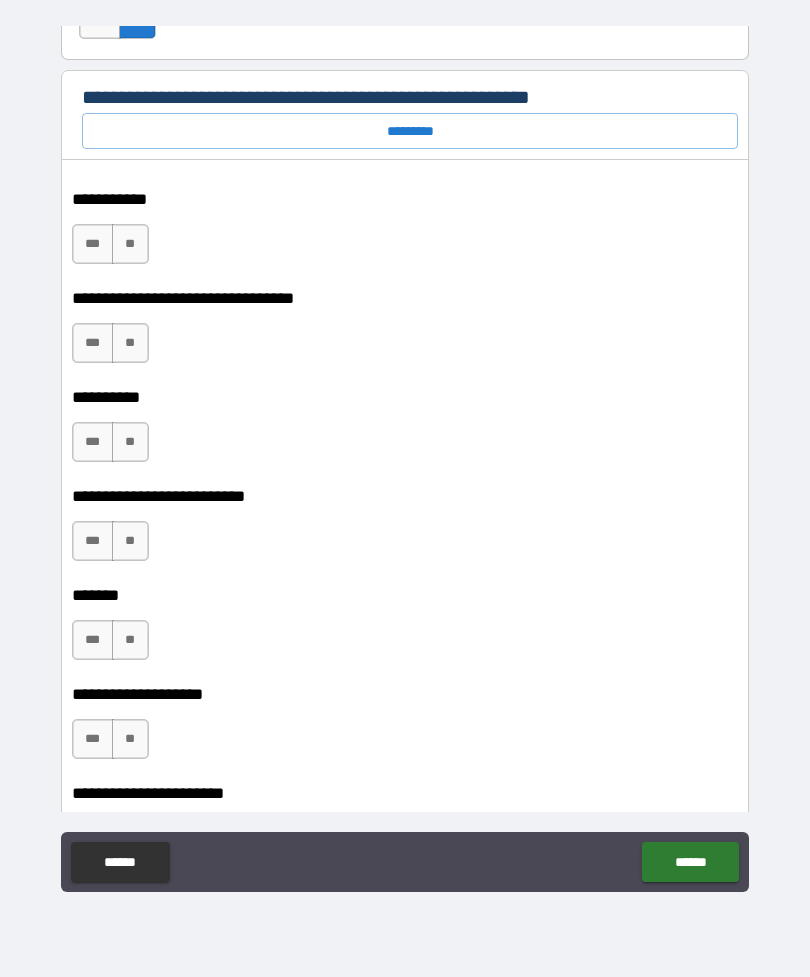 scroll, scrollTop: 7298, scrollLeft: 0, axis: vertical 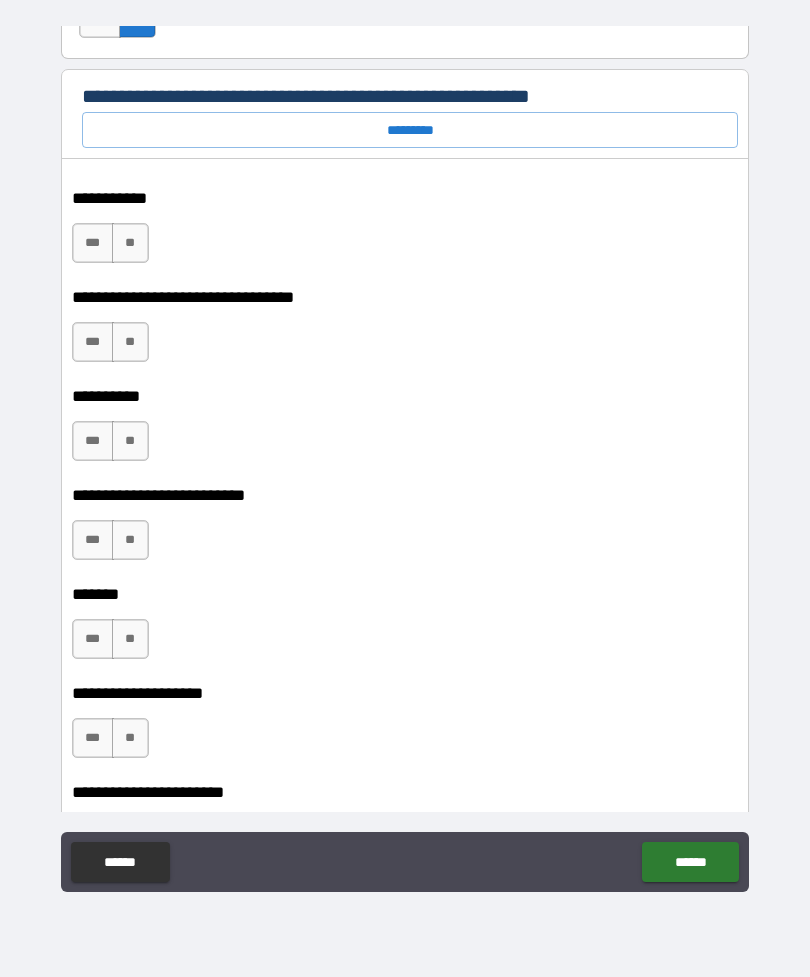 click on "***" at bounding box center [93, 243] 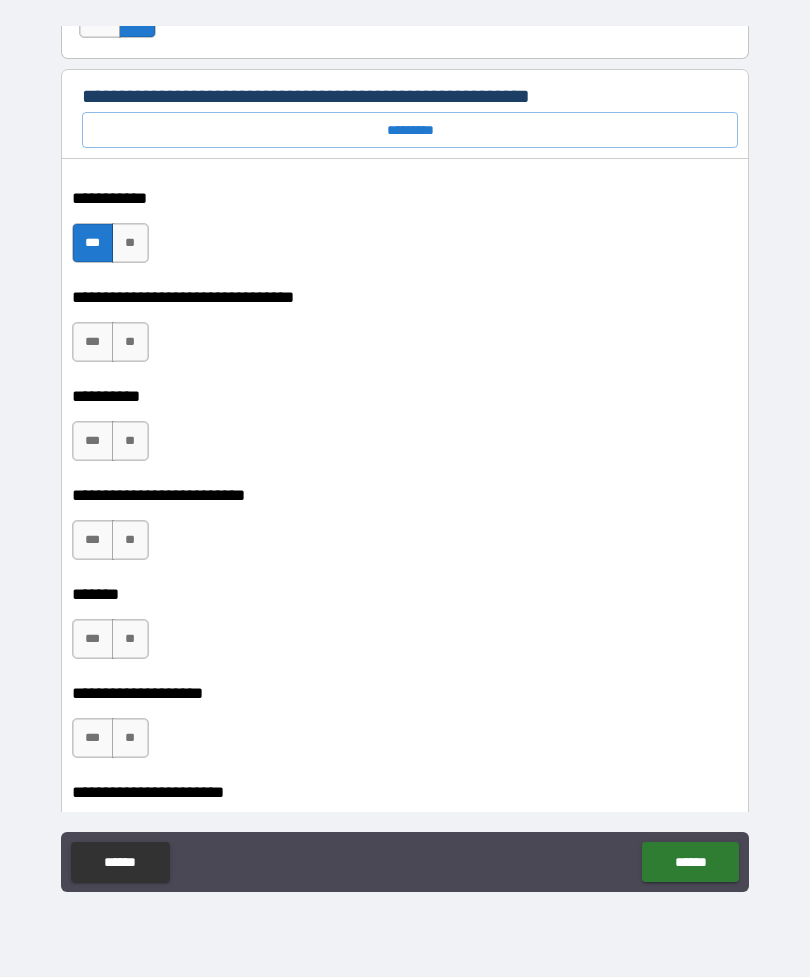 click on "**" at bounding box center [130, 342] 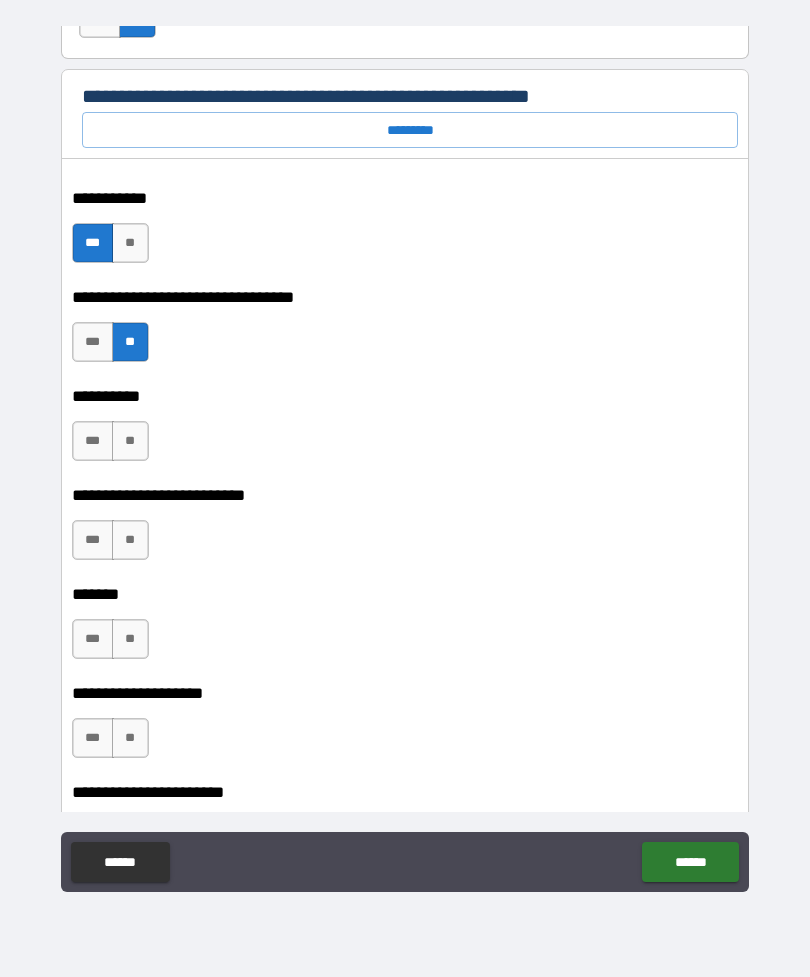 click on "**" at bounding box center [130, 441] 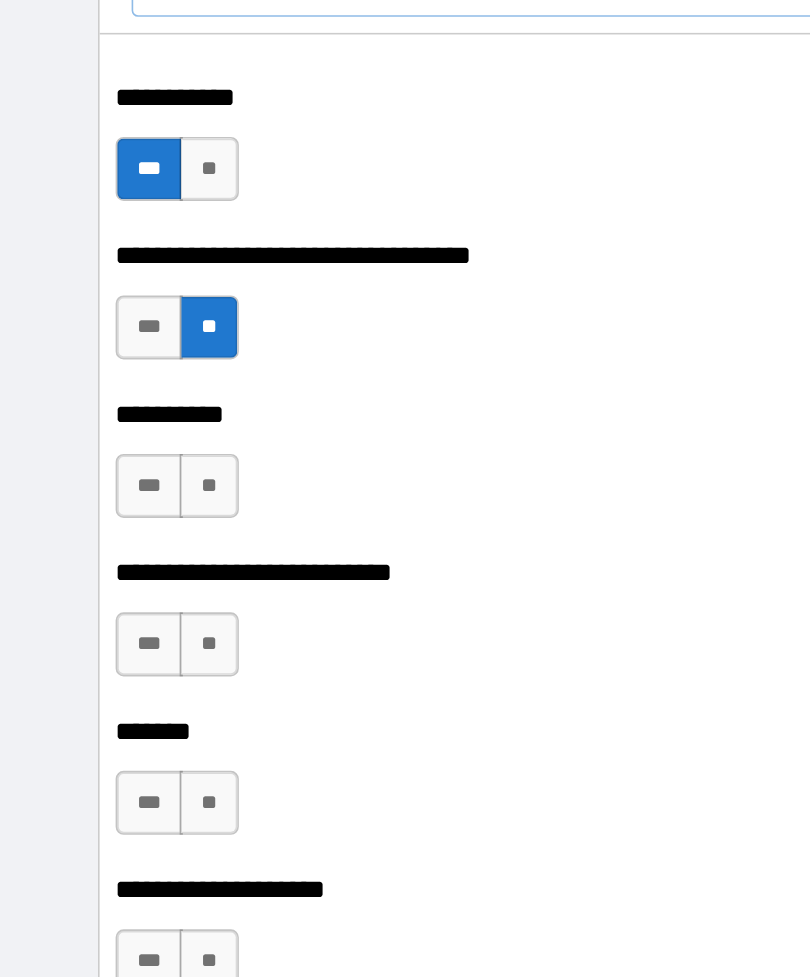 scroll, scrollTop: 7300, scrollLeft: 0, axis: vertical 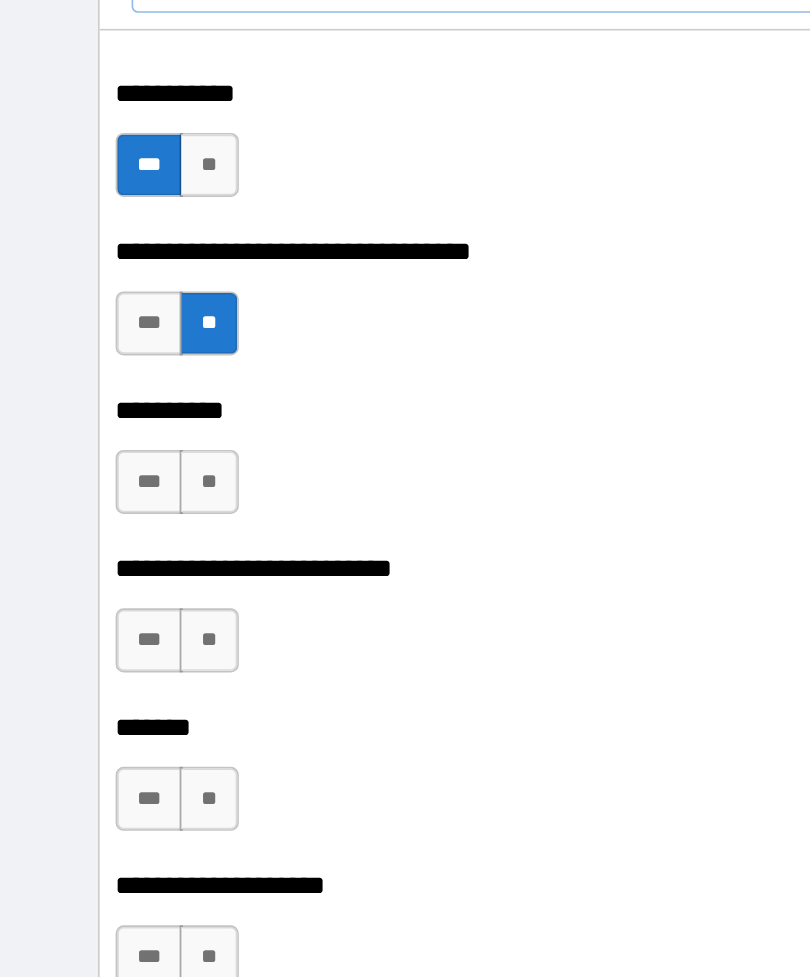 click on "**" at bounding box center (130, 439) 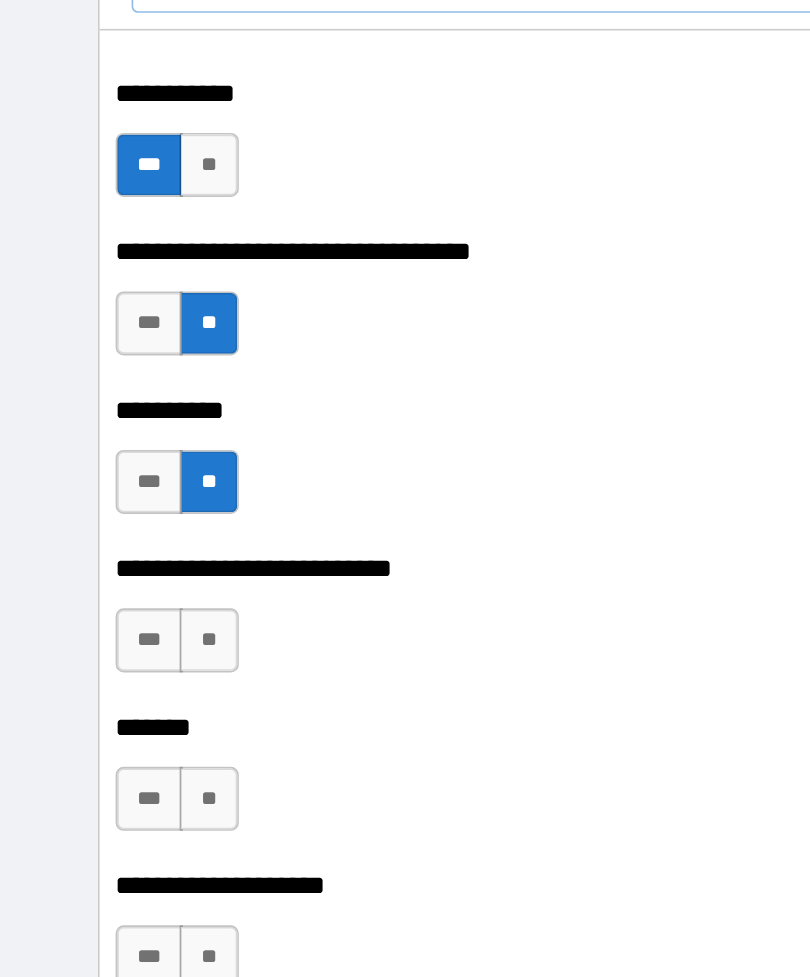 click on "**" at bounding box center (130, 538) 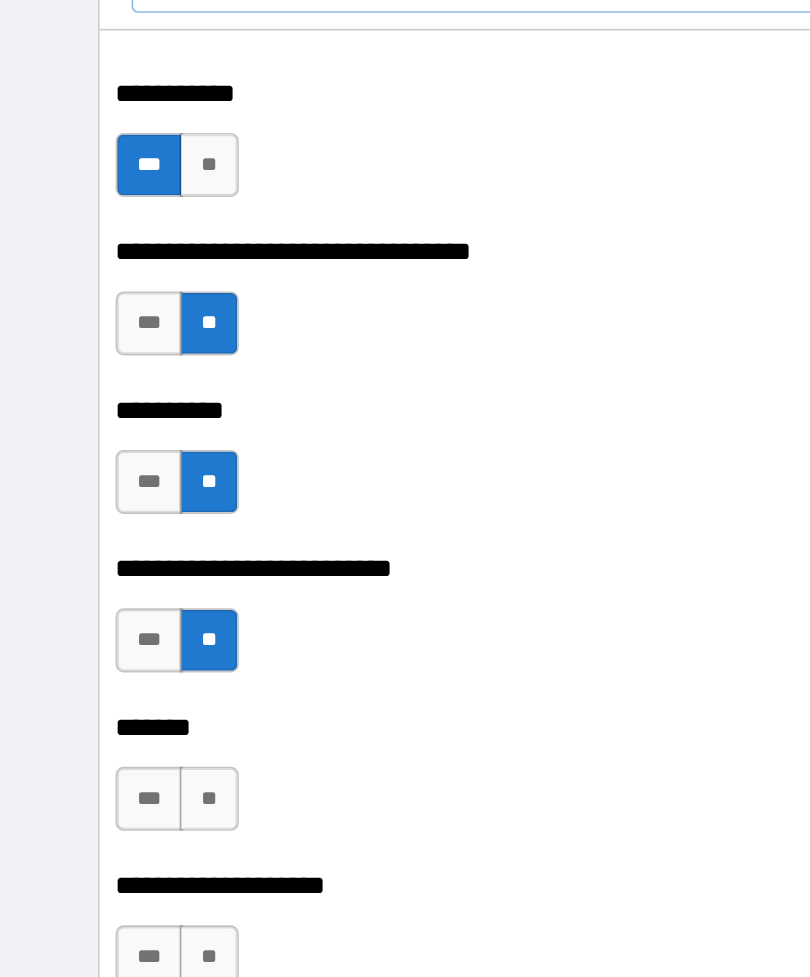 click on "**" at bounding box center (130, 637) 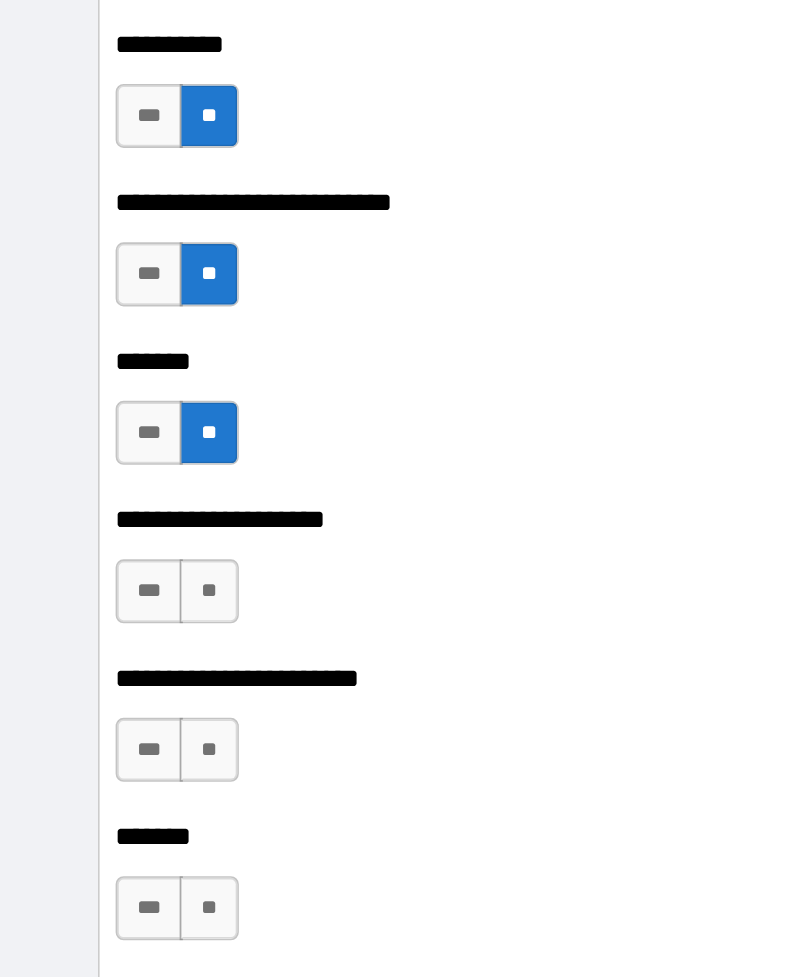 scroll, scrollTop: 7547, scrollLeft: 0, axis: vertical 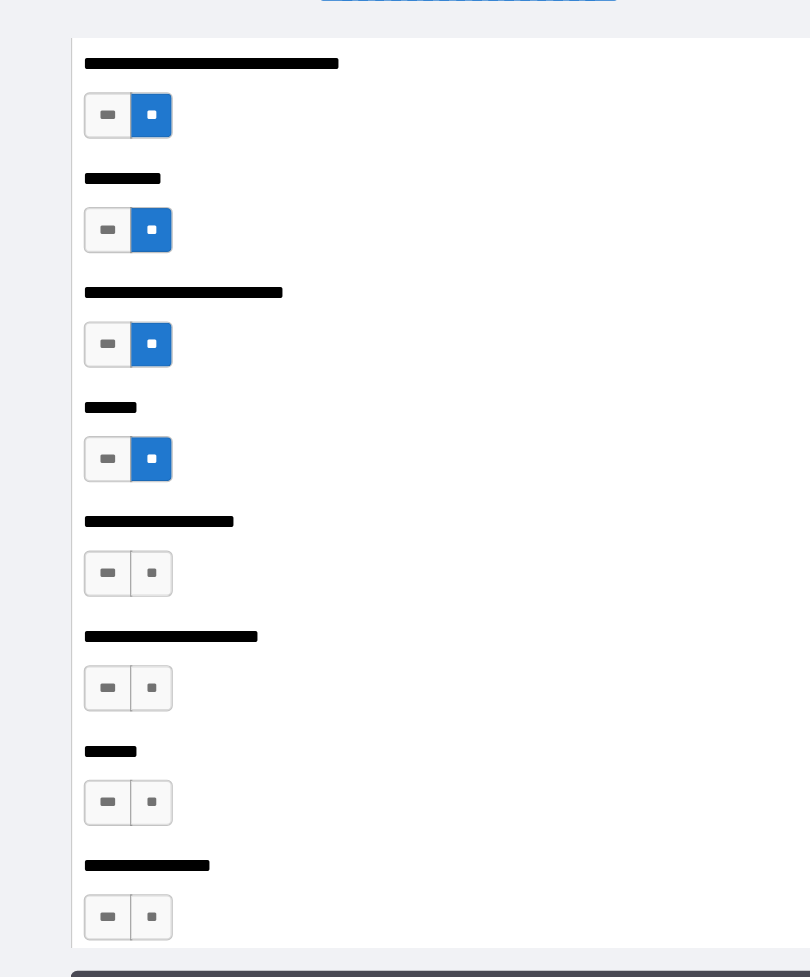 click on "**" at bounding box center [130, 496] 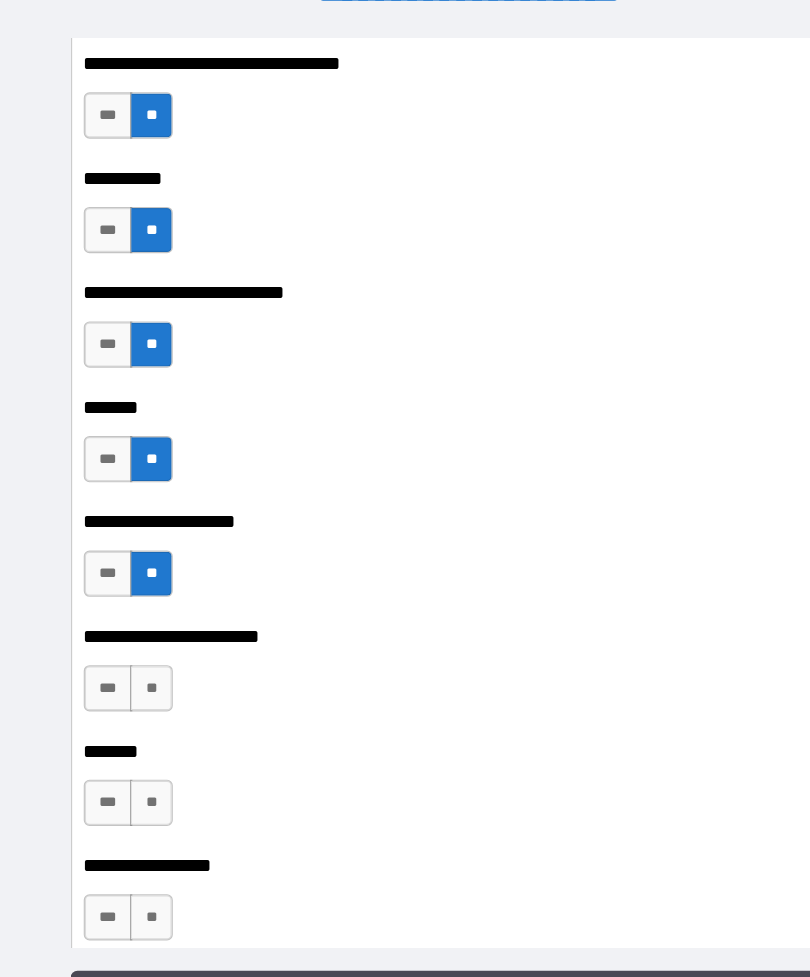 click on "**" at bounding box center (130, 595) 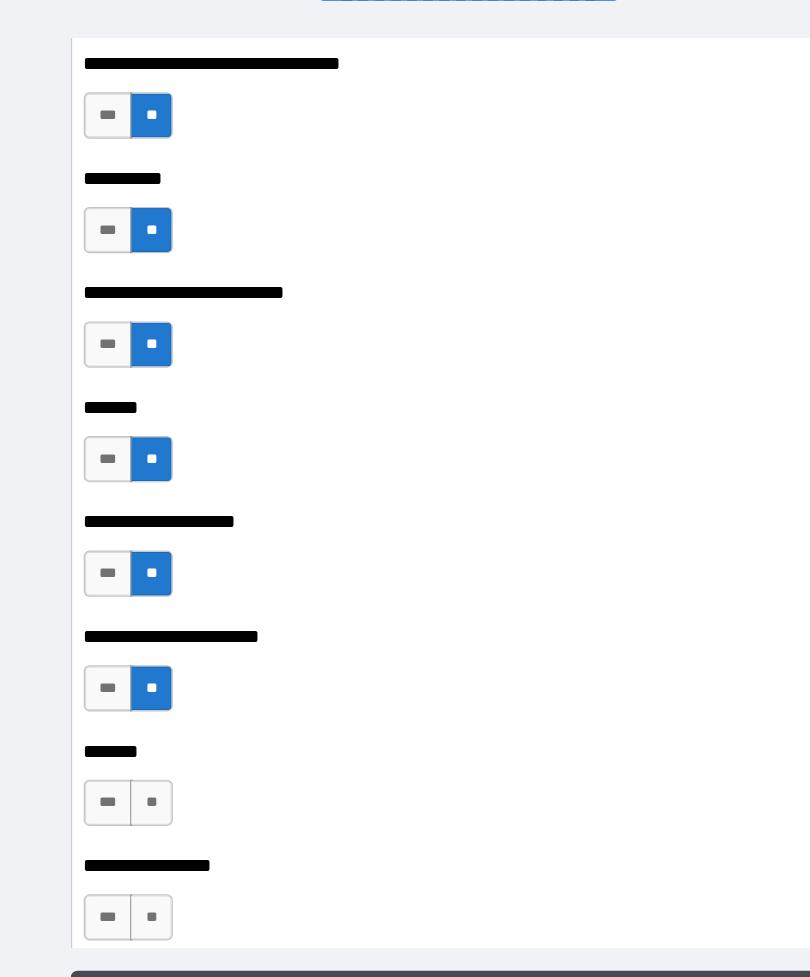 click on "**" at bounding box center (130, 694) 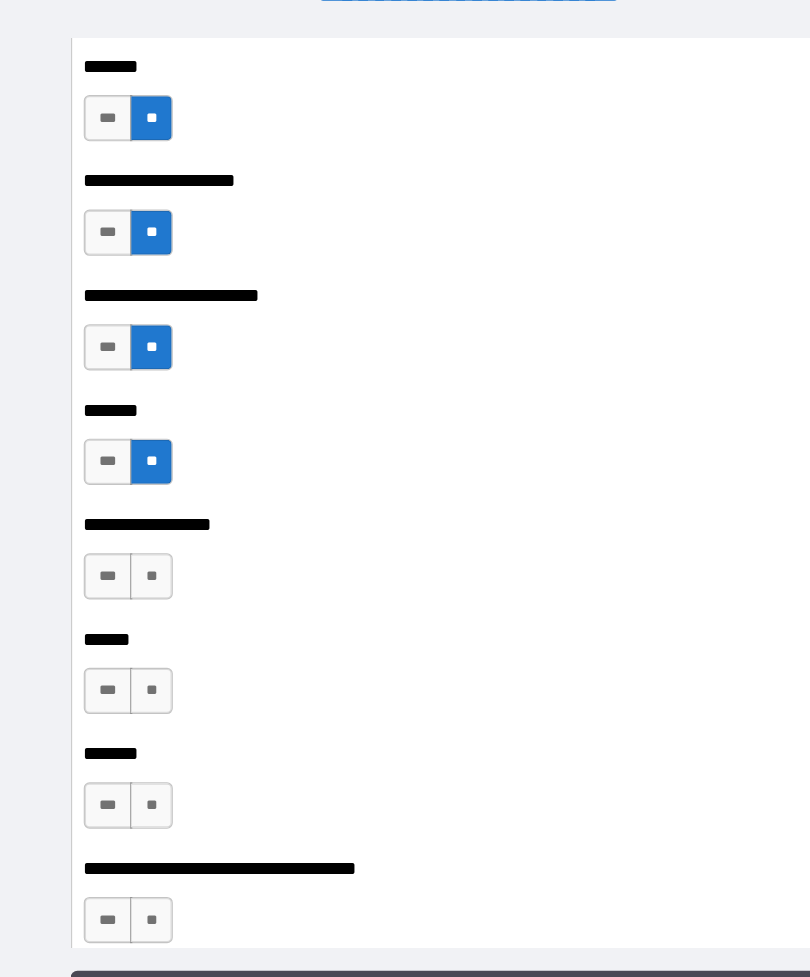 scroll, scrollTop: 7857, scrollLeft: 0, axis: vertical 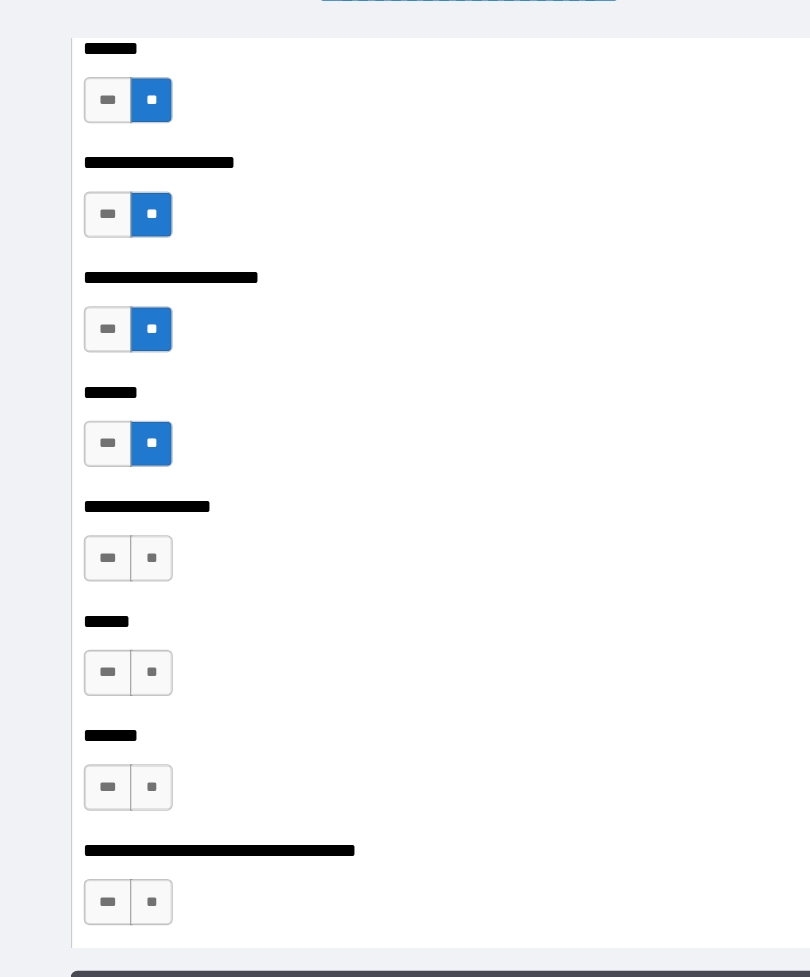 click on "**" at bounding box center [130, 483] 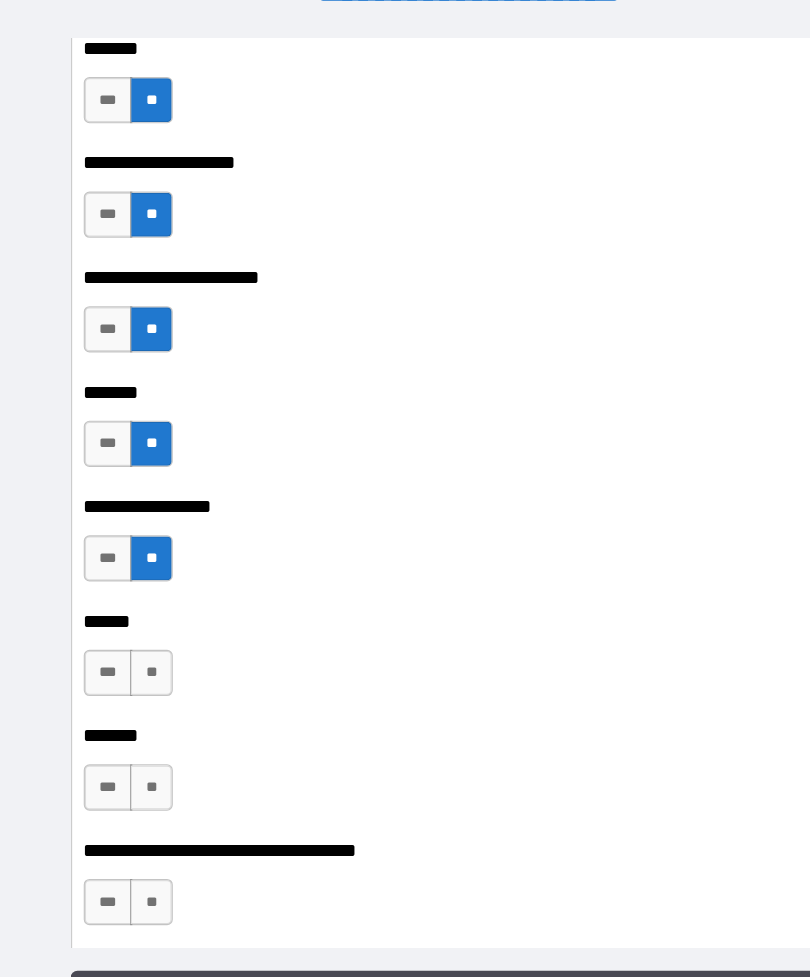 click on "**" at bounding box center [130, 582] 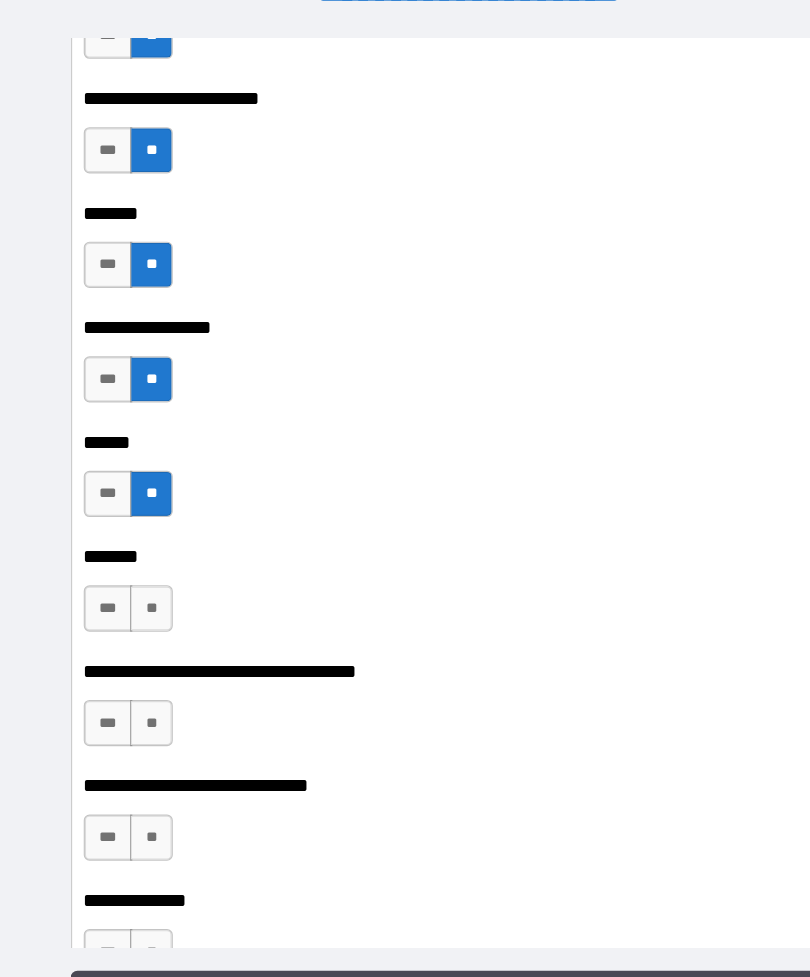 scroll, scrollTop: 8028, scrollLeft: 0, axis: vertical 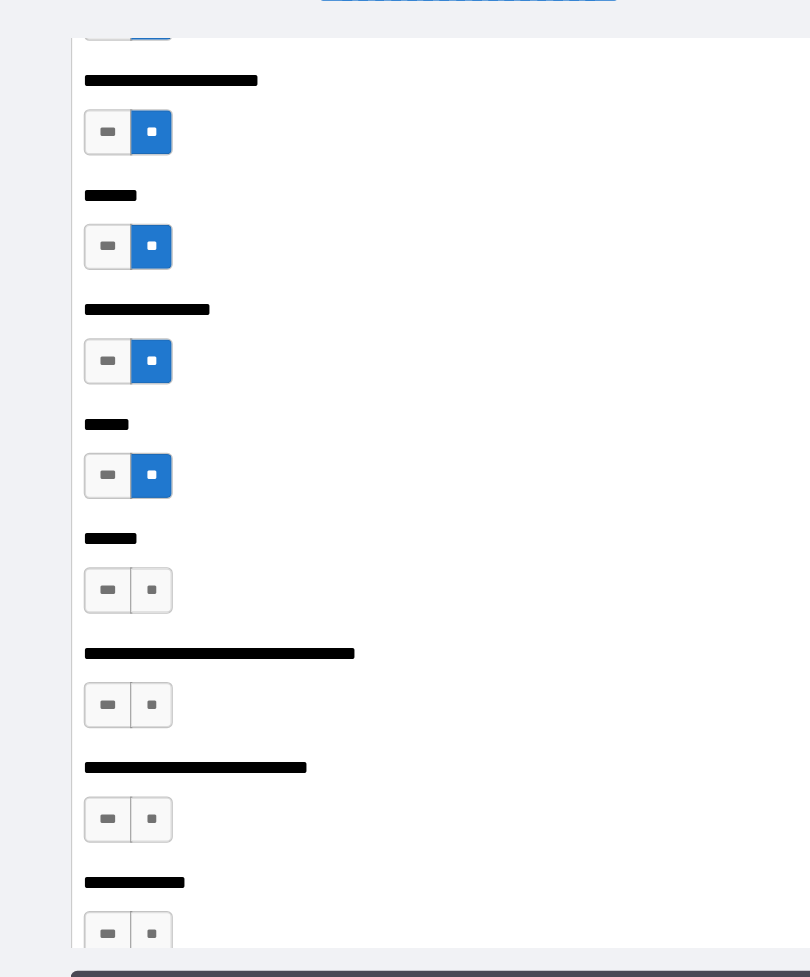click on "**" at bounding box center (130, 510) 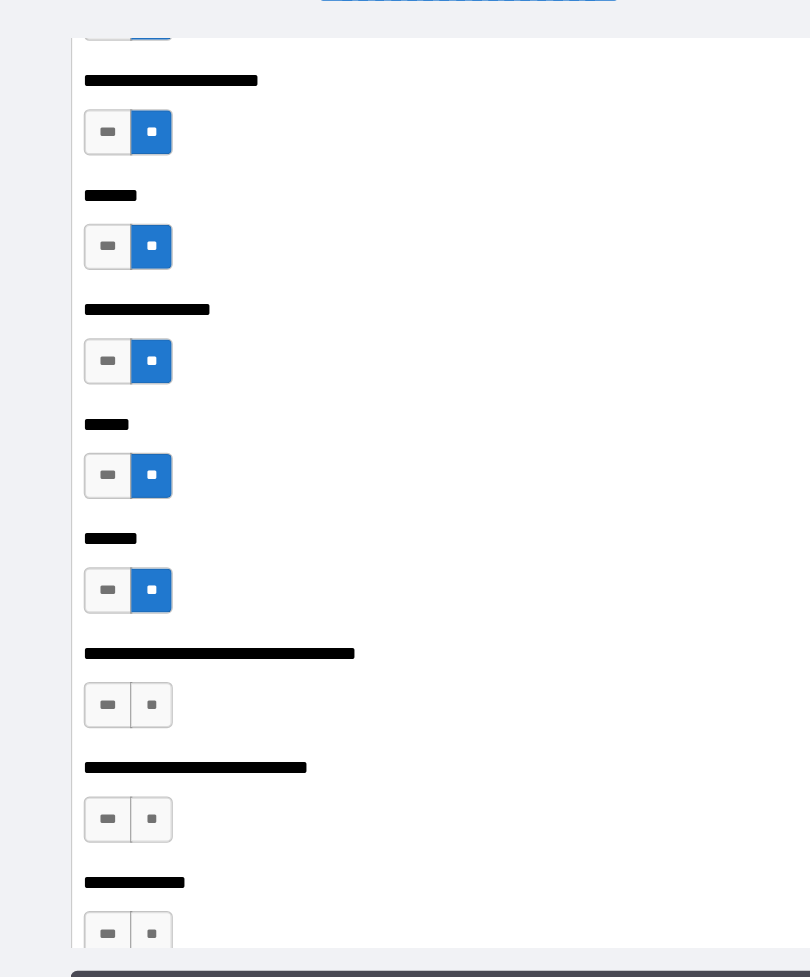 click on "**" at bounding box center (130, 609) 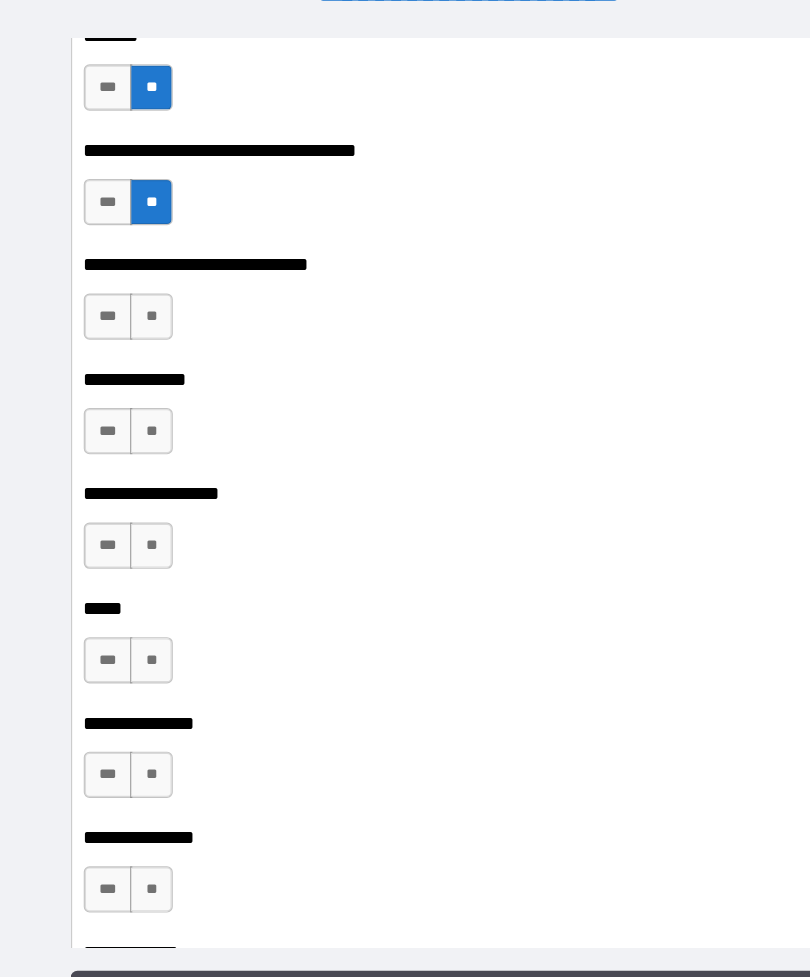 scroll, scrollTop: 8463, scrollLeft: 0, axis: vertical 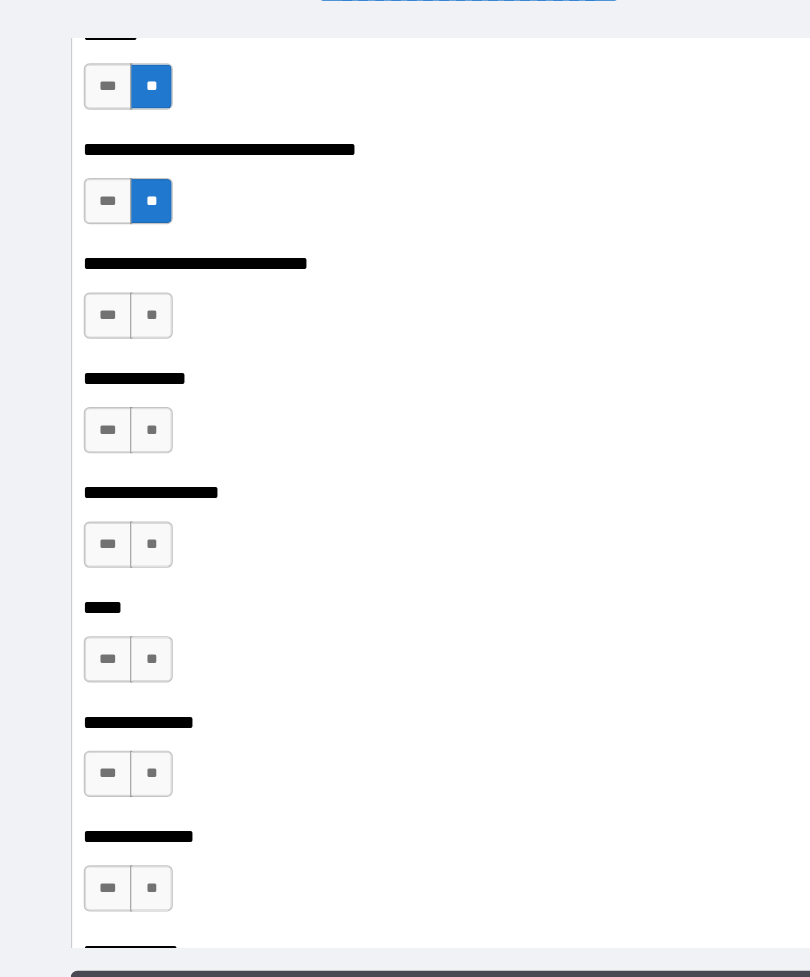 click on "**" at bounding box center [130, 273] 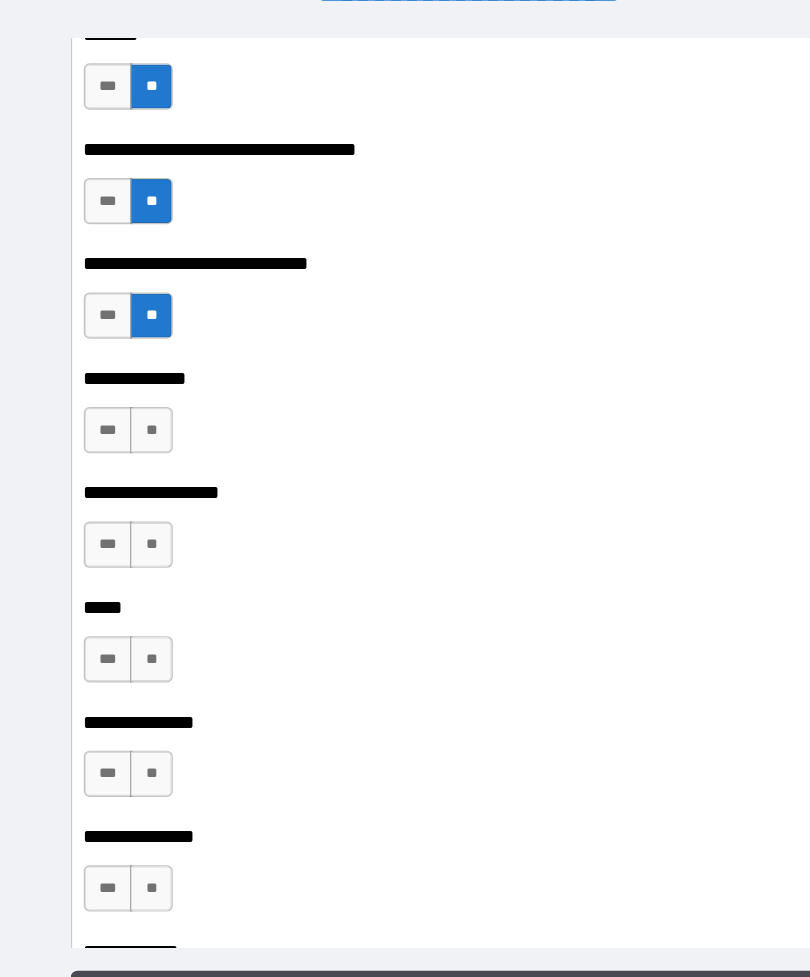 click on "**" at bounding box center [130, 372] 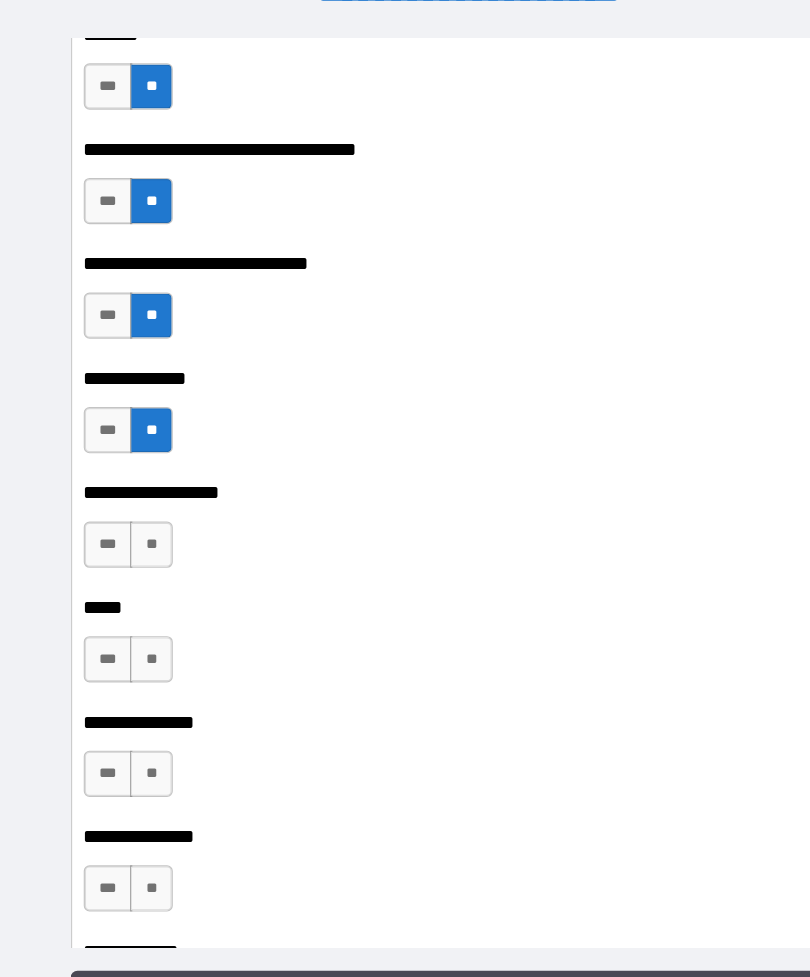 click on "**" at bounding box center (130, 471) 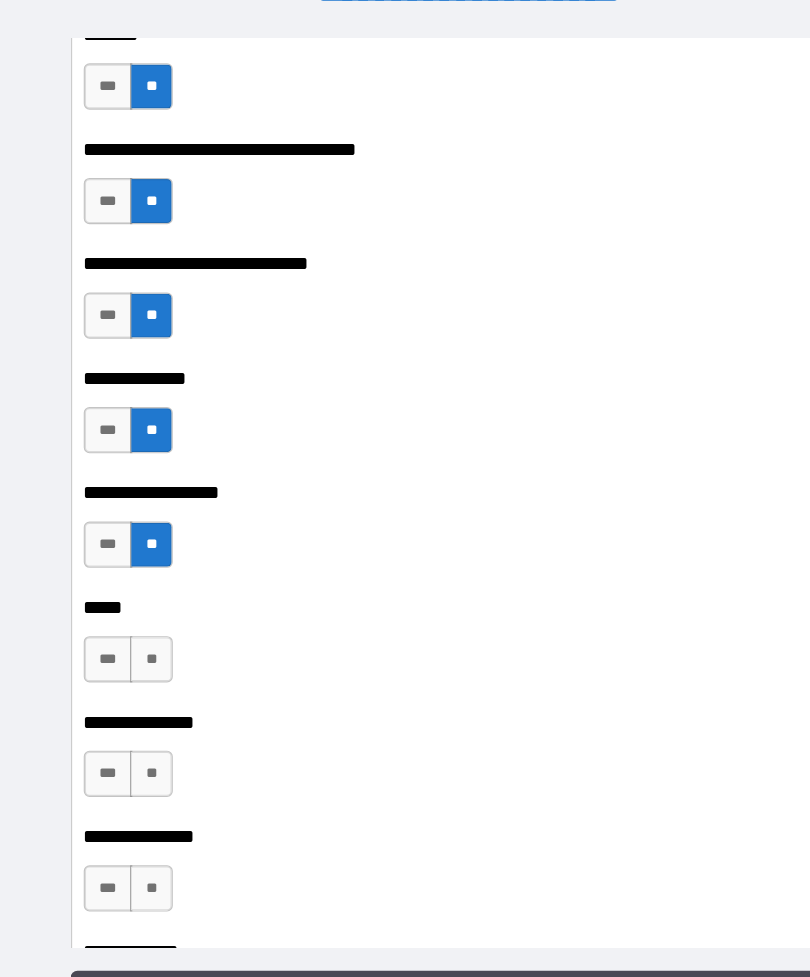 click on "**" at bounding box center (130, 570) 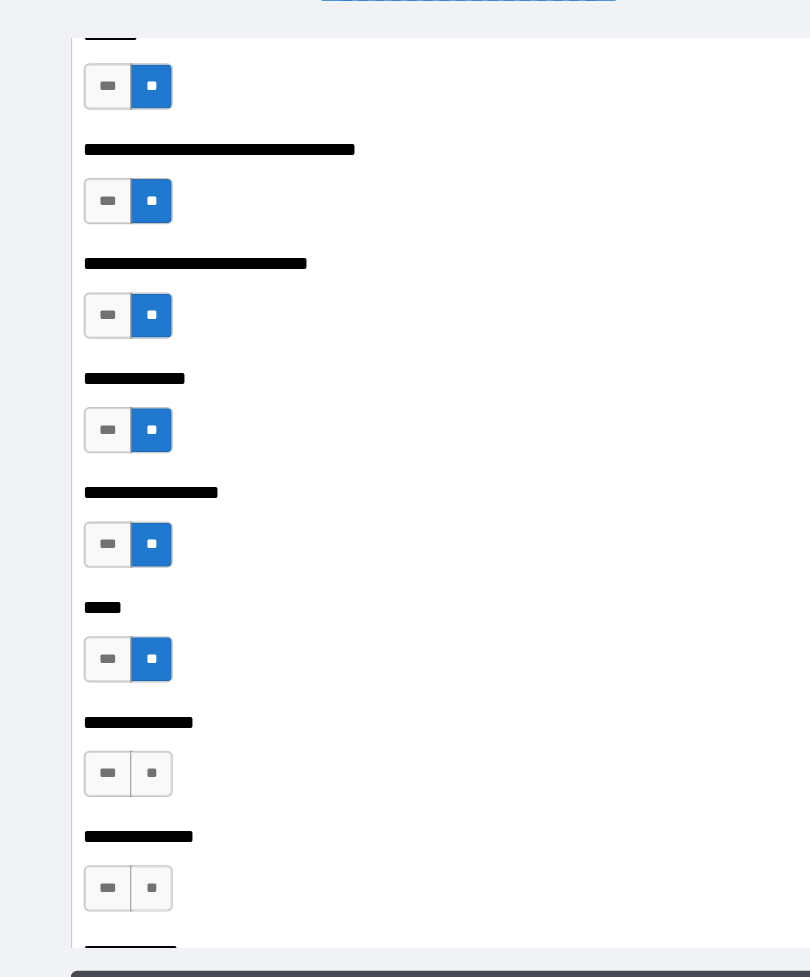 click on "**" at bounding box center (130, 669) 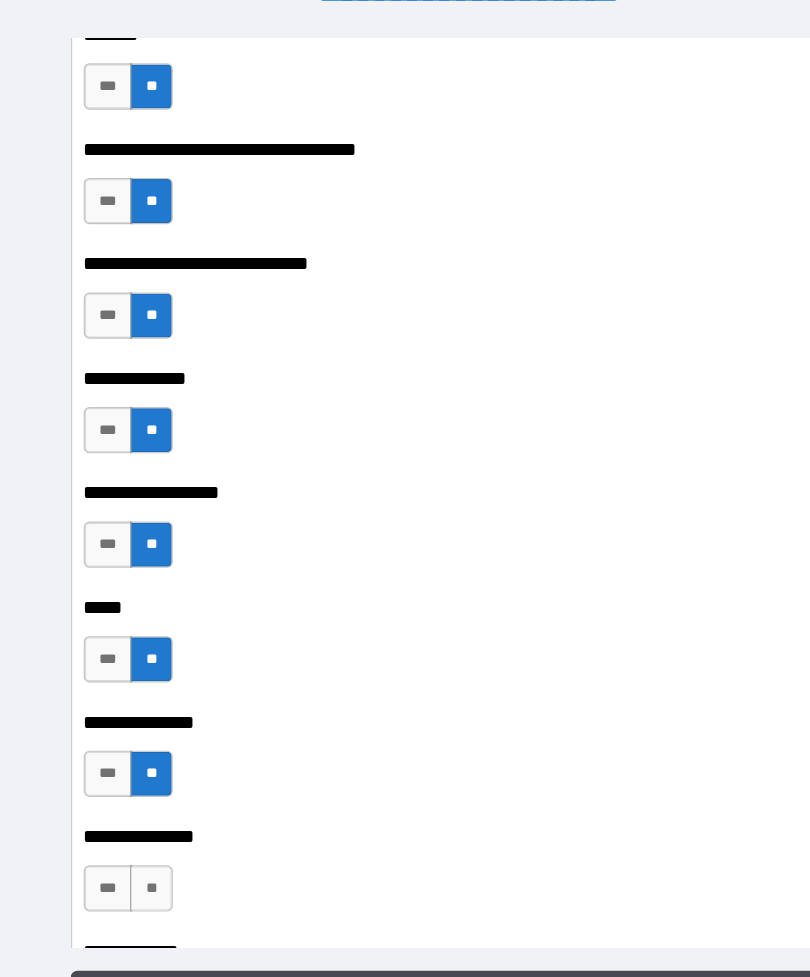 click on "**" at bounding box center (130, 768) 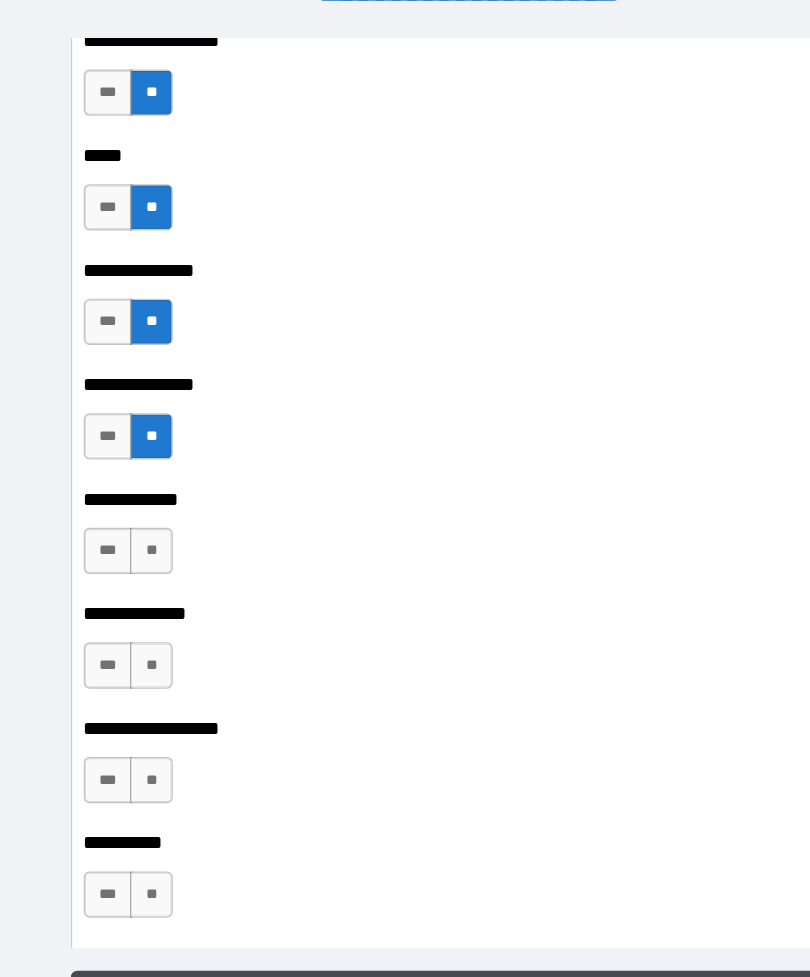 scroll, scrollTop: 8855, scrollLeft: 0, axis: vertical 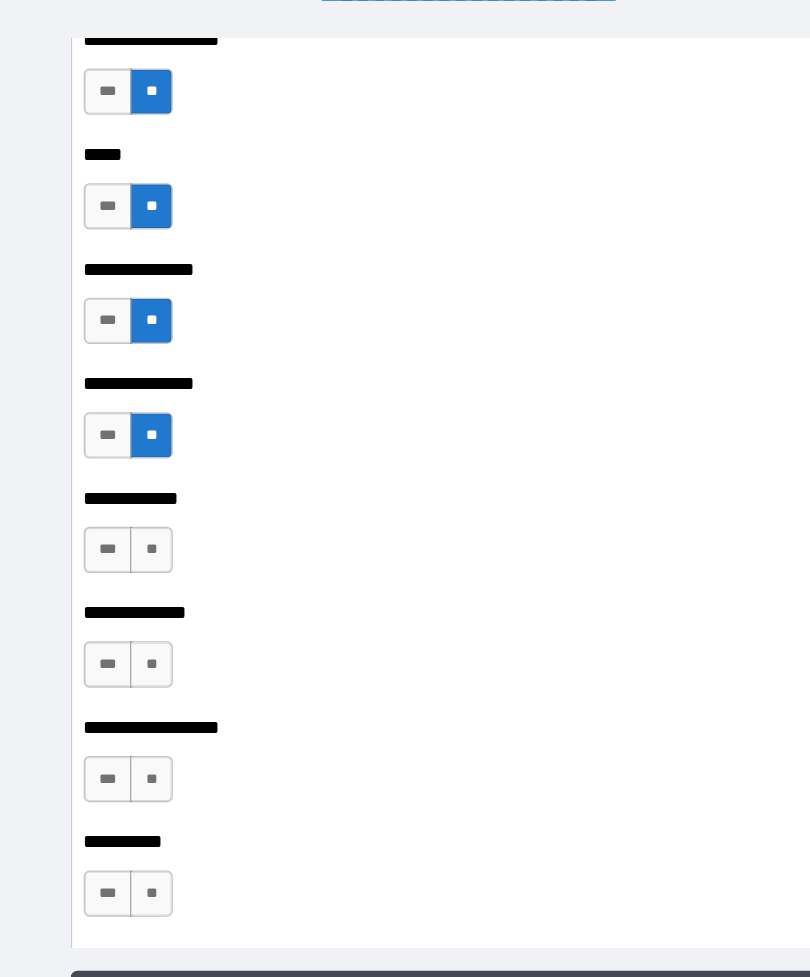 click on "**" at bounding box center (130, 475) 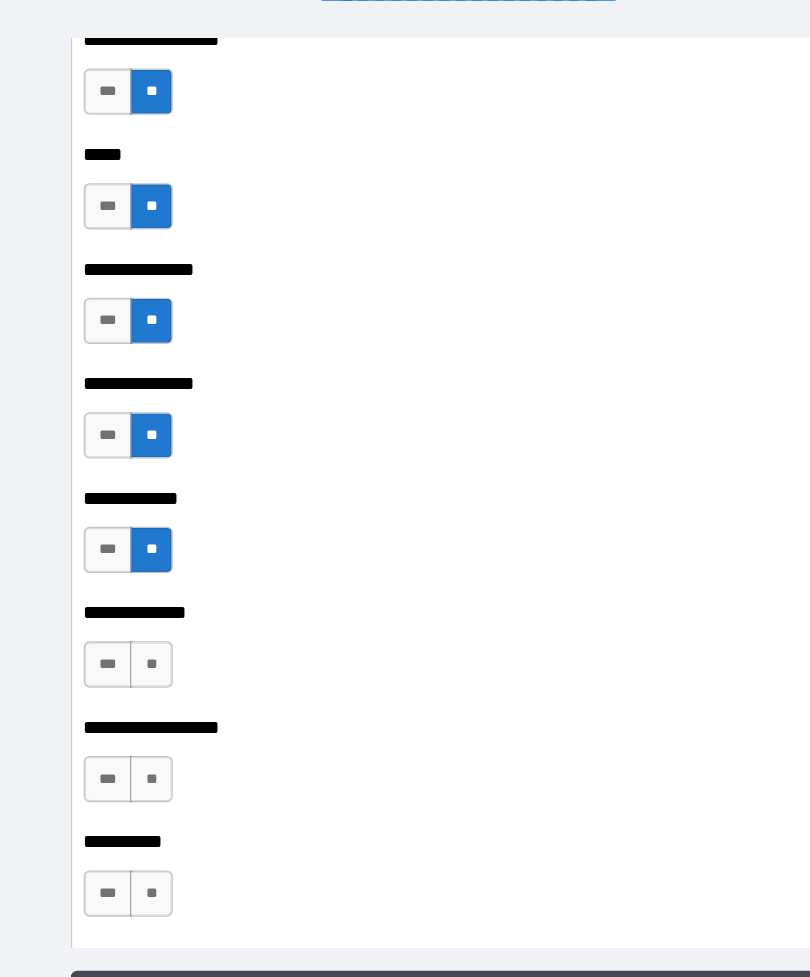 click on "**" at bounding box center (130, 574) 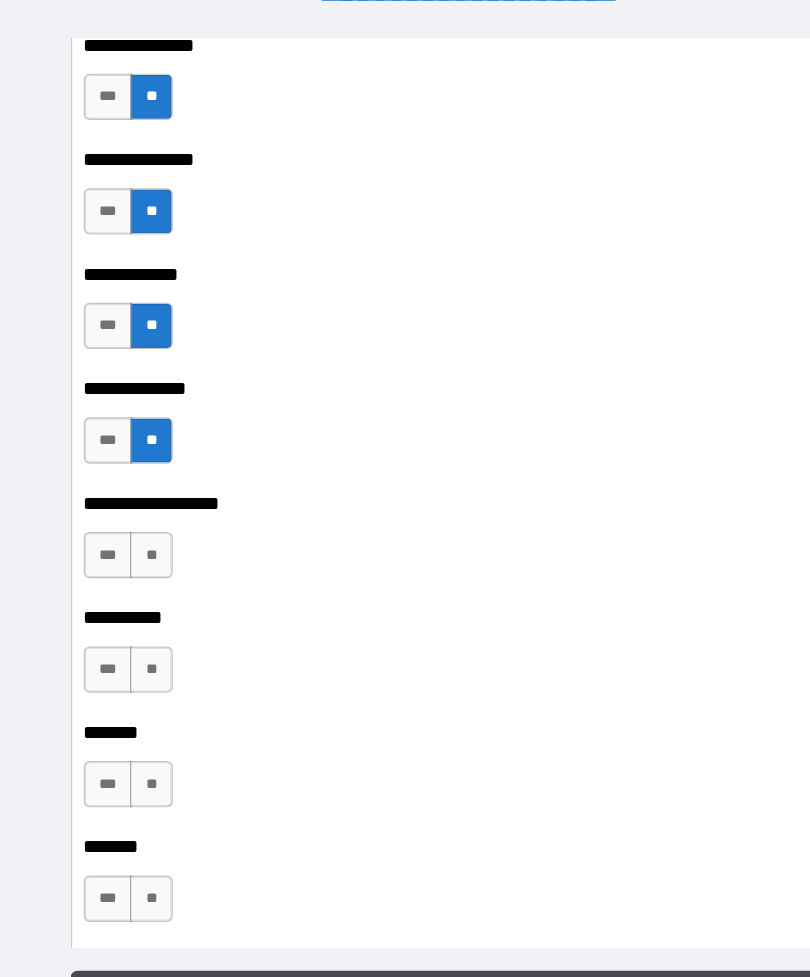 scroll, scrollTop: 9061, scrollLeft: 0, axis: vertical 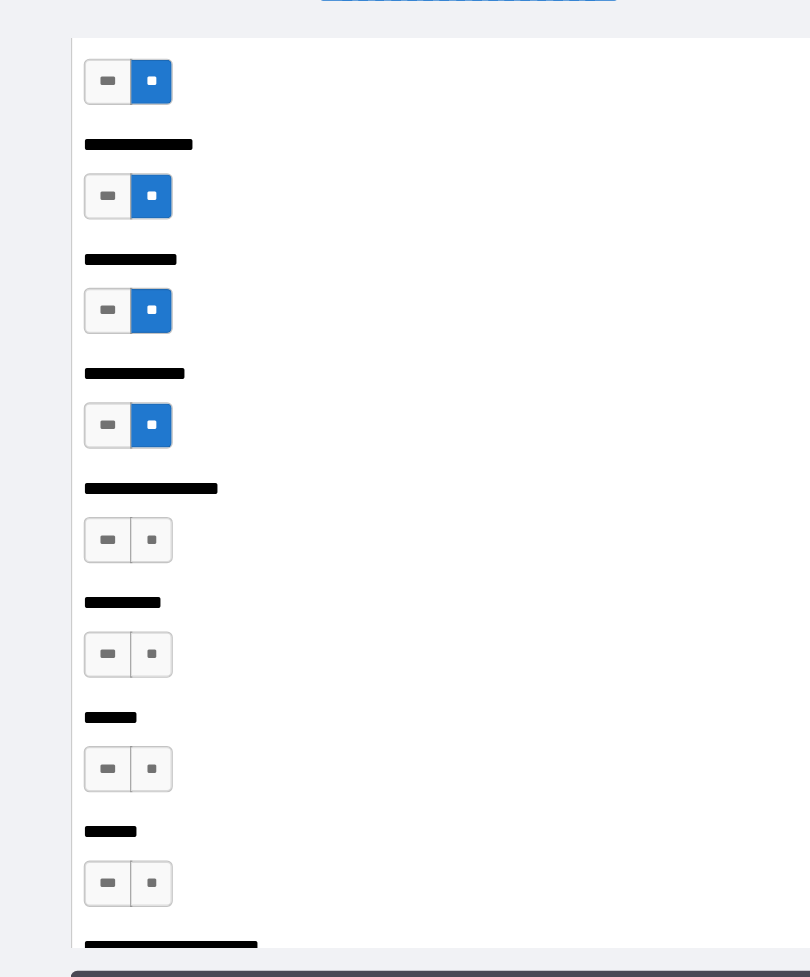 click on "*** **" at bounding box center [408, 467] 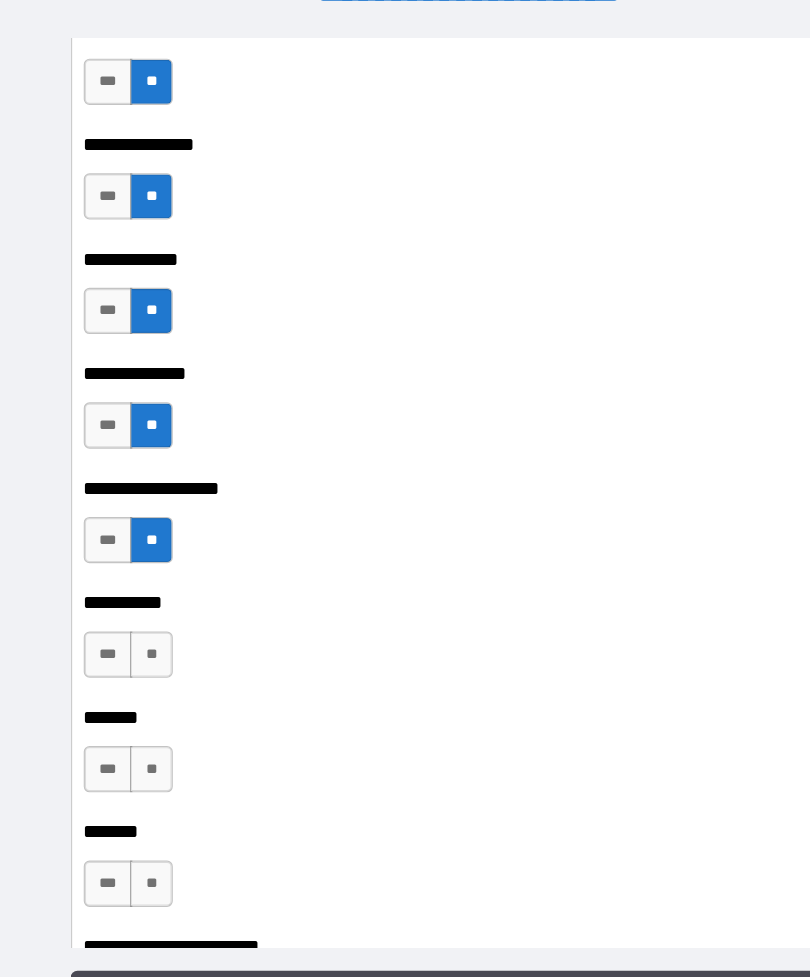 click on "***" at bounding box center [93, 566] 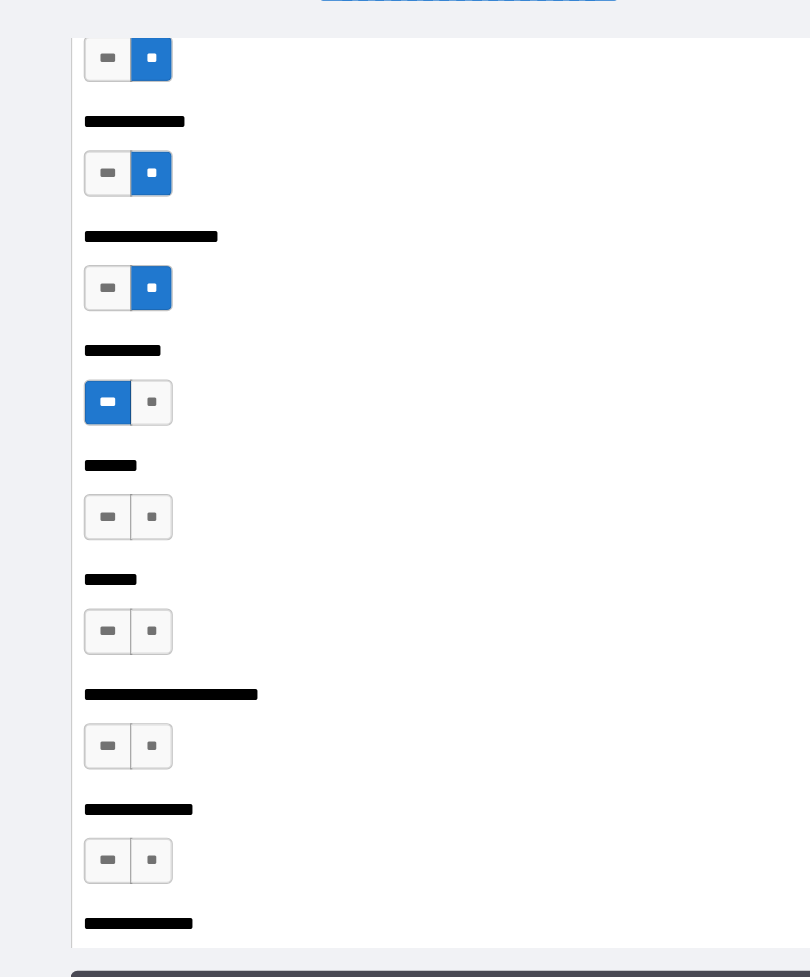 scroll, scrollTop: 9305, scrollLeft: 0, axis: vertical 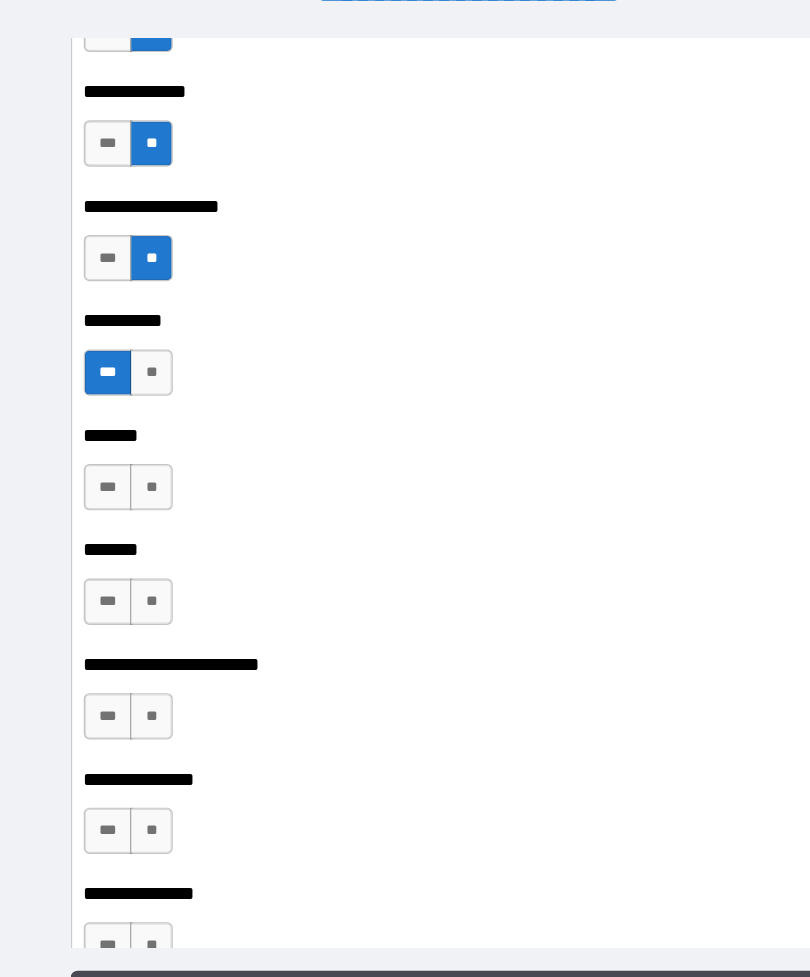 click on "**" at bounding box center [130, 421] 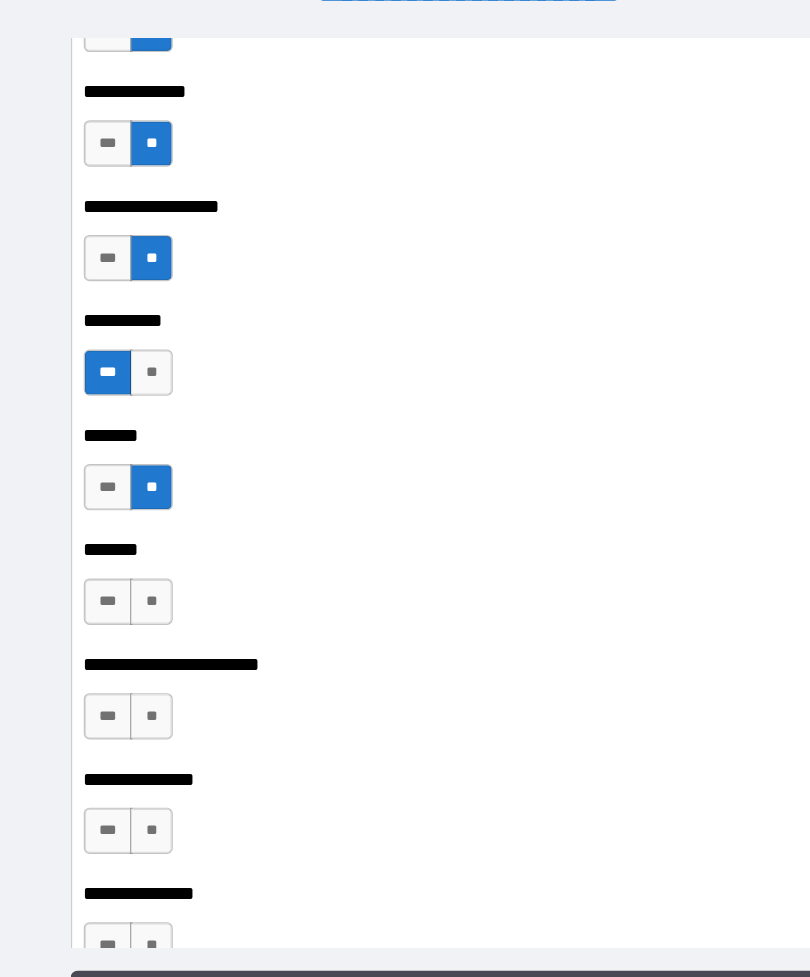 click on "**" at bounding box center [130, 520] 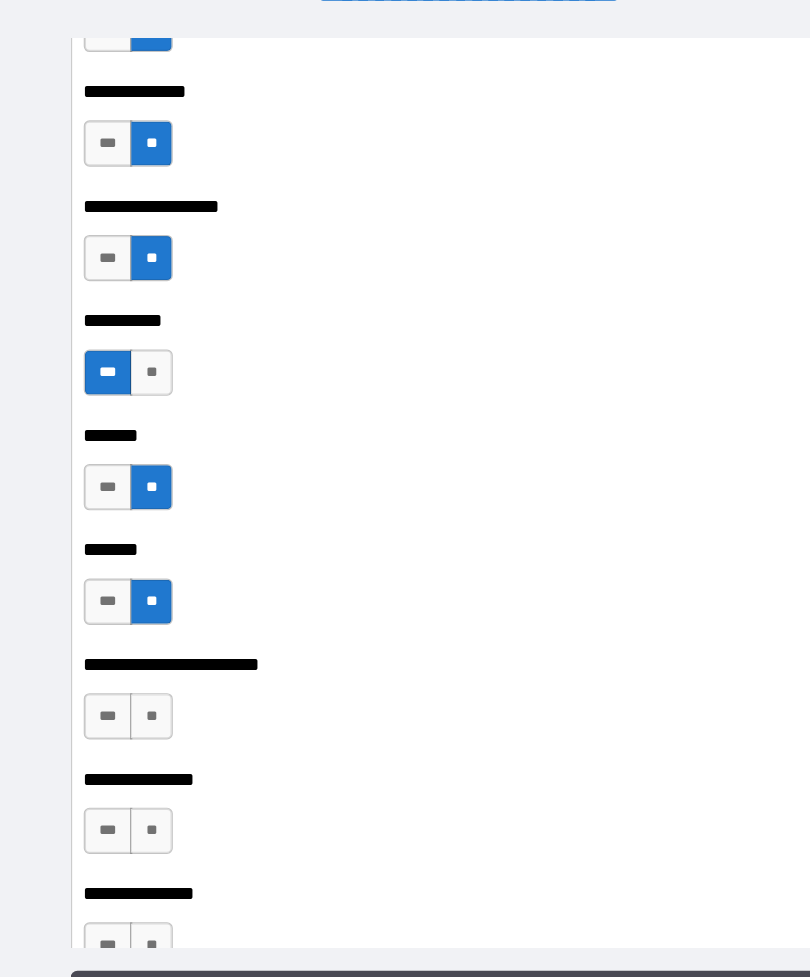 click on "**" at bounding box center (130, 619) 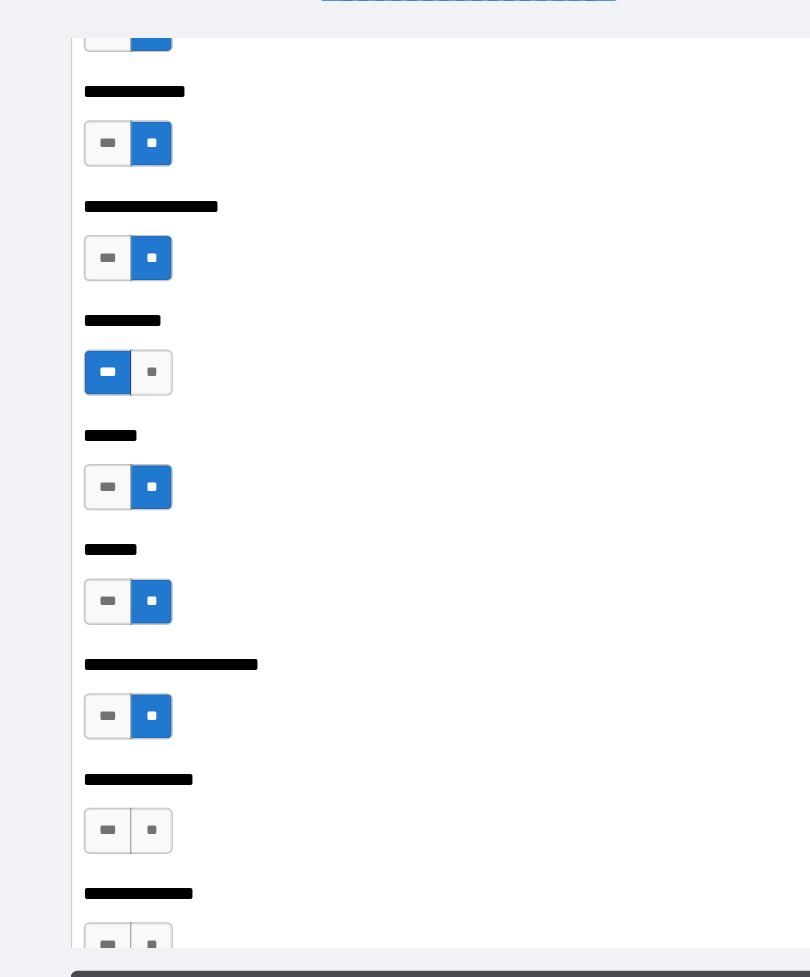 click on "**" at bounding box center (130, 718) 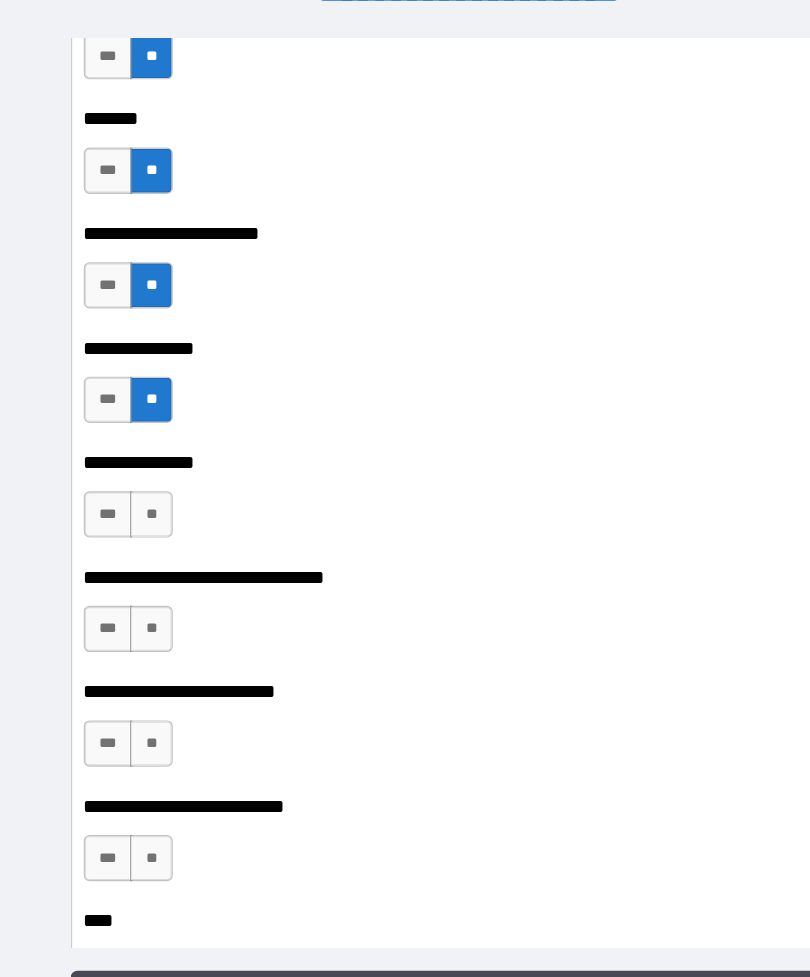 scroll, scrollTop: 9682, scrollLeft: 0, axis: vertical 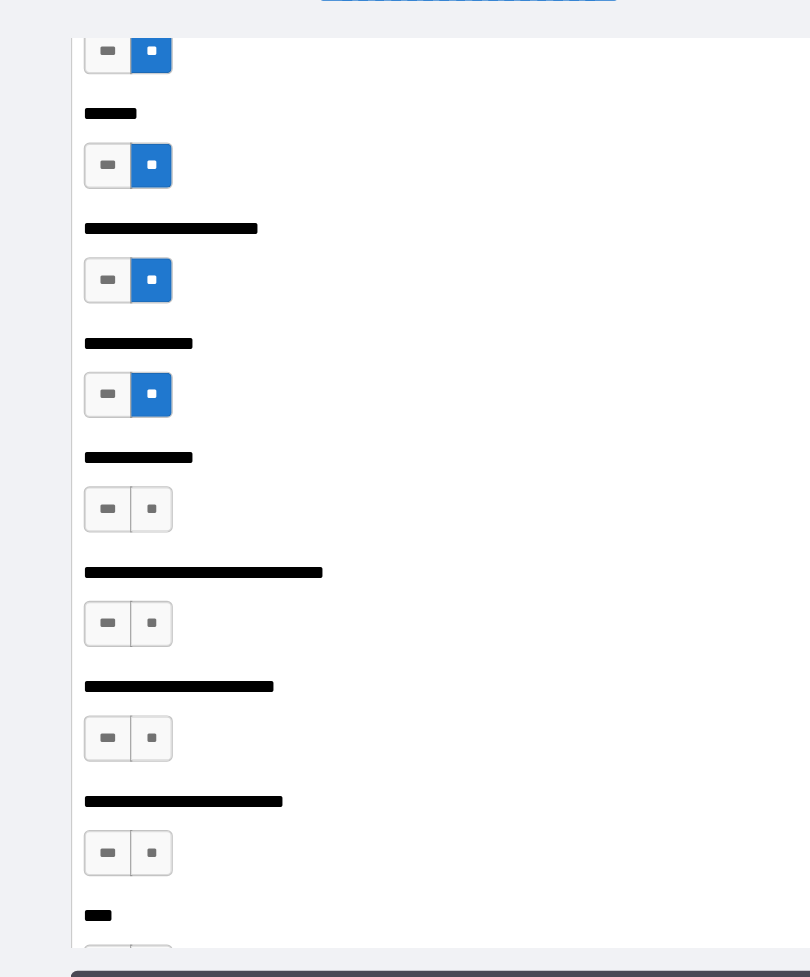 click on "**" at bounding box center (130, 440) 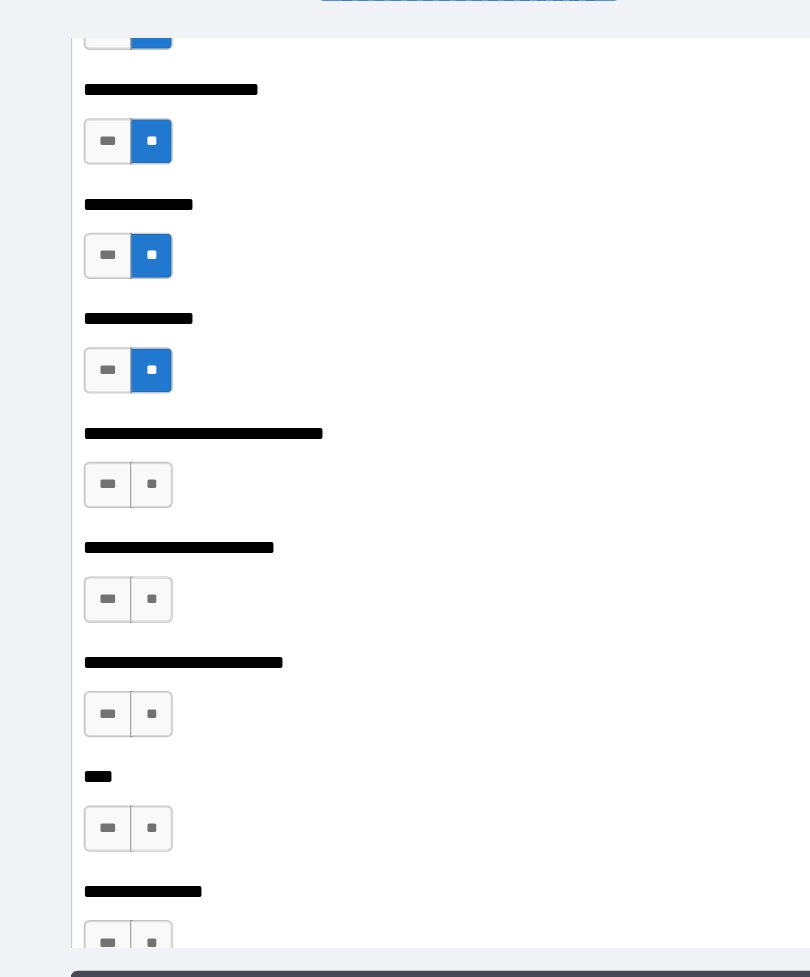 scroll, scrollTop: 9814, scrollLeft: 0, axis: vertical 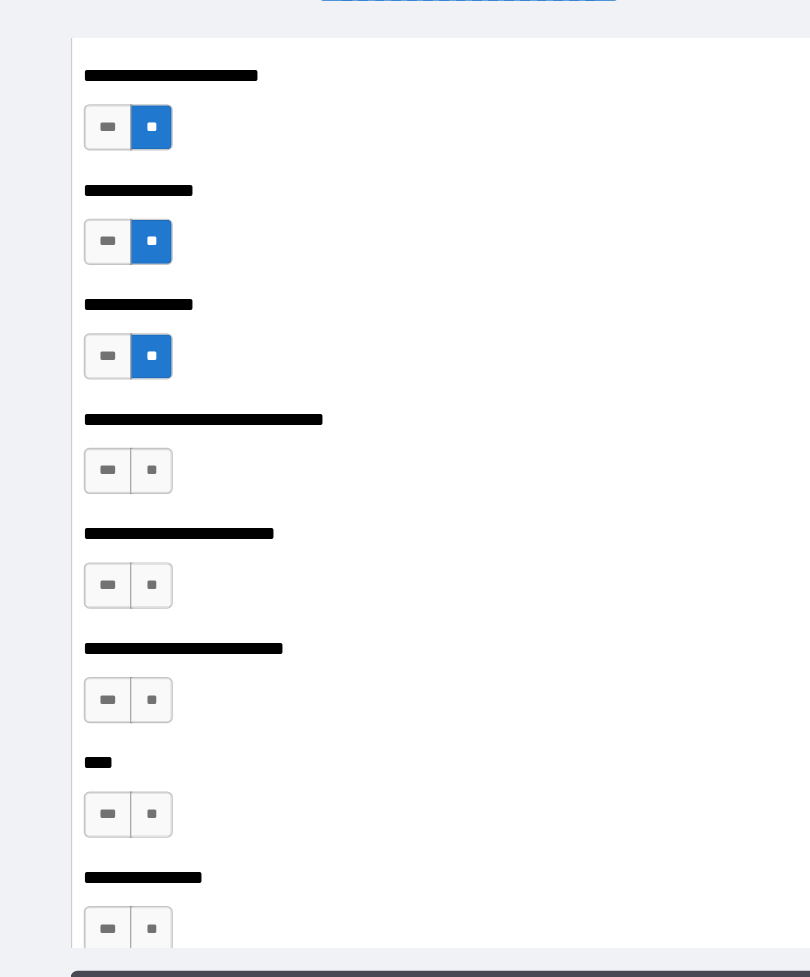click on "**" at bounding box center (130, 407) 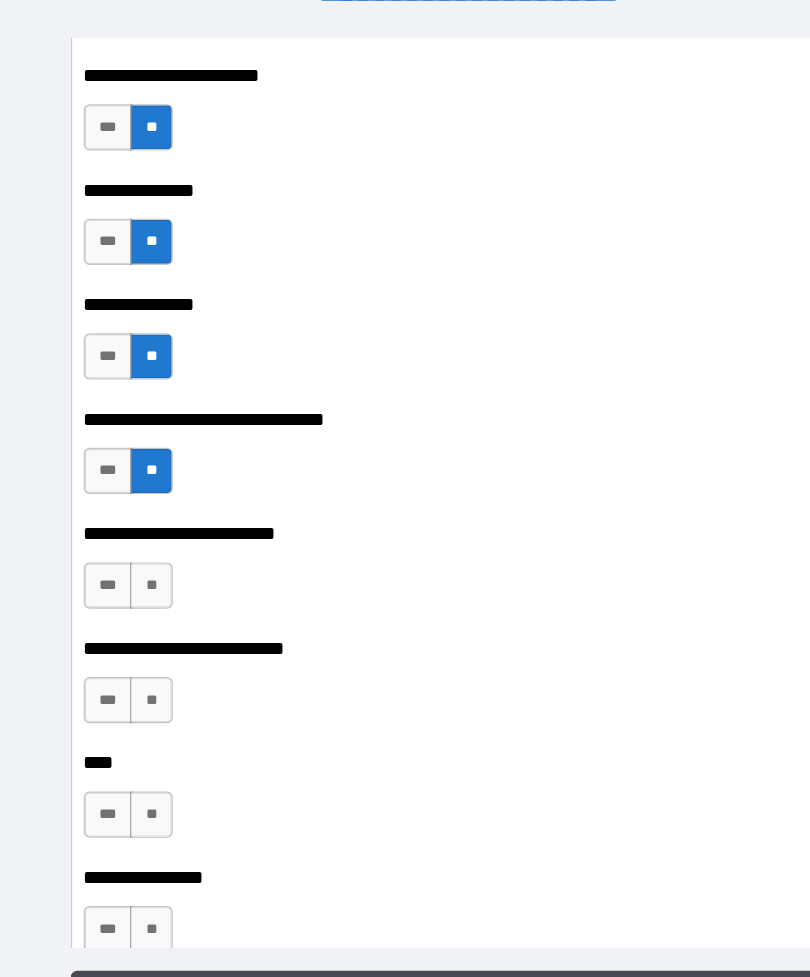 click on "**" at bounding box center (130, 506) 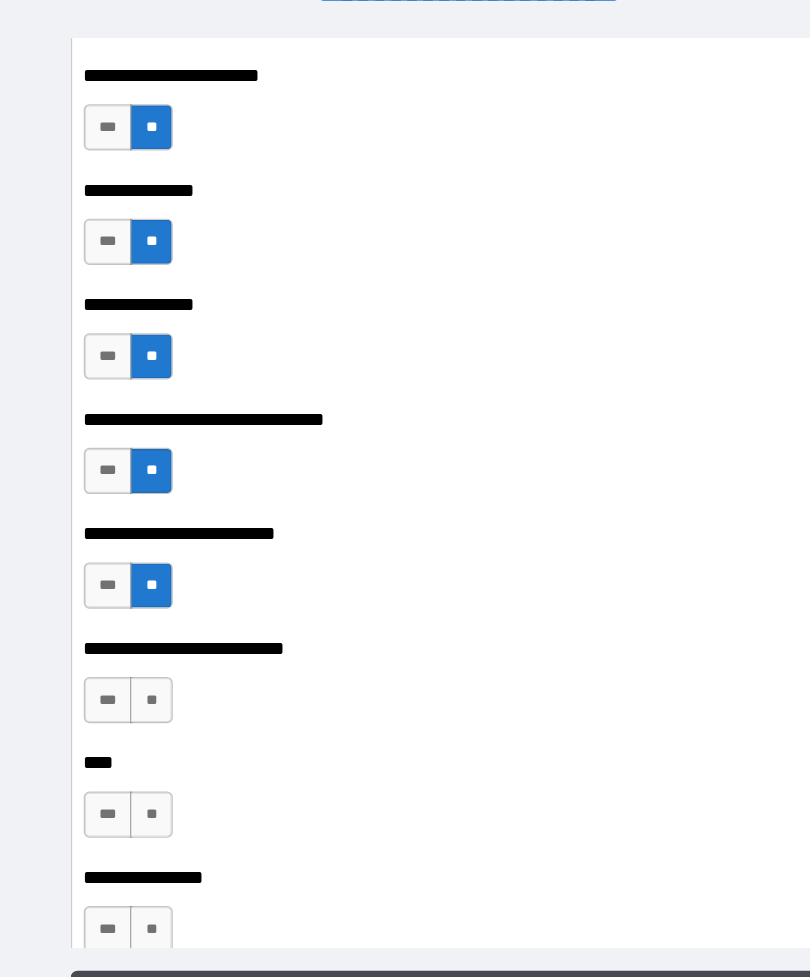 click on "**" at bounding box center (130, 605) 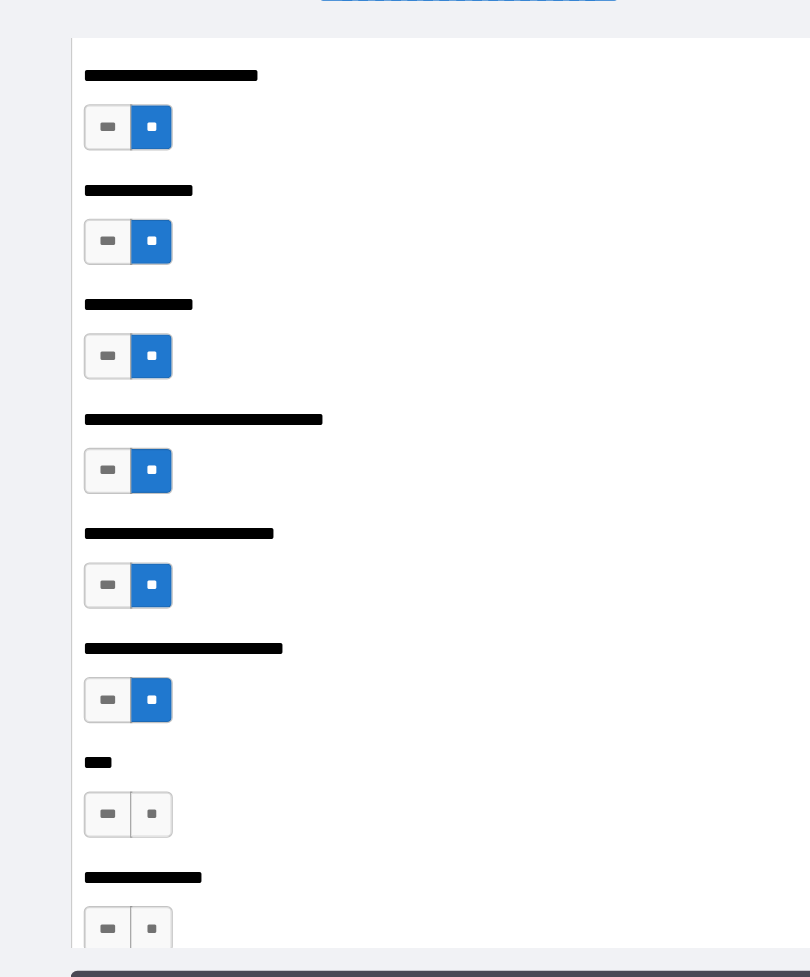 click on "**" at bounding box center (130, 704) 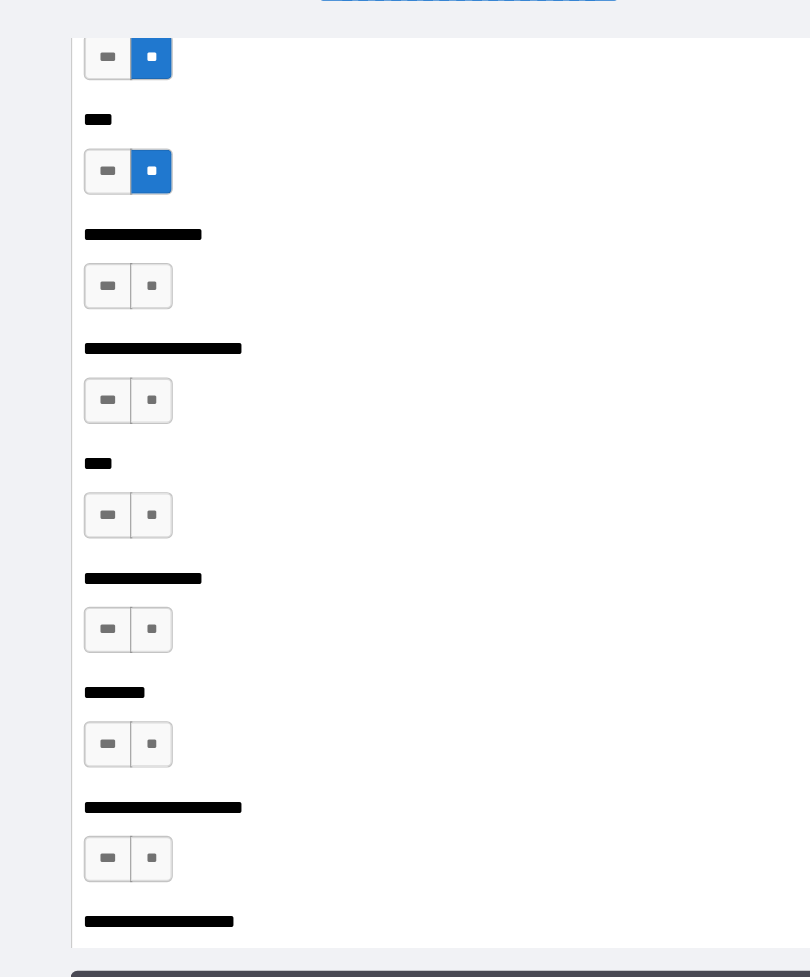 scroll, scrollTop: 10375, scrollLeft: 0, axis: vertical 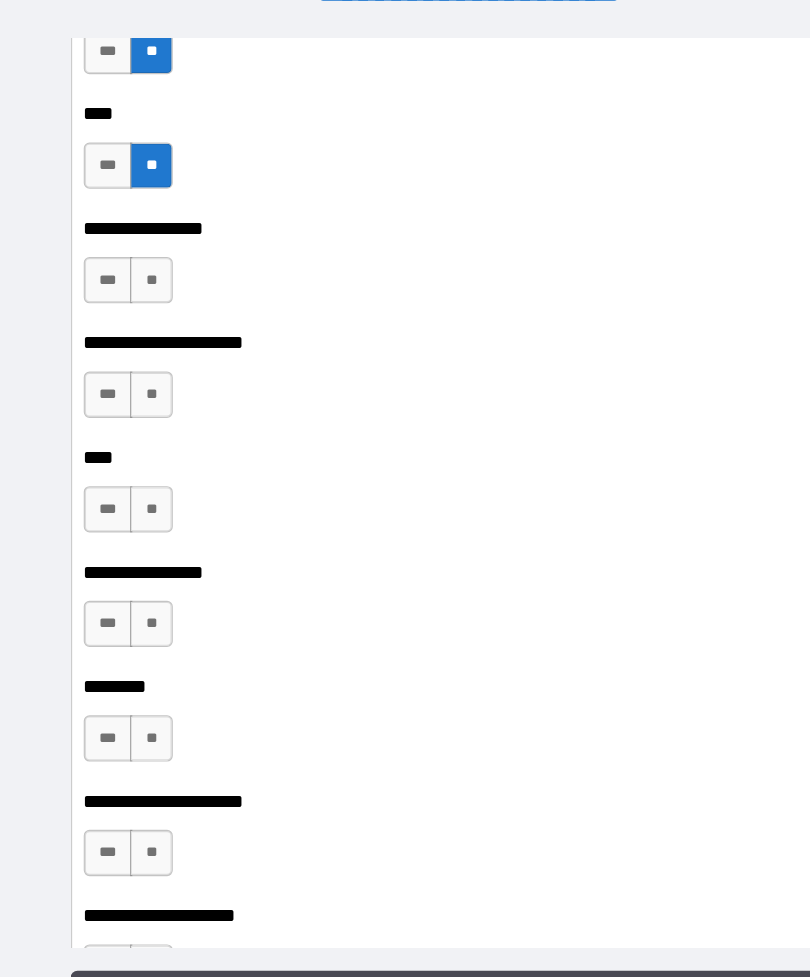 click on "**" at bounding box center [130, 242] 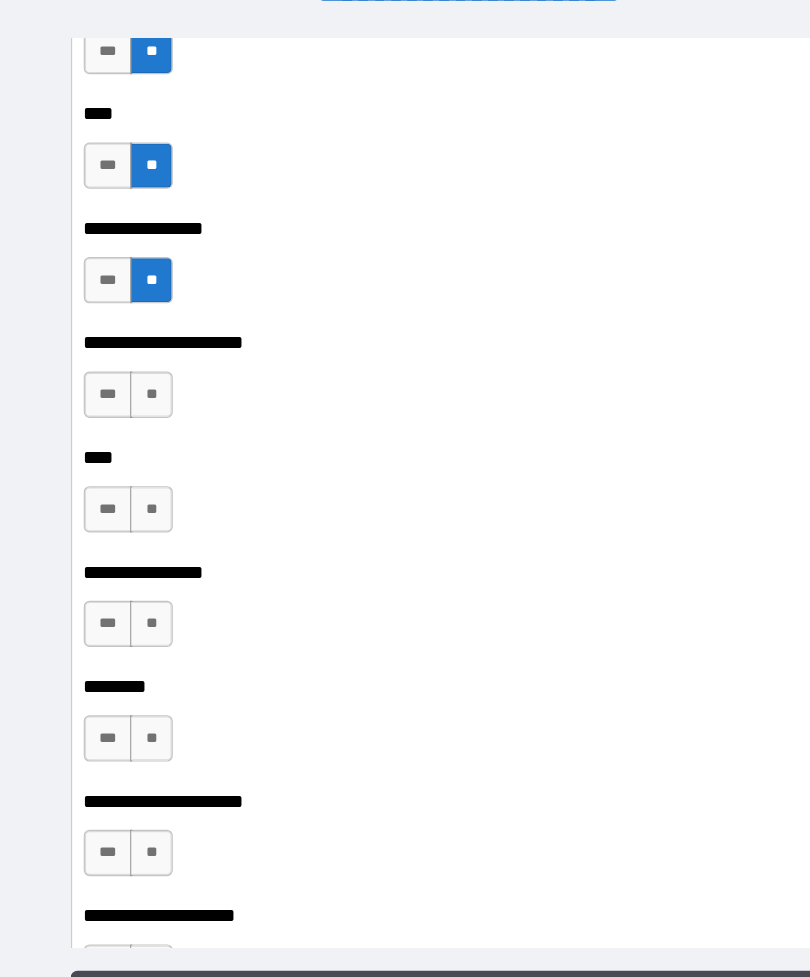 click on "**" at bounding box center [130, 341] 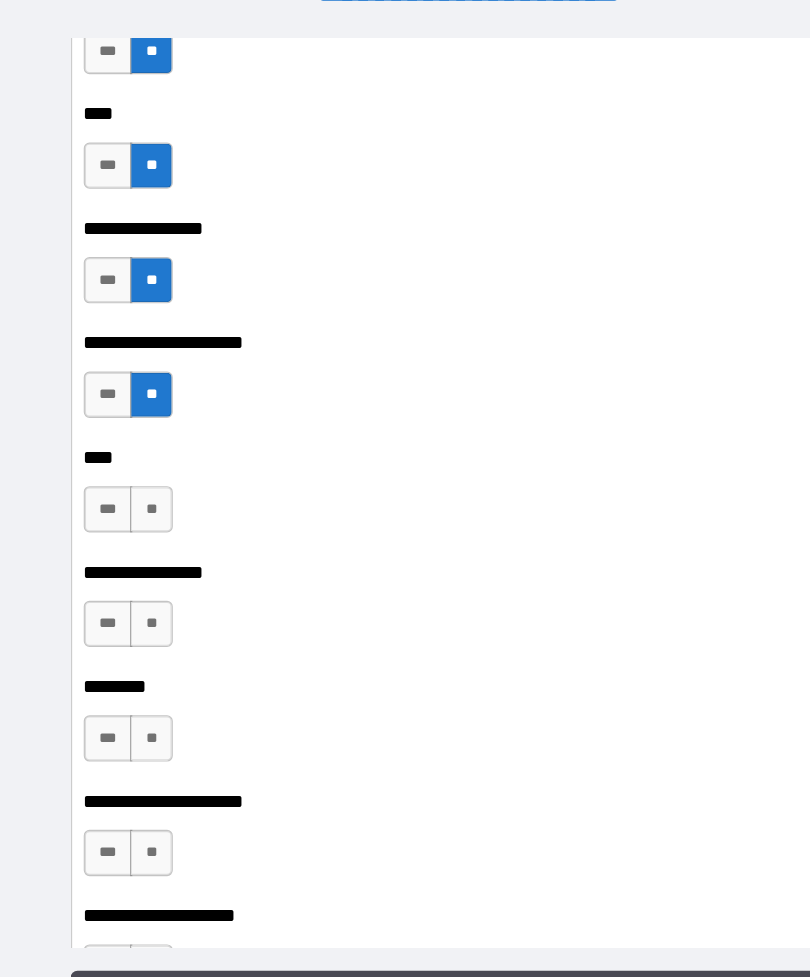 click on "**" at bounding box center [130, 440] 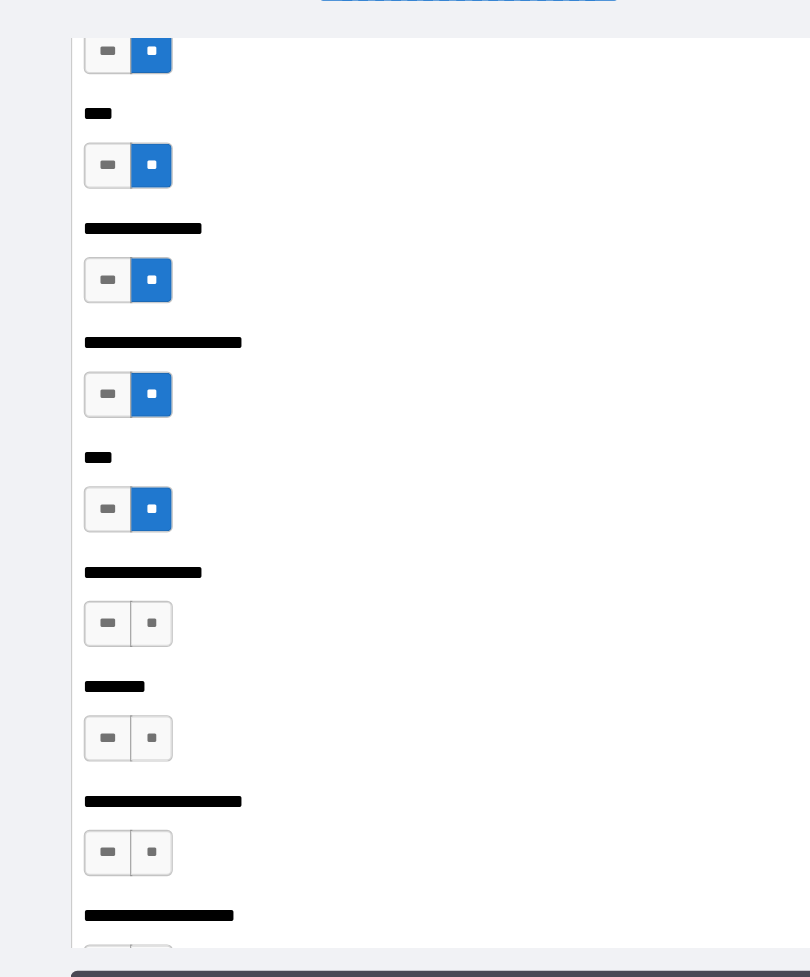 click on "**" at bounding box center (130, 539) 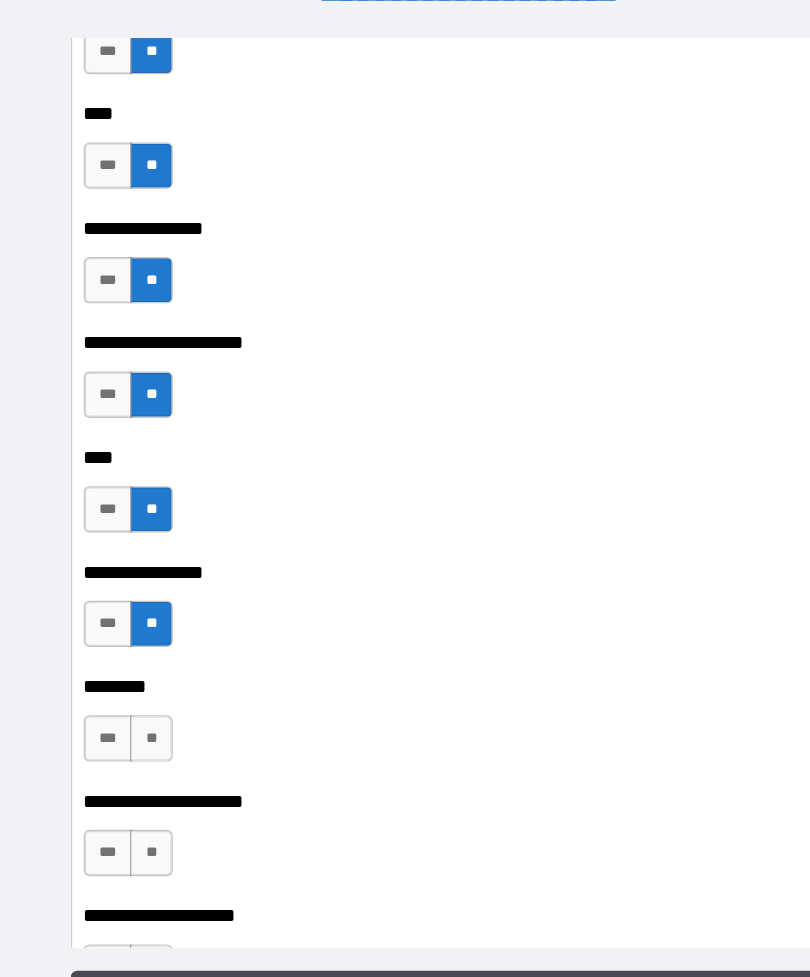 click on "**" at bounding box center [130, 638] 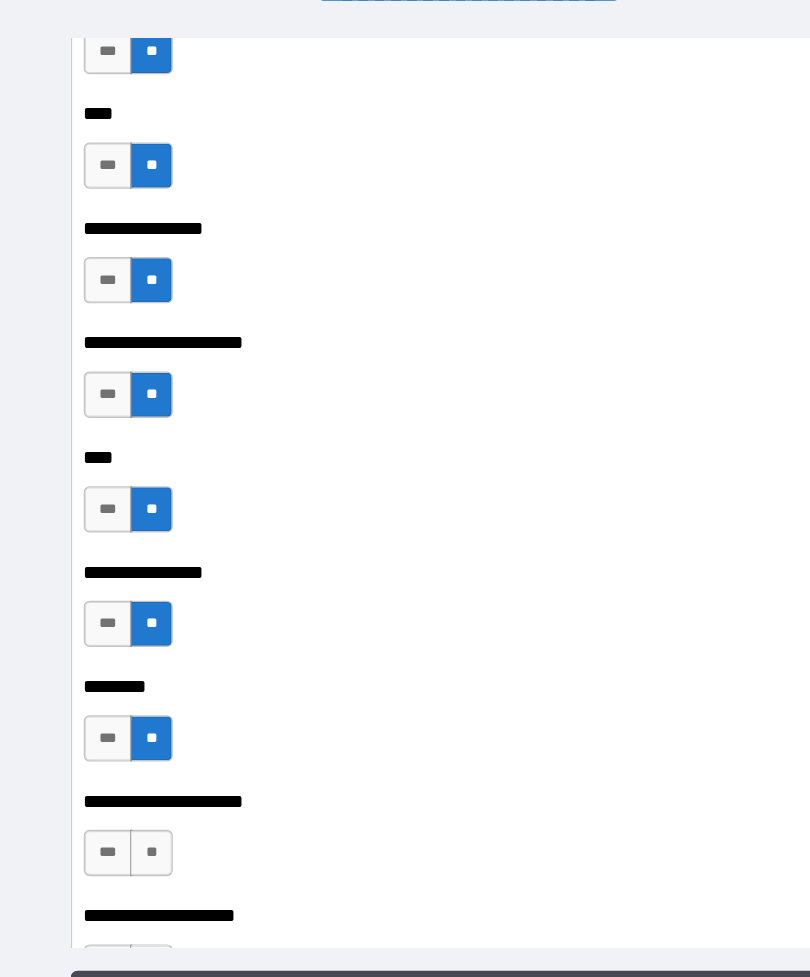 click on "***" at bounding box center [93, 737] 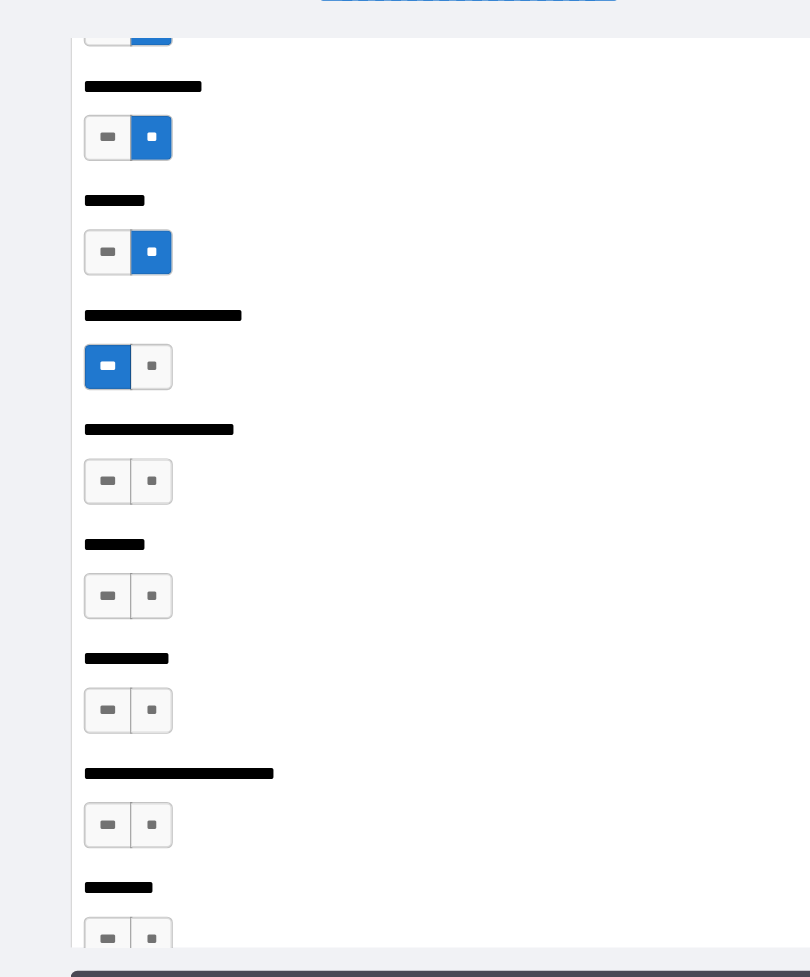 scroll, scrollTop: 10796, scrollLeft: 0, axis: vertical 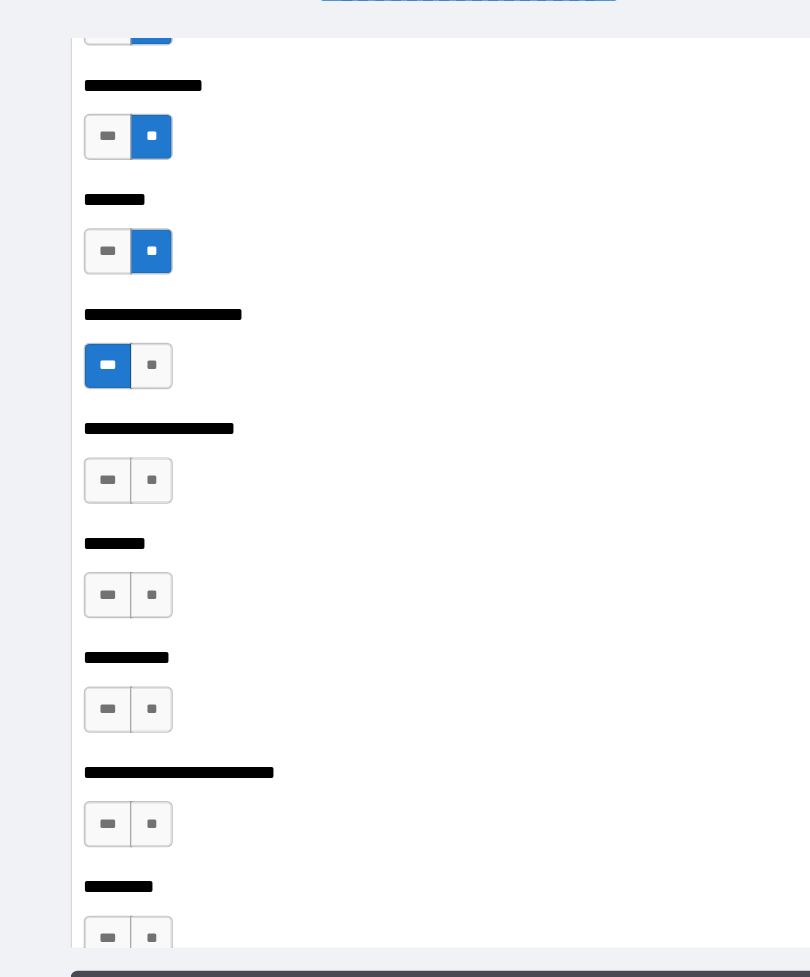 click on "**" at bounding box center (130, 415) 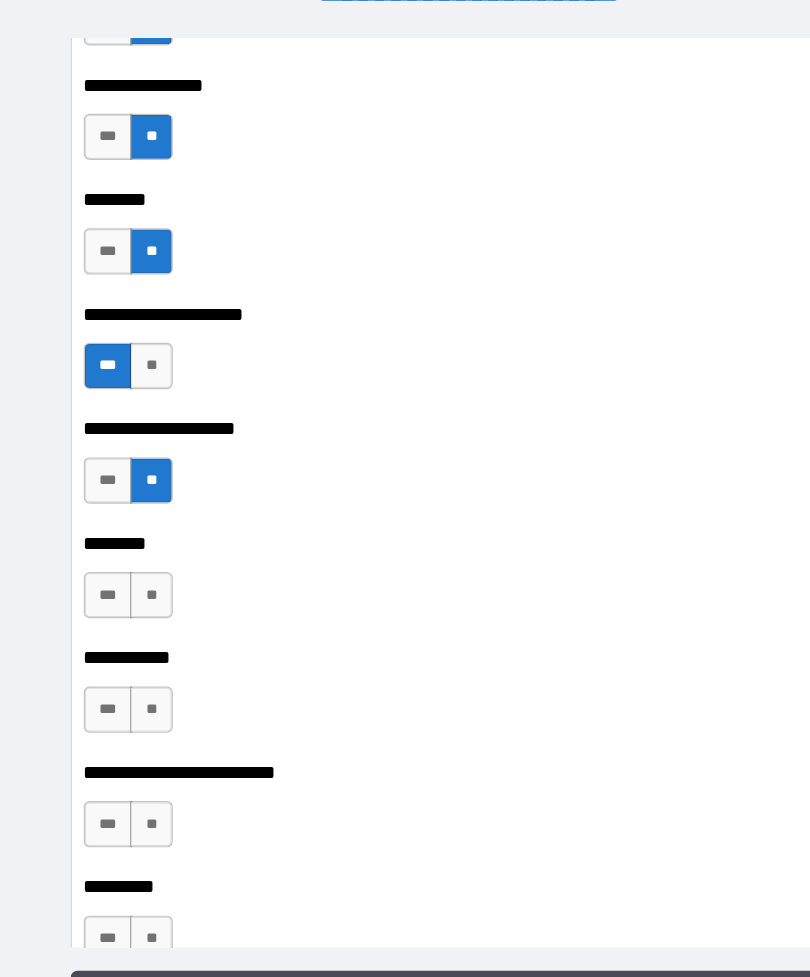 click on "**" at bounding box center [130, 514] 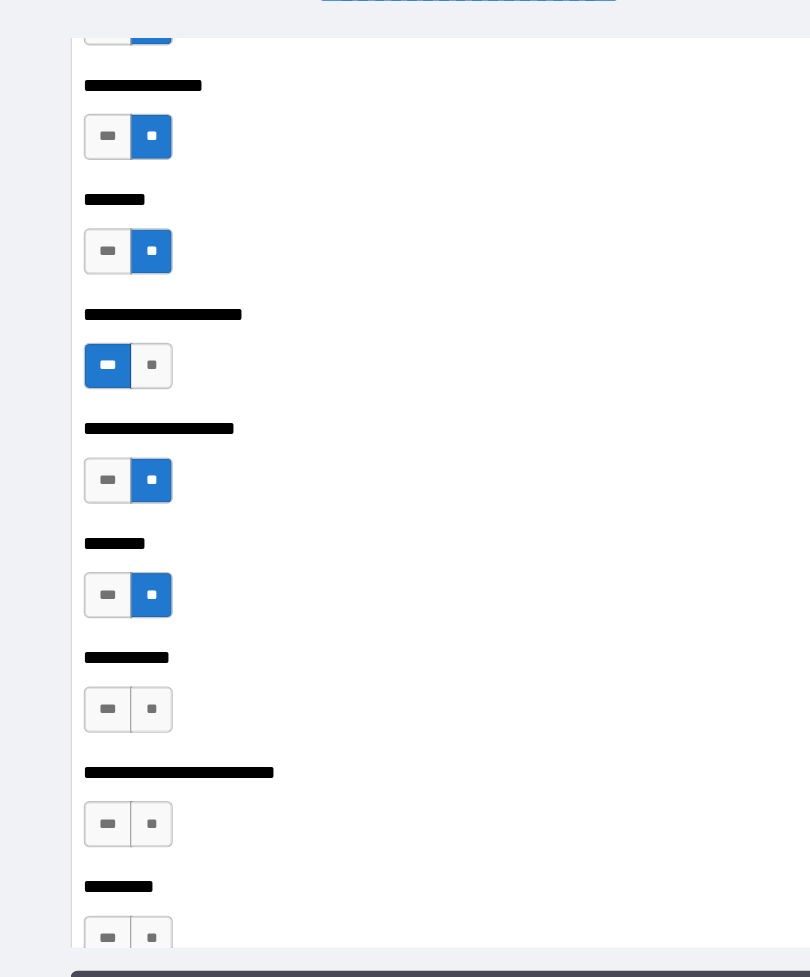 click on "**" at bounding box center [130, 613] 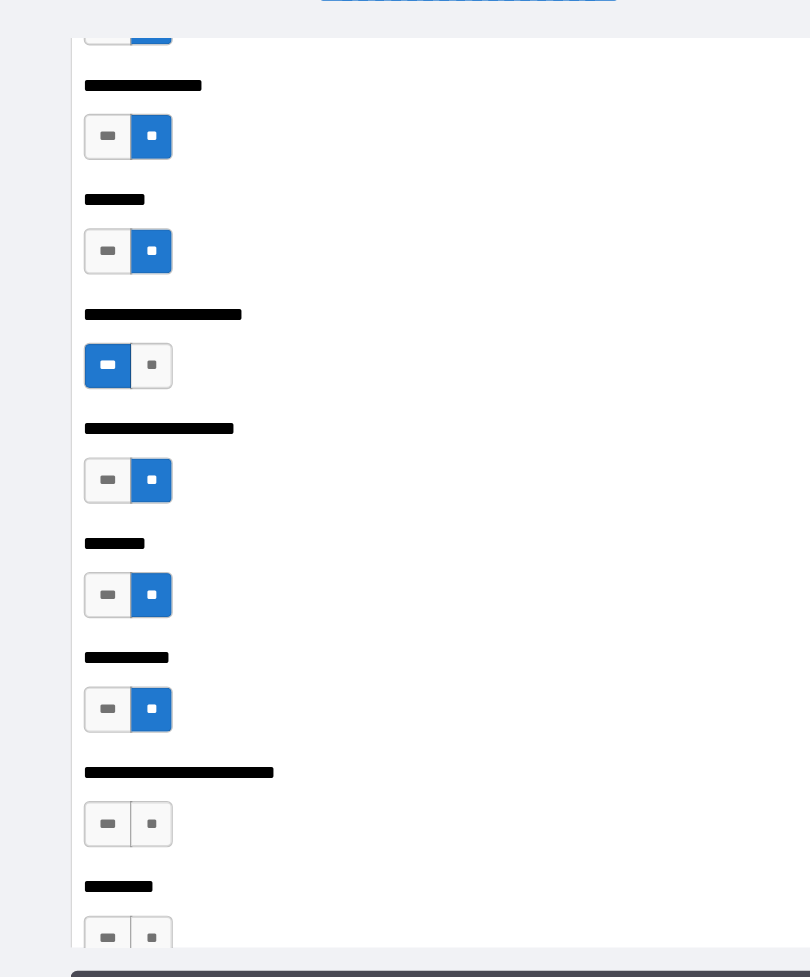 click on "**" at bounding box center (130, 712) 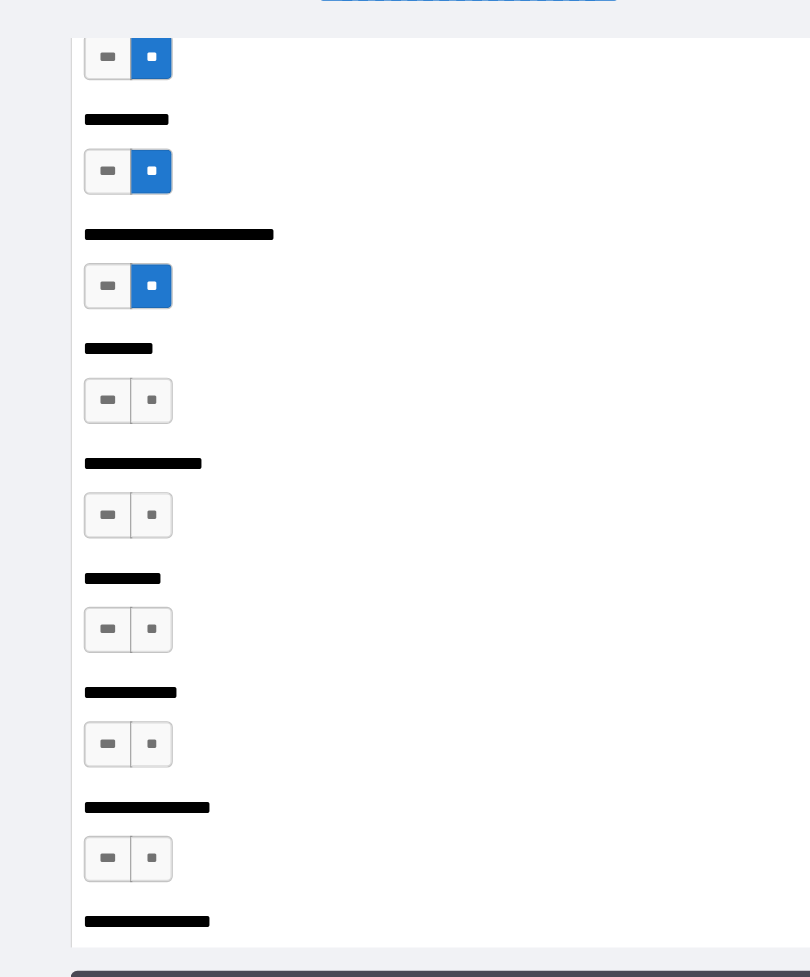 scroll, scrollTop: 11262, scrollLeft: 0, axis: vertical 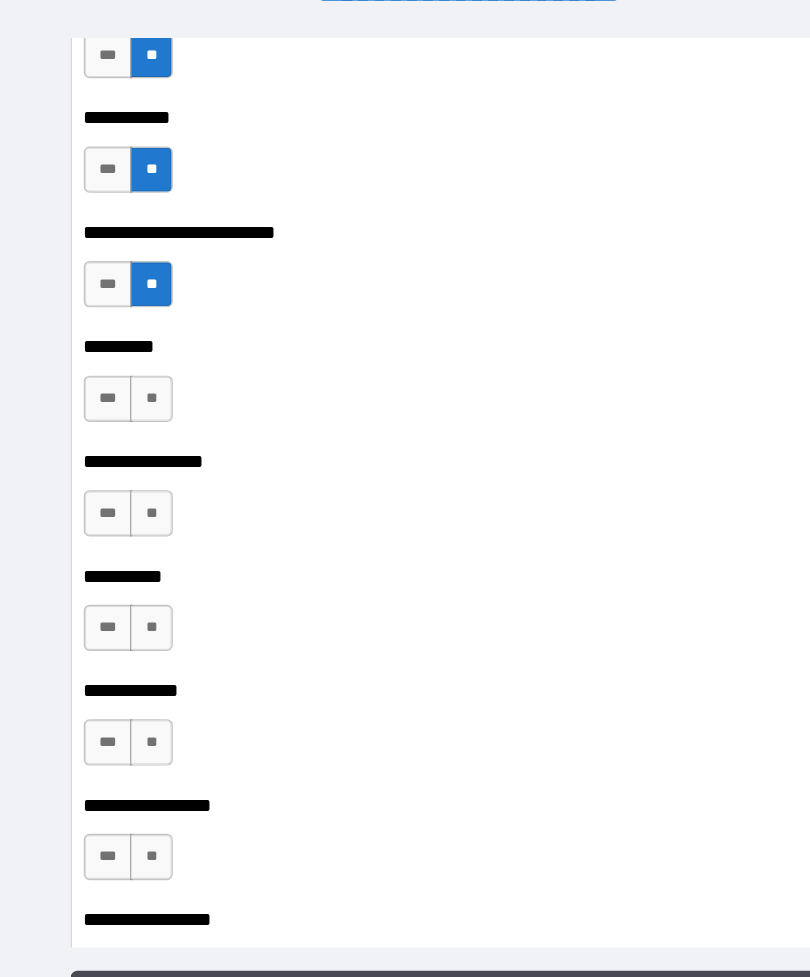 click on "**" at bounding box center [130, 345] 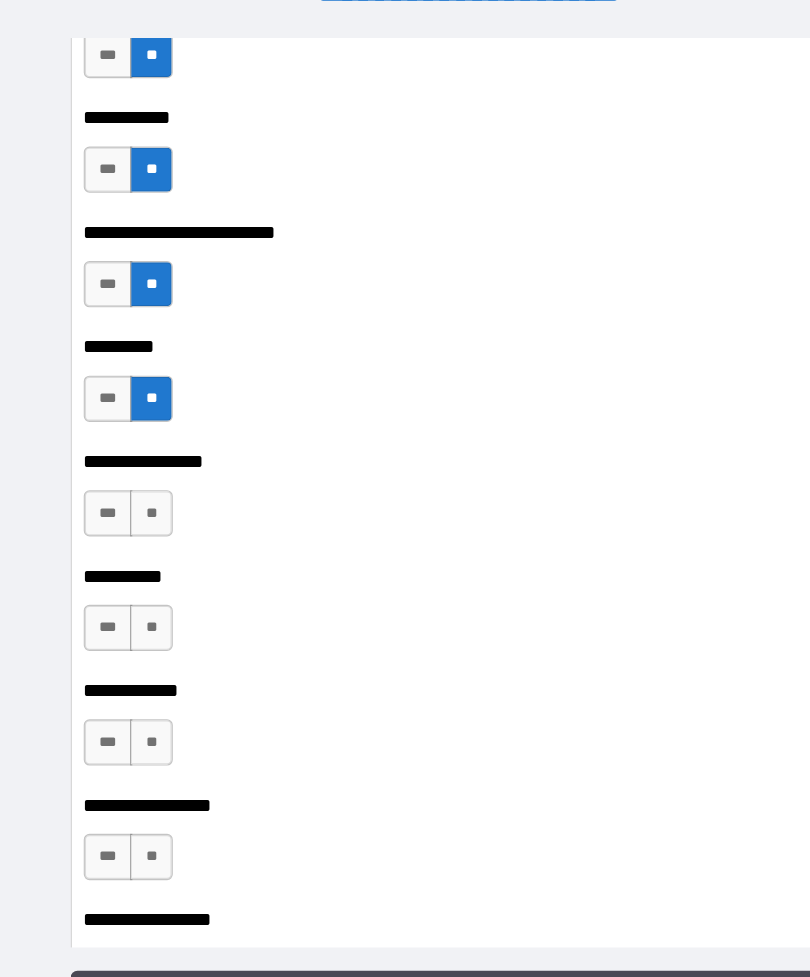 click on "***" at bounding box center [93, 444] 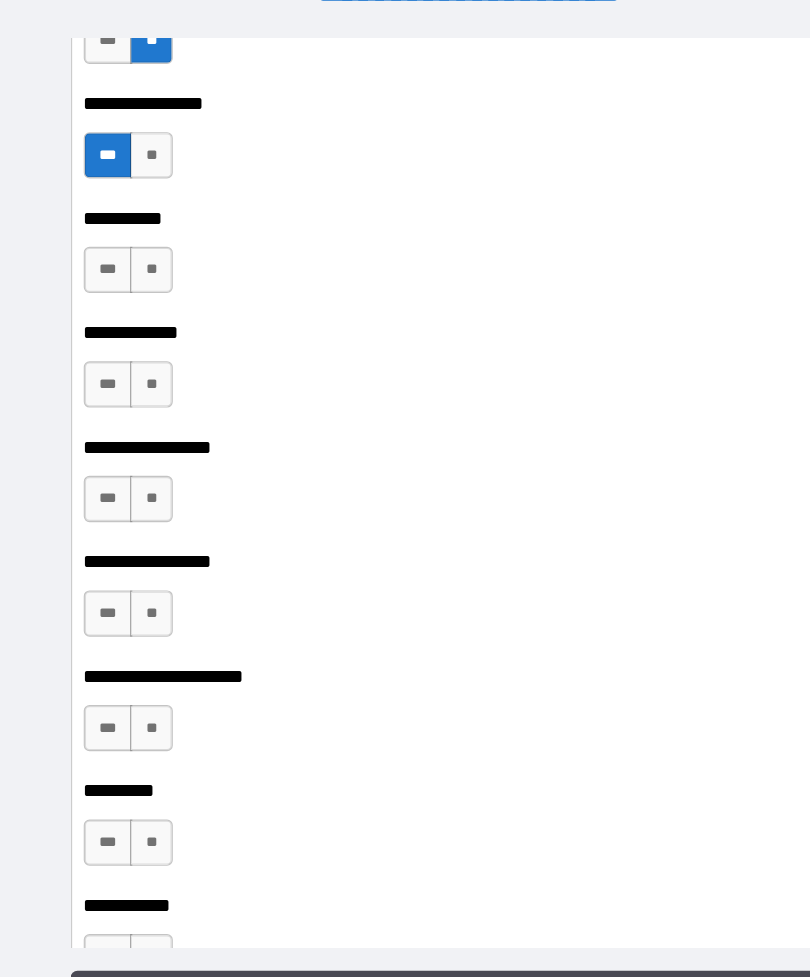 scroll, scrollTop: 11574, scrollLeft: 0, axis: vertical 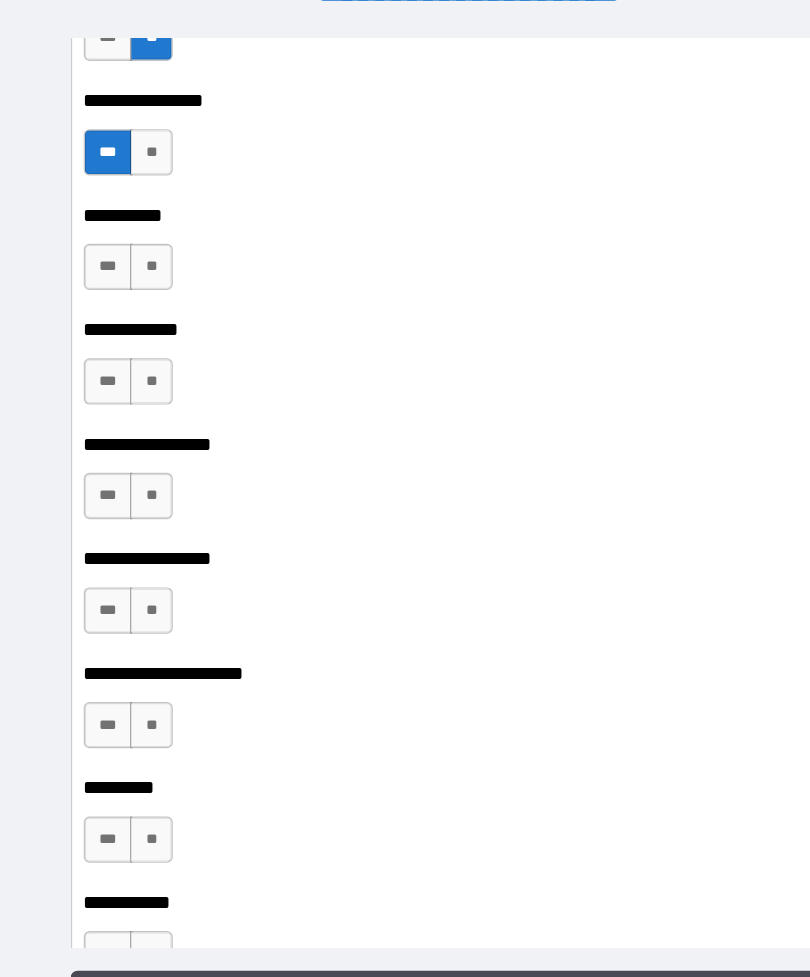 click on "**" at bounding box center [130, 231] 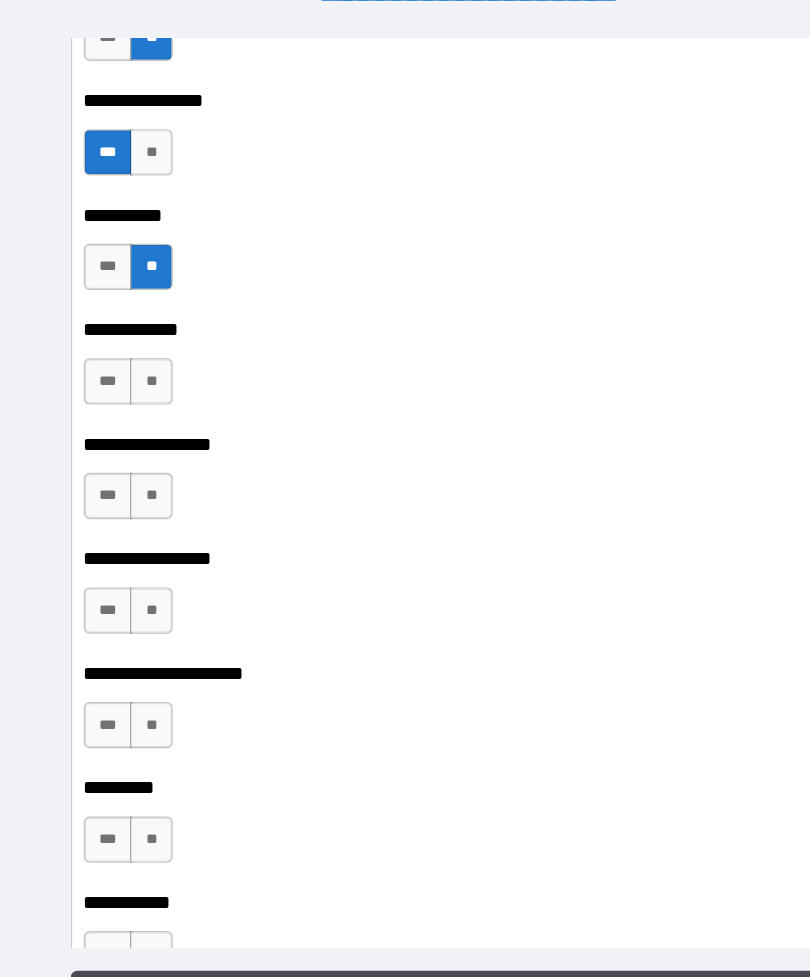 click on "**" at bounding box center (130, 330) 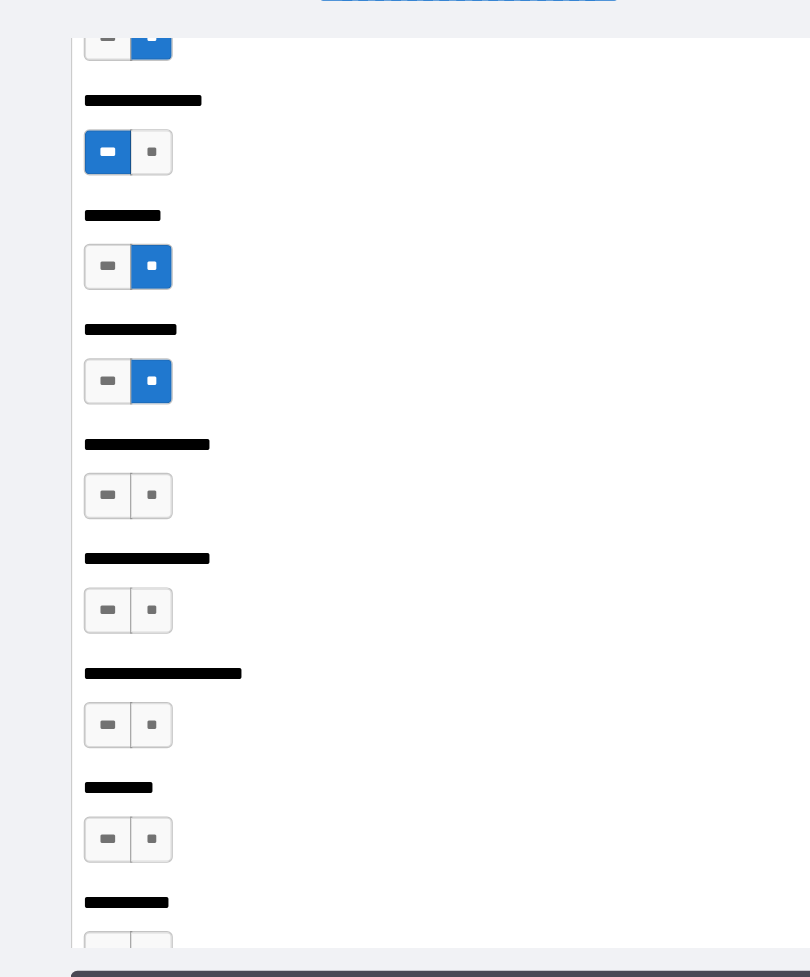 click on "**" at bounding box center (130, 429) 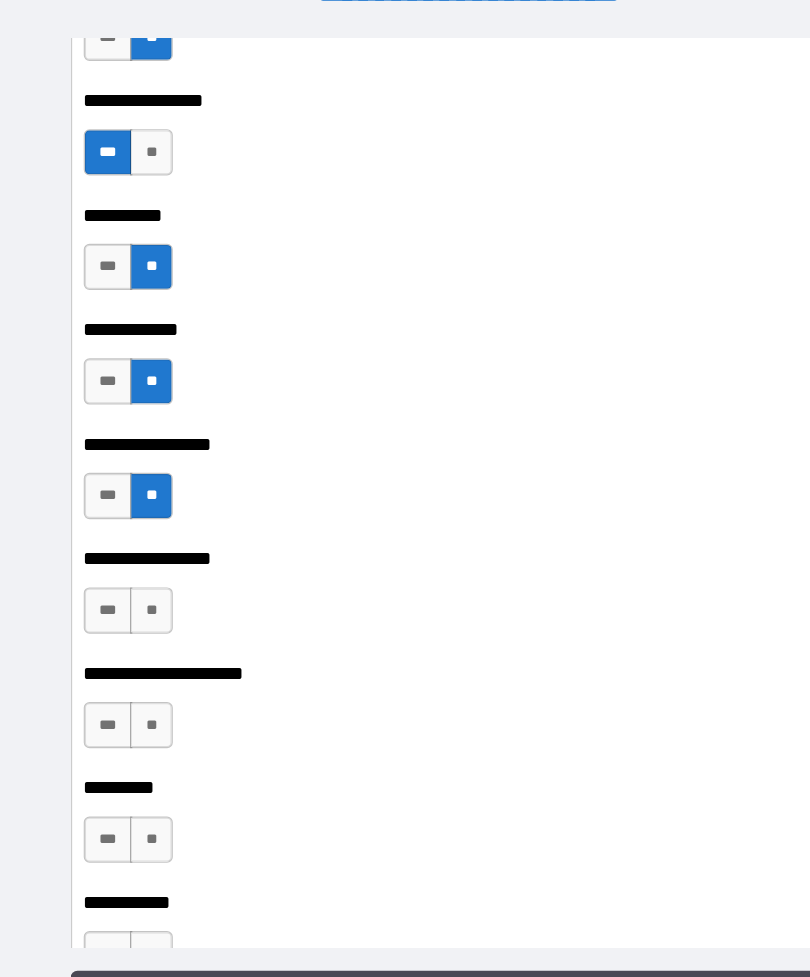 click on "**" at bounding box center [130, 528] 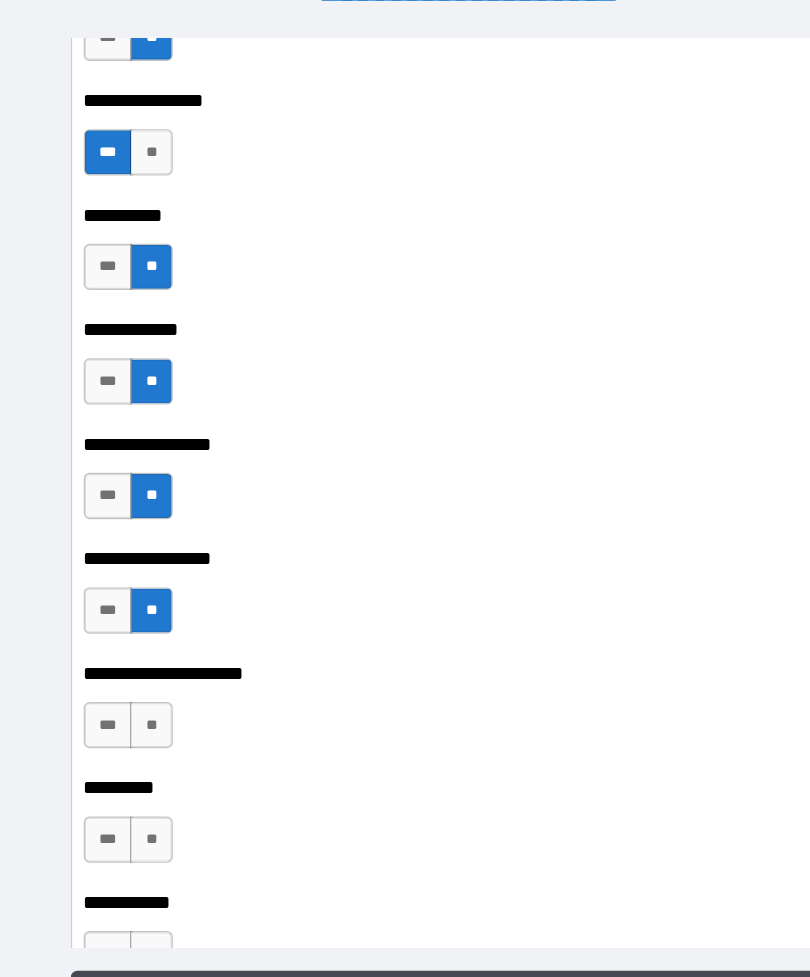 click on "******   ******" at bounding box center (405, 871) 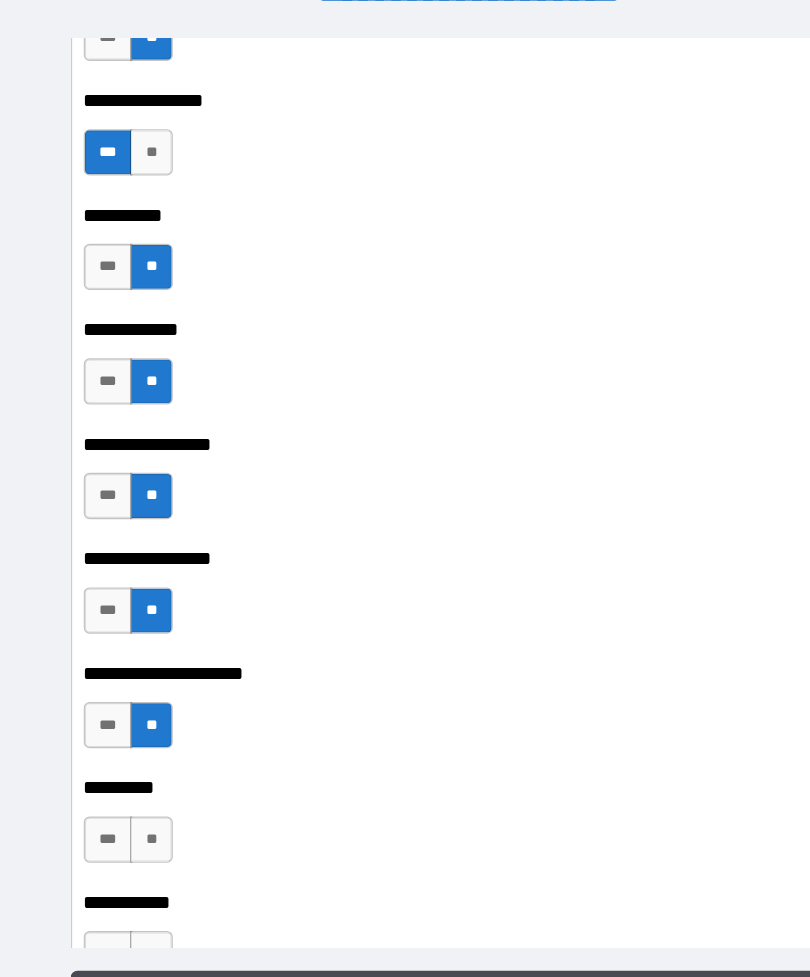 click on "**" at bounding box center (130, 726) 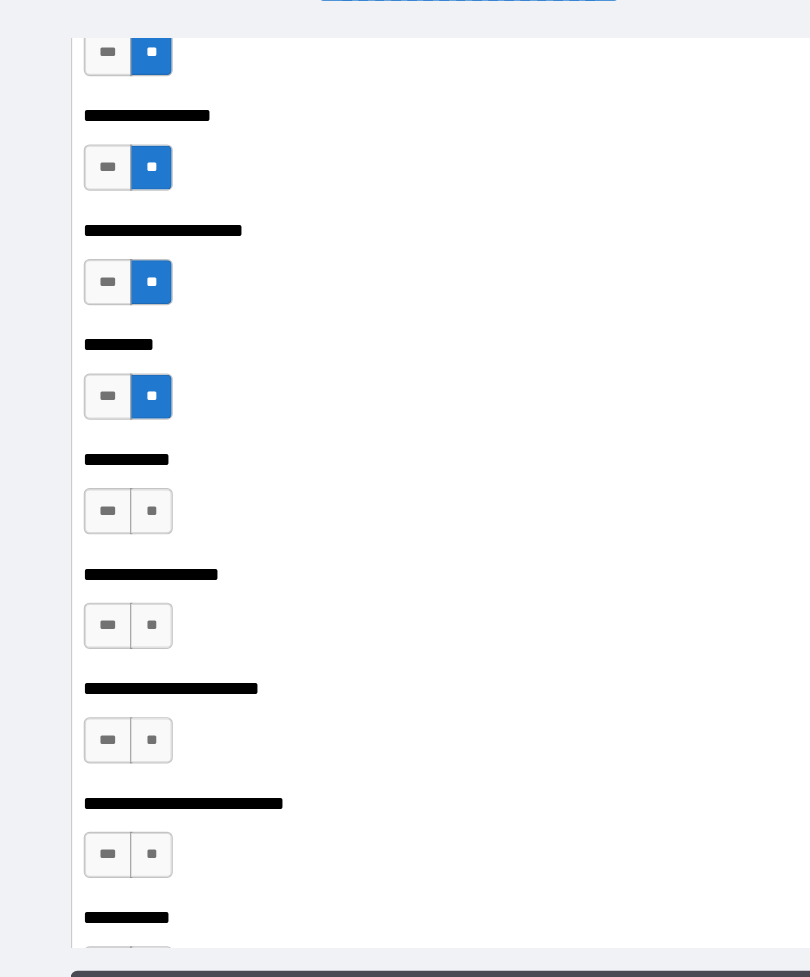 scroll, scrollTop: 11961, scrollLeft: 0, axis: vertical 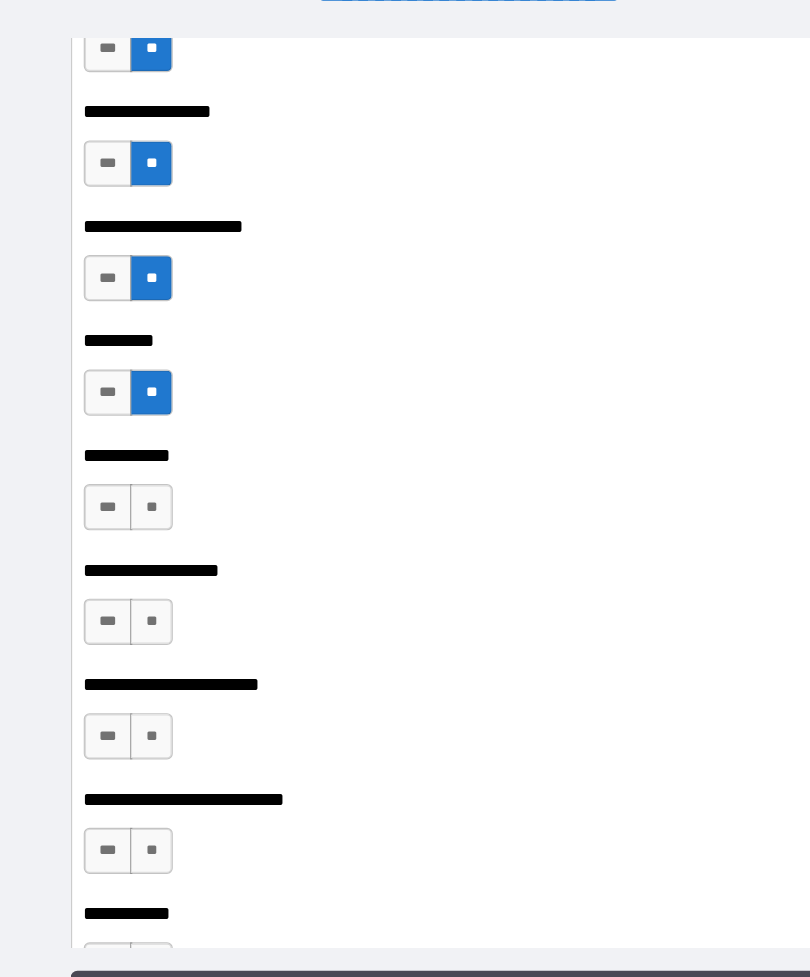 click on "**" at bounding box center [130, 438] 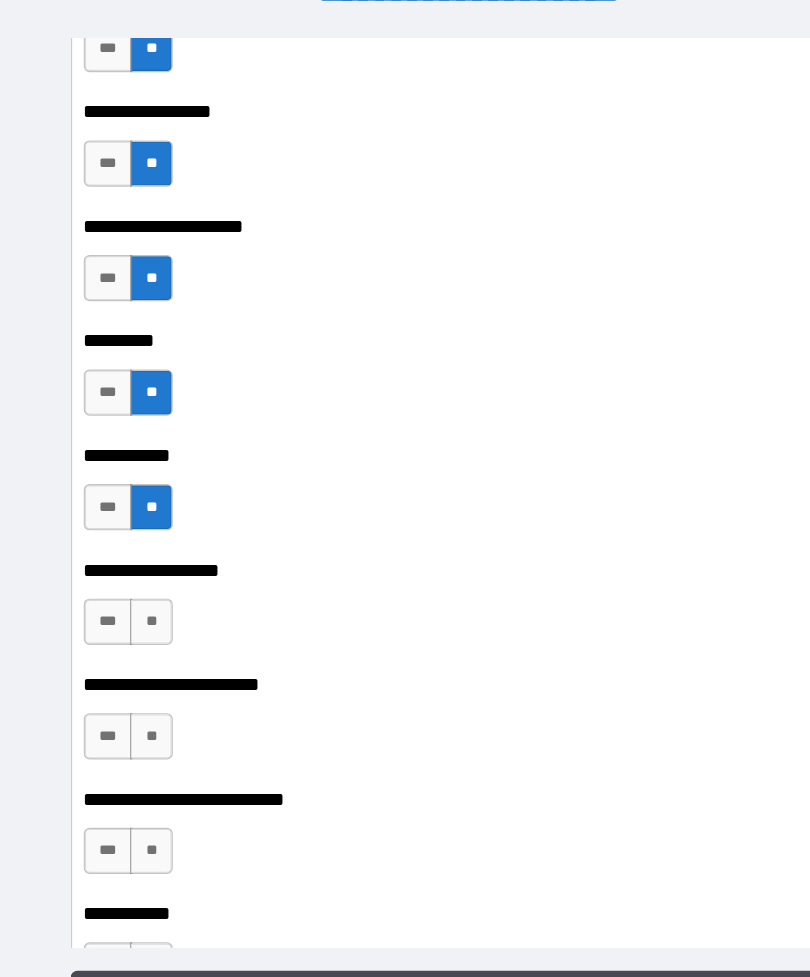 click on "**" at bounding box center (130, 537) 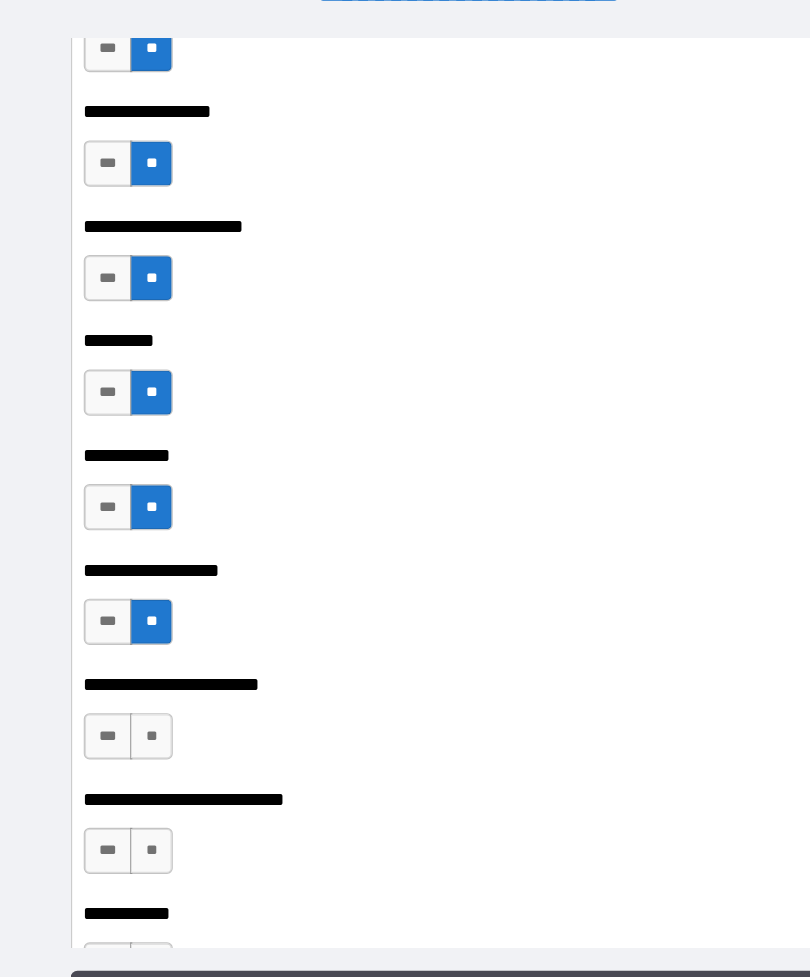 click on "**" at bounding box center [130, 636] 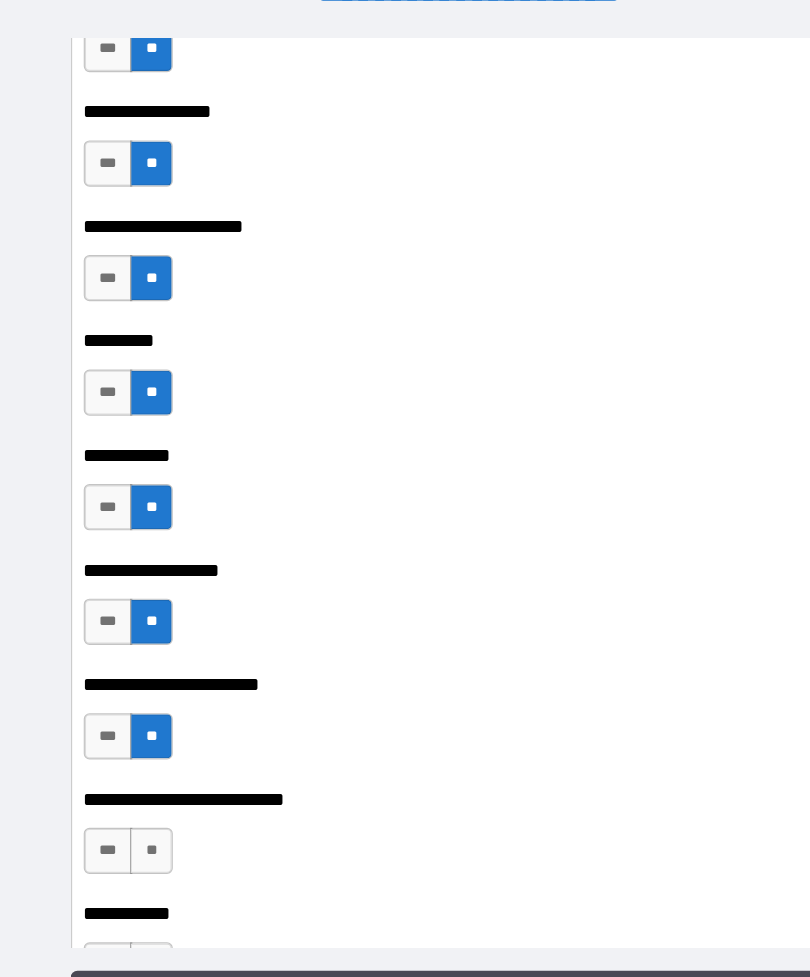 click on "**" at bounding box center [130, 735] 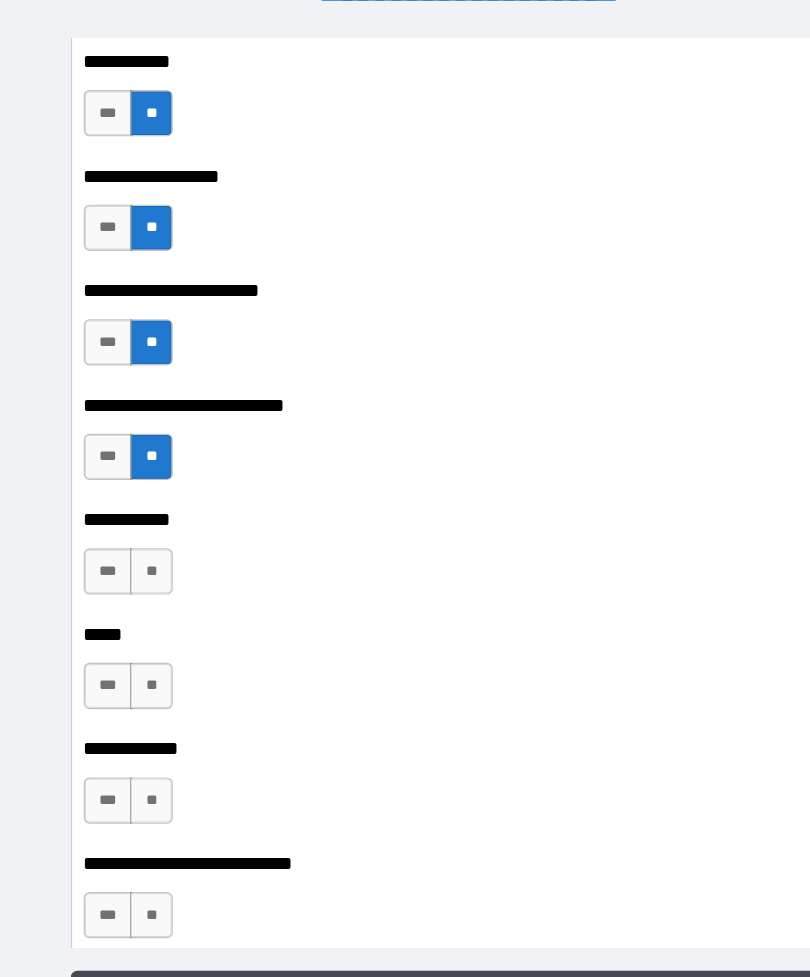 scroll, scrollTop: 12327, scrollLeft: 0, axis: vertical 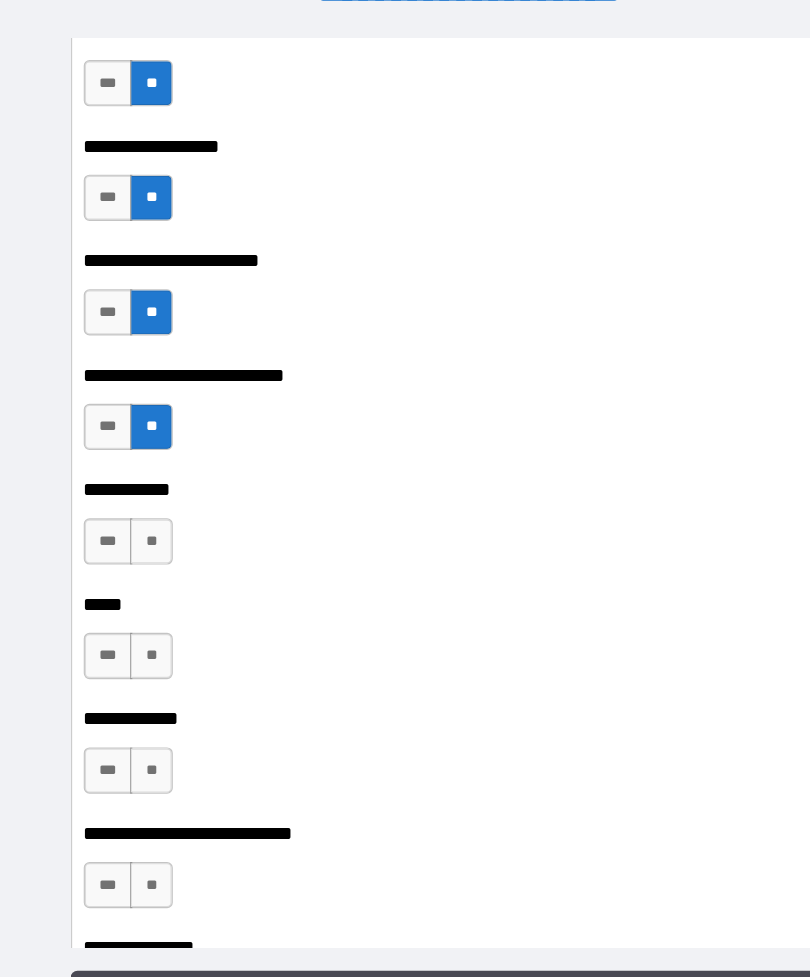 click on "**" at bounding box center [130, 468] 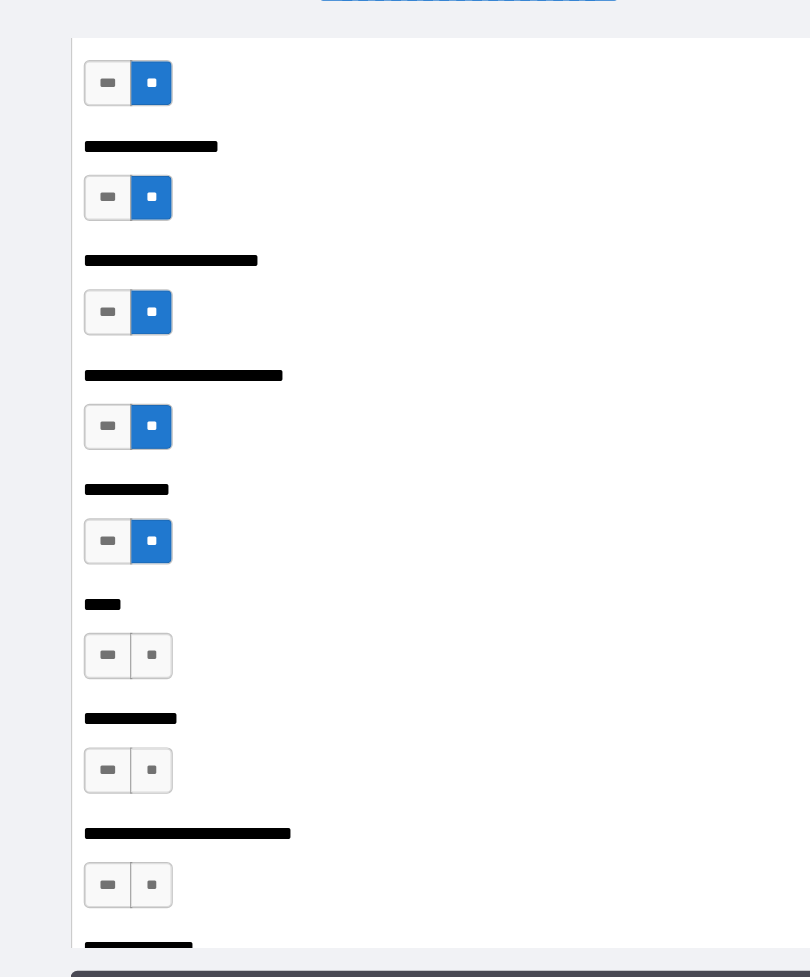 click on "**" at bounding box center [130, 567] 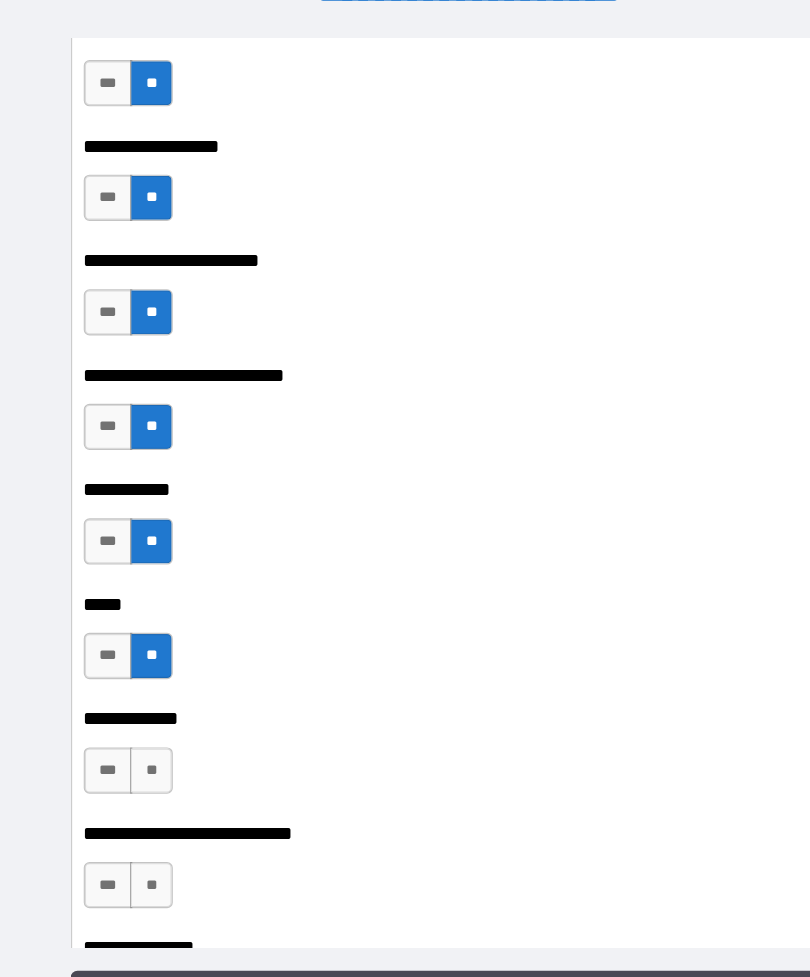 click on "**" at bounding box center (130, 666) 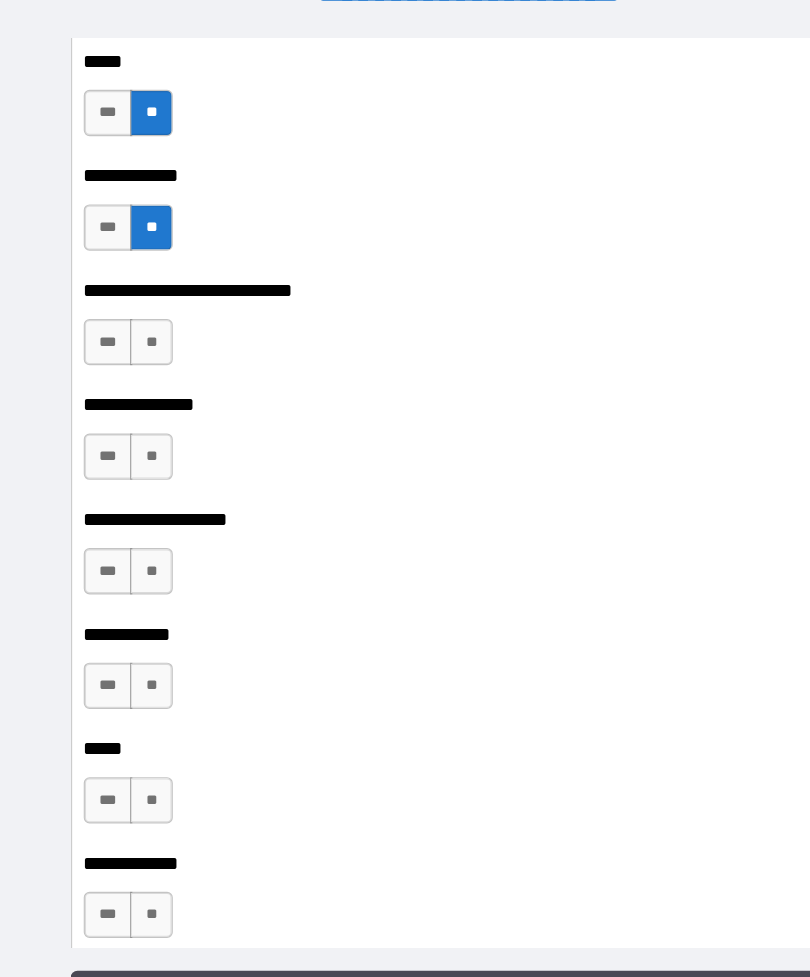 scroll, scrollTop: 12797, scrollLeft: 0, axis: vertical 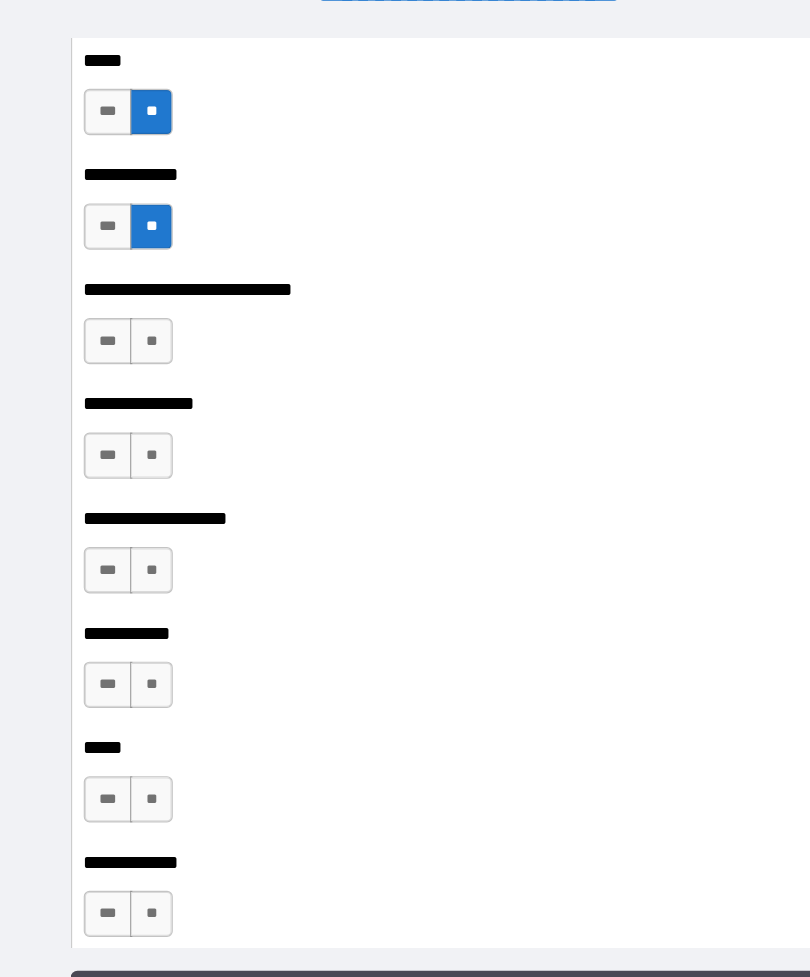 click on "**" at bounding box center (130, 295) 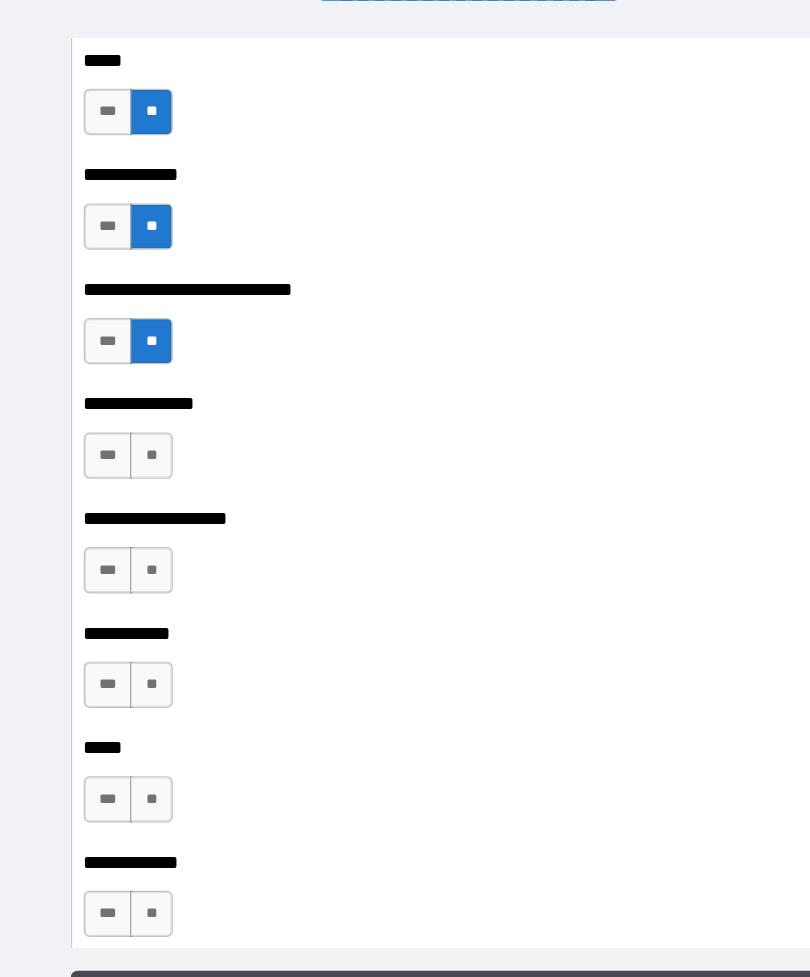 click on "***" at bounding box center (93, 394) 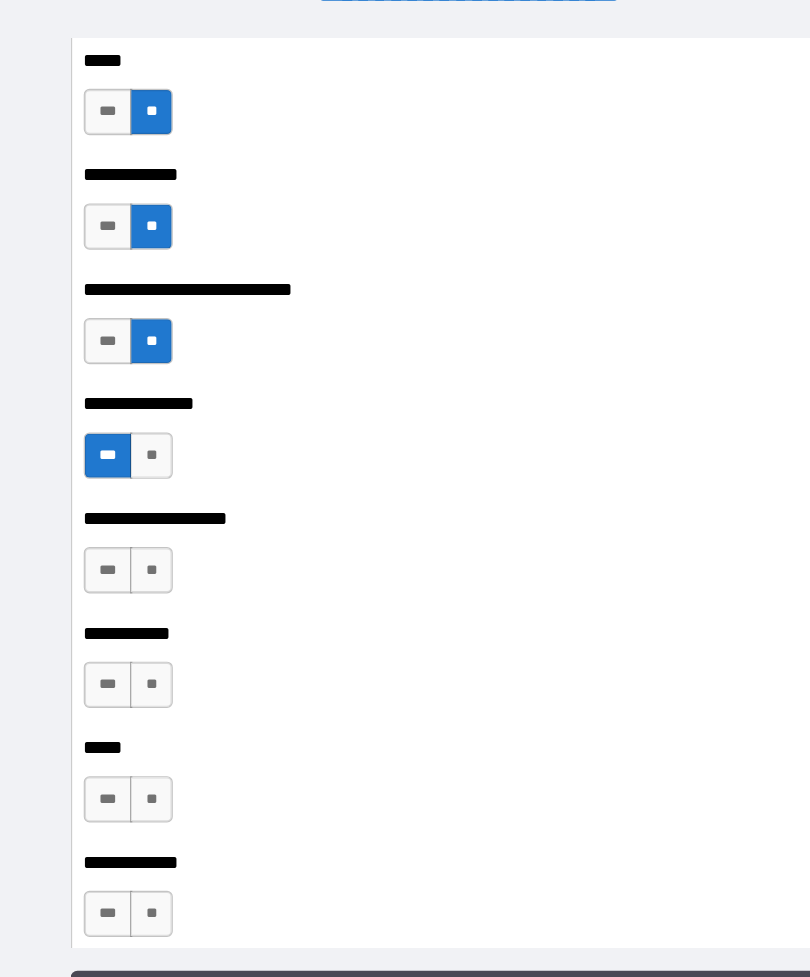 click on "**" at bounding box center [130, 493] 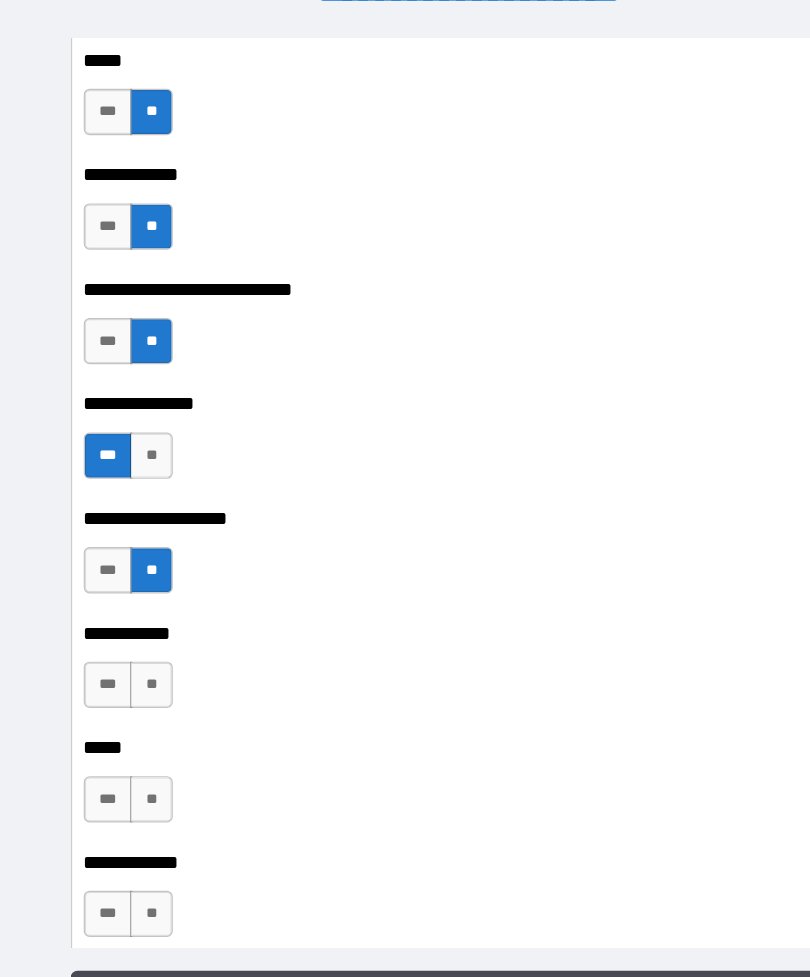 click on "**" at bounding box center (130, 592) 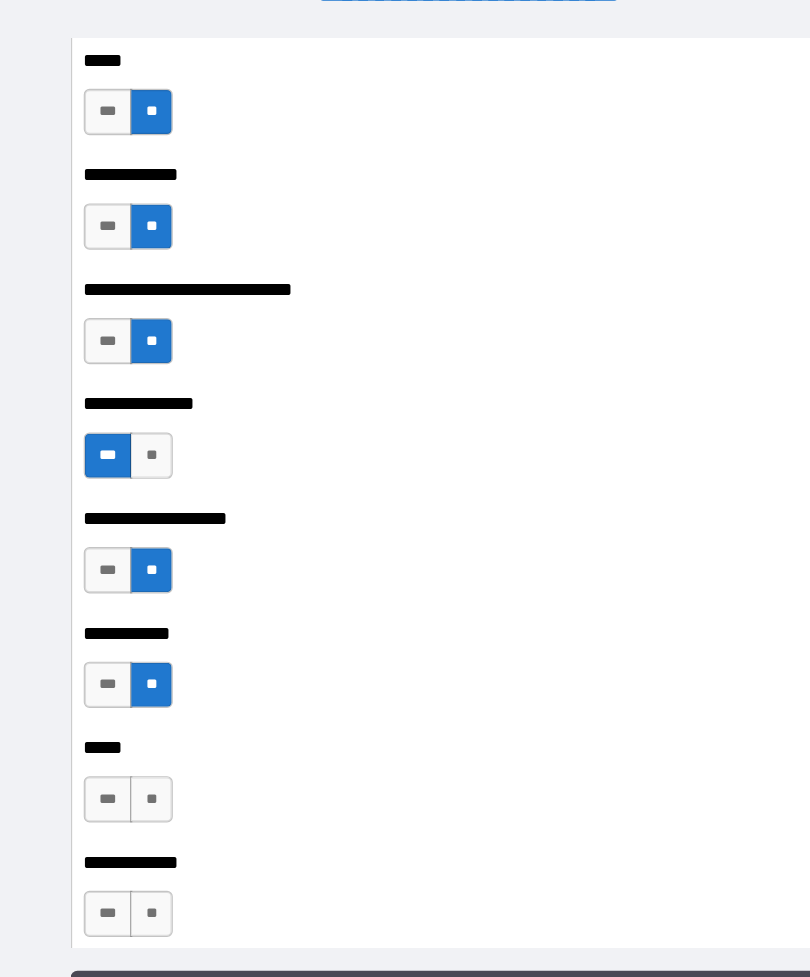 click on "**" at bounding box center [130, 691] 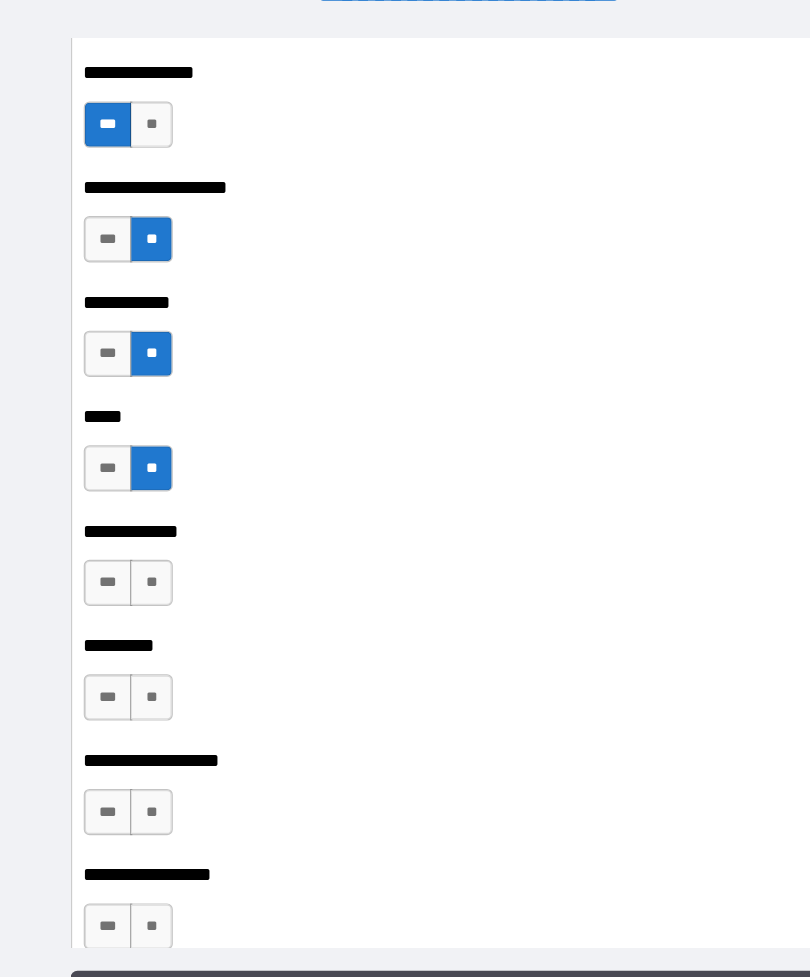 scroll, scrollTop: 13096, scrollLeft: 0, axis: vertical 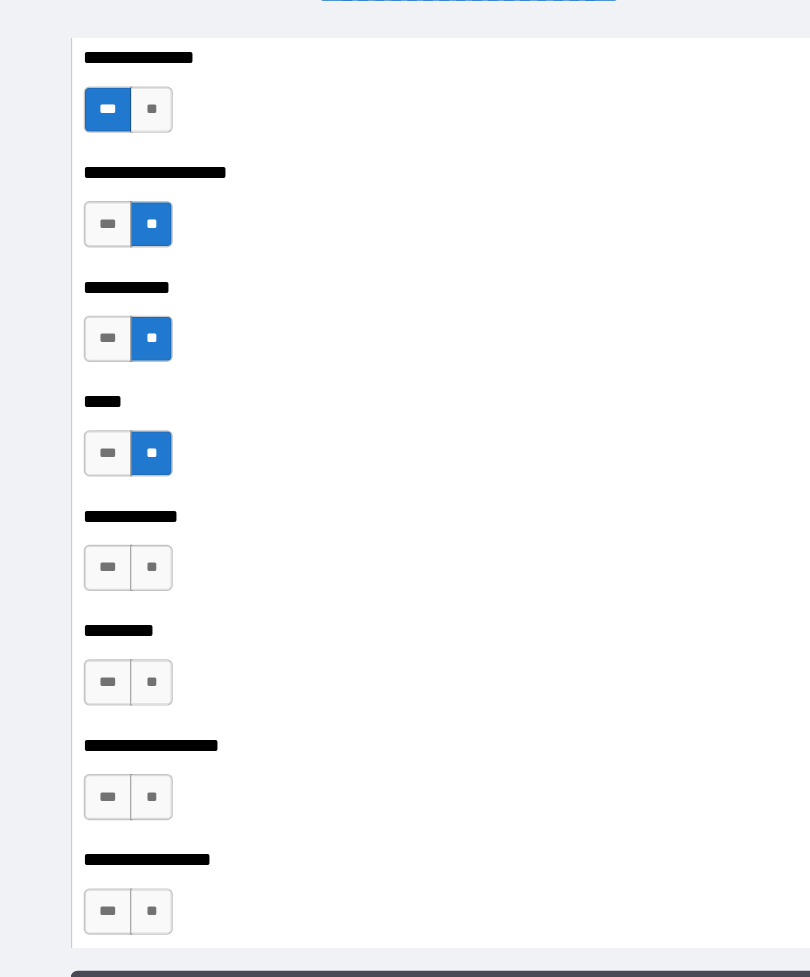 click on "**" at bounding box center (130, 491) 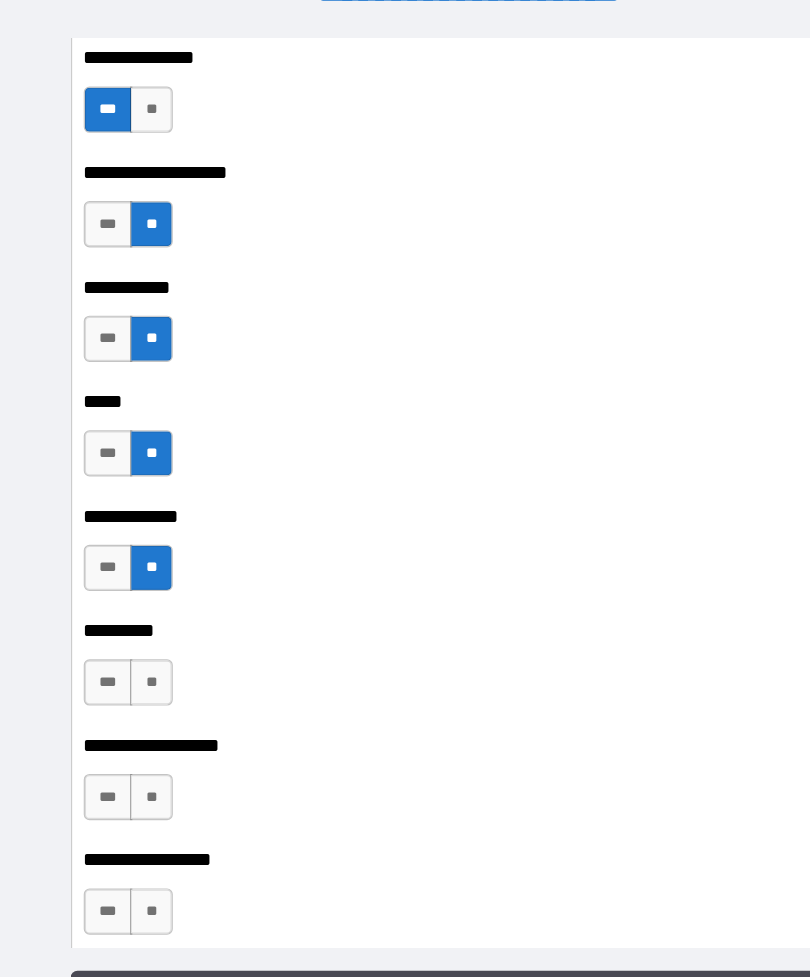 click on "**" at bounding box center [130, 590] 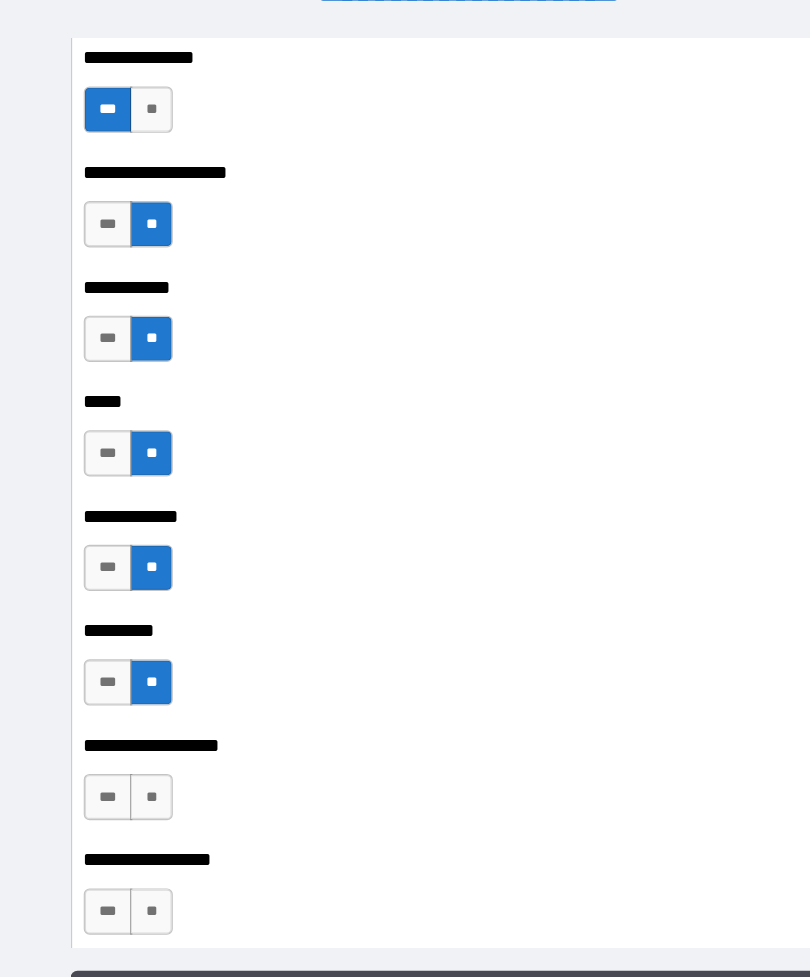 click on "**" at bounding box center [130, 689] 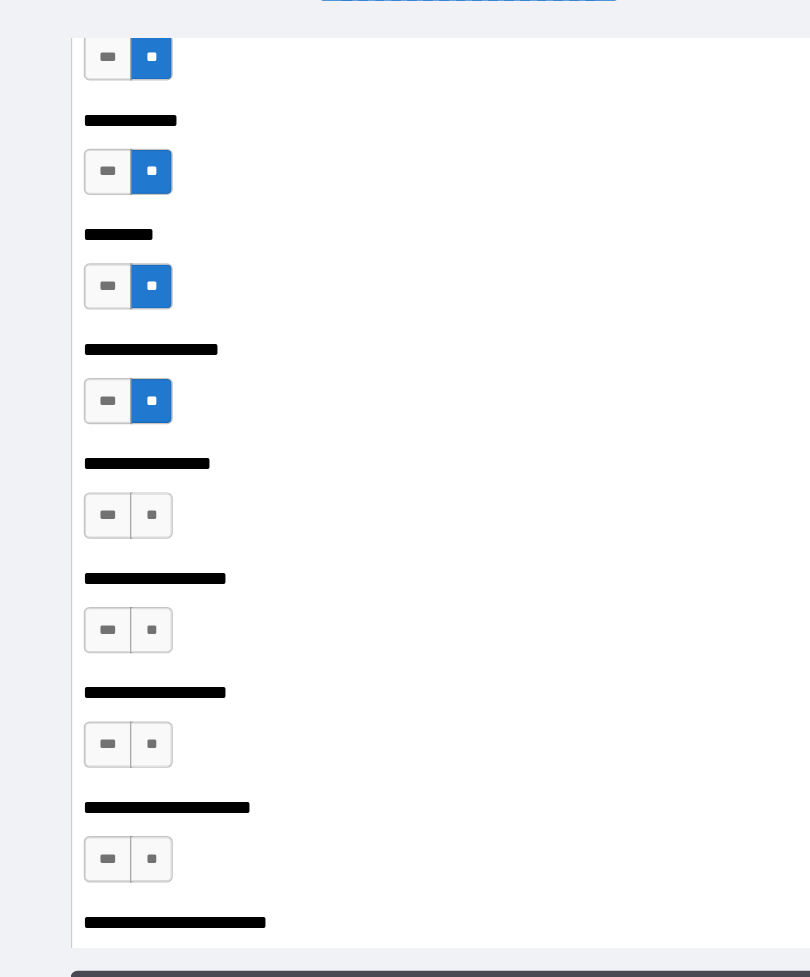 scroll, scrollTop: 13453, scrollLeft: 0, axis: vertical 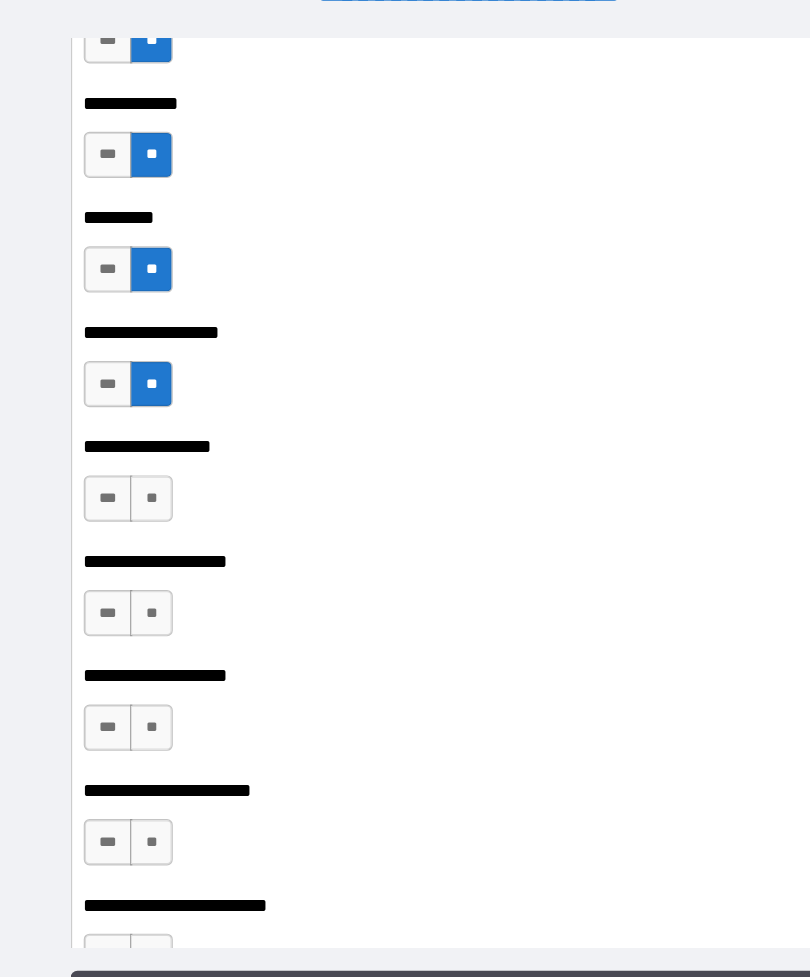 click on "**" at bounding box center (130, 431) 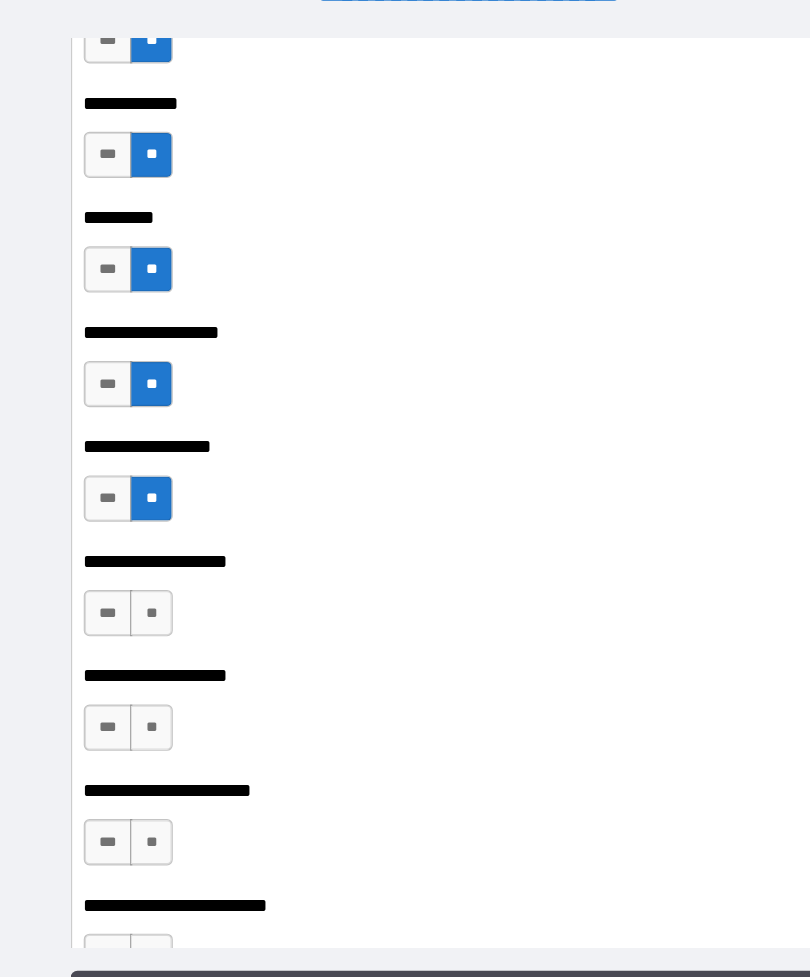 click on "**" at bounding box center [130, 530] 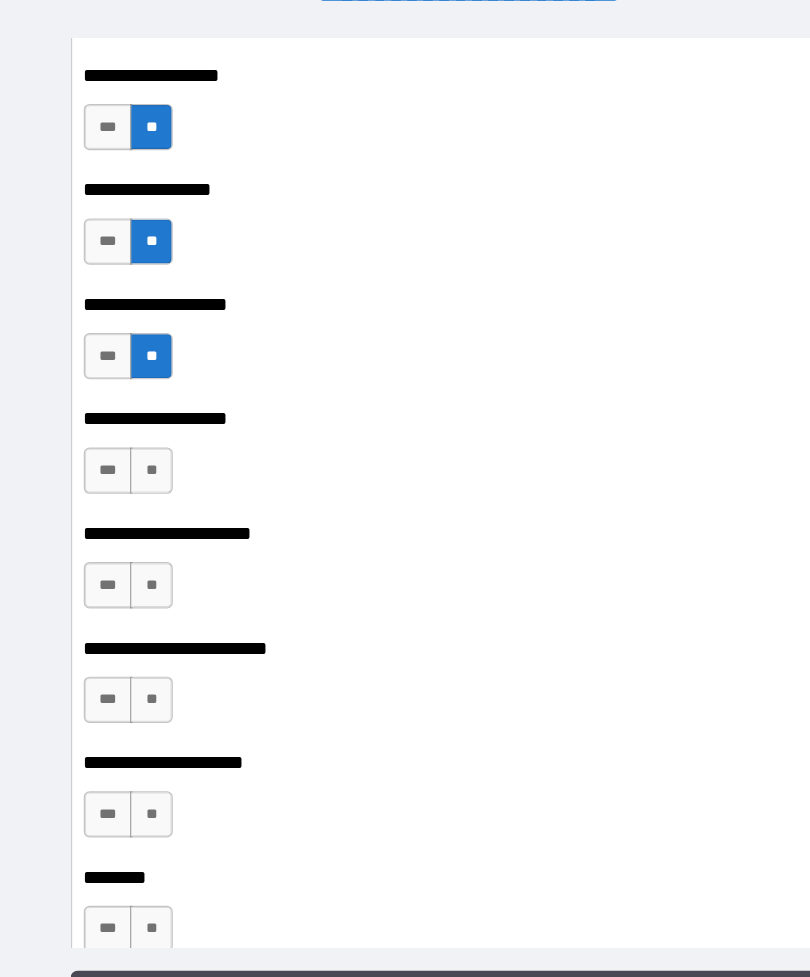 scroll, scrollTop: 13686, scrollLeft: 0, axis: vertical 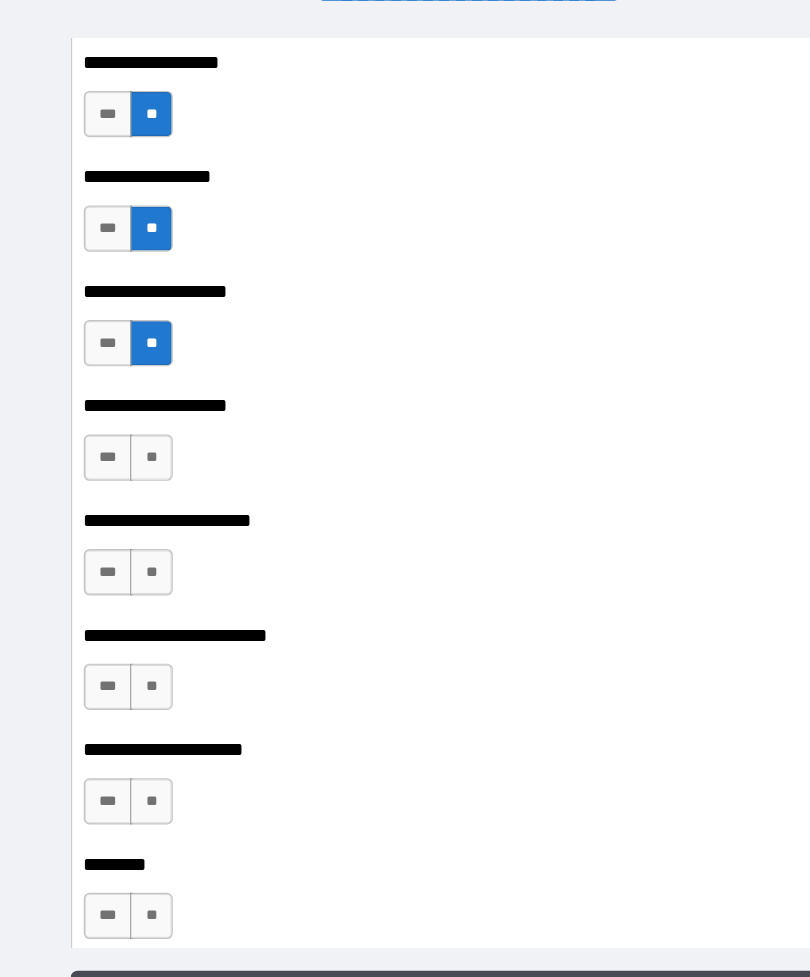click on "**" at bounding box center (130, 396) 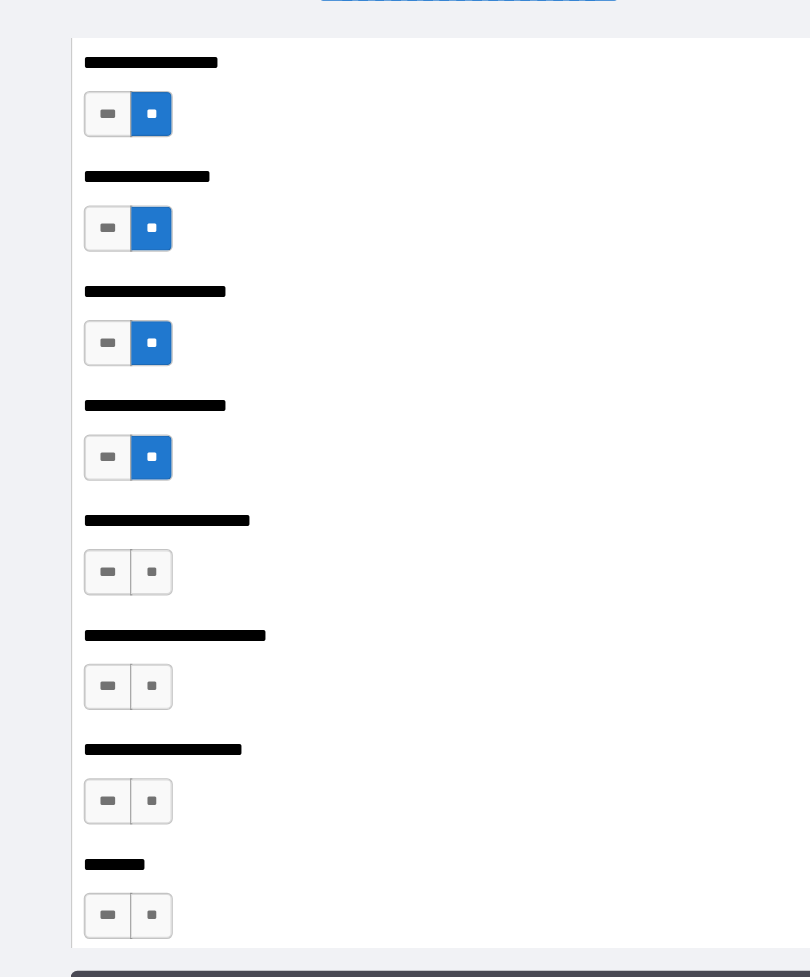 click on "**" at bounding box center [130, 495] 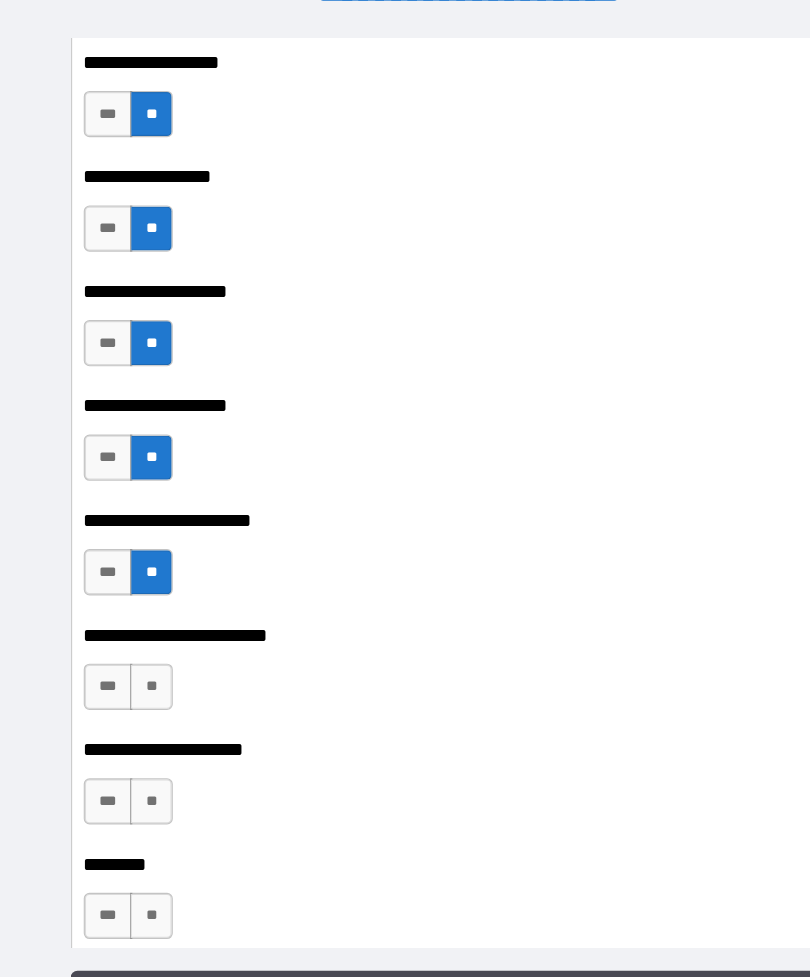 click on "**" at bounding box center [130, 594] 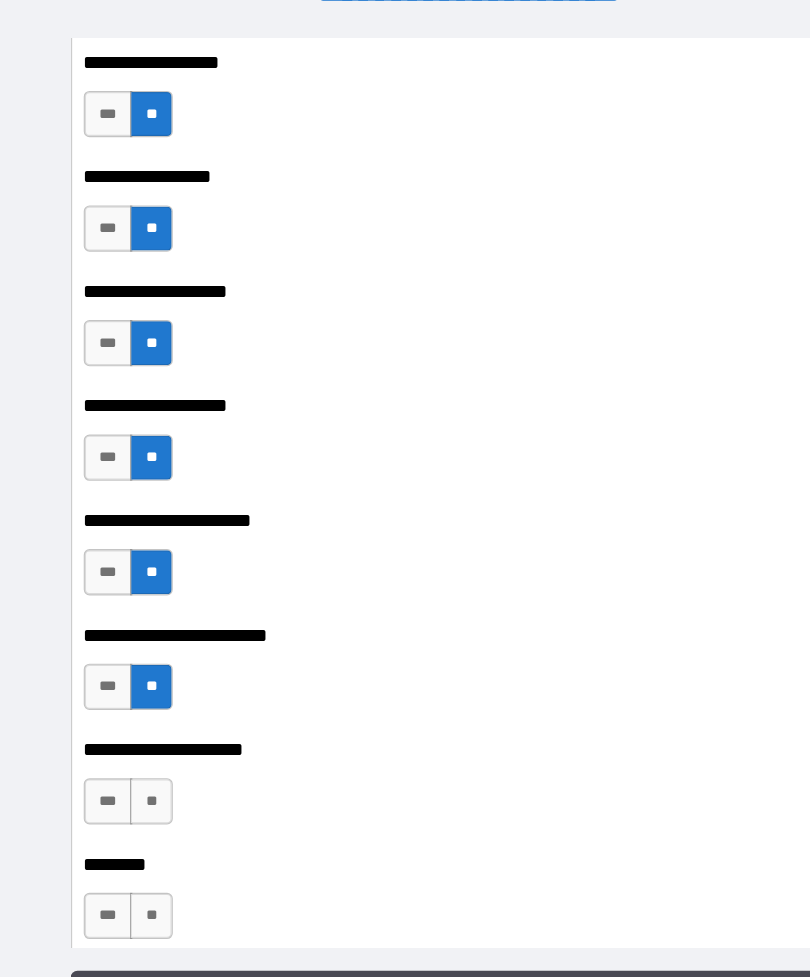 click on "**" at bounding box center [130, 693] 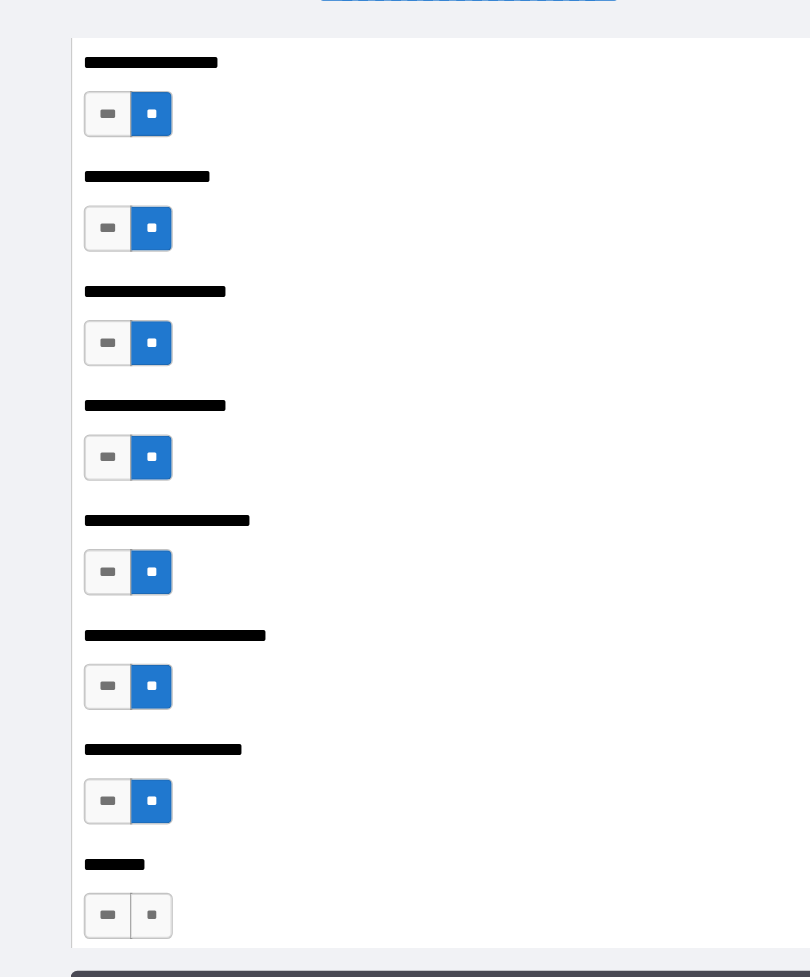 click on "**" at bounding box center [130, 792] 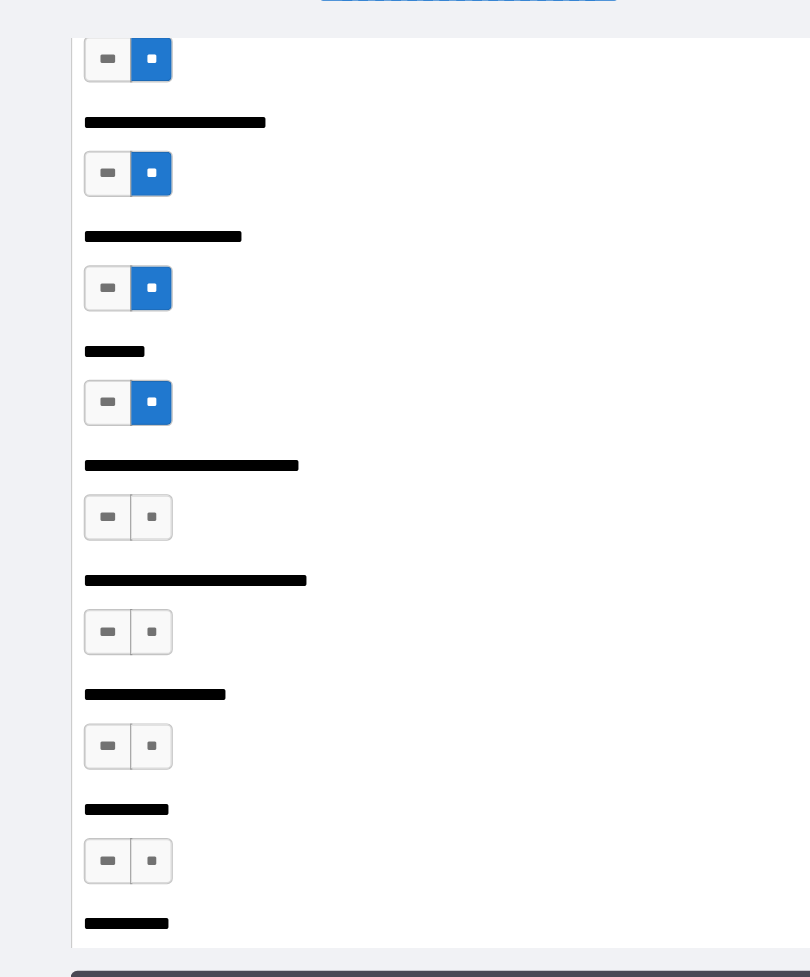 scroll, scrollTop: 14162, scrollLeft: 0, axis: vertical 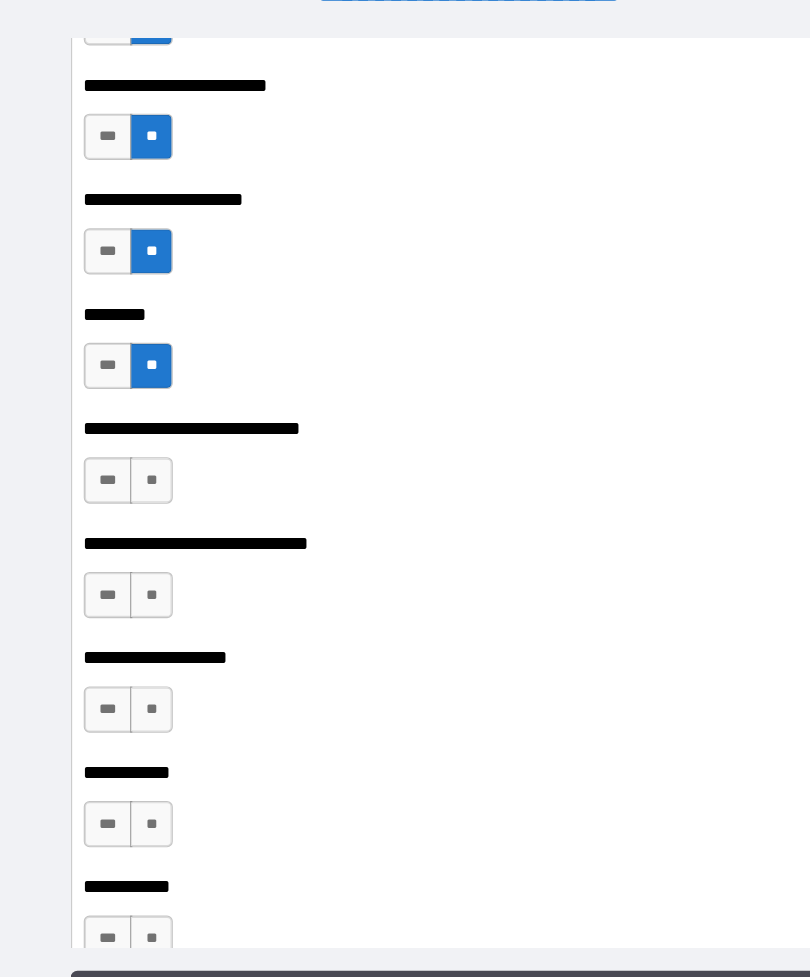 click on "**" at bounding box center (130, 415) 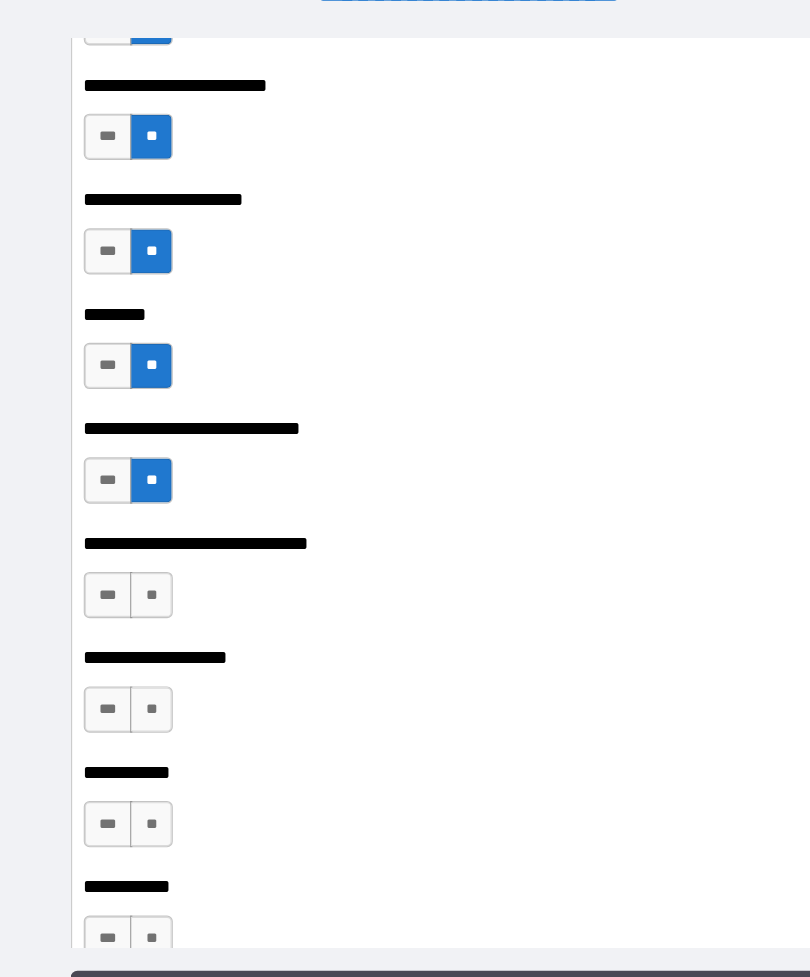 click on "**" at bounding box center (130, 514) 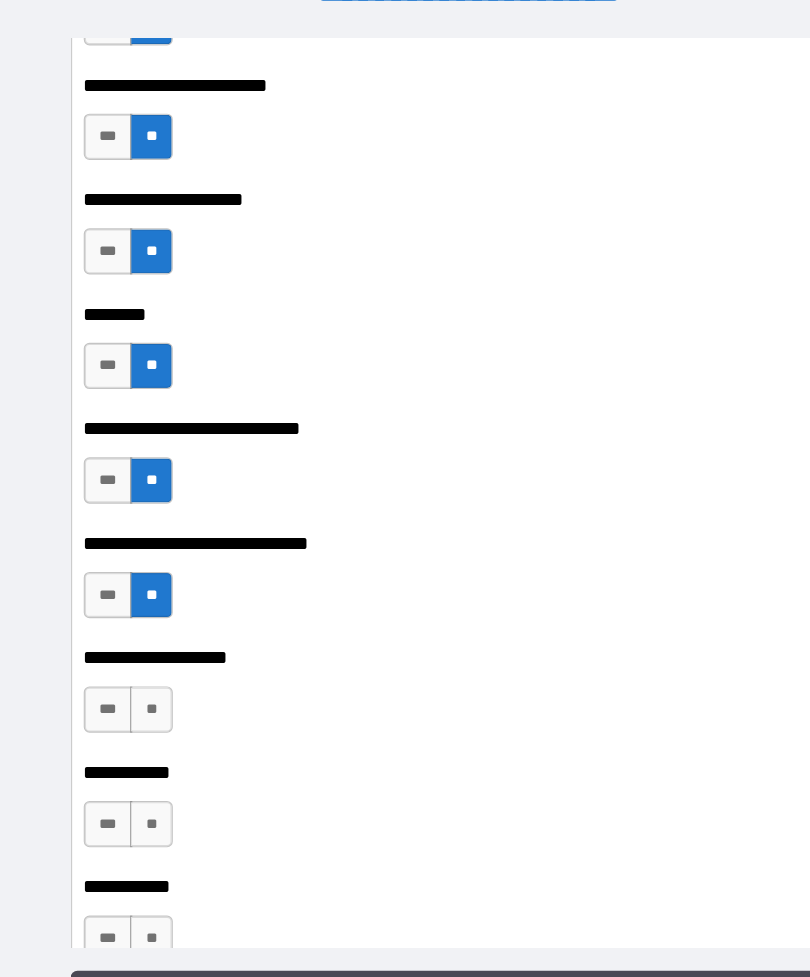 click on "**" at bounding box center [130, 613] 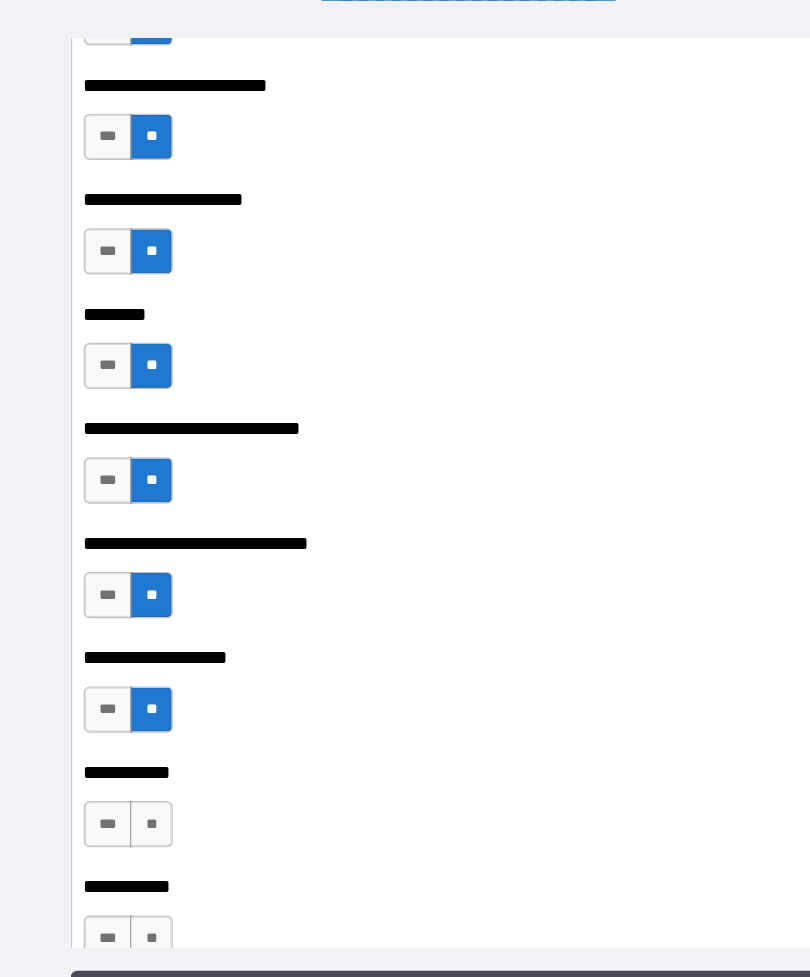 click on "**" at bounding box center [130, 712] 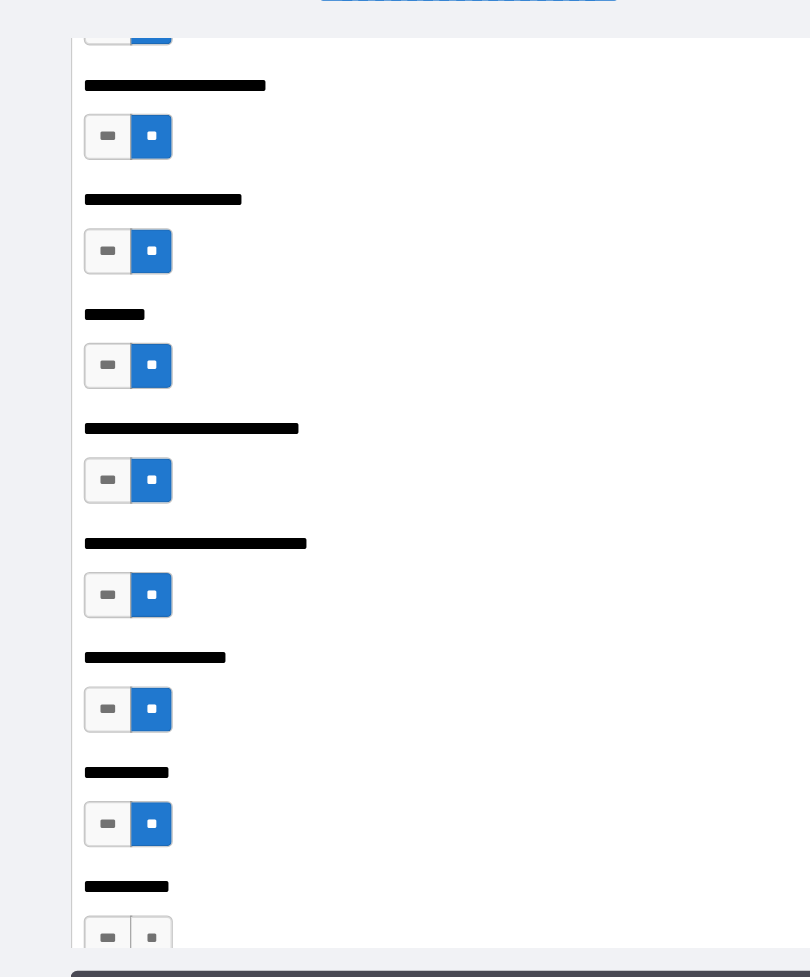 click on "***" at bounding box center [93, 712] 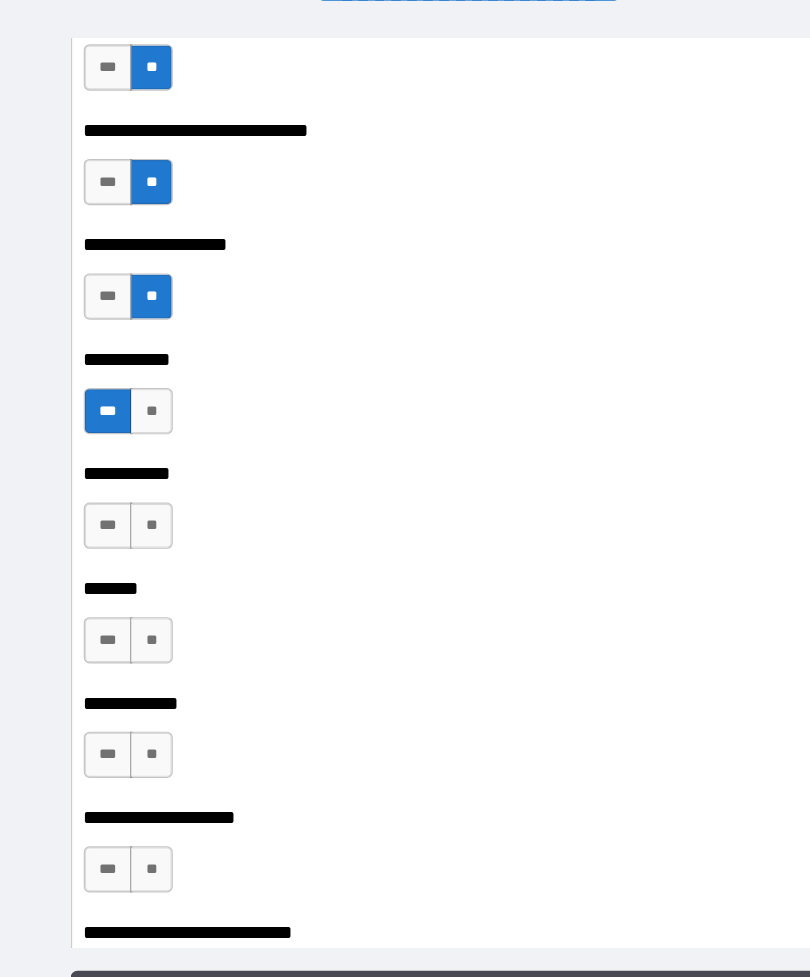 scroll, scrollTop: 14562, scrollLeft: 0, axis: vertical 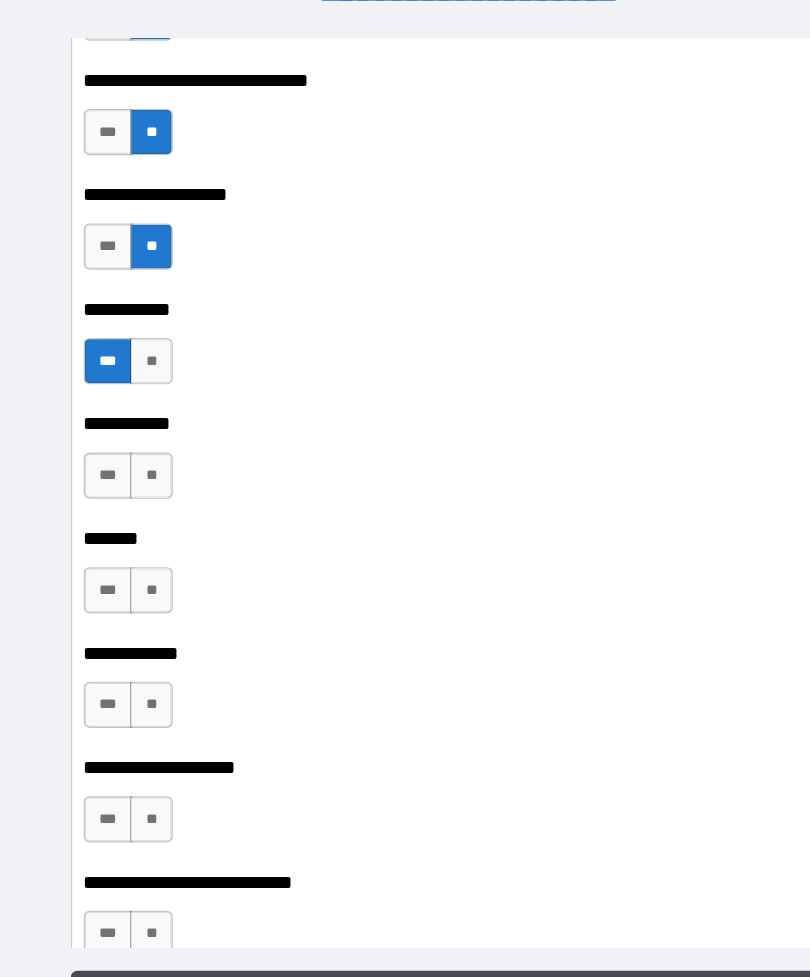 click on "**" at bounding box center (130, 411) 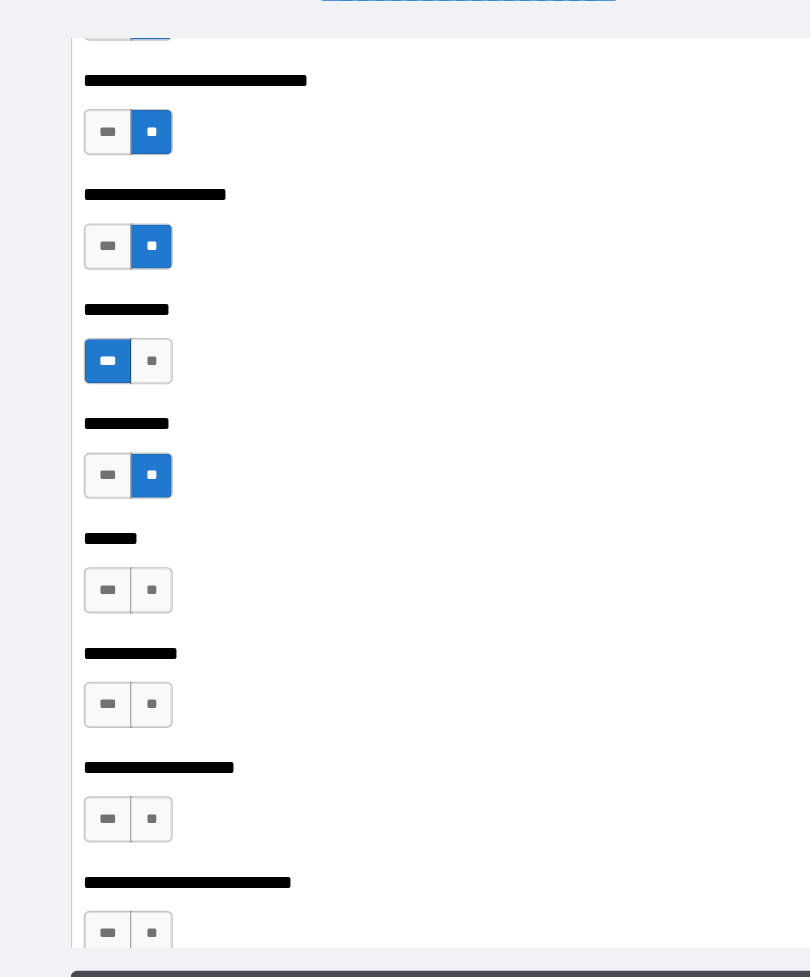 click on "***" at bounding box center (93, 510) 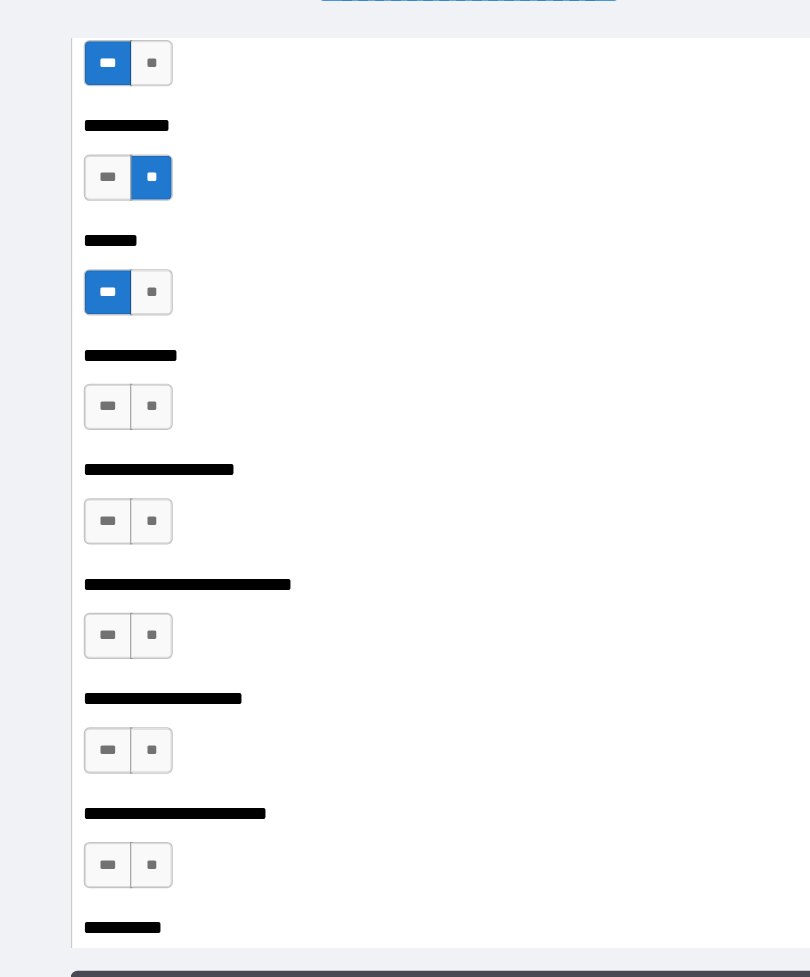 scroll, scrollTop: 14822, scrollLeft: 0, axis: vertical 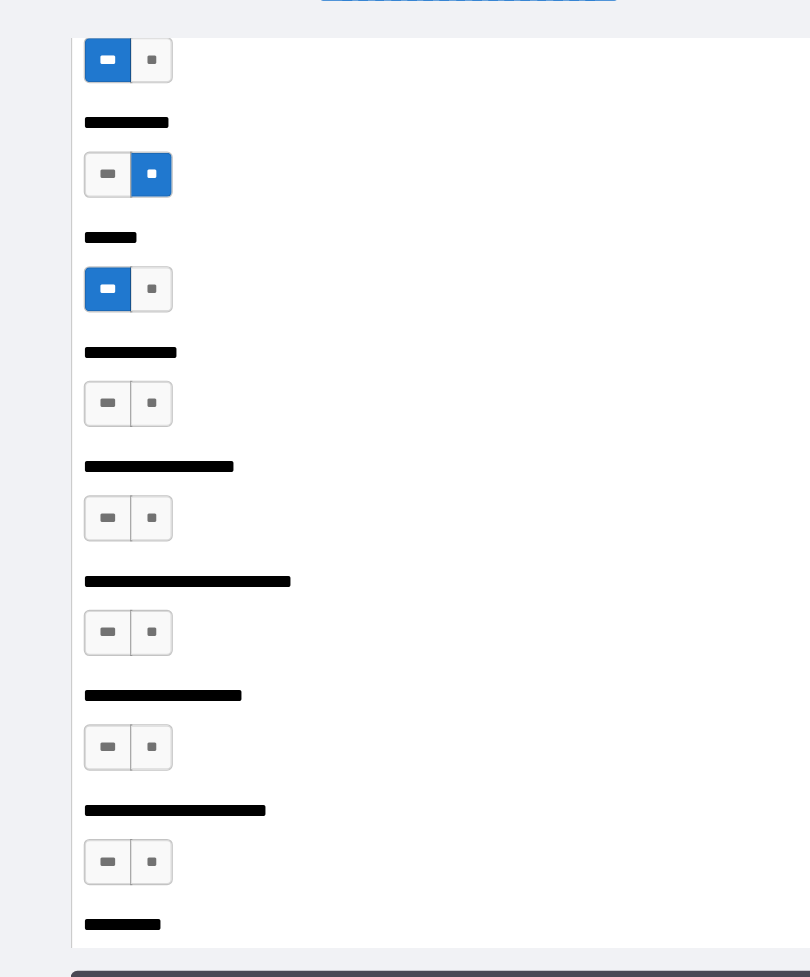 click on "**" at bounding box center [130, 349] 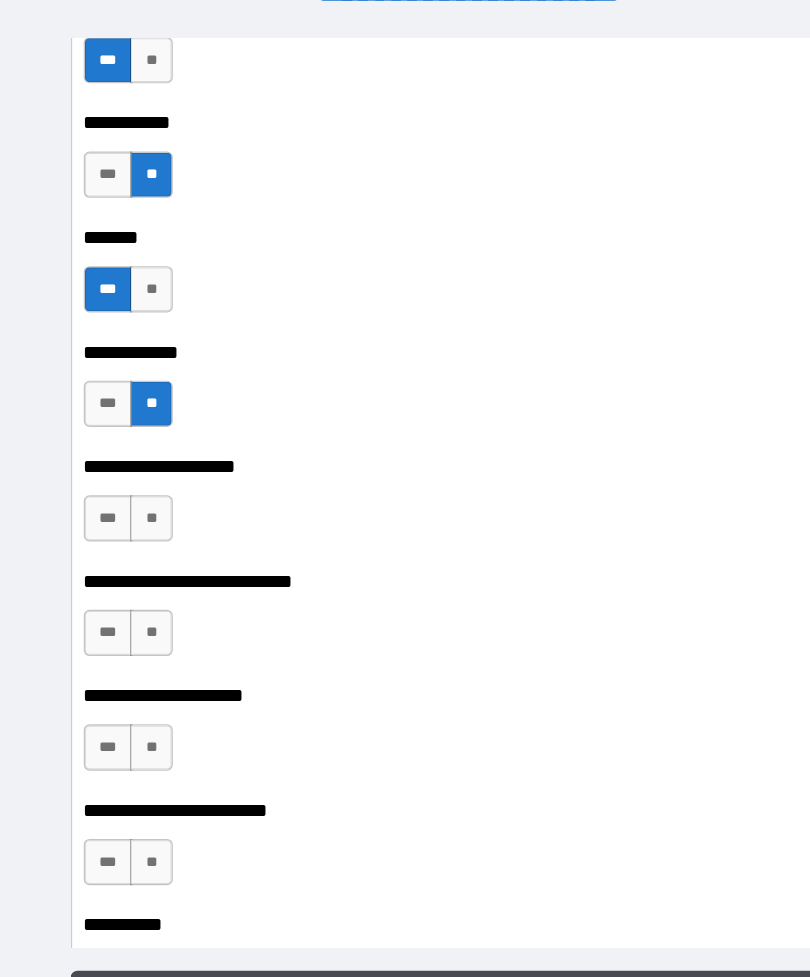 click on "**" at bounding box center [130, 448] 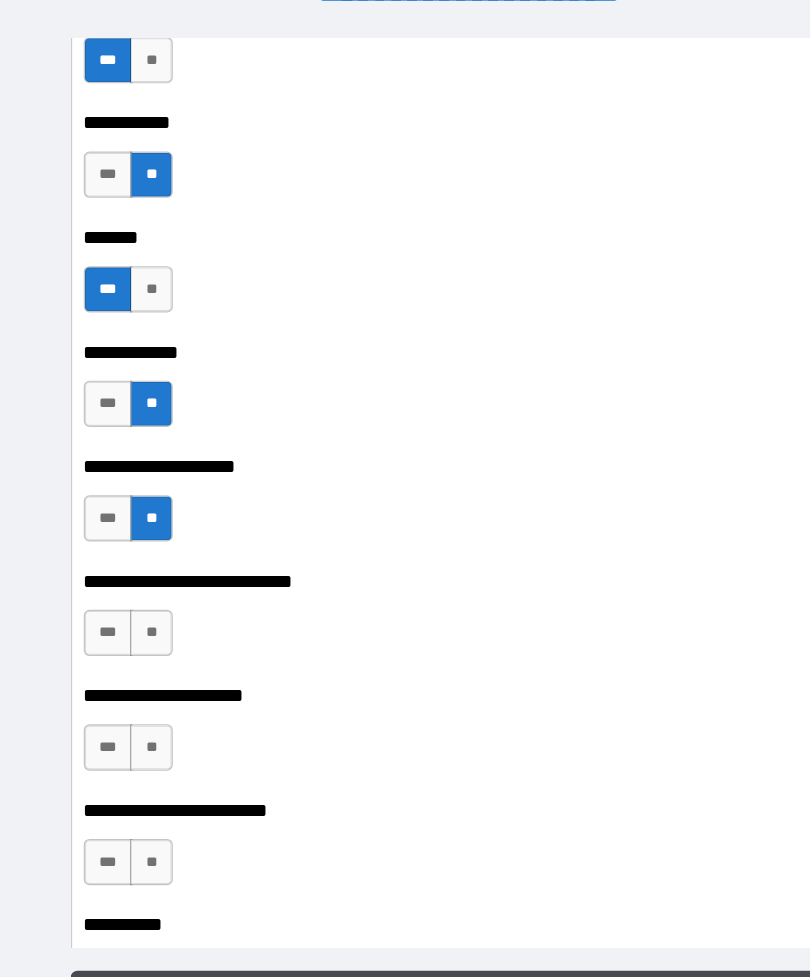 click on "**" at bounding box center (130, 547) 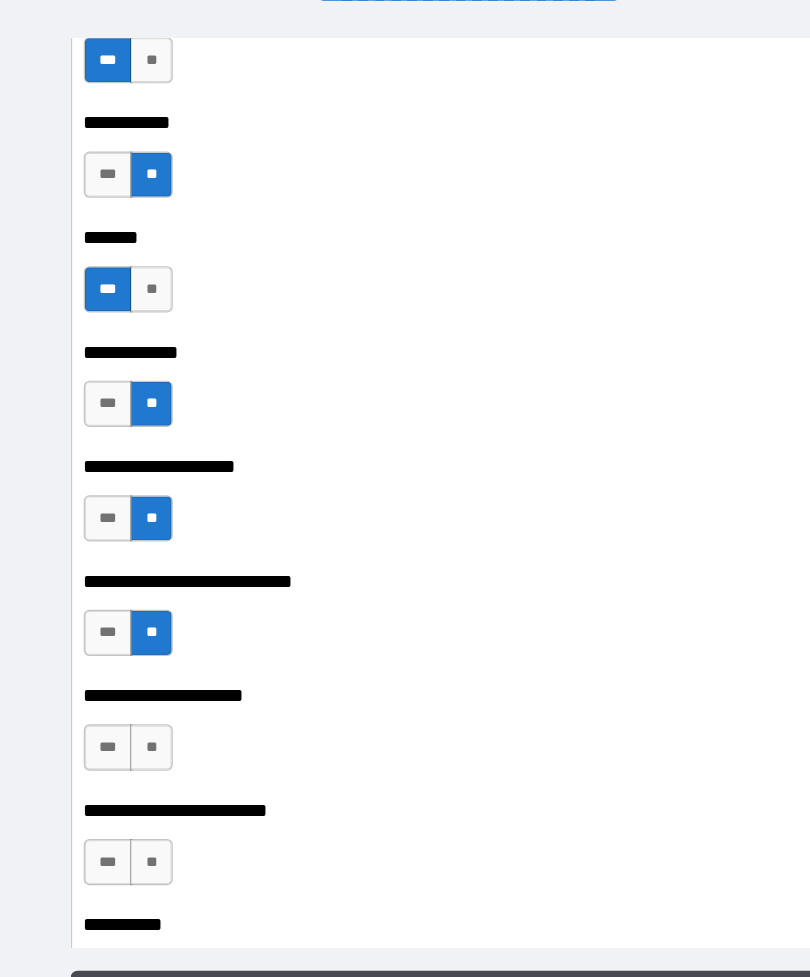 click on "*** **" at bounding box center (408, 646) 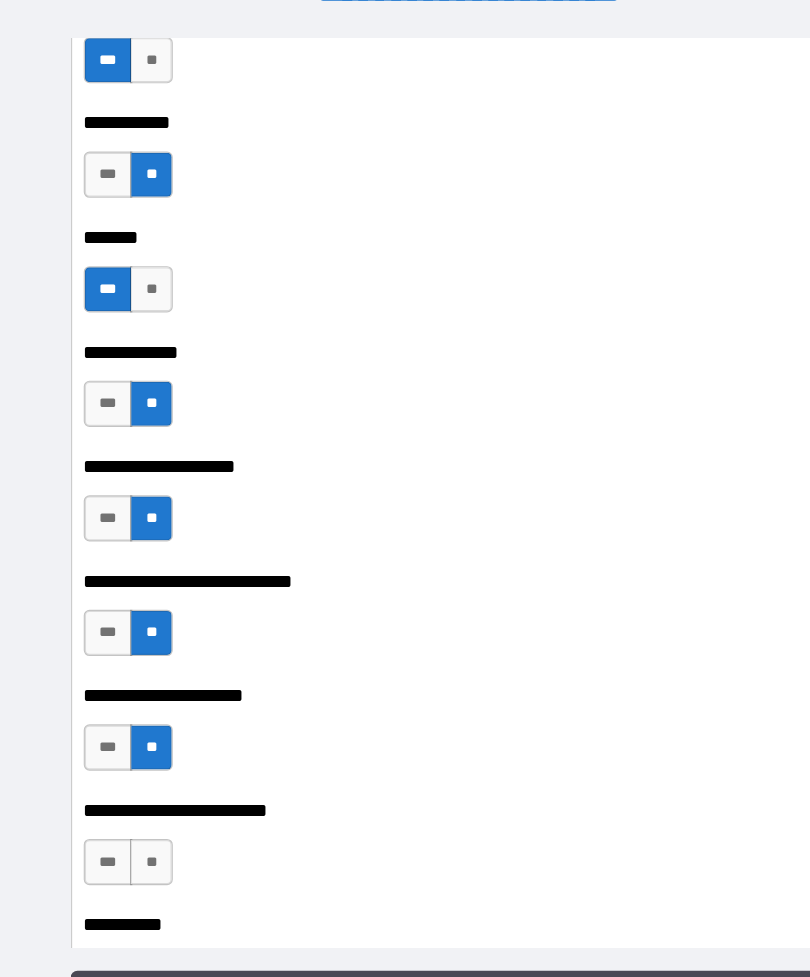 click on "***" at bounding box center (93, 745) 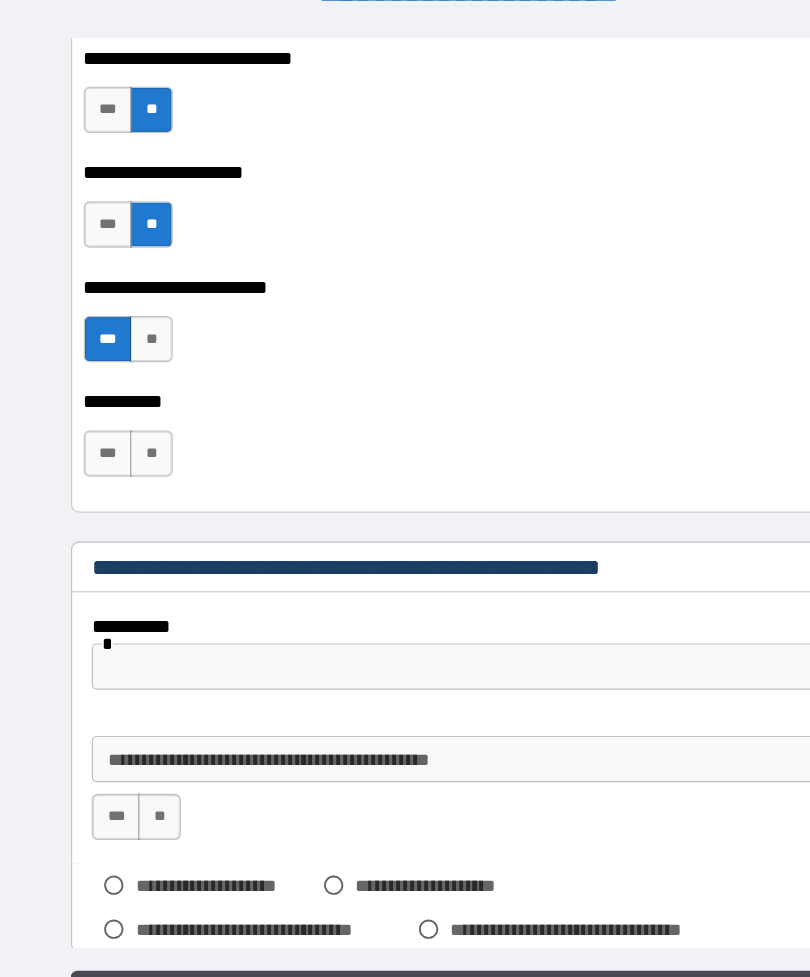 scroll, scrollTop: 15281, scrollLeft: 0, axis: vertical 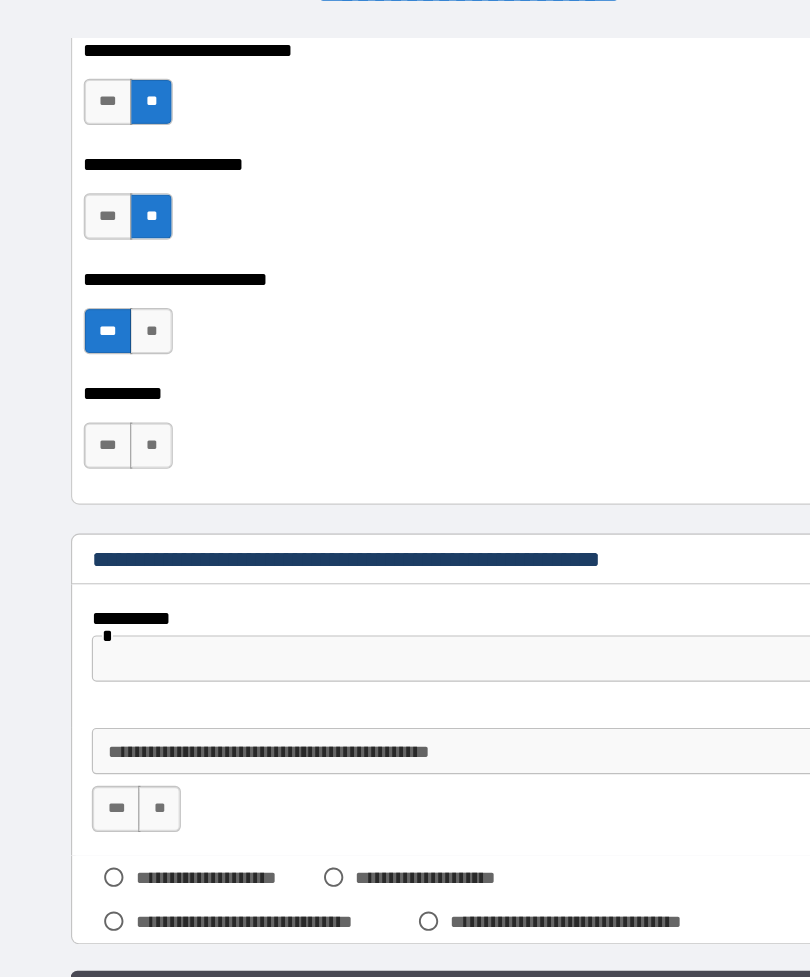 click on "**" at bounding box center [130, 385] 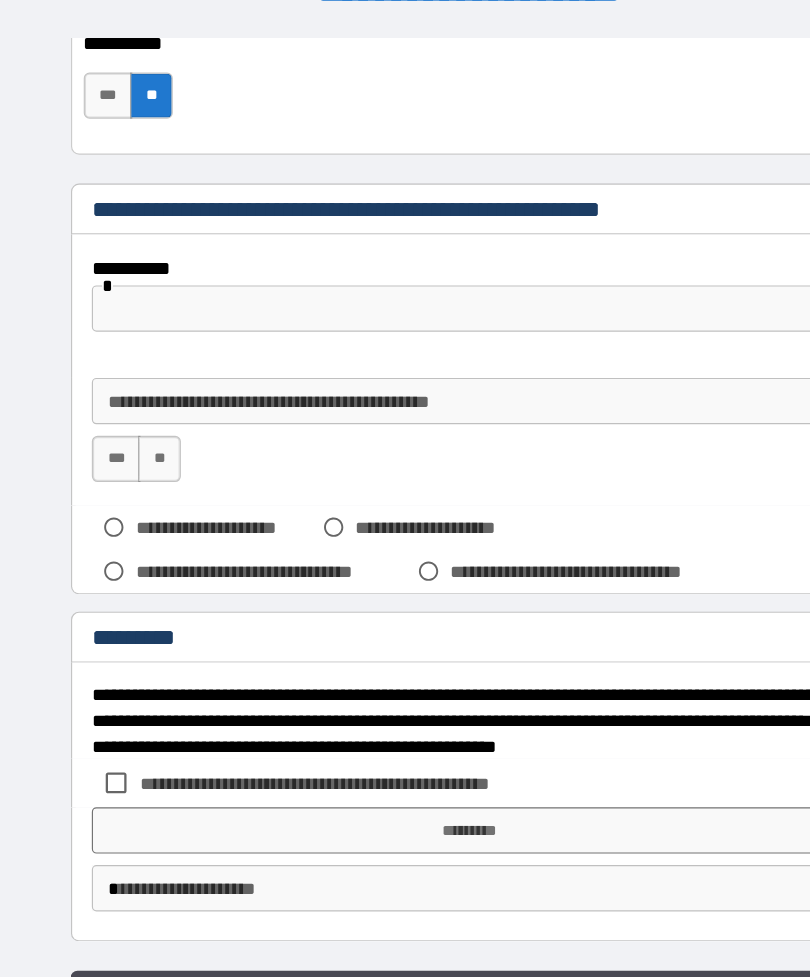 scroll, scrollTop: 15583, scrollLeft: 0, axis: vertical 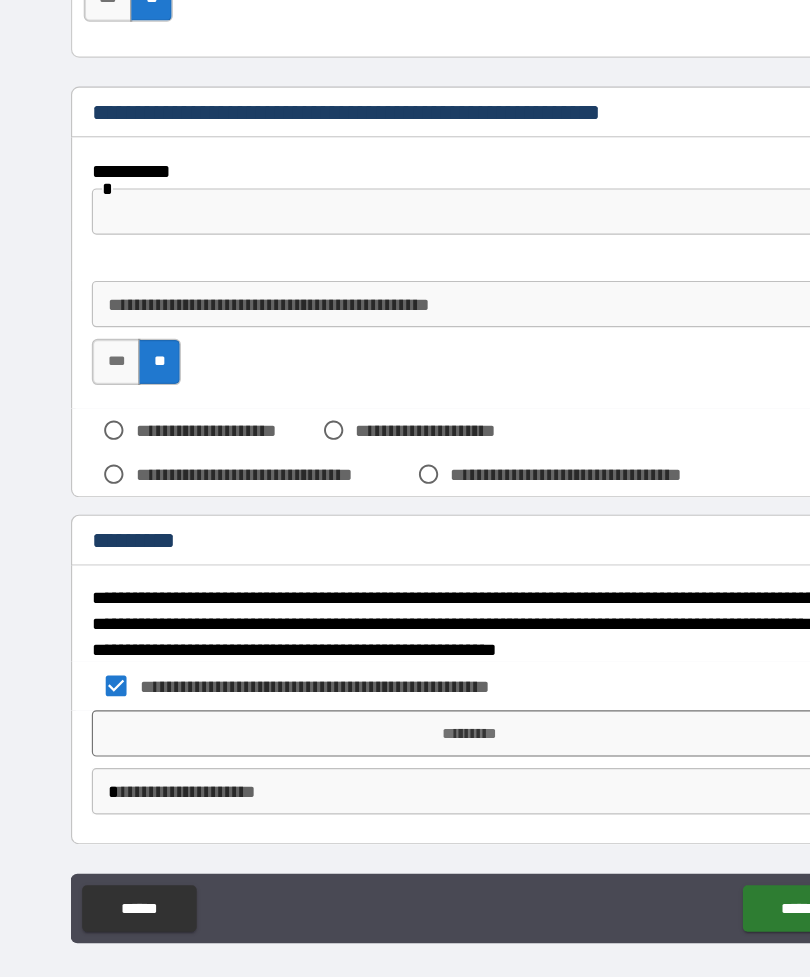 click on "**********" at bounding box center (405, 456) 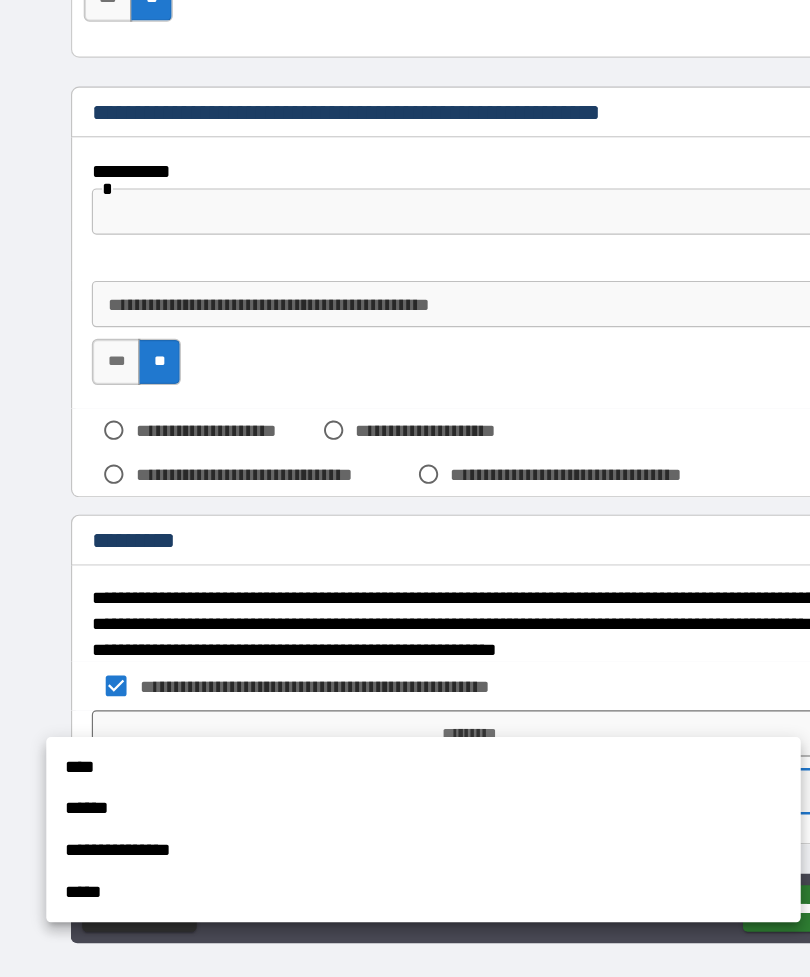 click on "****" at bounding box center (366, 740) 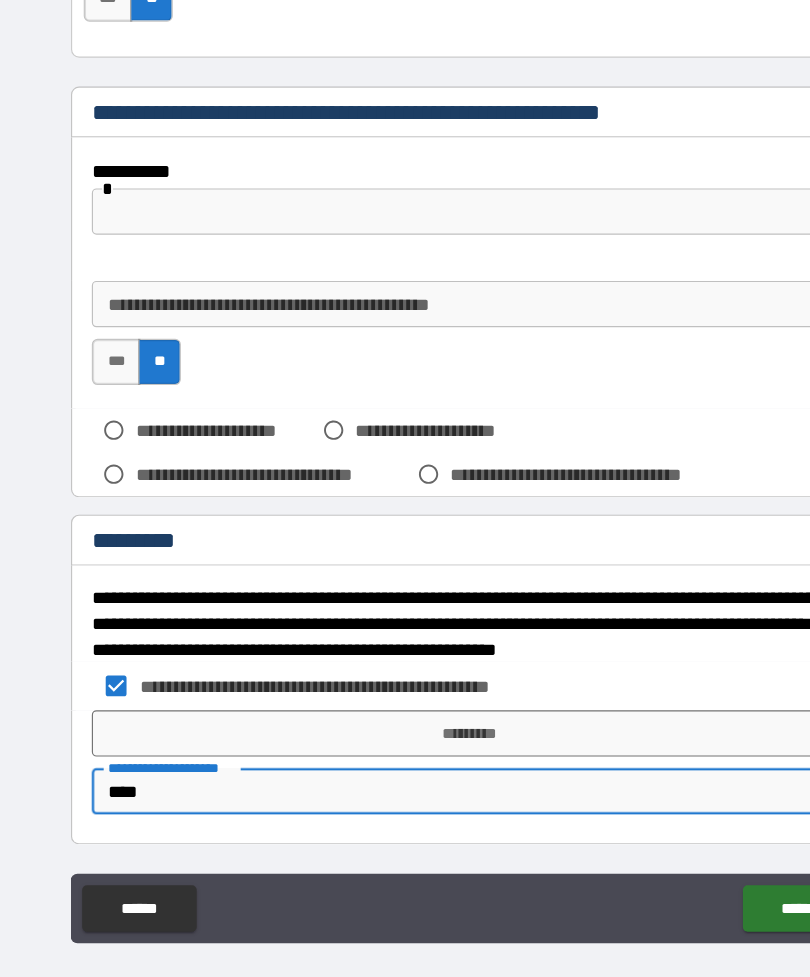 type on "*" 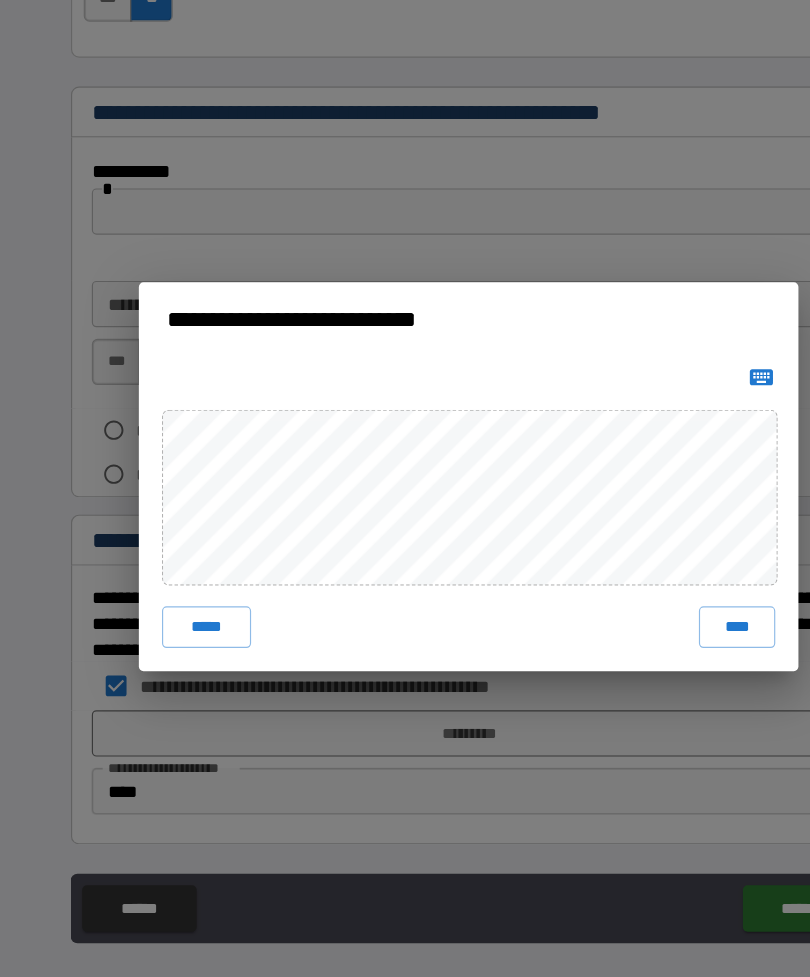 click on "****" at bounding box center [637, 619] 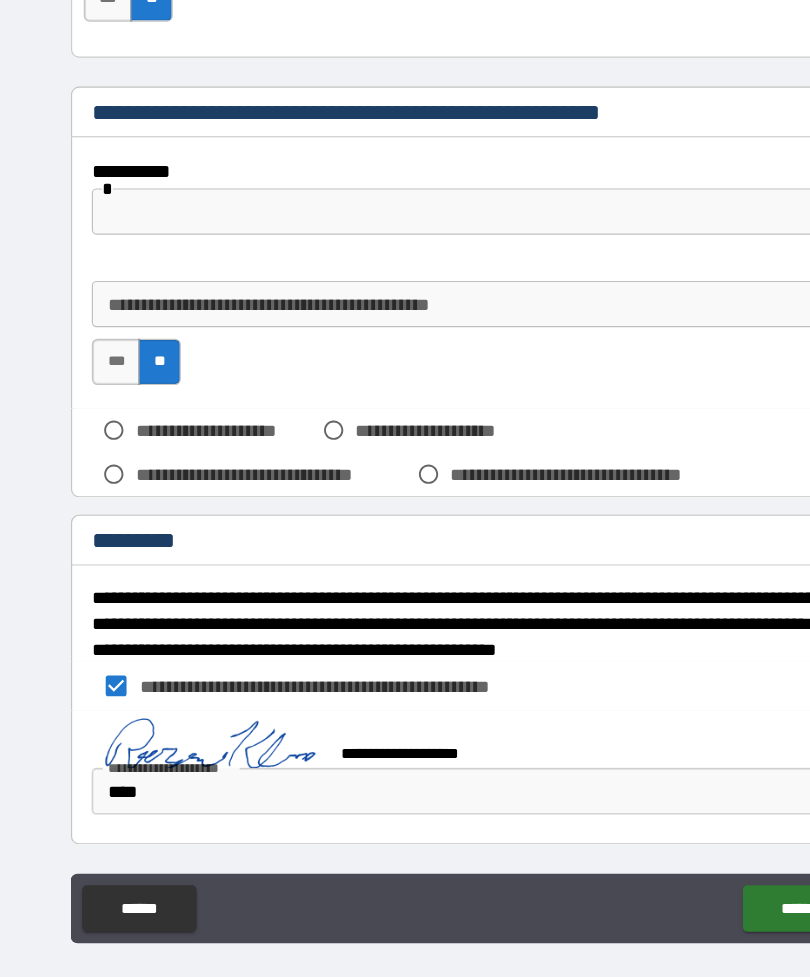 scroll, scrollTop: 15573, scrollLeft: 0, axis: vertical 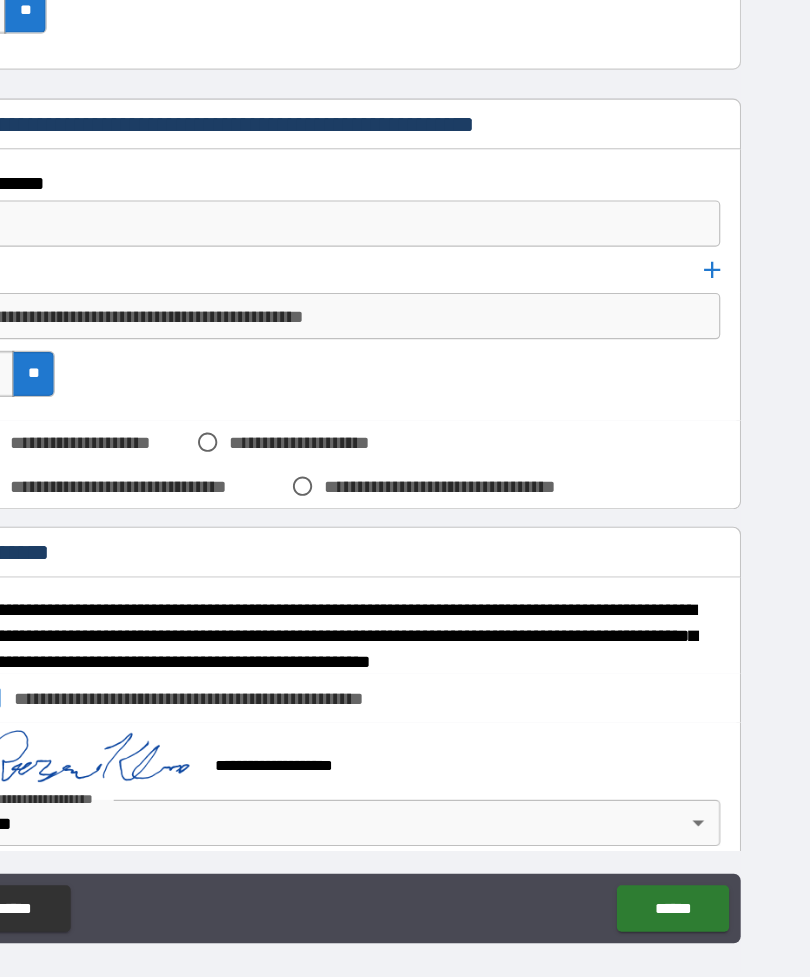 click on "******" at bounding box center (690, 862) 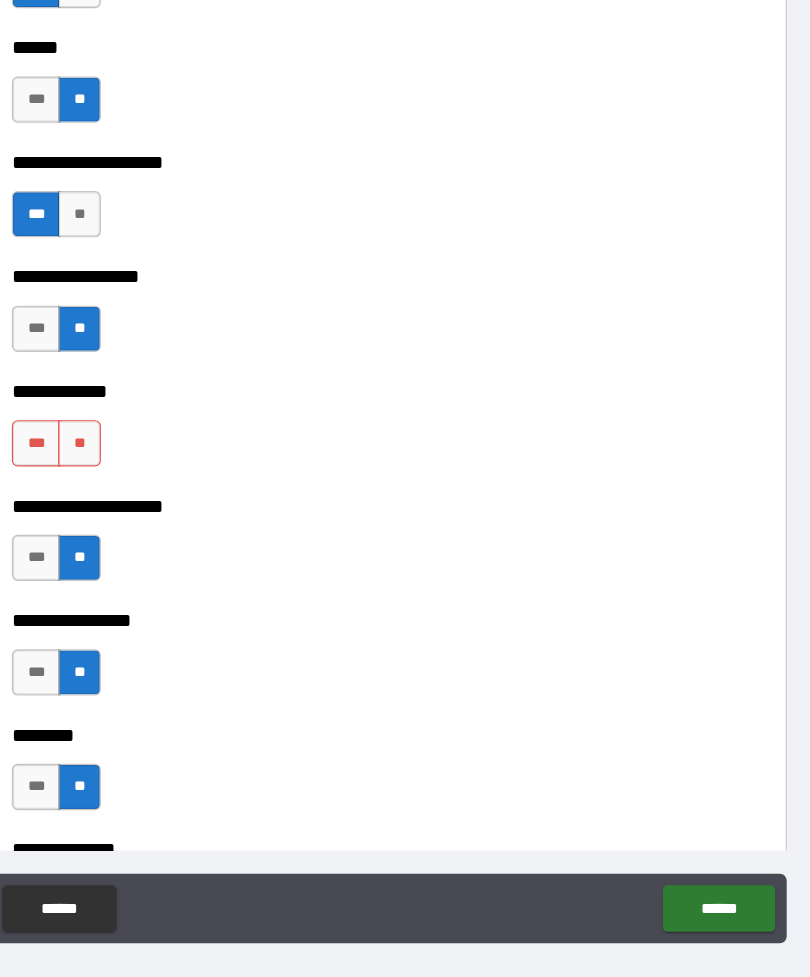 scroll, scrollTop: 5572, scrollLeft: 0, axis: vertical 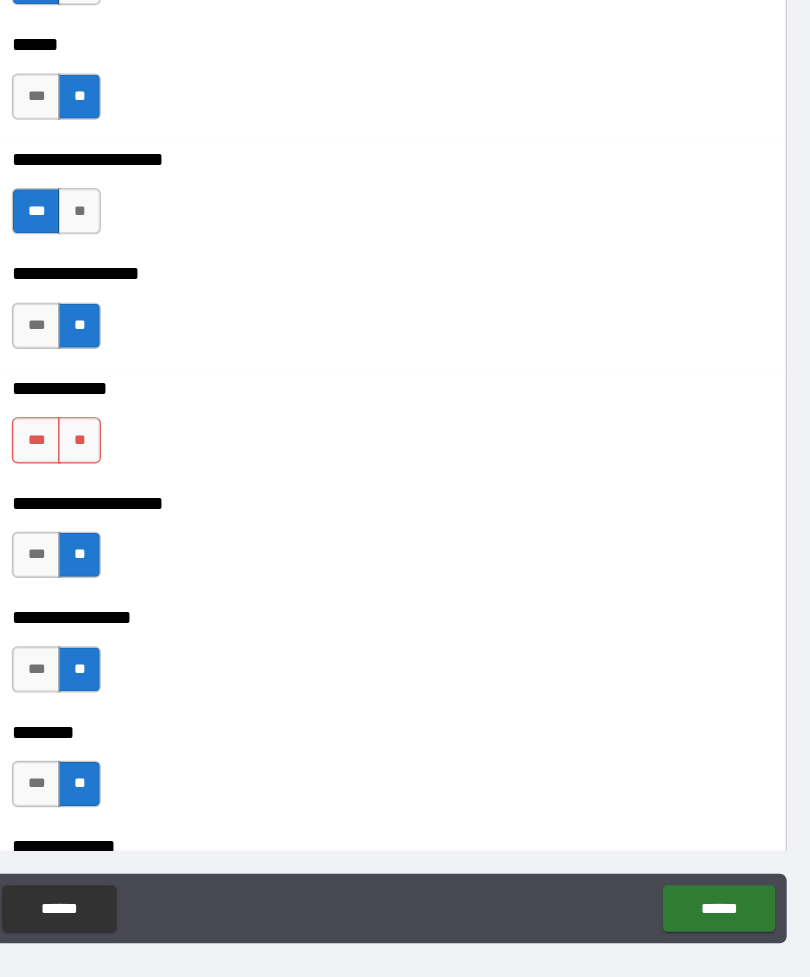 click on "**" at bounding box center [137, 457] 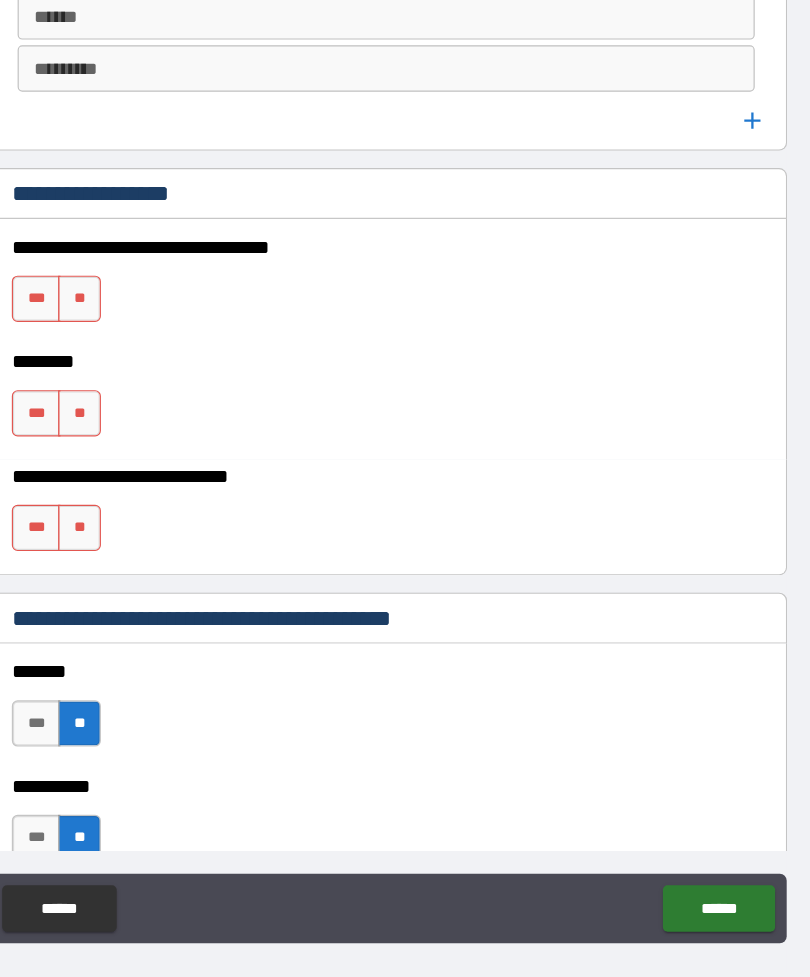 scroll, scrollTop: 1460, scrollLeft: 0, axis: vertical 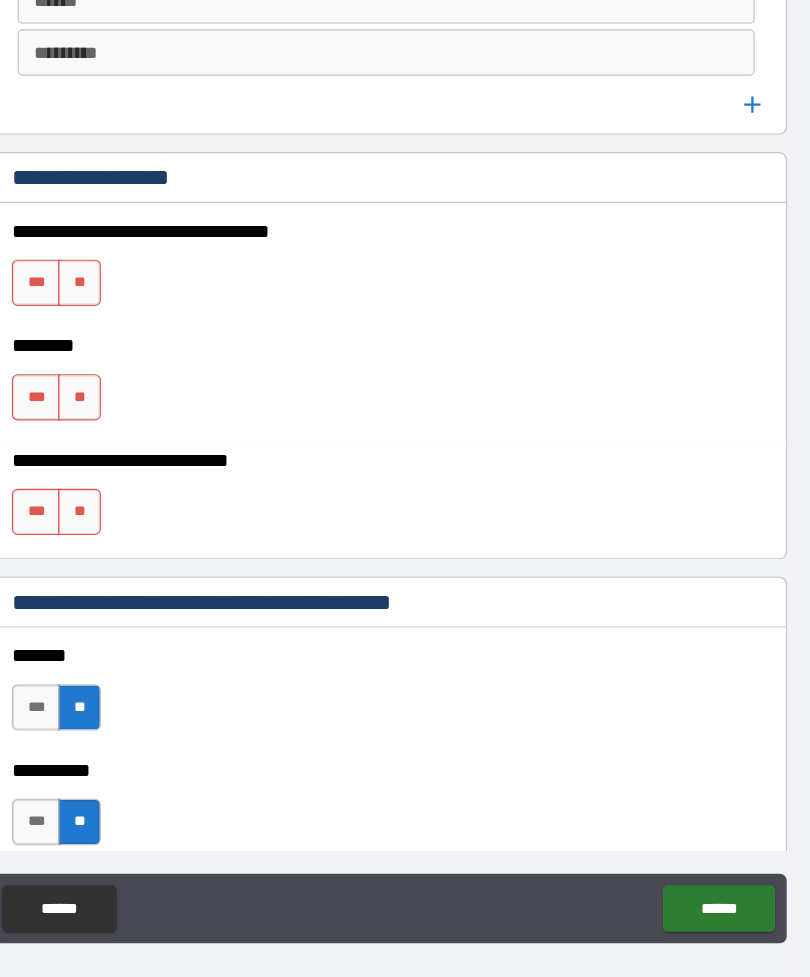 click on "**" at bounding box center (137, 321) 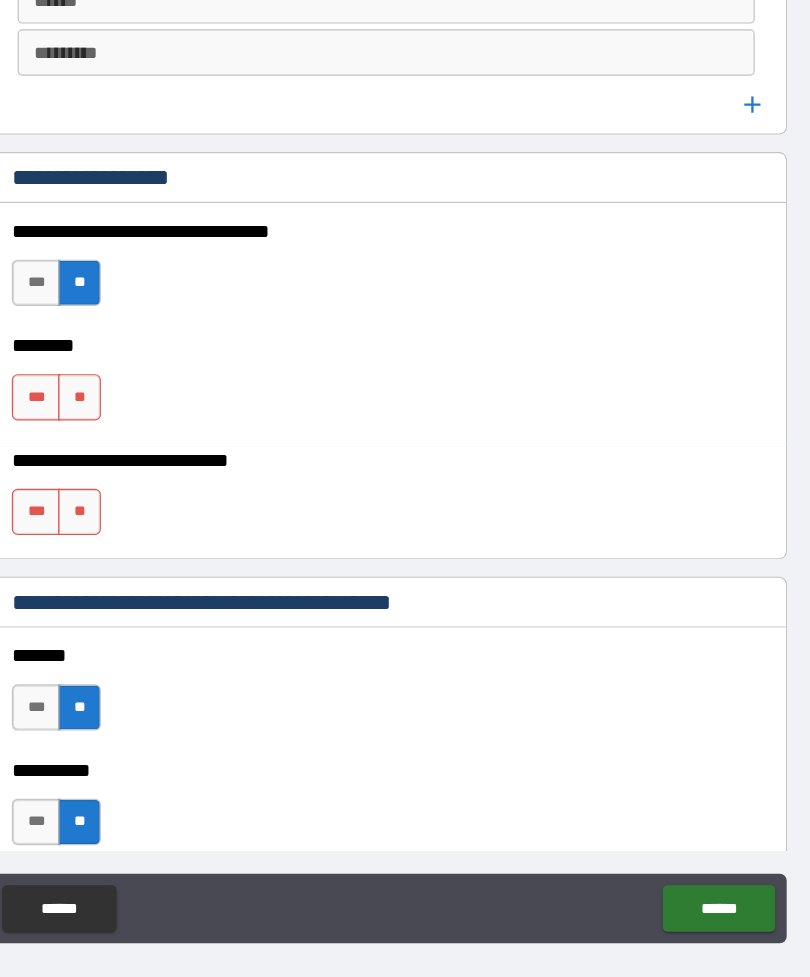 click on "**" at bounding box center (137, 420) 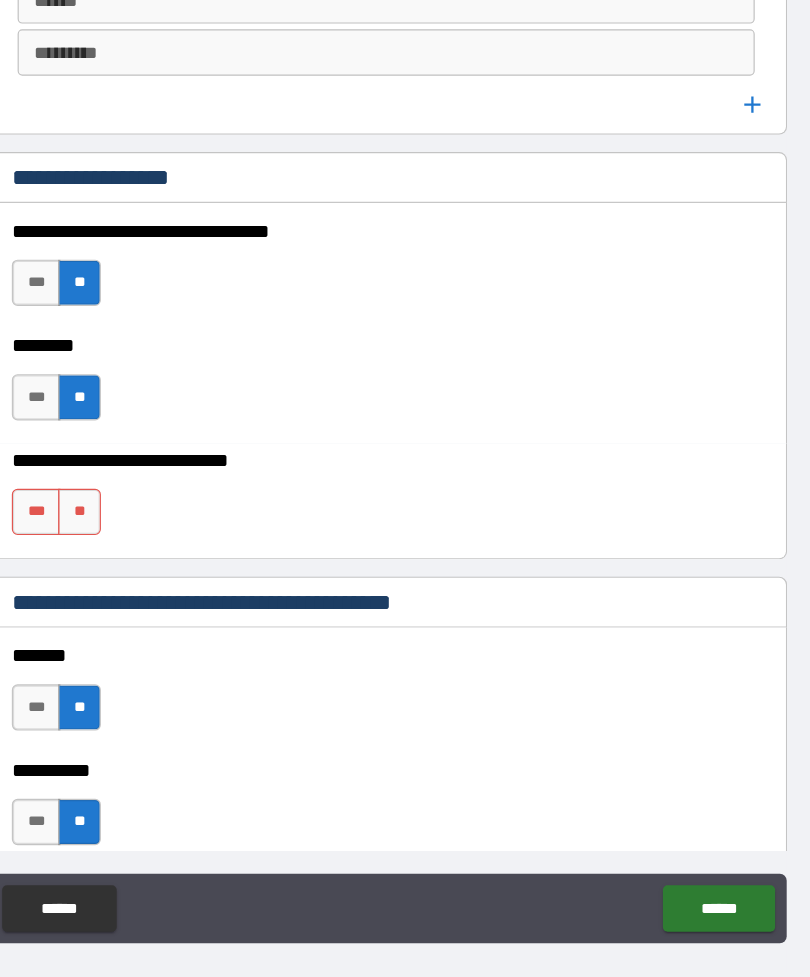 click on "**" at bounding box center (137, 519) 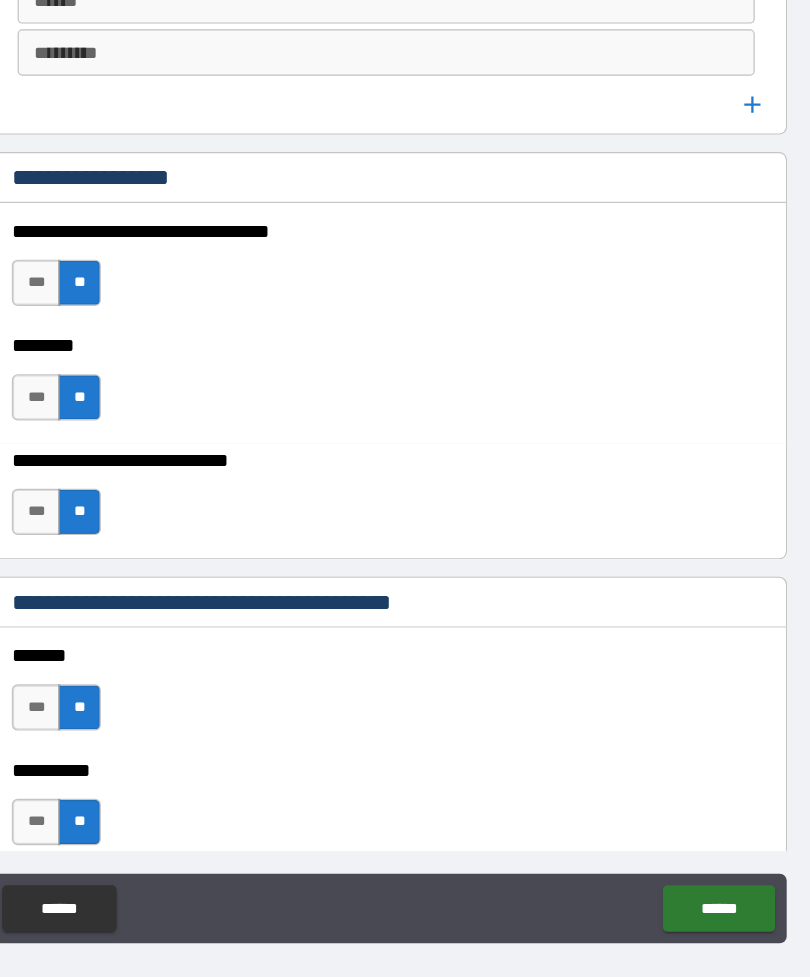 type on "*" 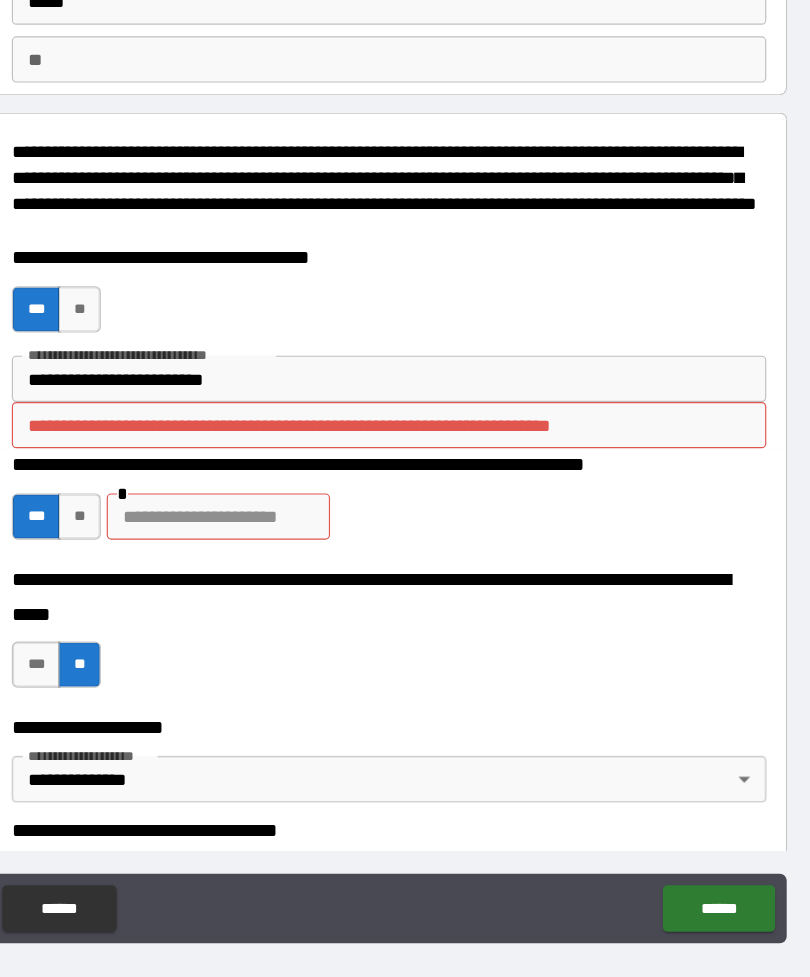 scroll, scrollTop: 112, scrollLeft: 0, axis: vertical 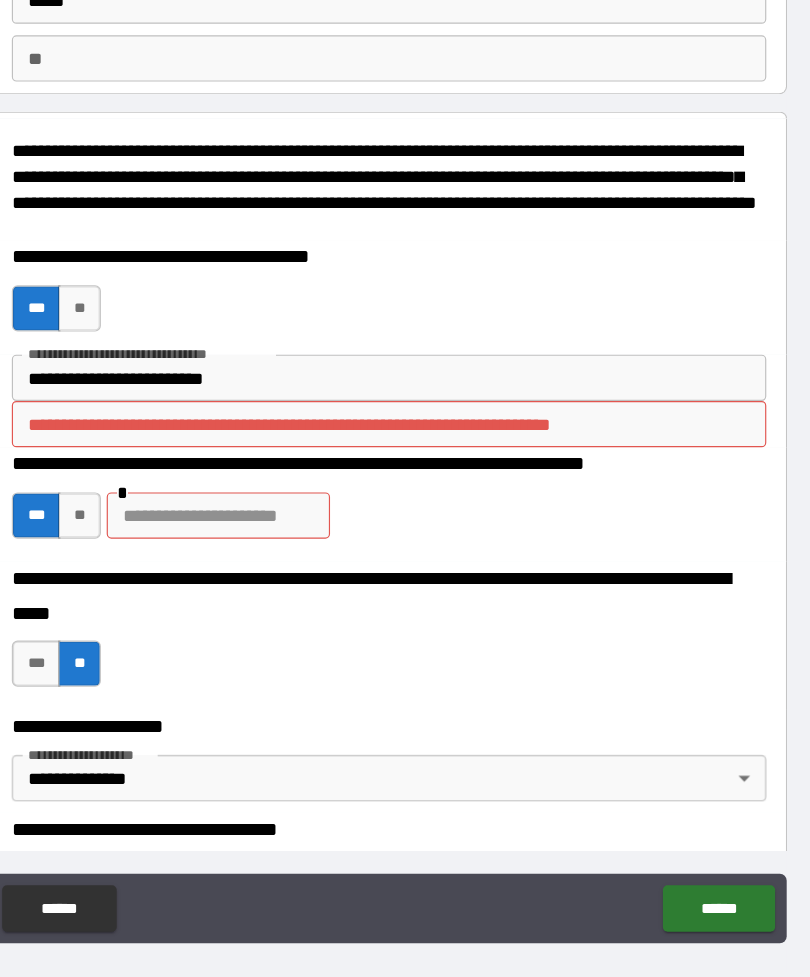 click on "**********" at bounding box center [405, 443] 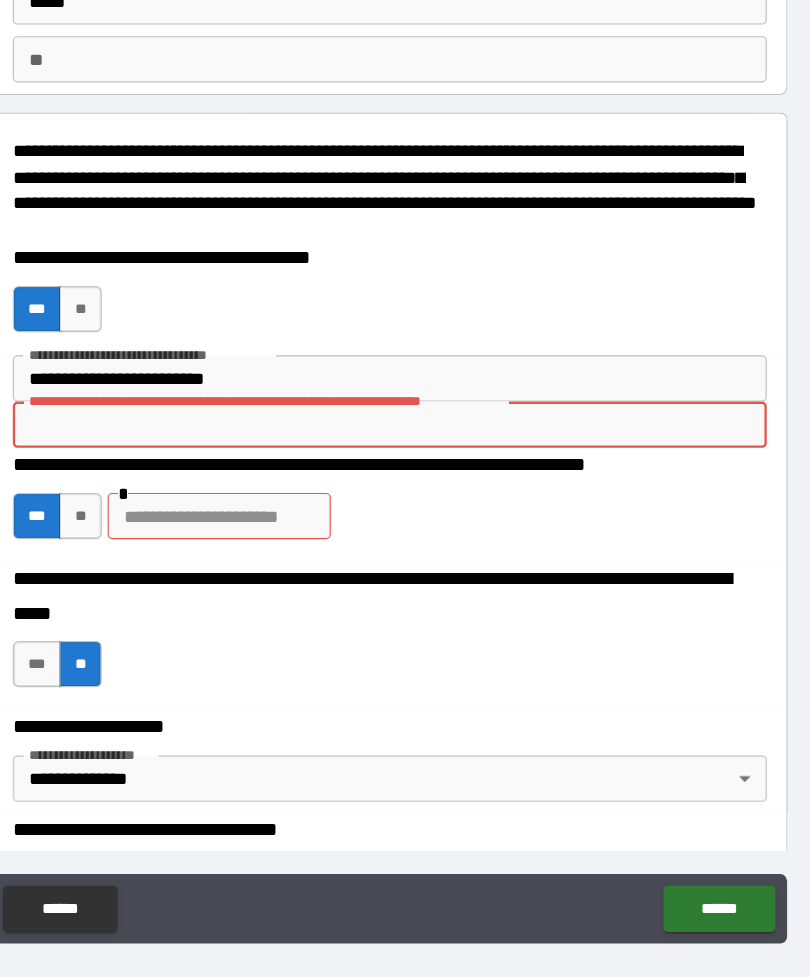 type on "*" 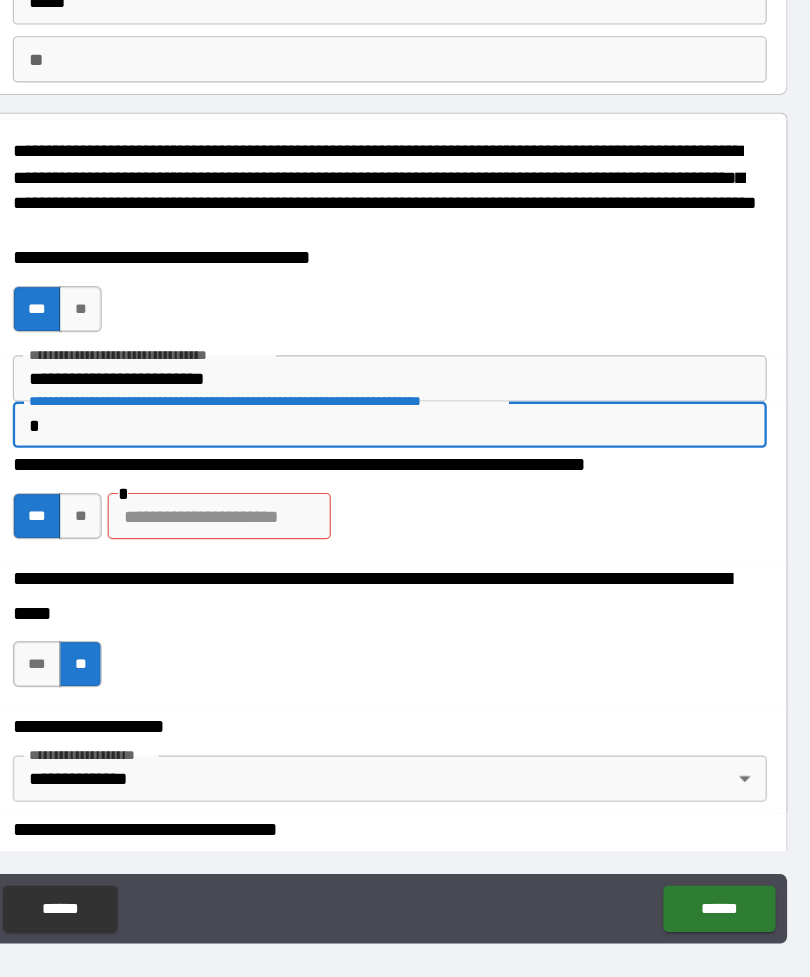 type on "*" 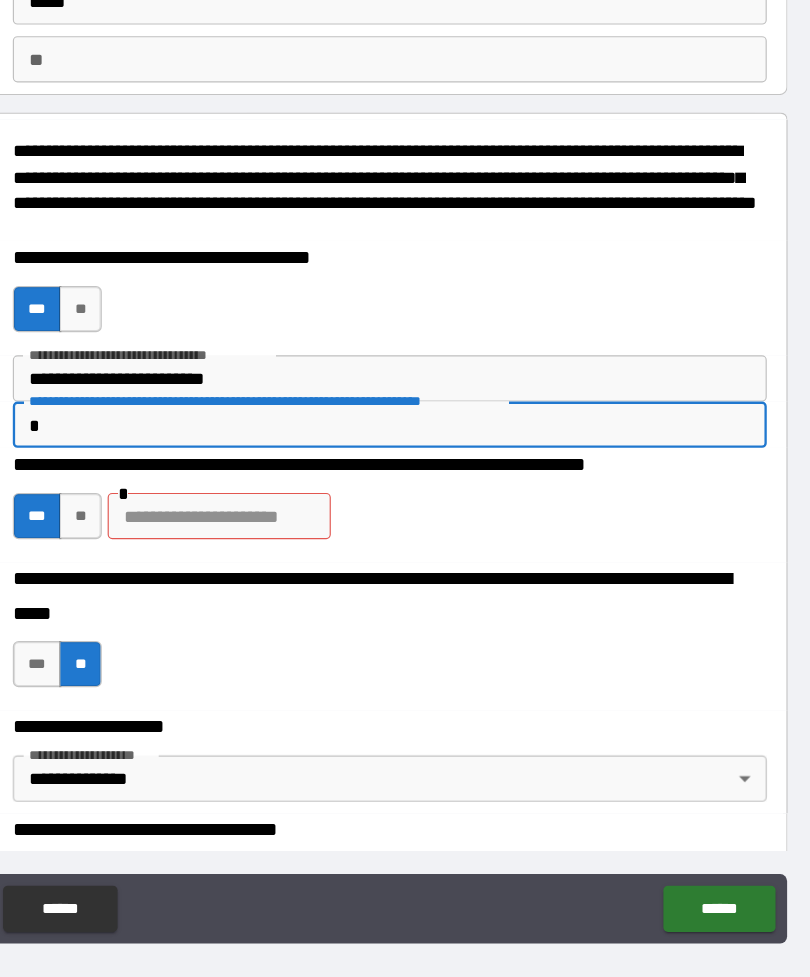 type on "**" 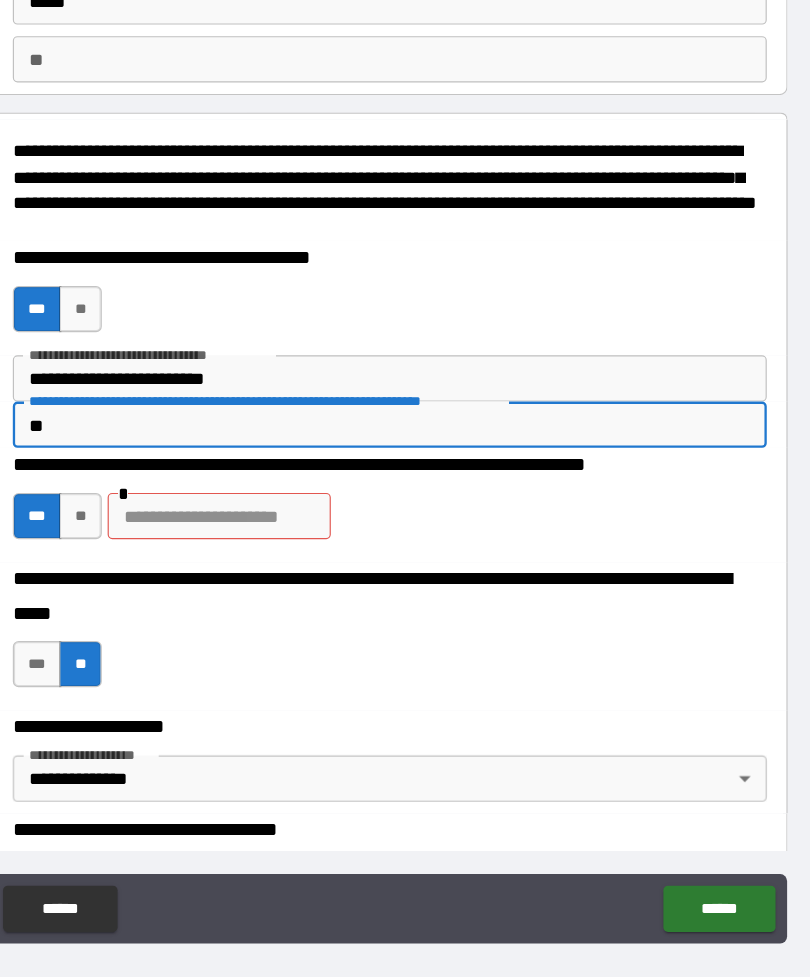 type on "*" 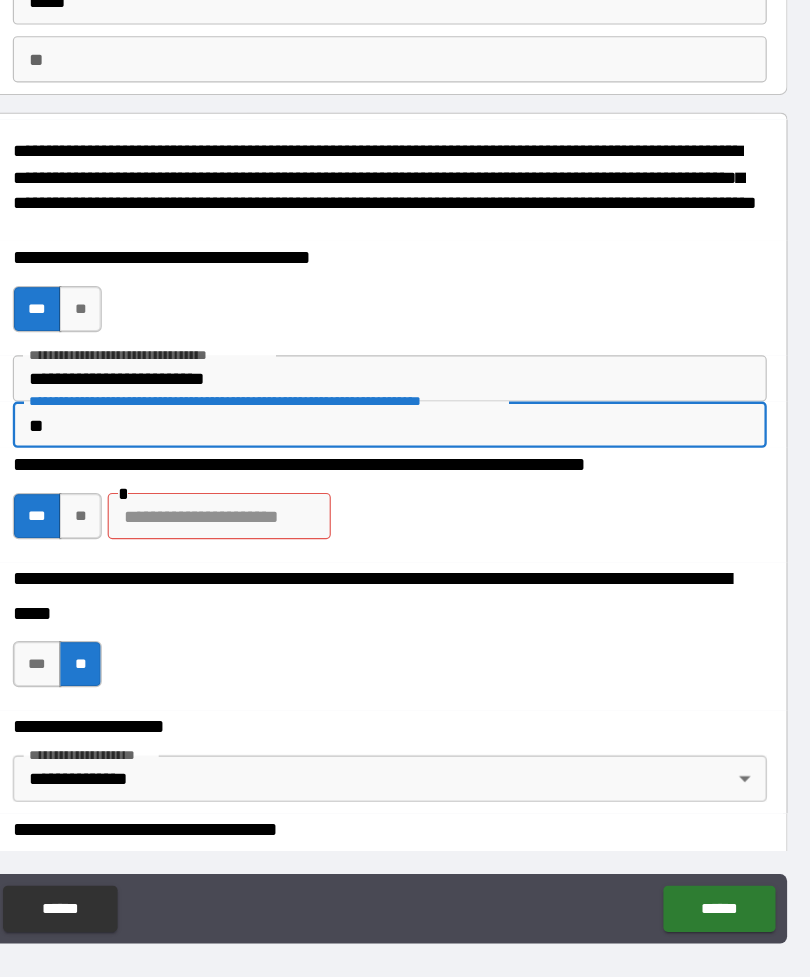 type on "***" 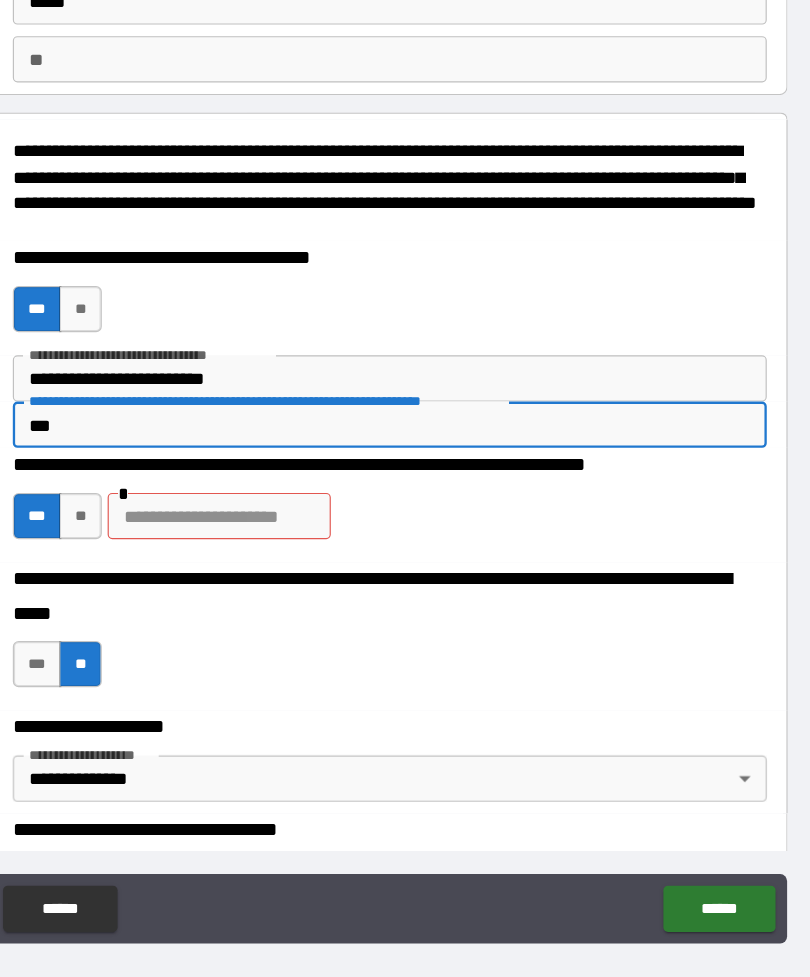 type on "*" 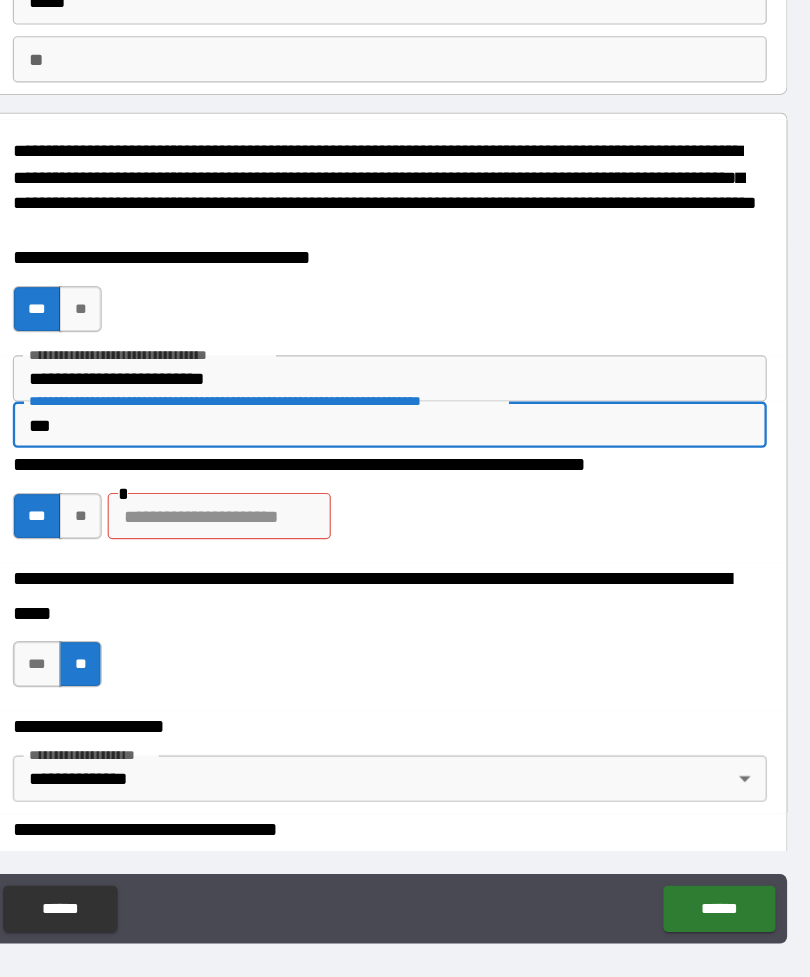type on "****" 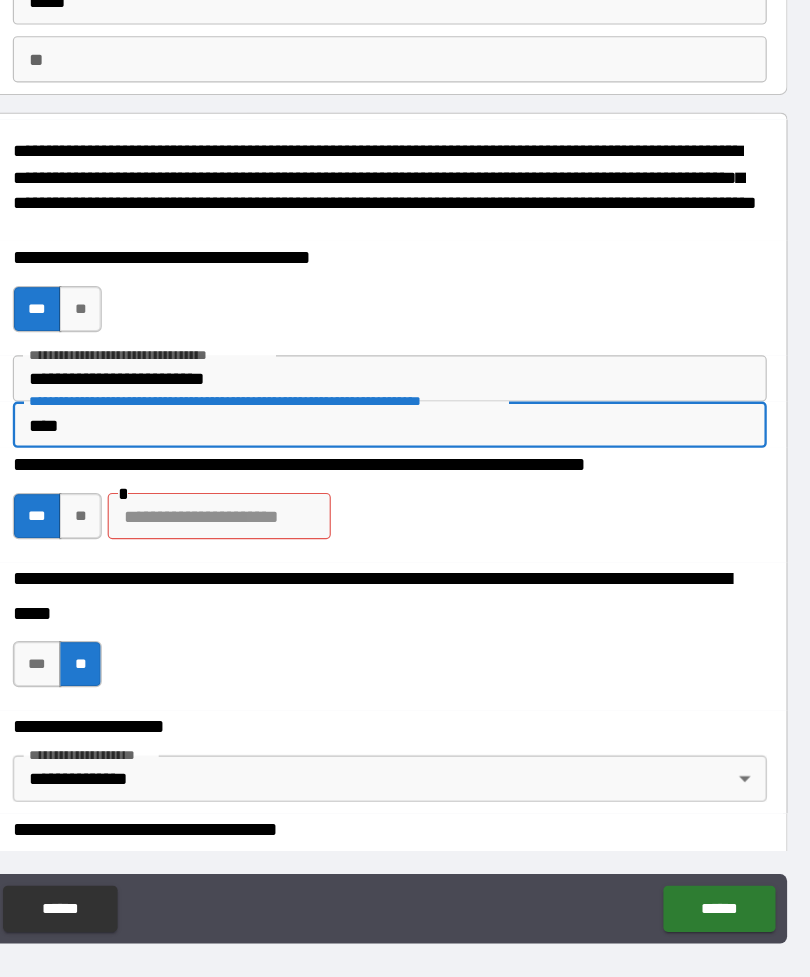 type on "*" 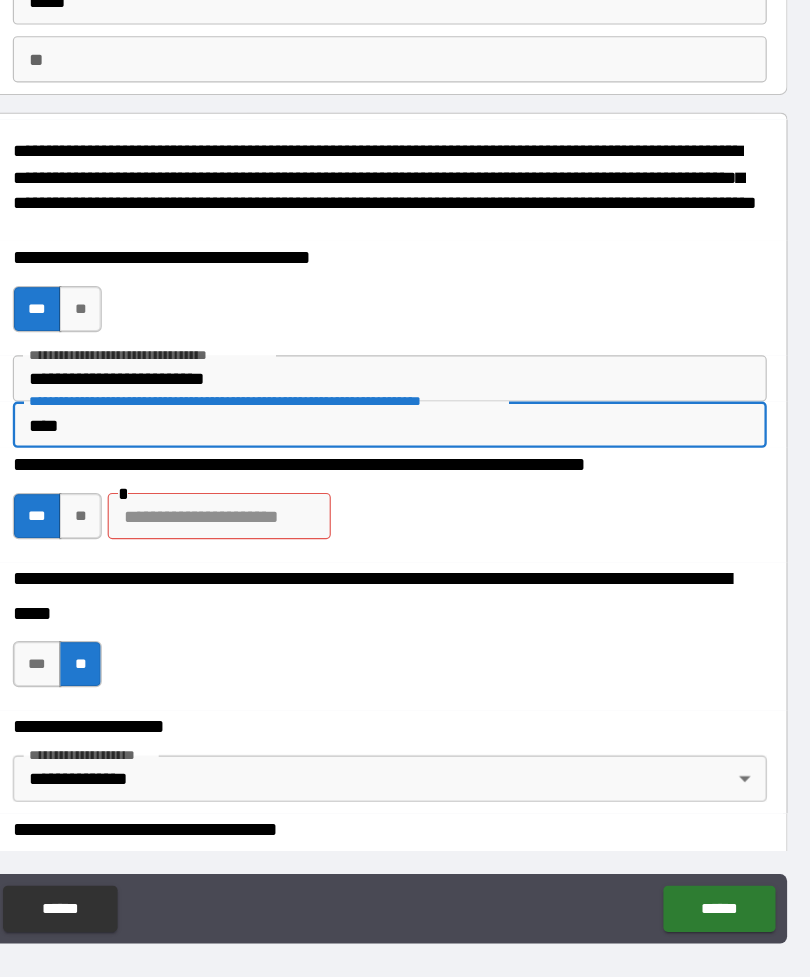type on "*****" 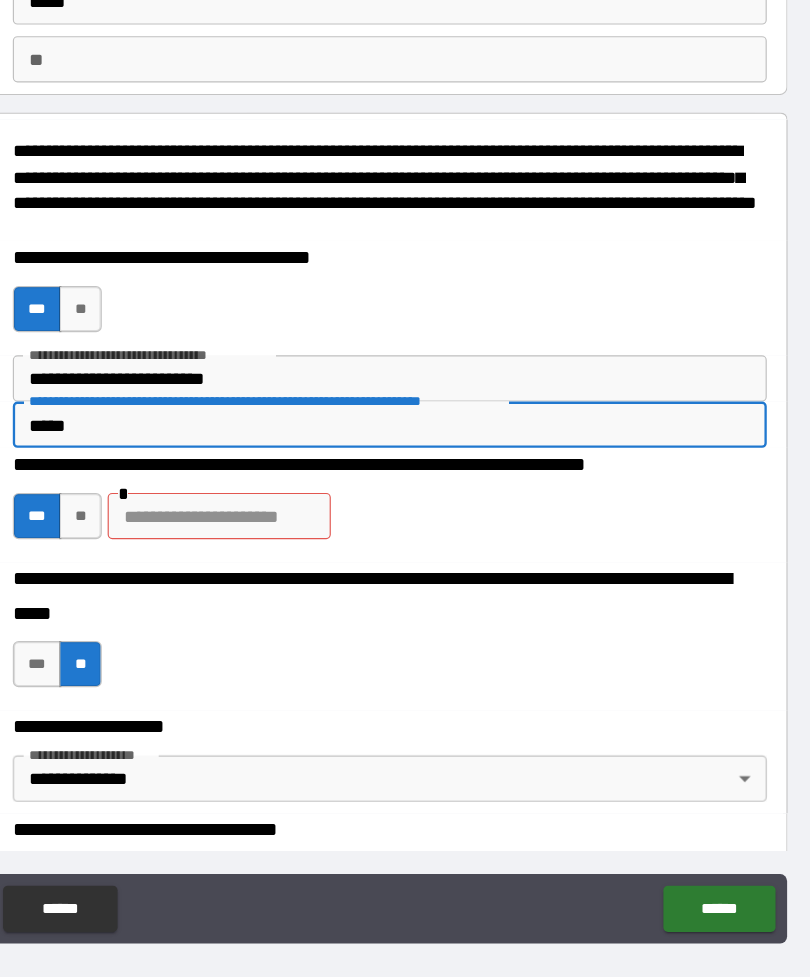 type on "*" 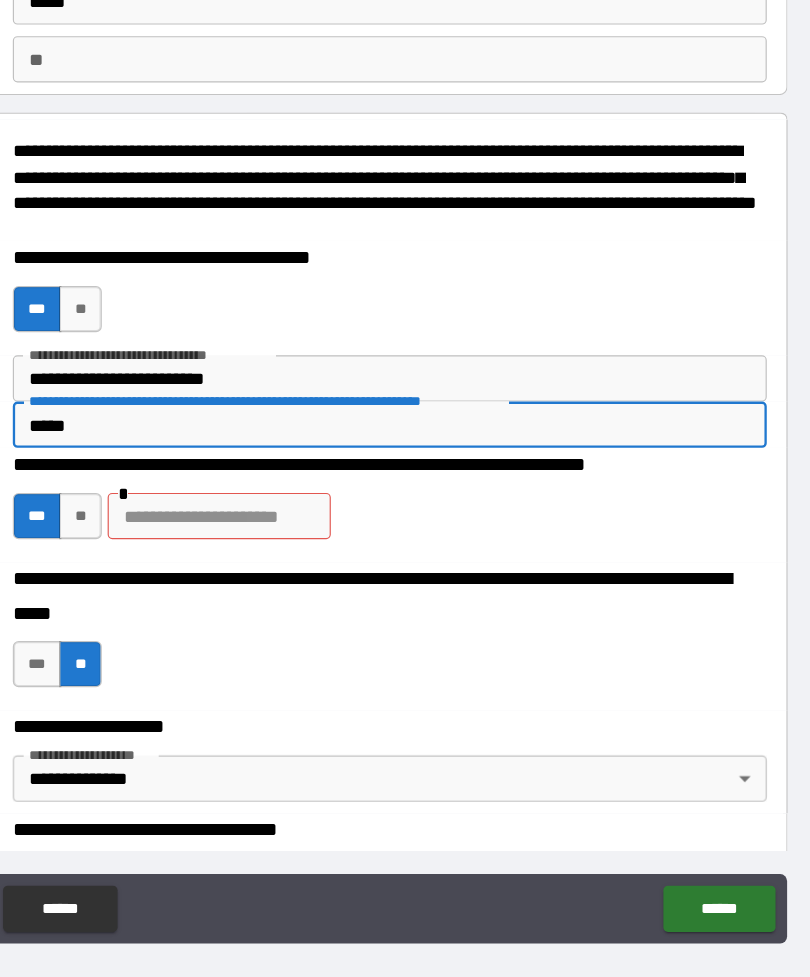type on "*****" 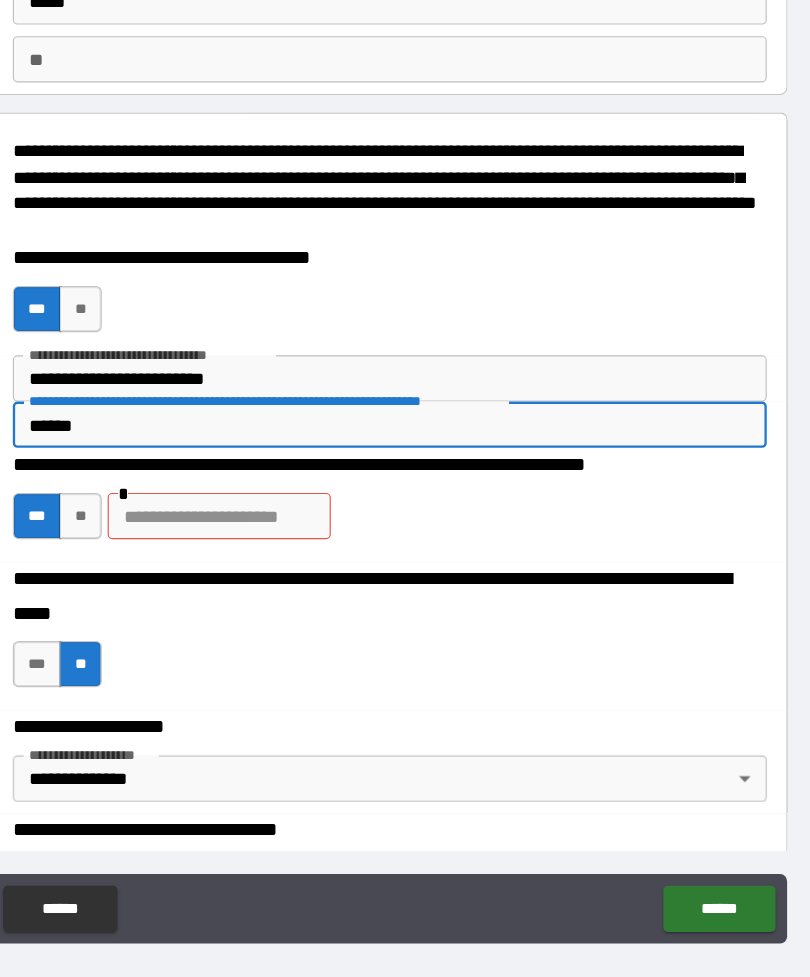 type on "*" 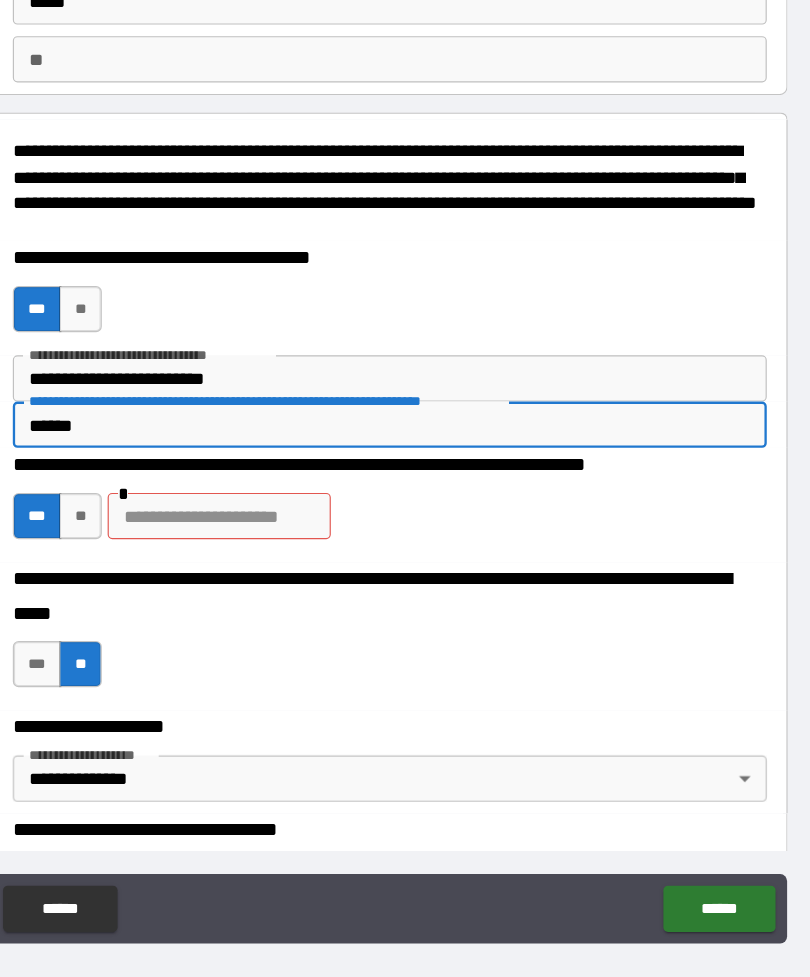 type on "*******" 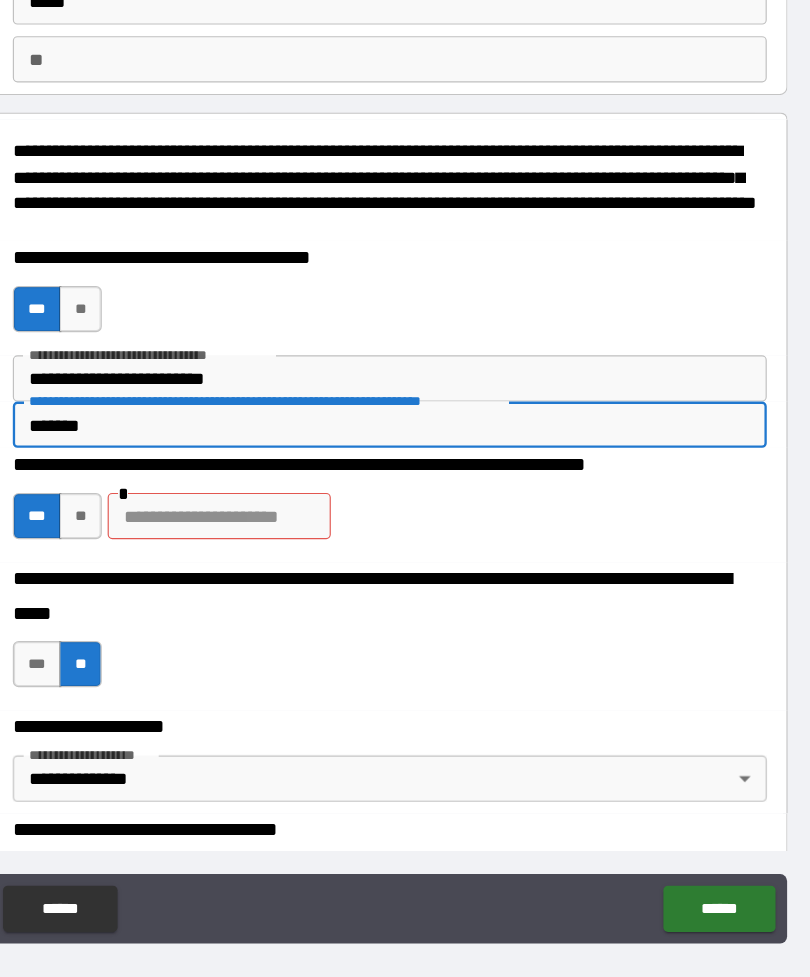 type on "*" 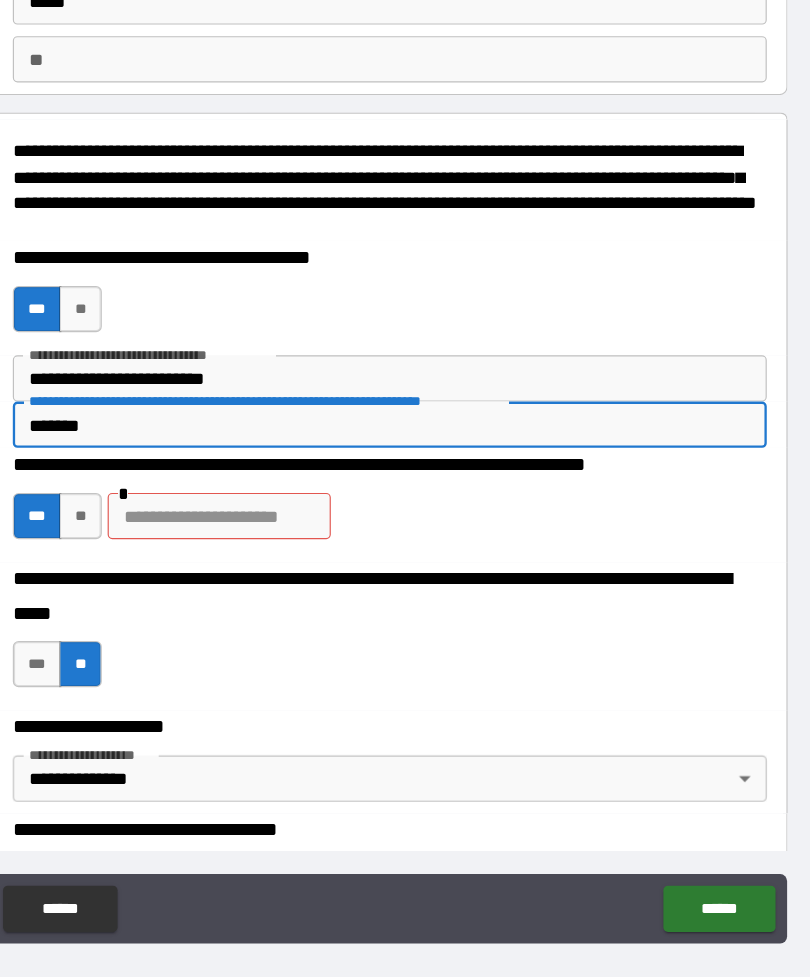 type on "********" 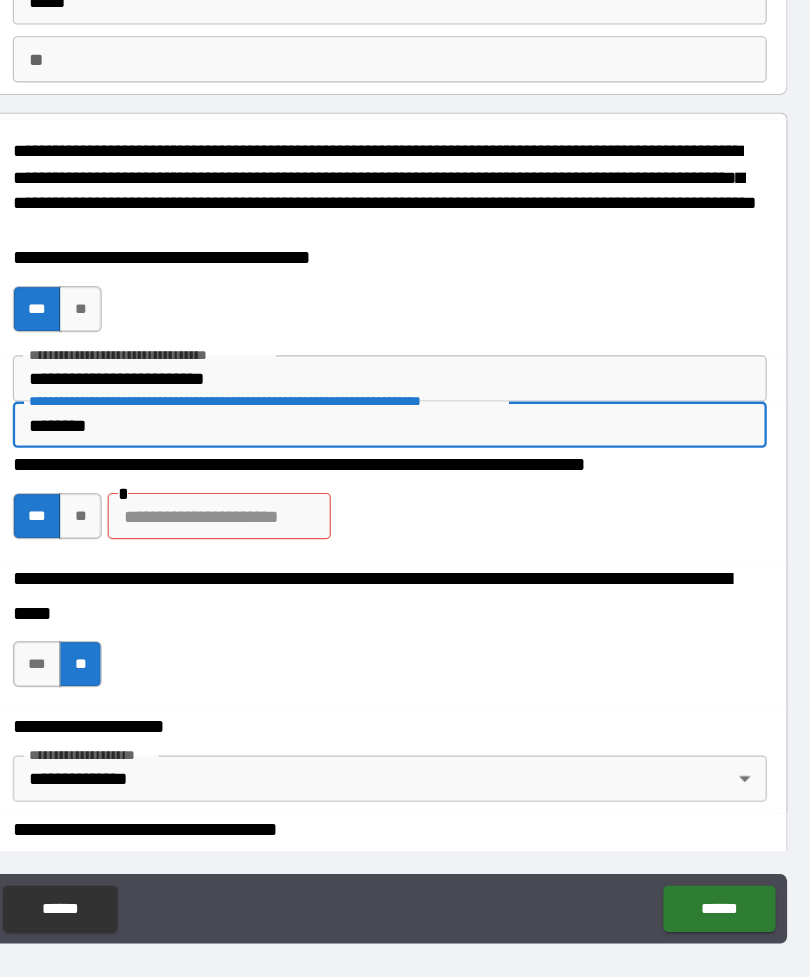 type on "*" 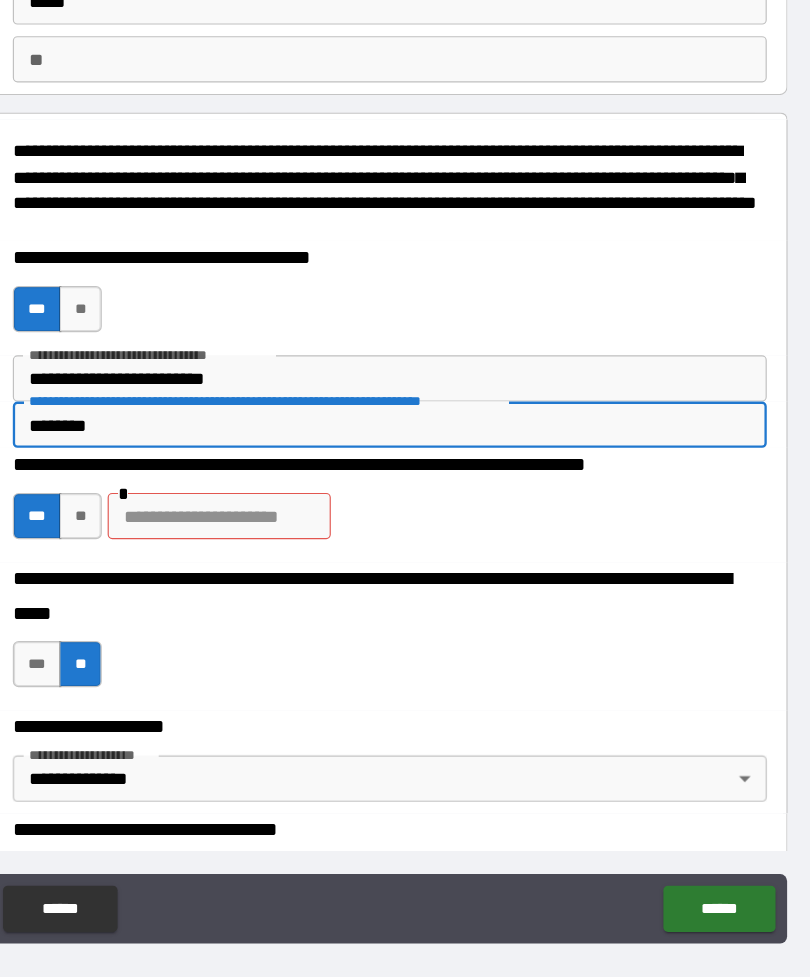 type on "*********" 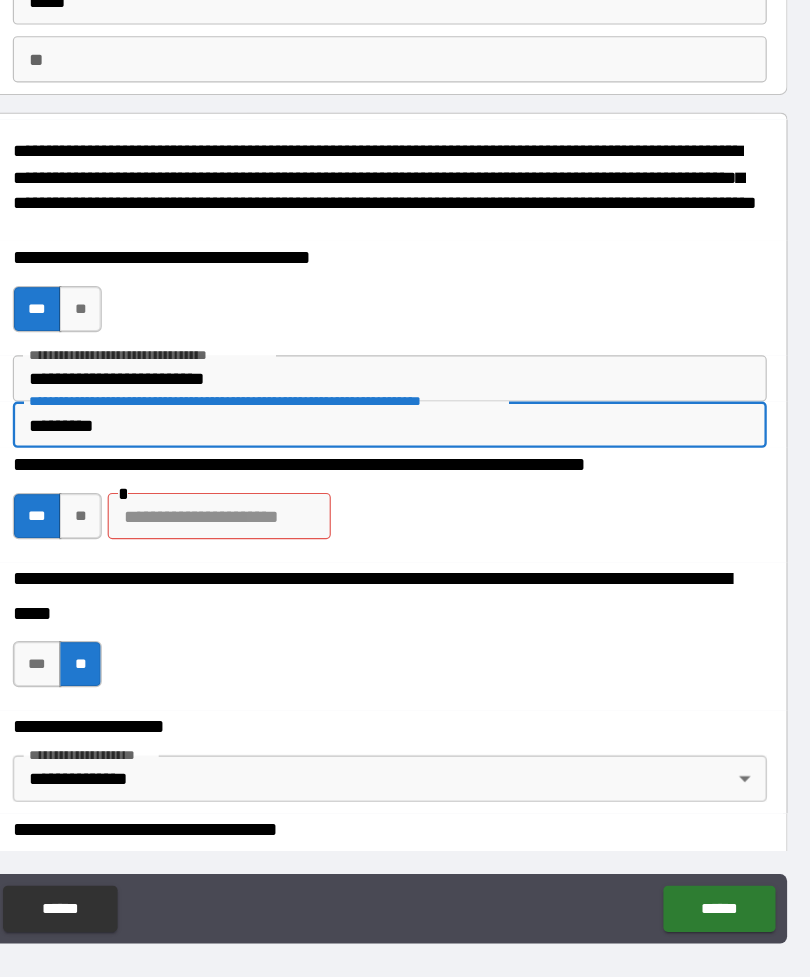 type on "*" 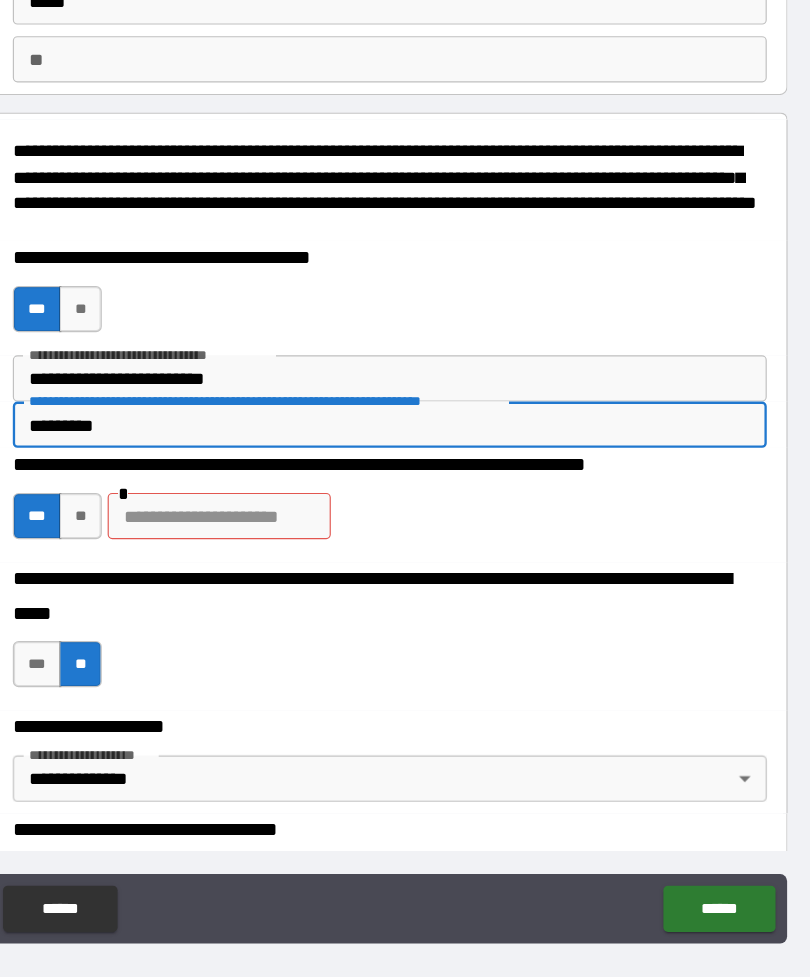 type on "**********" 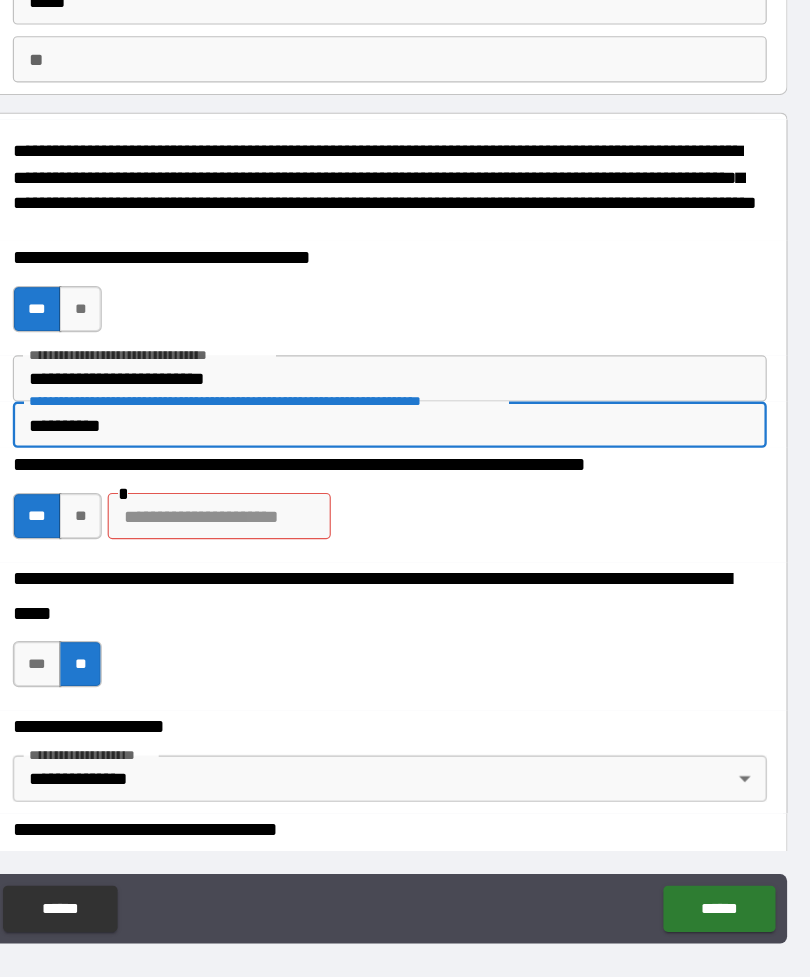 type on "*" 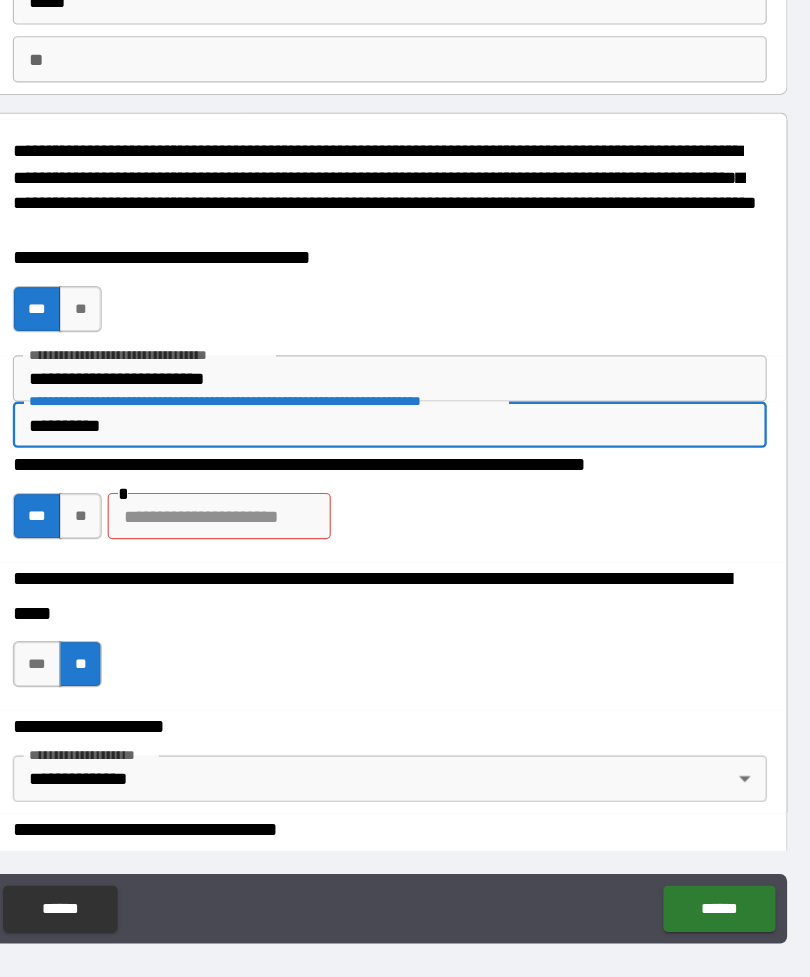 type on "**********" 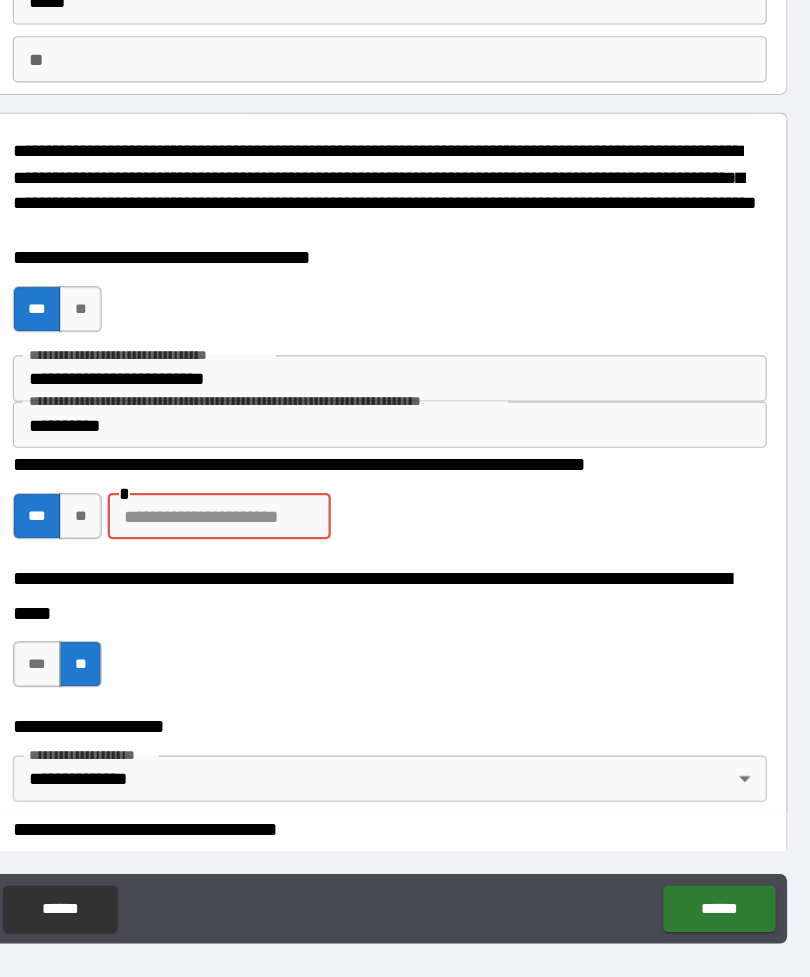 click at bounding box center [257, 522] 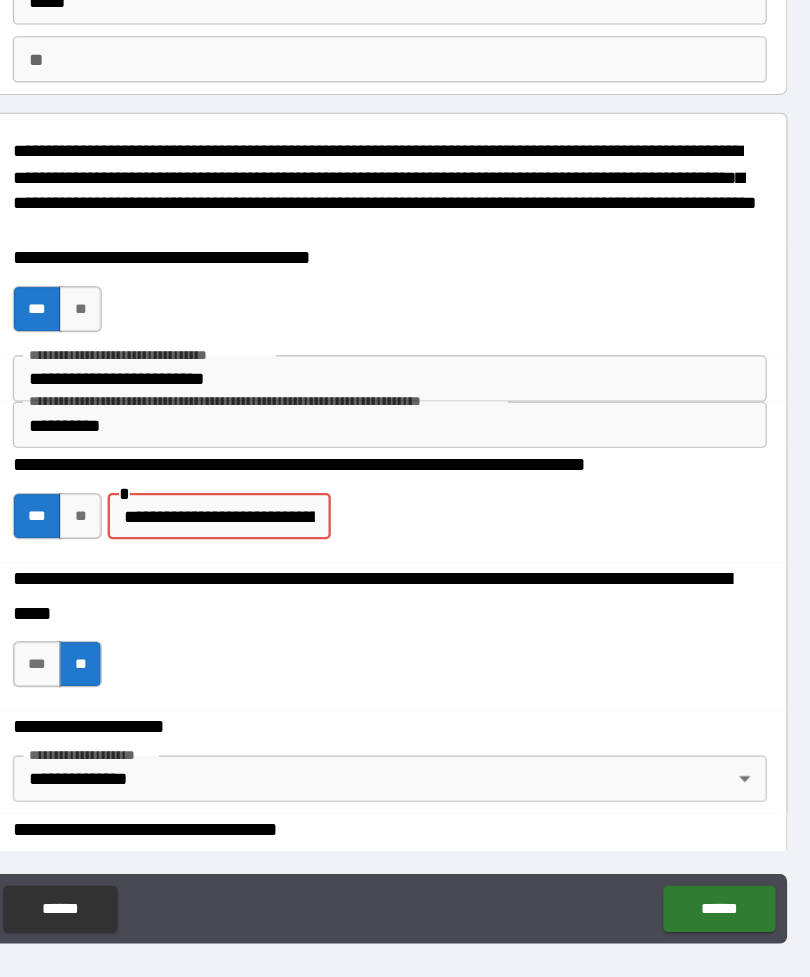 type on "**********" 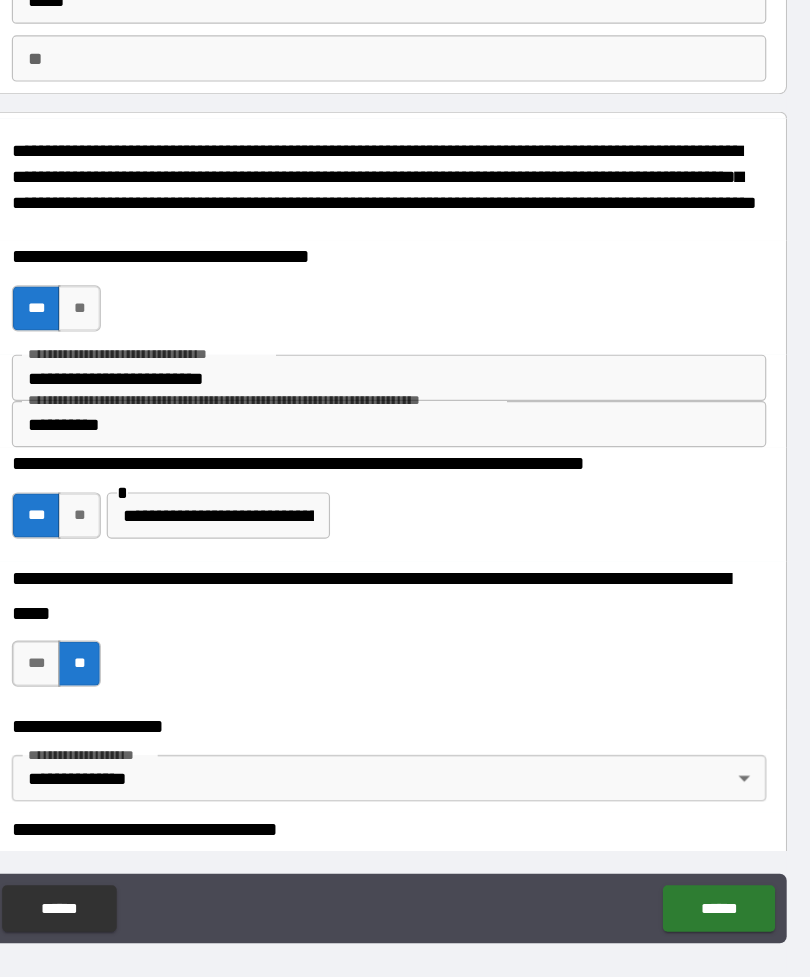 type on "*" 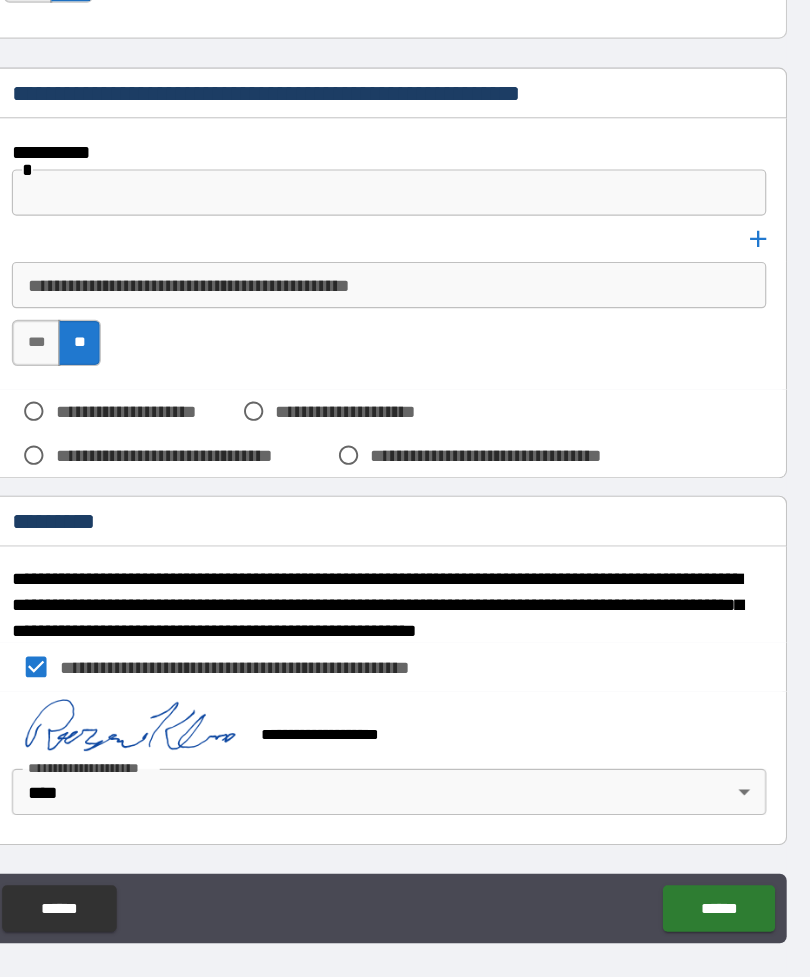 scroll, scrollTop: 15600, scrollLeft: 0, axis: vertical 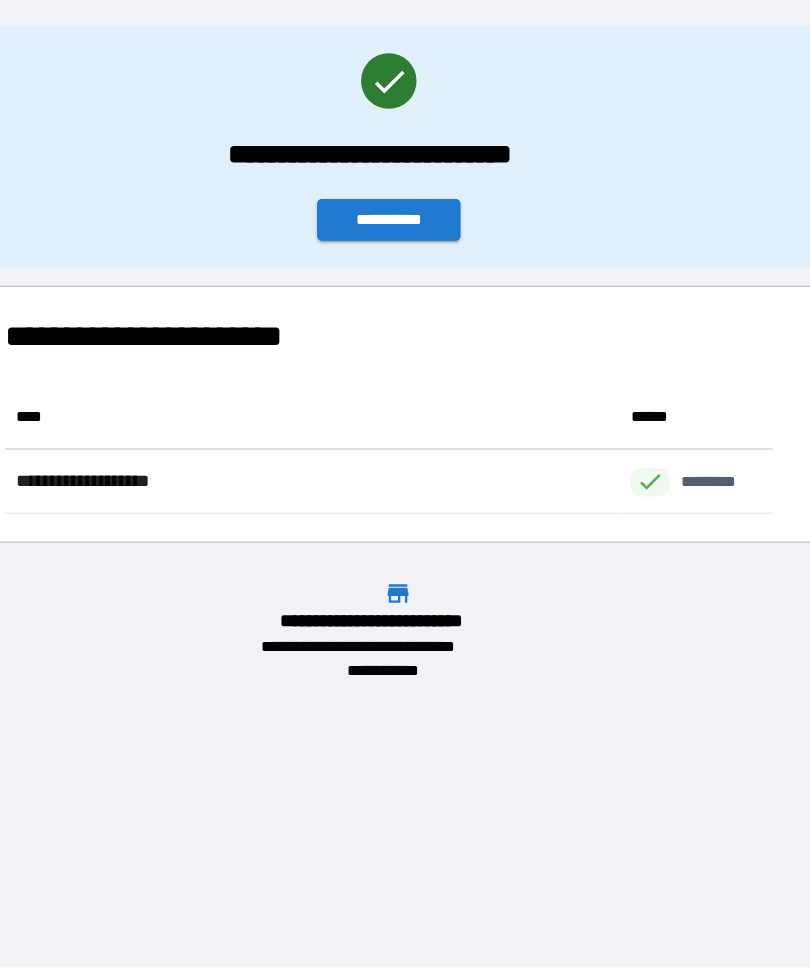 click on "**********" at bounding box center [405, 267] 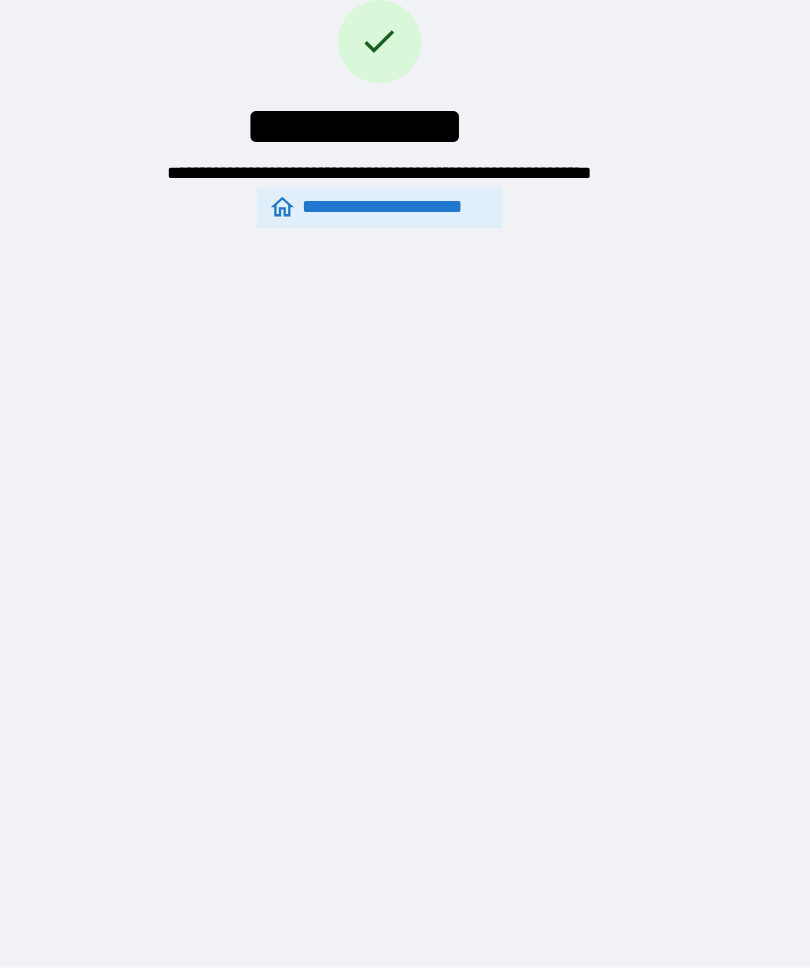 click on "**********" at bounding box center [397, 256] 